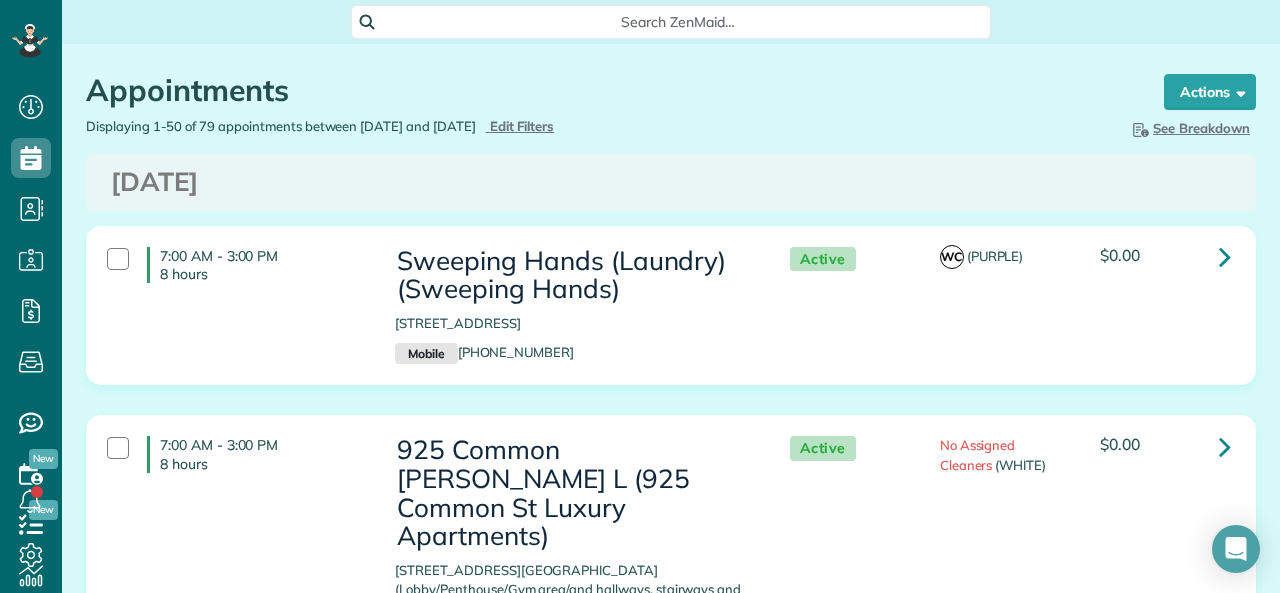 scroll, scrollTop: 0, scrollLeft: 0, axis: both 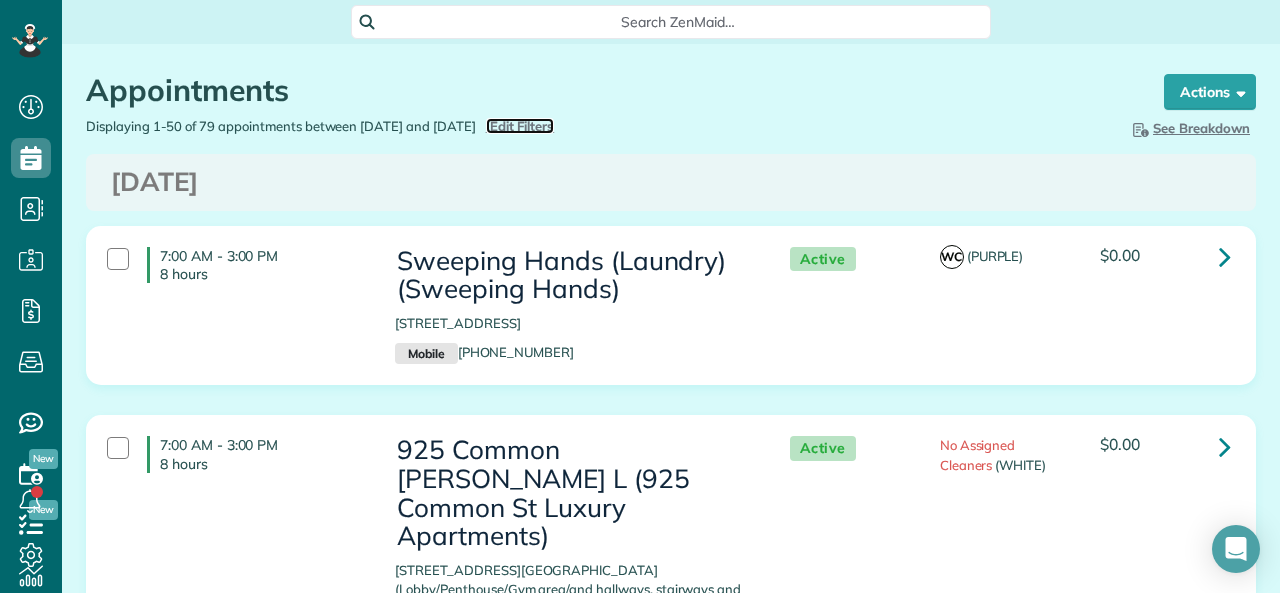 click on "Edit Filters" at bounding box center (522, 126) 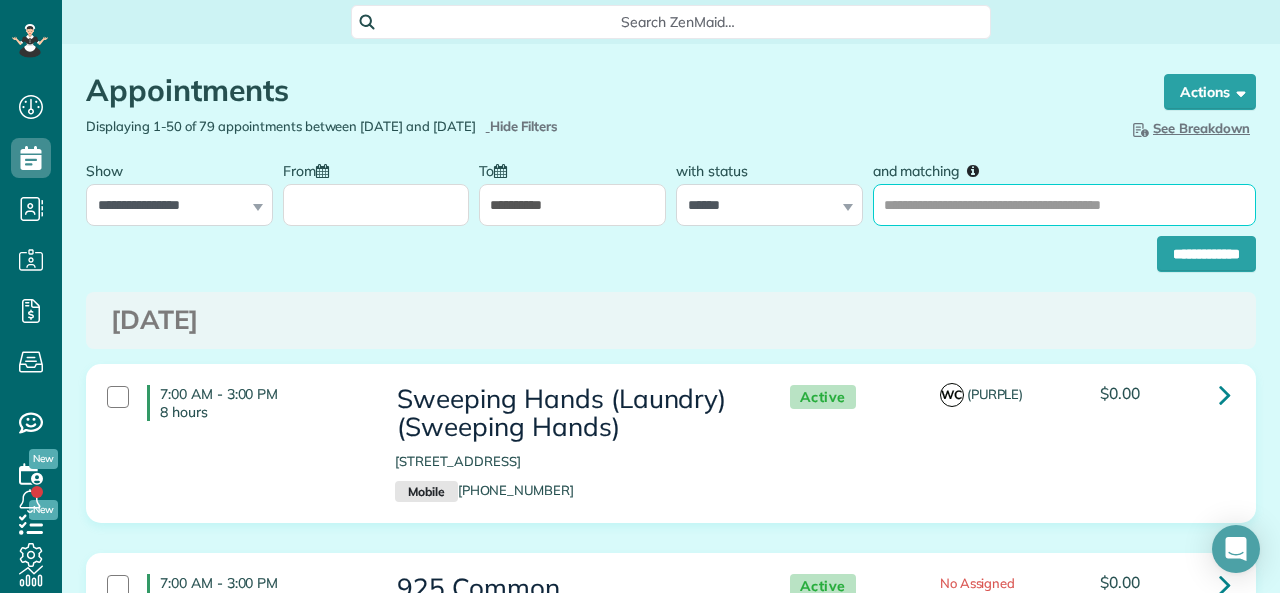click on "and matching" at bounding box center [1064, 205] 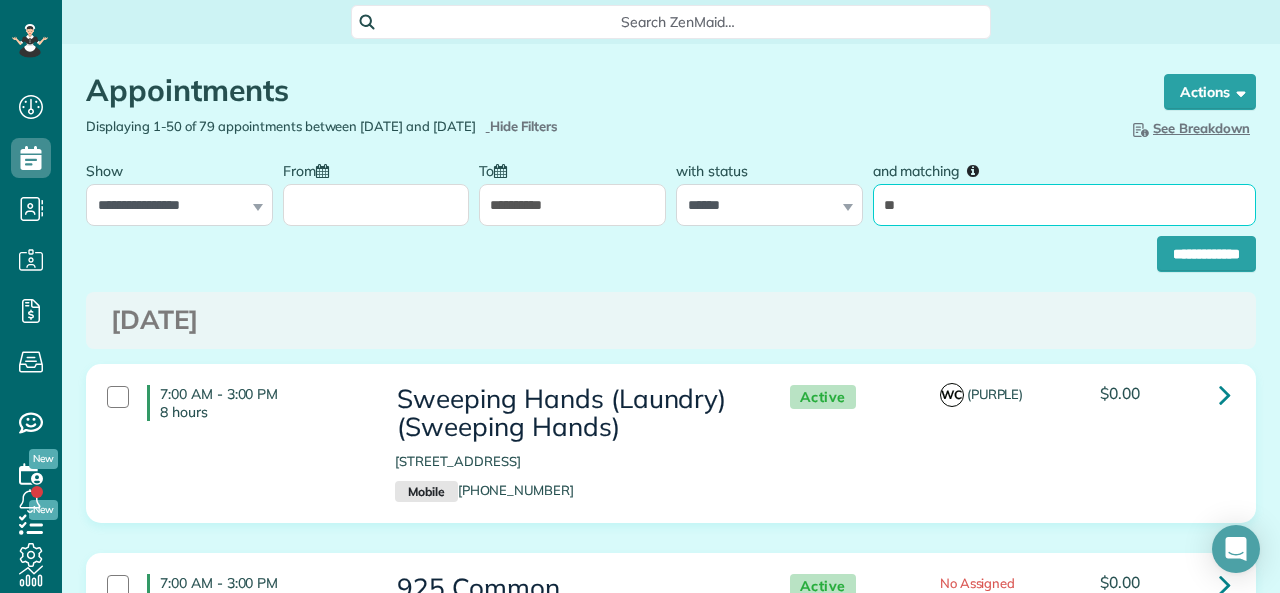 type on "**********" 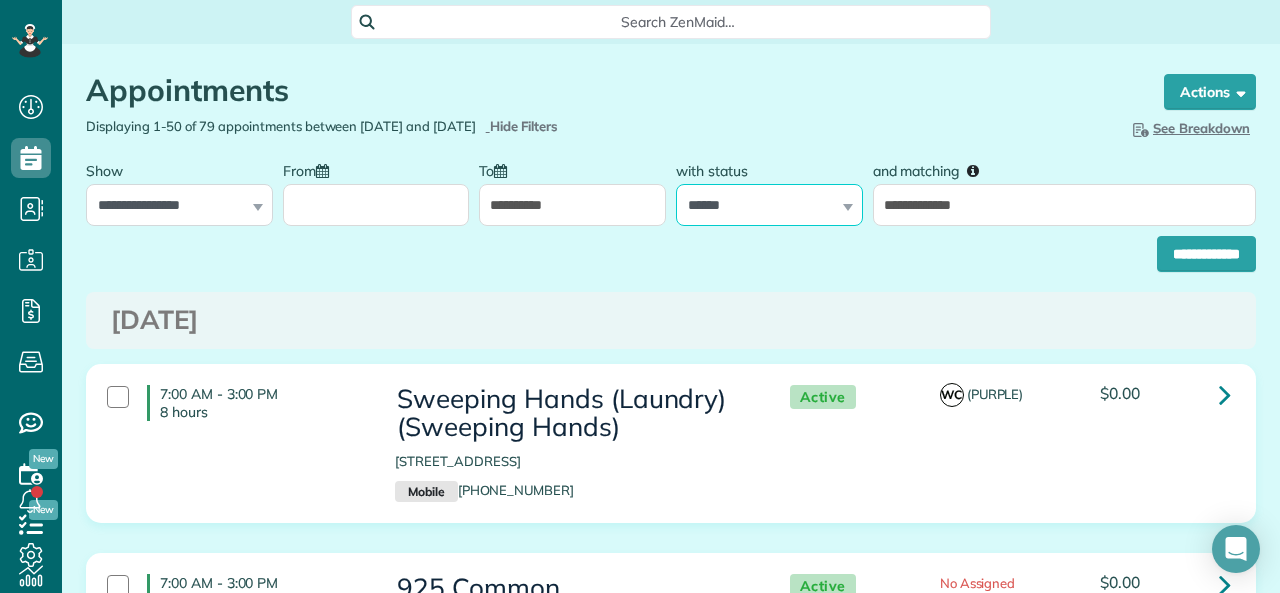 drag, startPoint x: 782, startPoint y: 209, endPoint x: 781, endPoint y: 219, distance: 10.049875 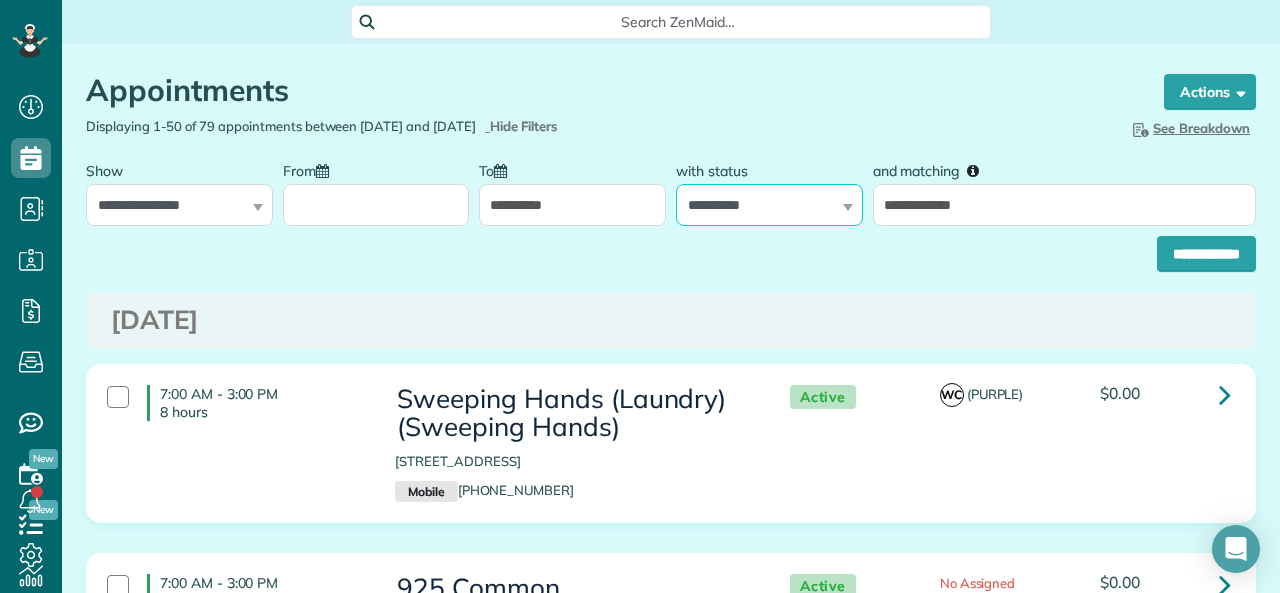 click on "**********" at bounding box center (769, 205) 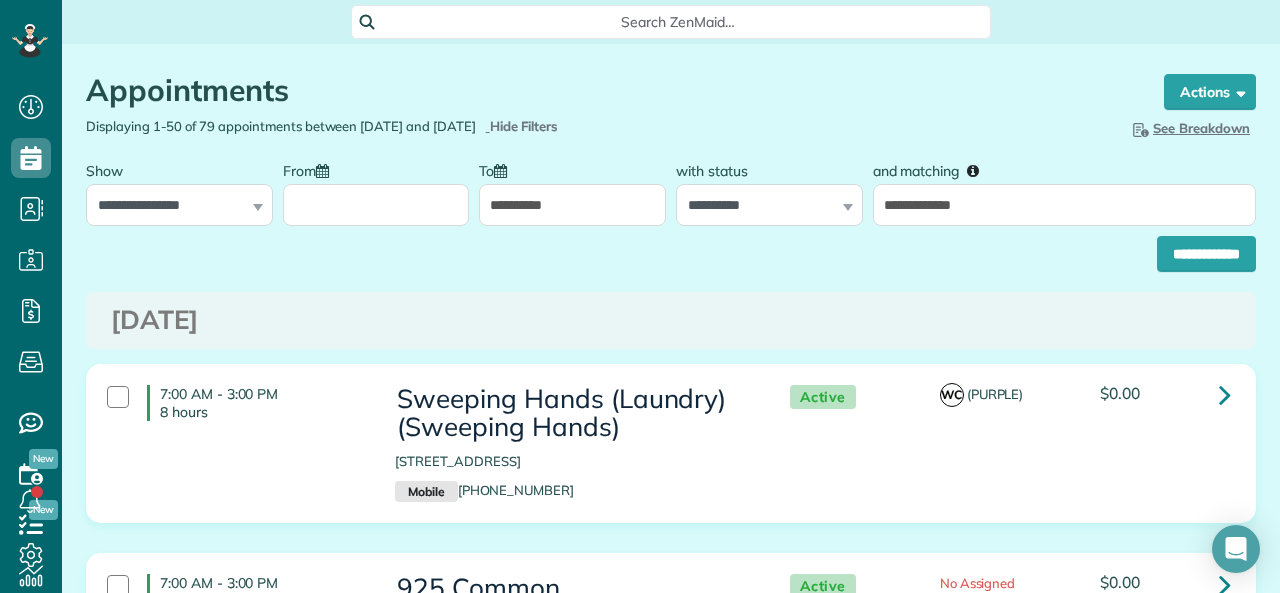 click on "**********" at bounding box center (572, 205) 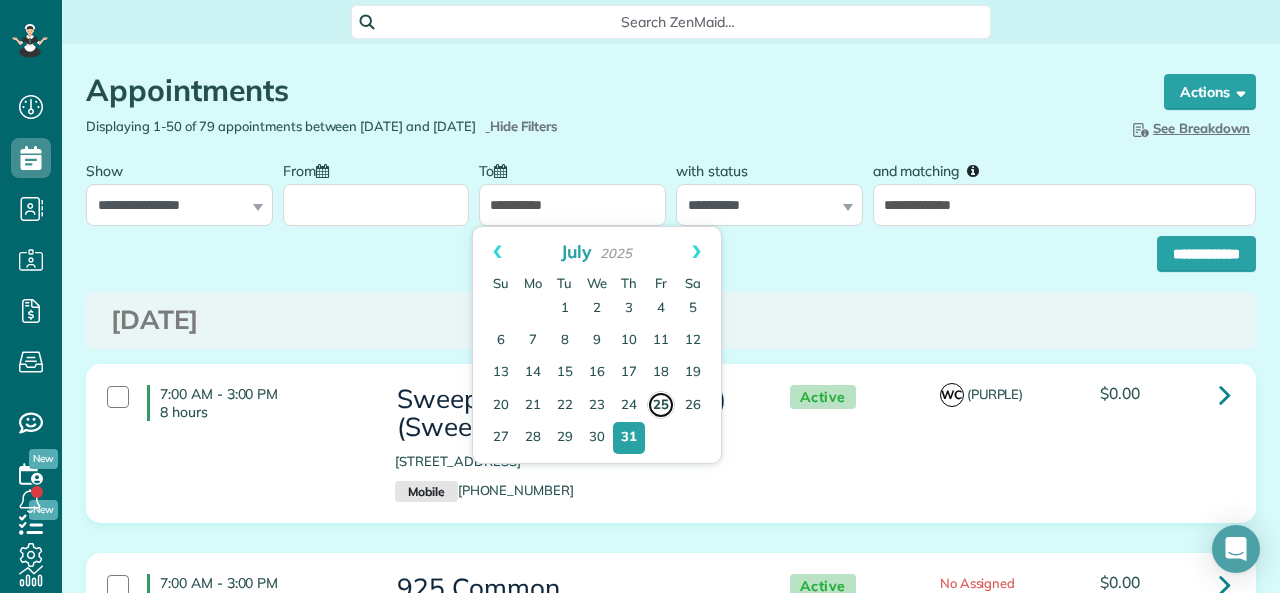 click on "25" at bounding box center (661, 405) 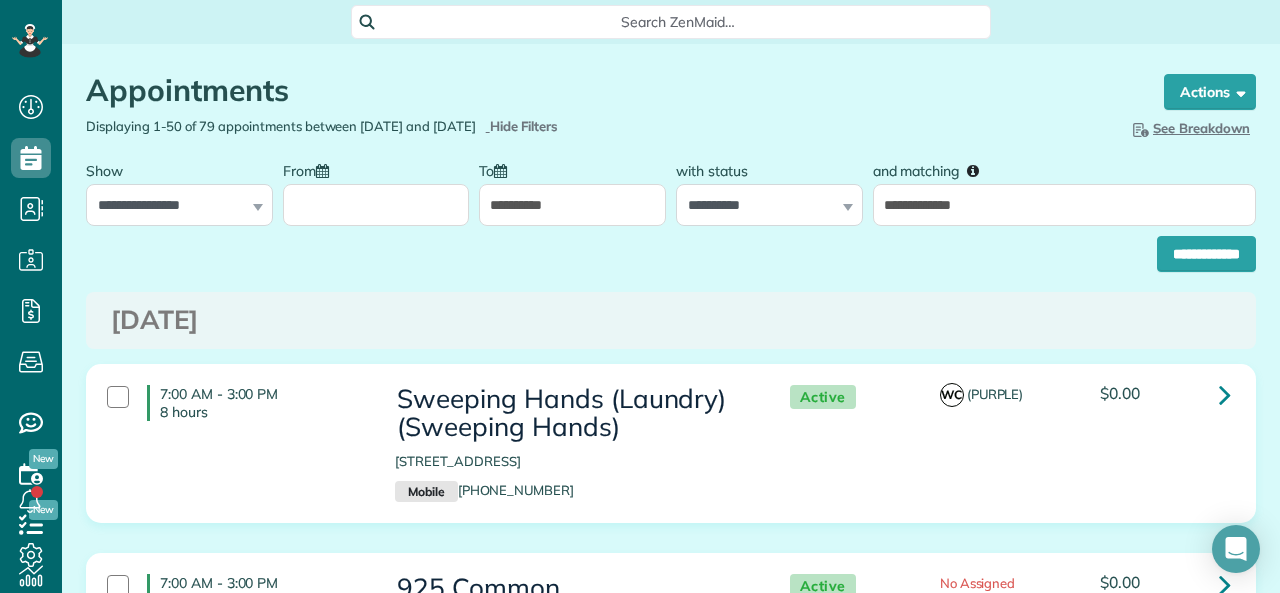 click on "**********" at bounding box center (671, 249) 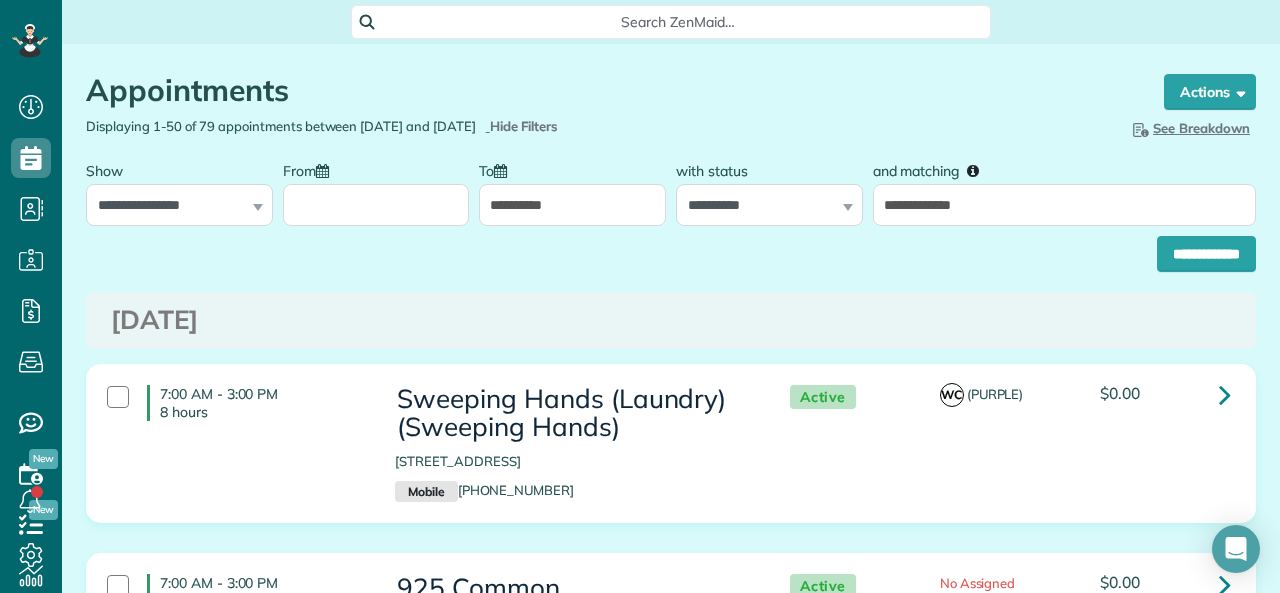 click on "From" at bounding box center (376, 205) 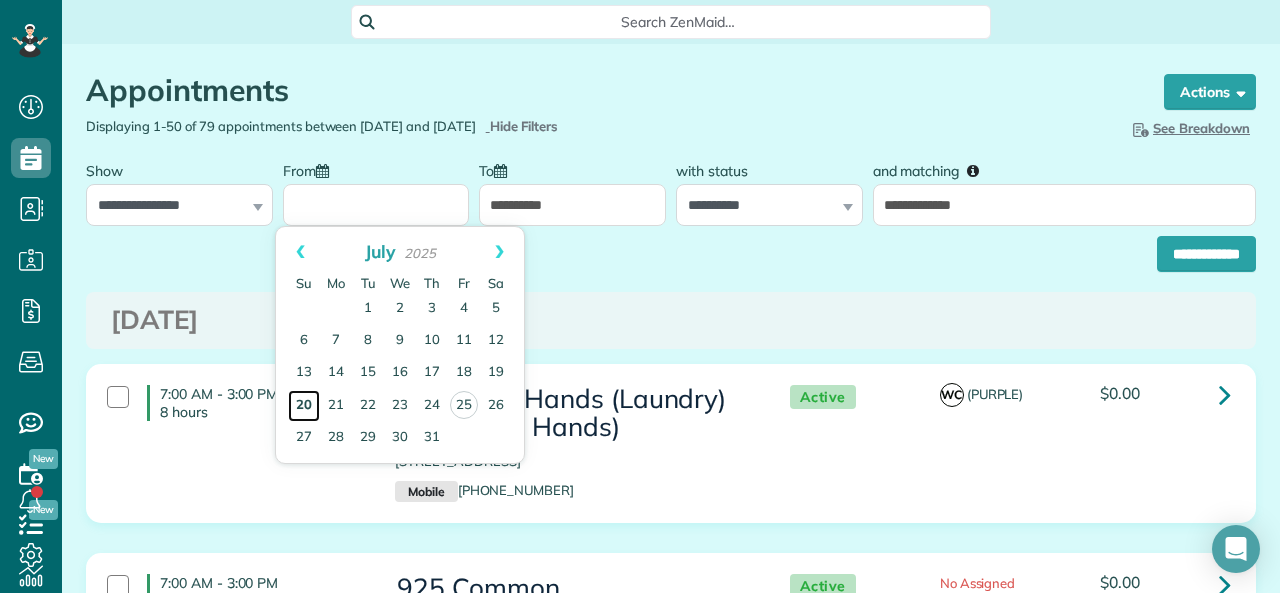 click on "20" at bounding box center [304, 406] 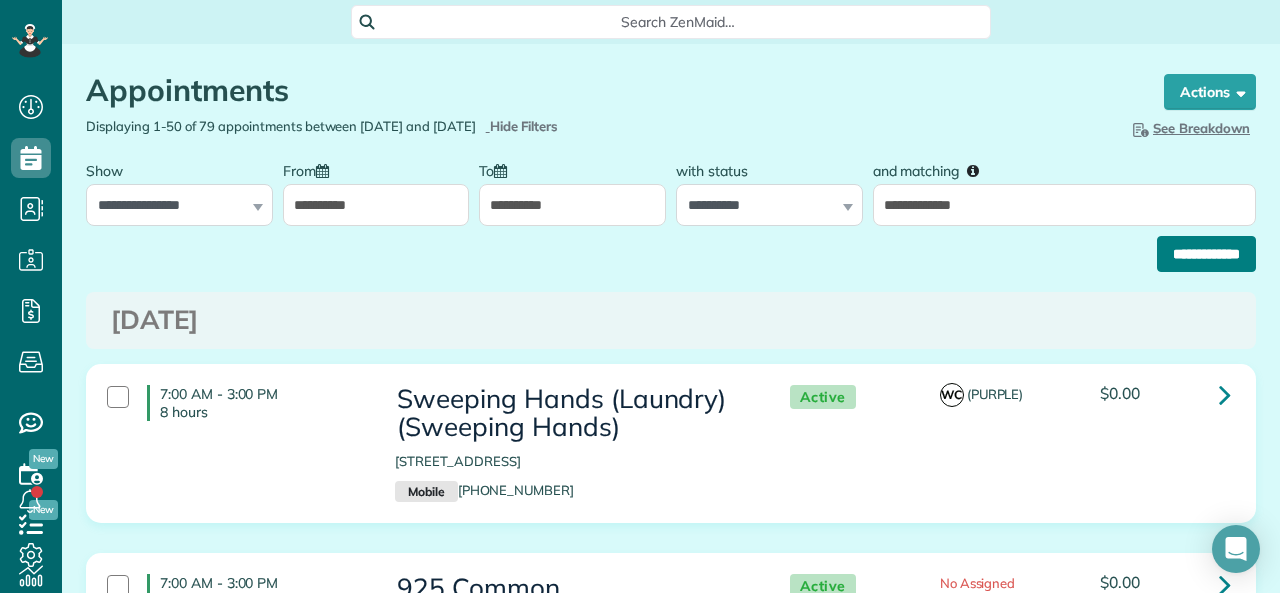 click on "**********" at bounding box center (1206, 254) 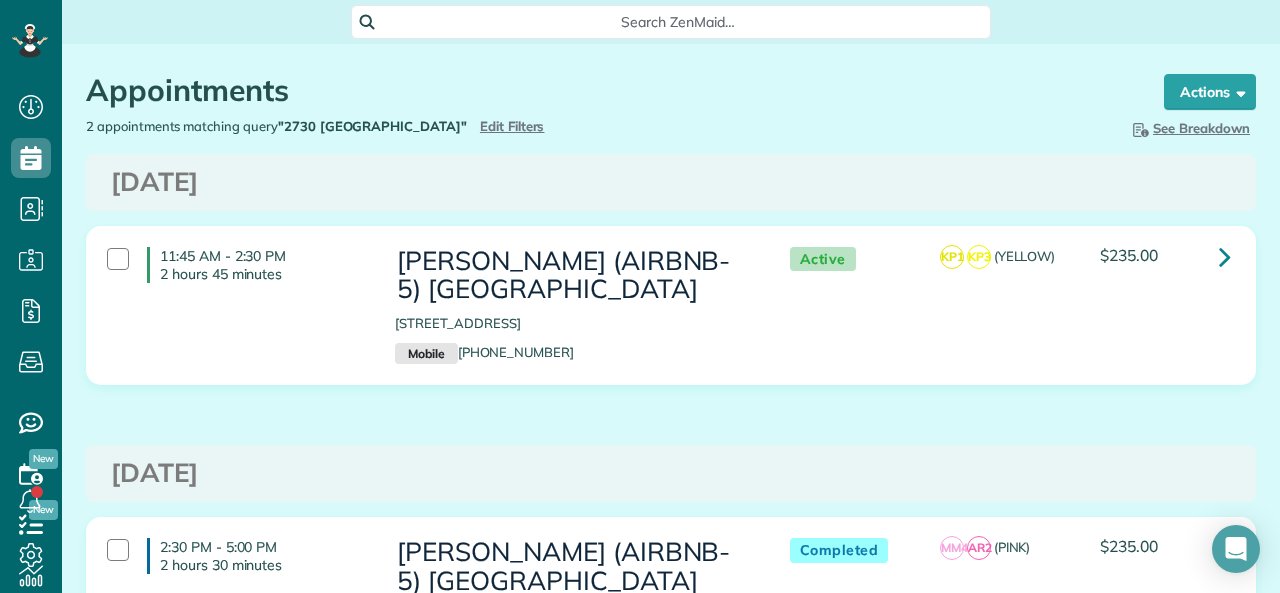 scroll, scrollTop: 0, scrollLeft: 0, axis: both 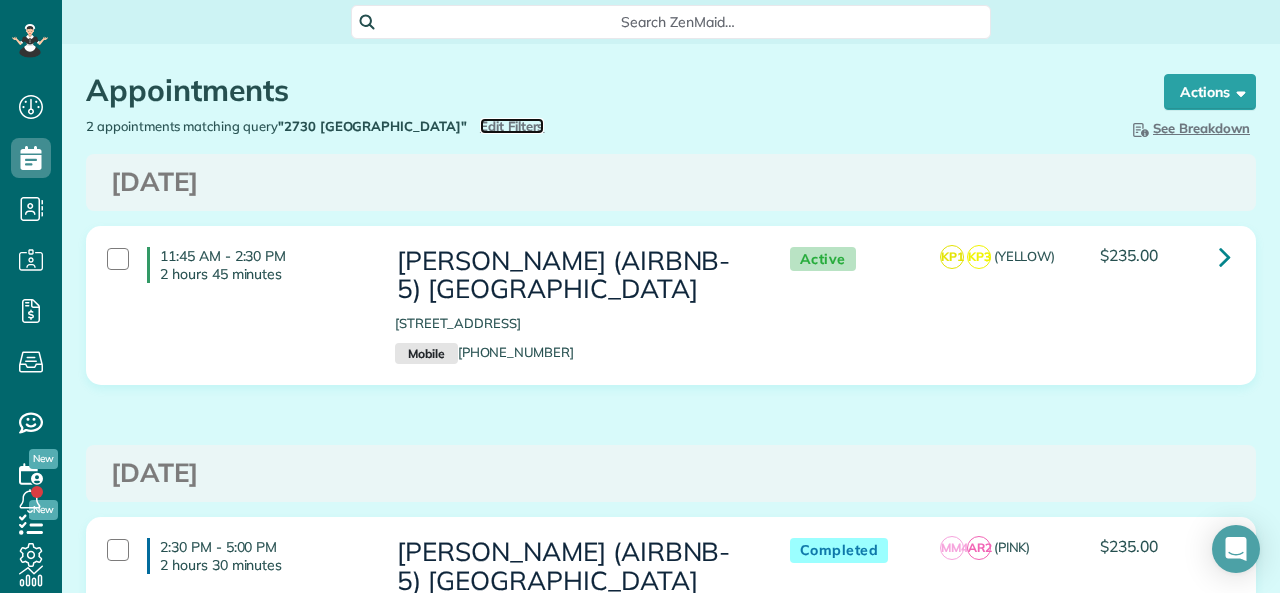click on "Edit Filters" at bounding box center (512, 126) 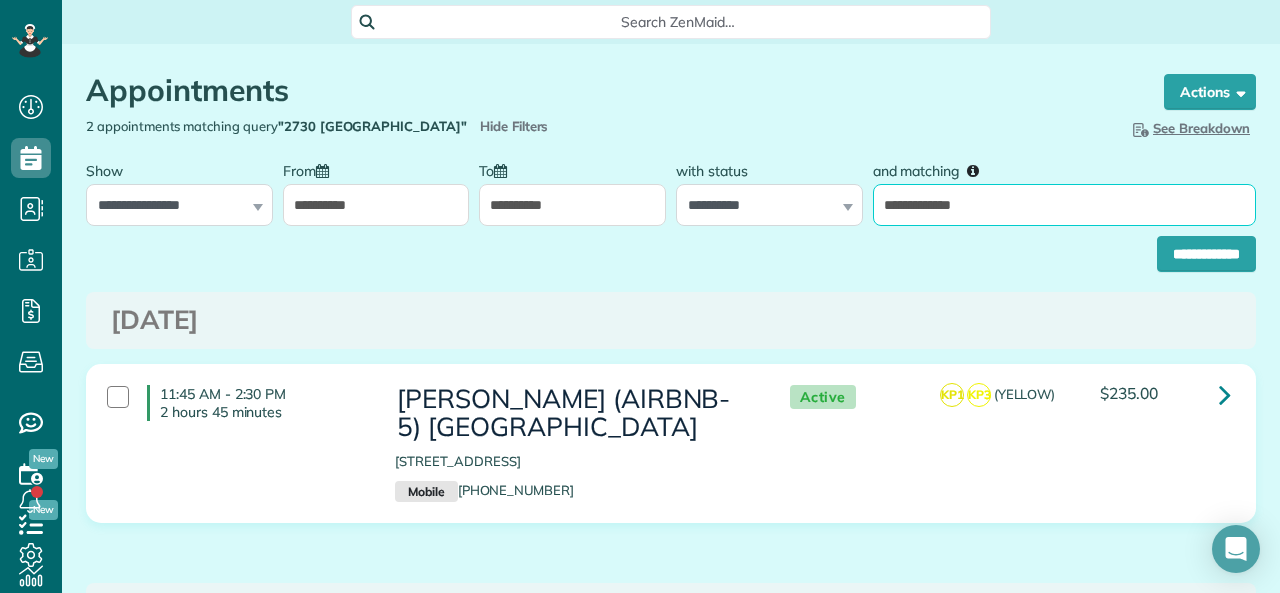 click on "**********" at bounding box center (1064, 205) 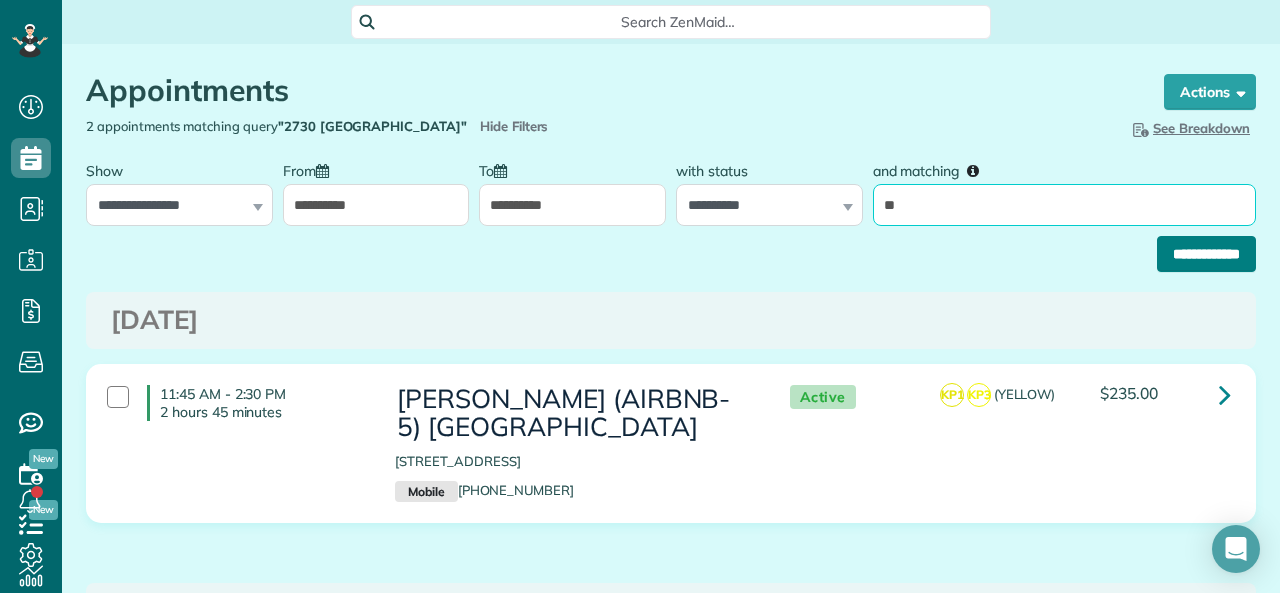 type on "**" 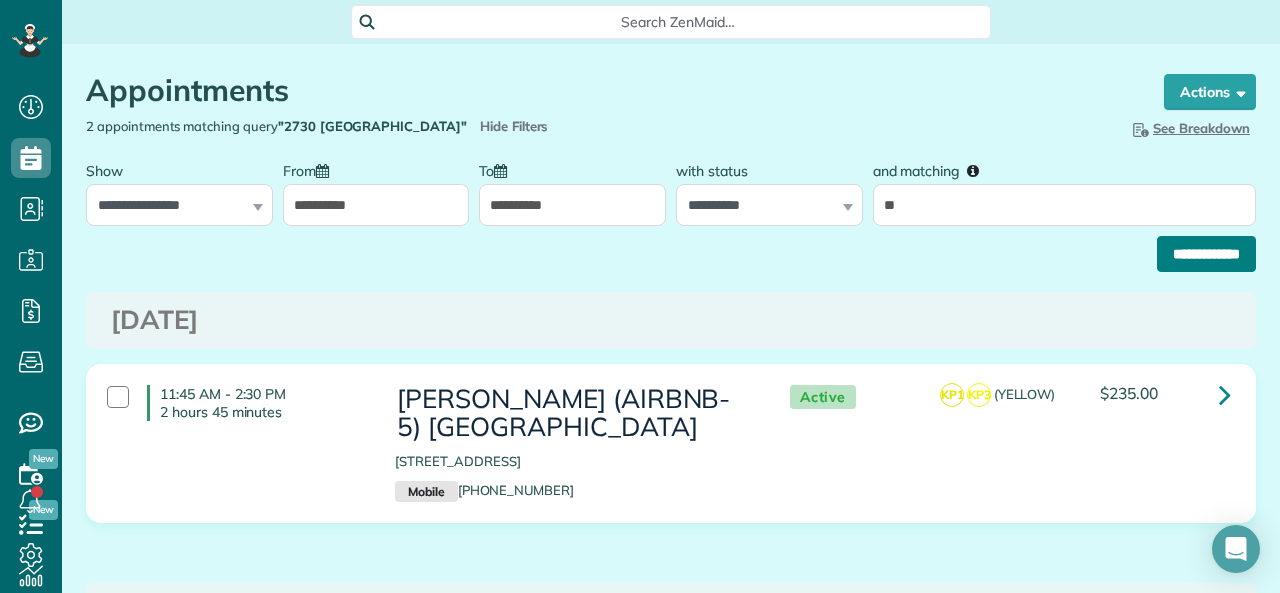 click on "**********" at bounding box center (1206, 254) 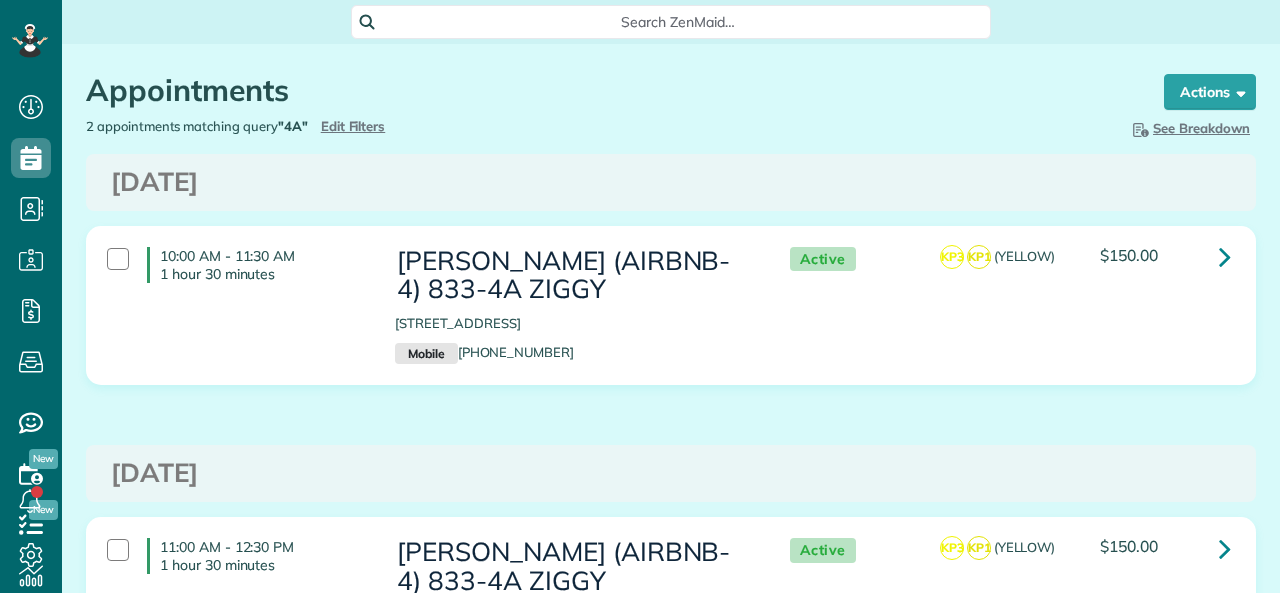 scroll, scrollTop: 0, scrollLeft: 0, axis: both 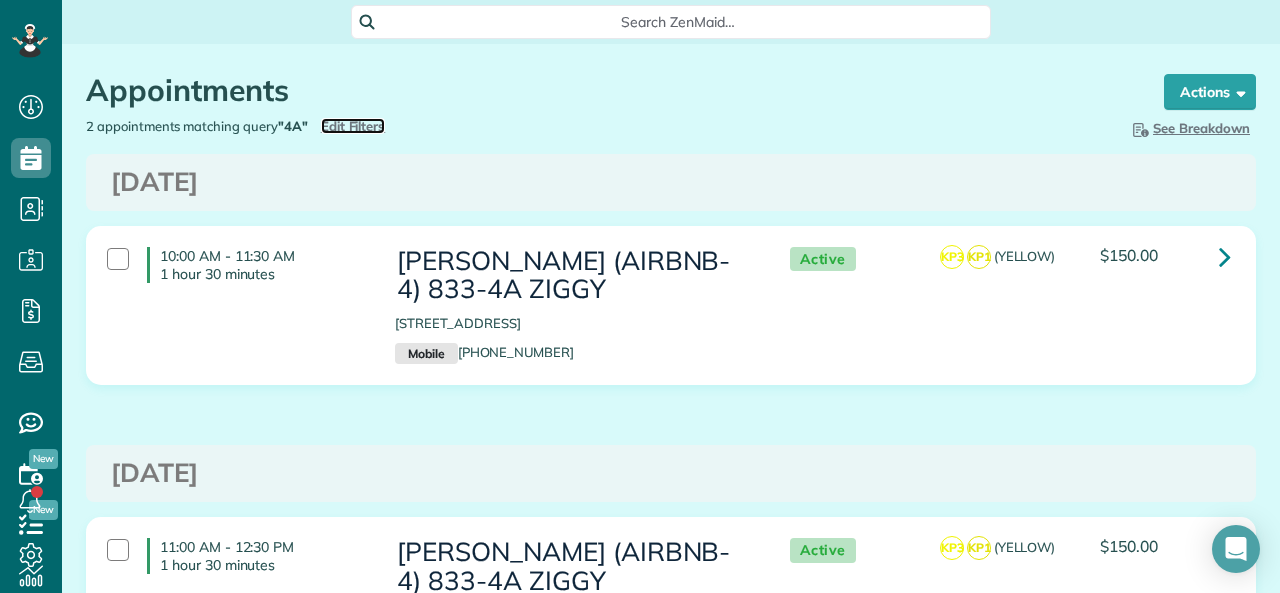 click on "Edit Filters" at bounding box center [353, 126] 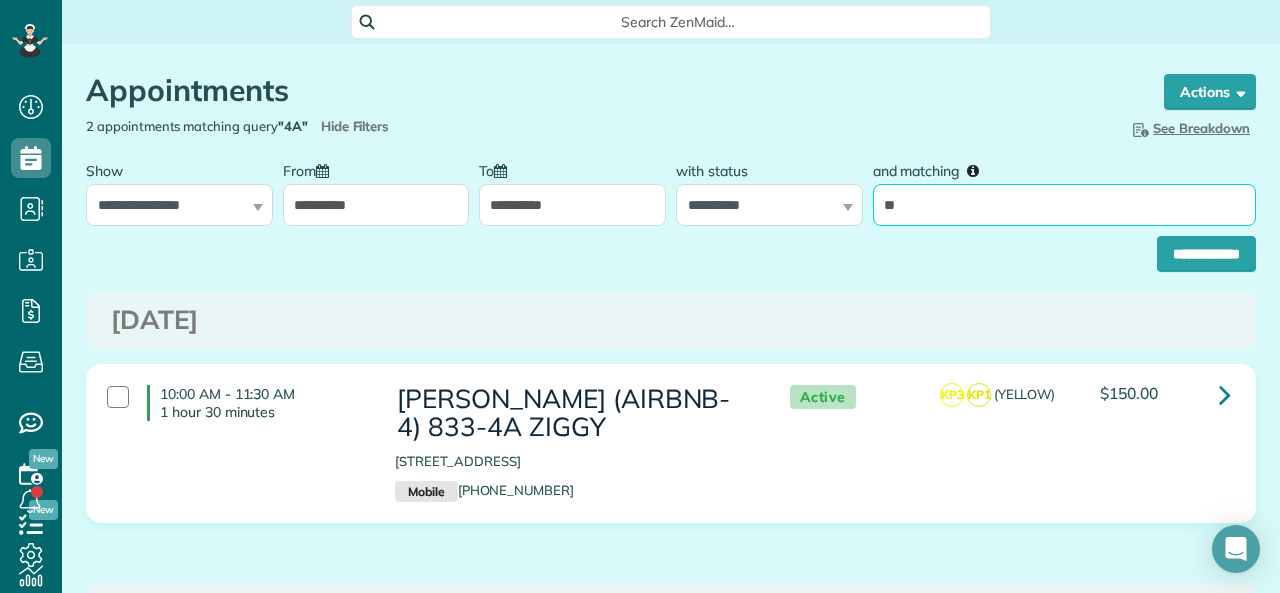 click on "**" at bounding box center (1064, 205) 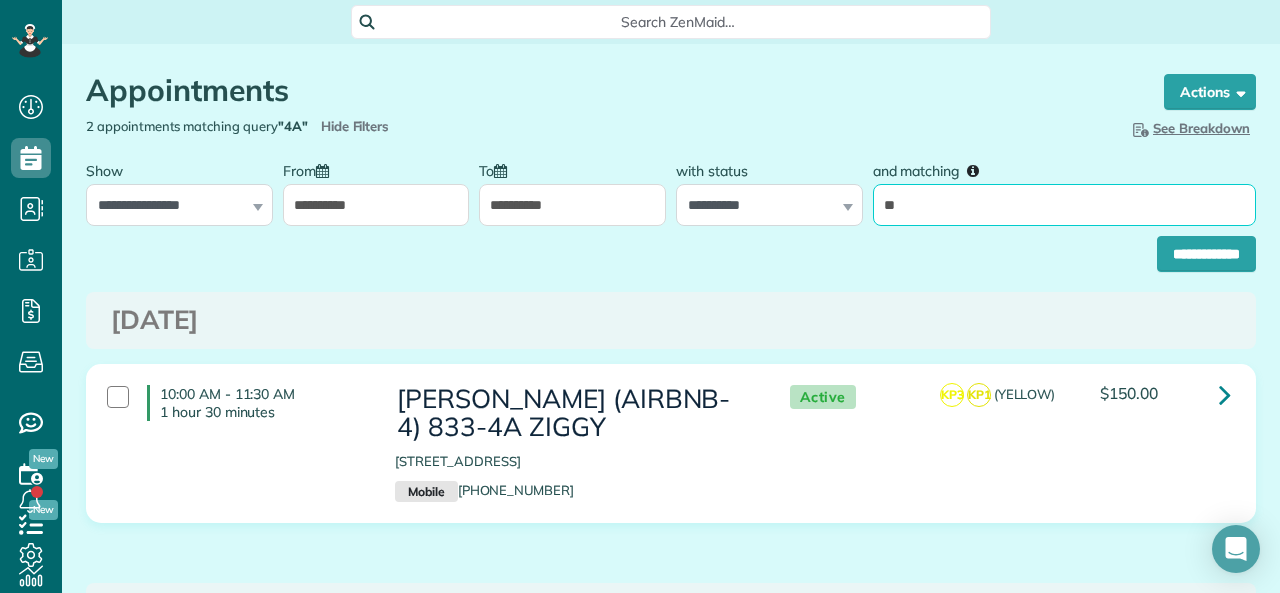 type on "*****" 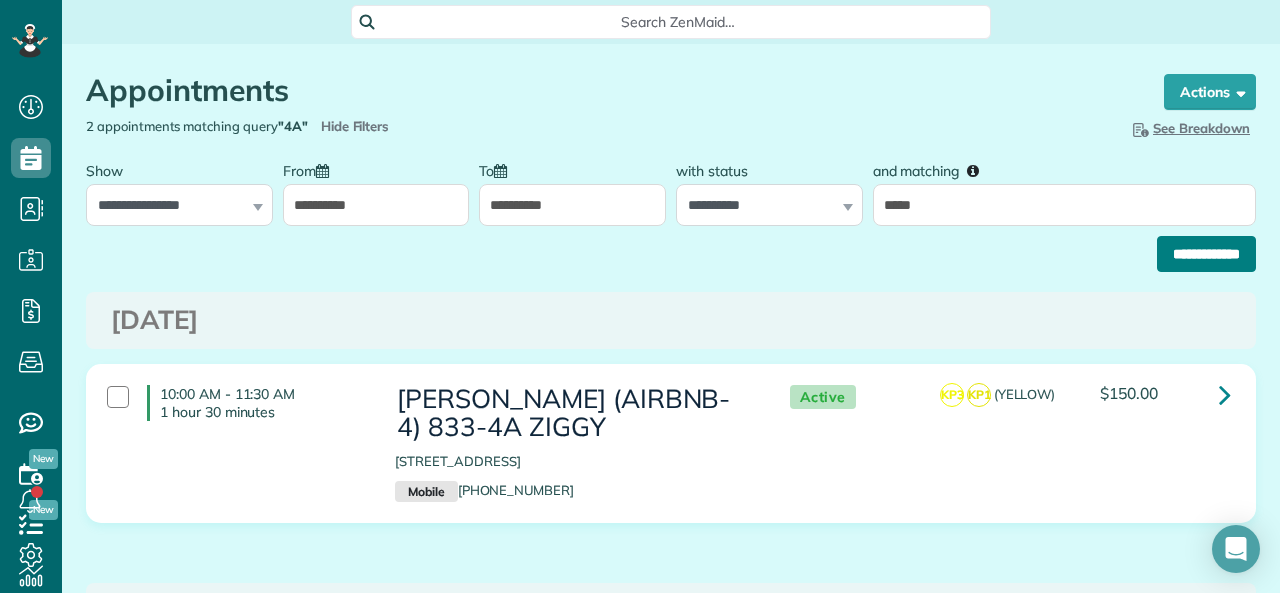 click on "**********" at bounding box center [1206, 254] 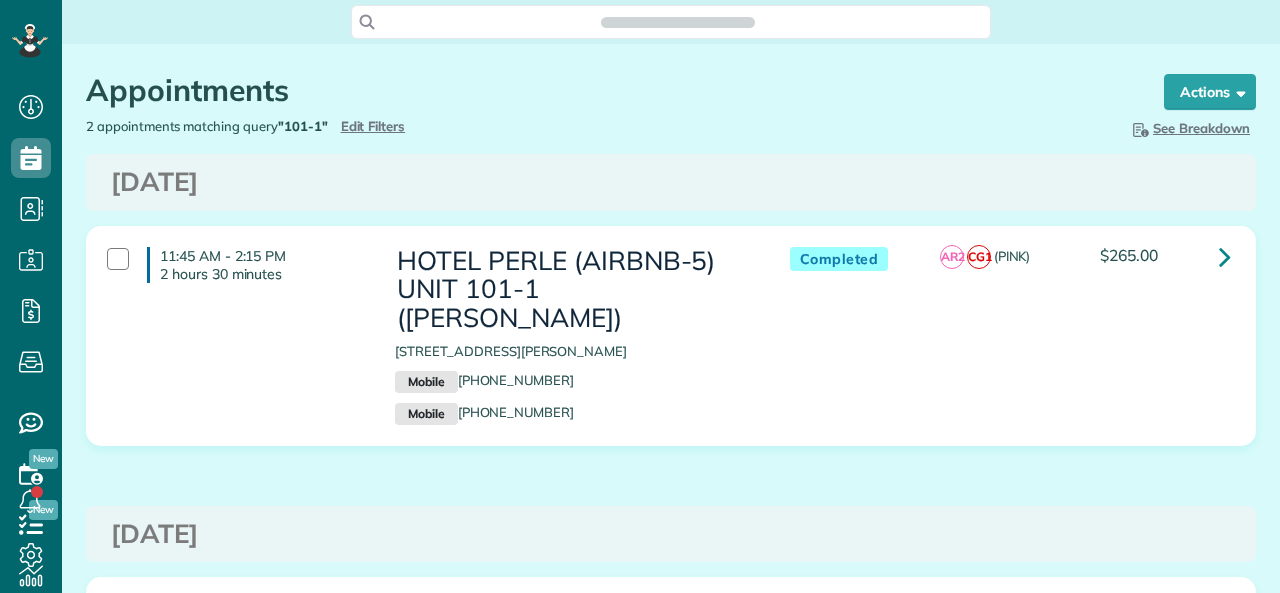 scroll, scrollTop: 0, scrollLeft: 0, axis: both 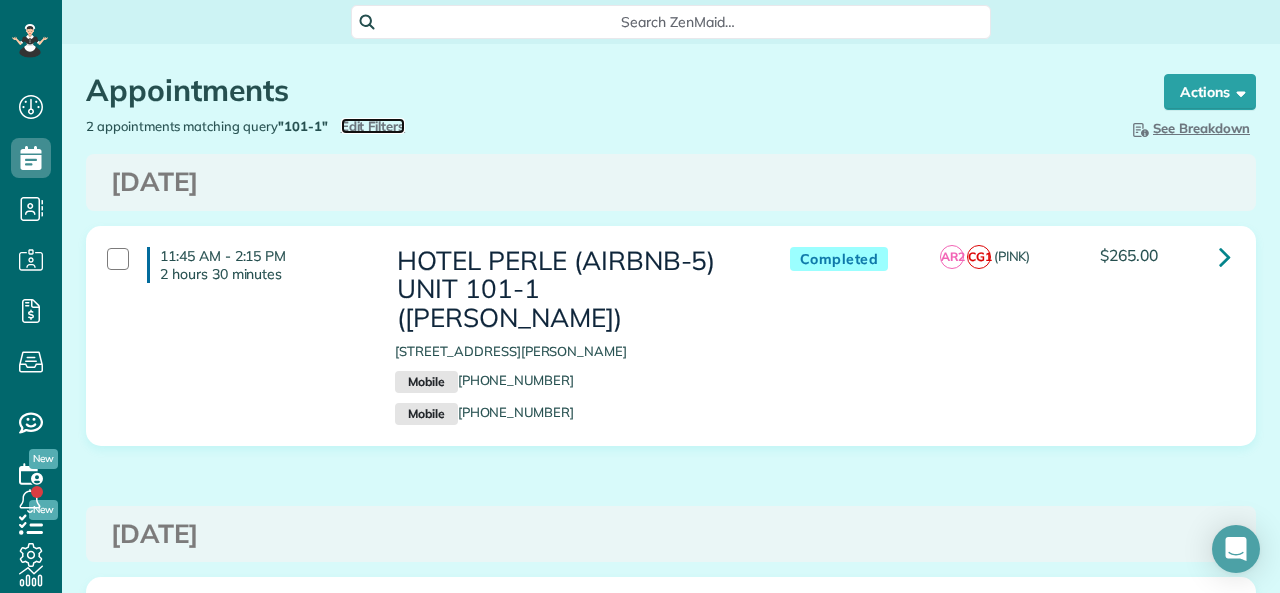 click on "Edit Filters" at bounding box center [373, 126] 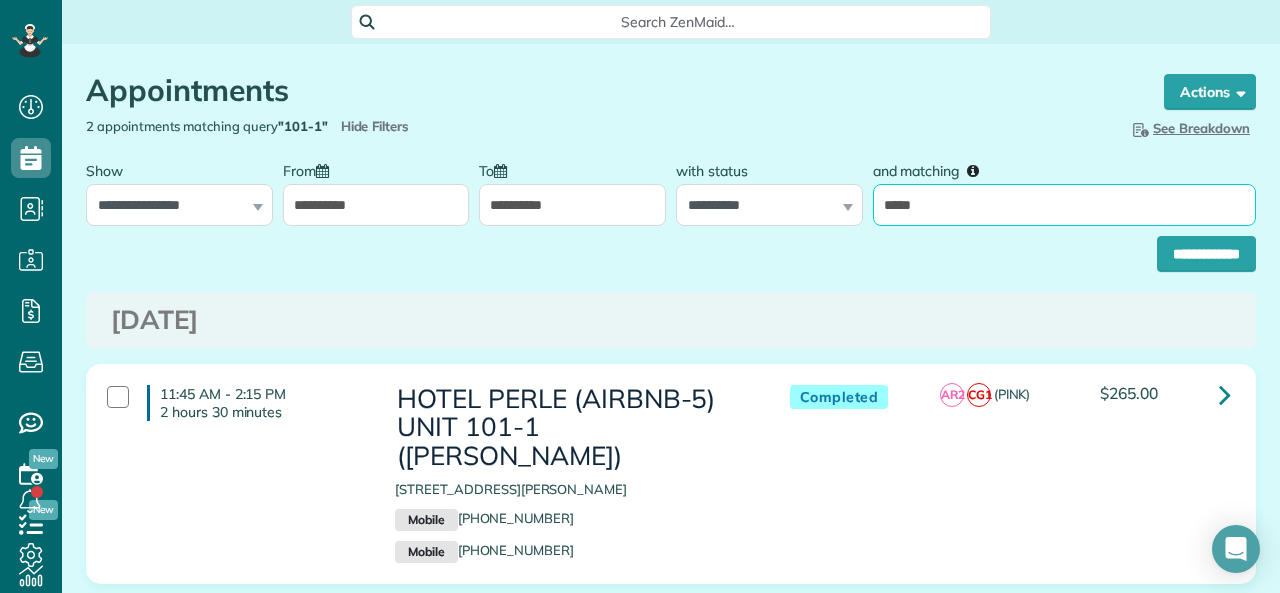 click on "*****" at bounding box center [1064, 205] 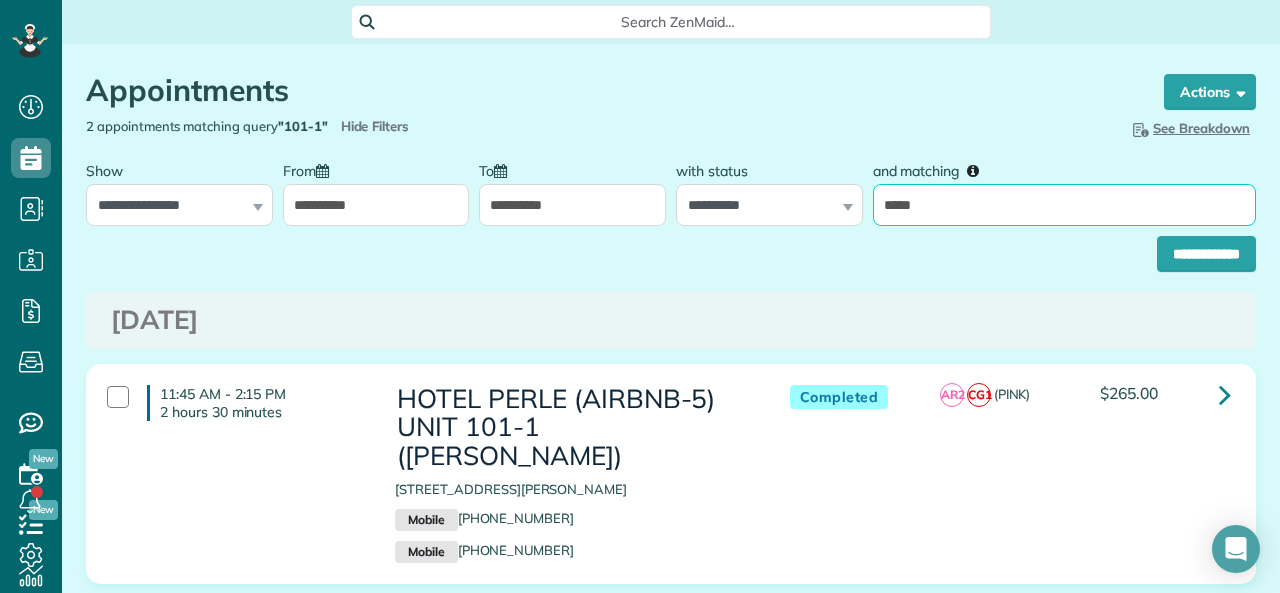 type on "*****" 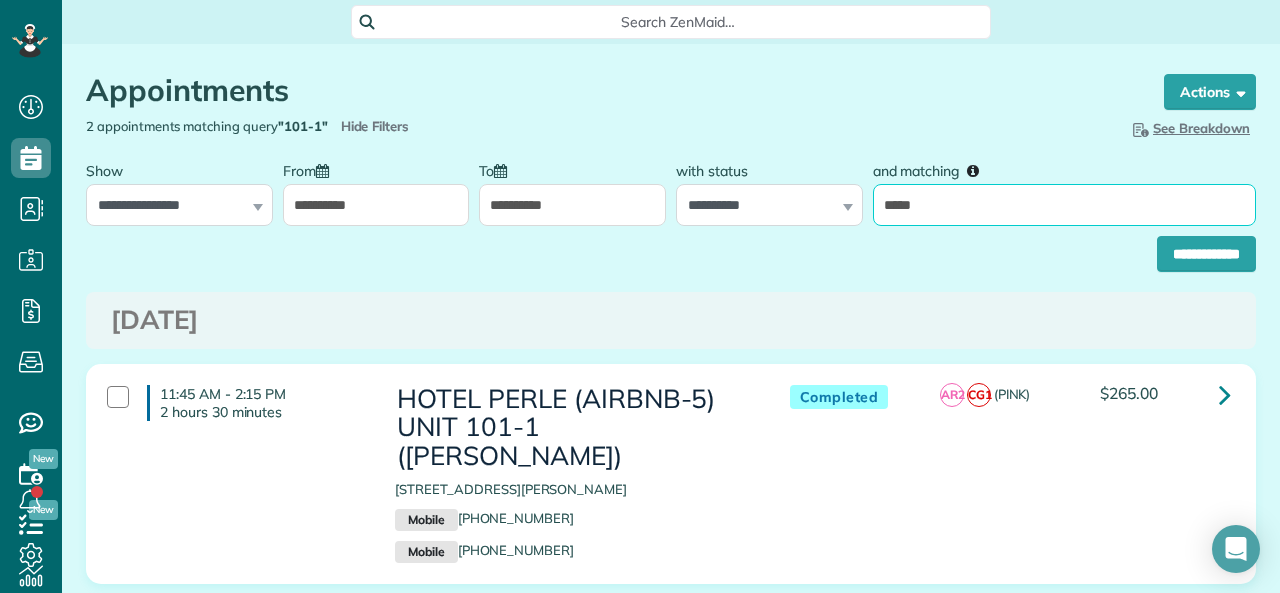 click on "**********" at bounding box center [1206, 254] 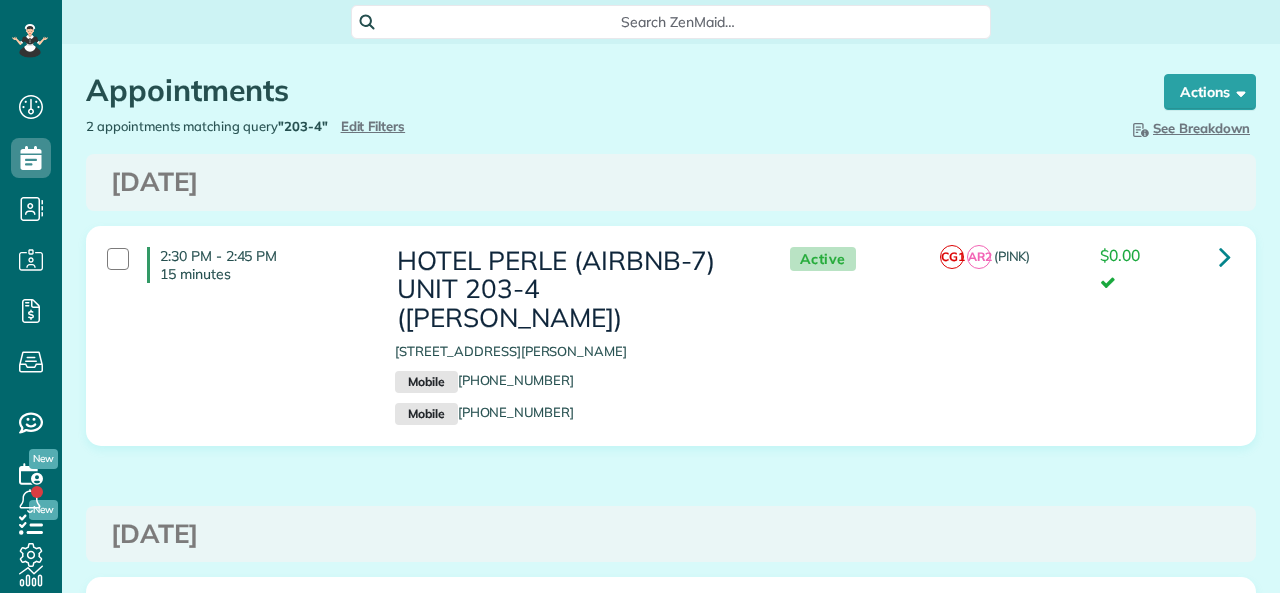 scroll, scrollTop: 0, scrollLeft: 0, axis: both 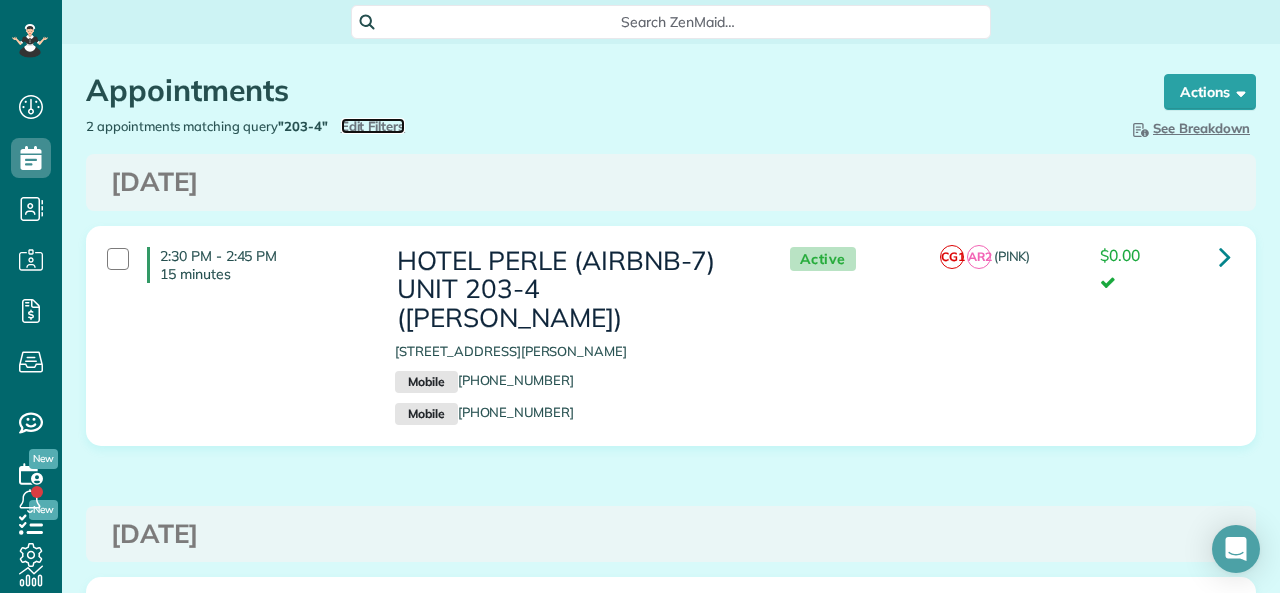 click on "Edit Filters" at bounding box center (373, 126) 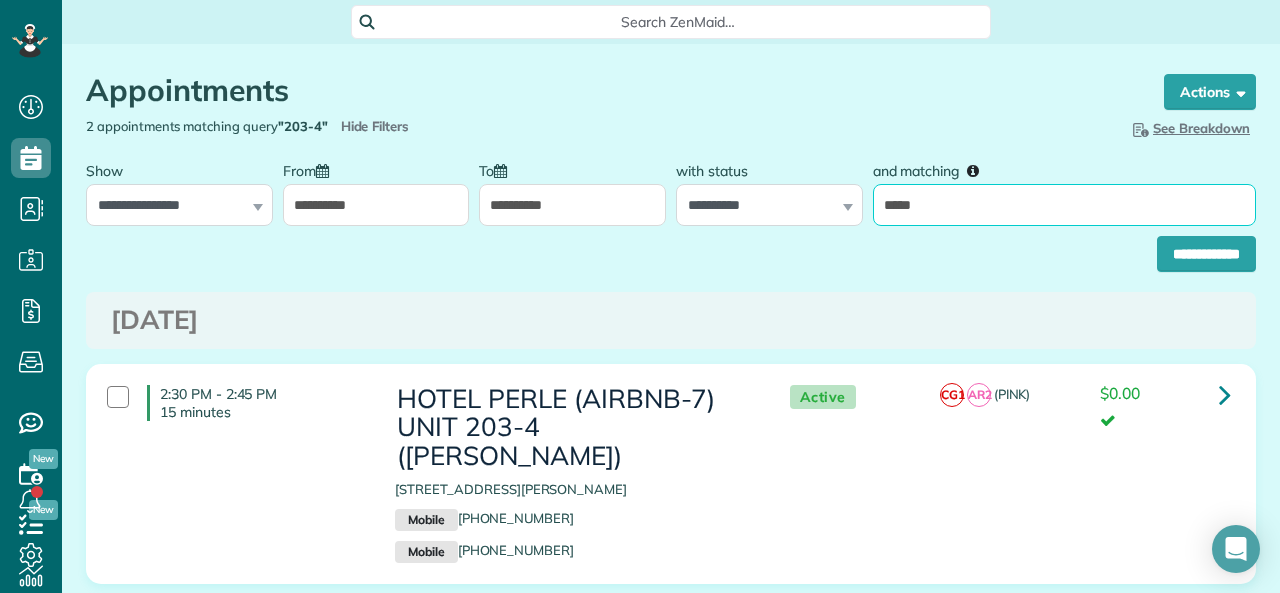 click on "*****" at bounding box center [1064, 205] 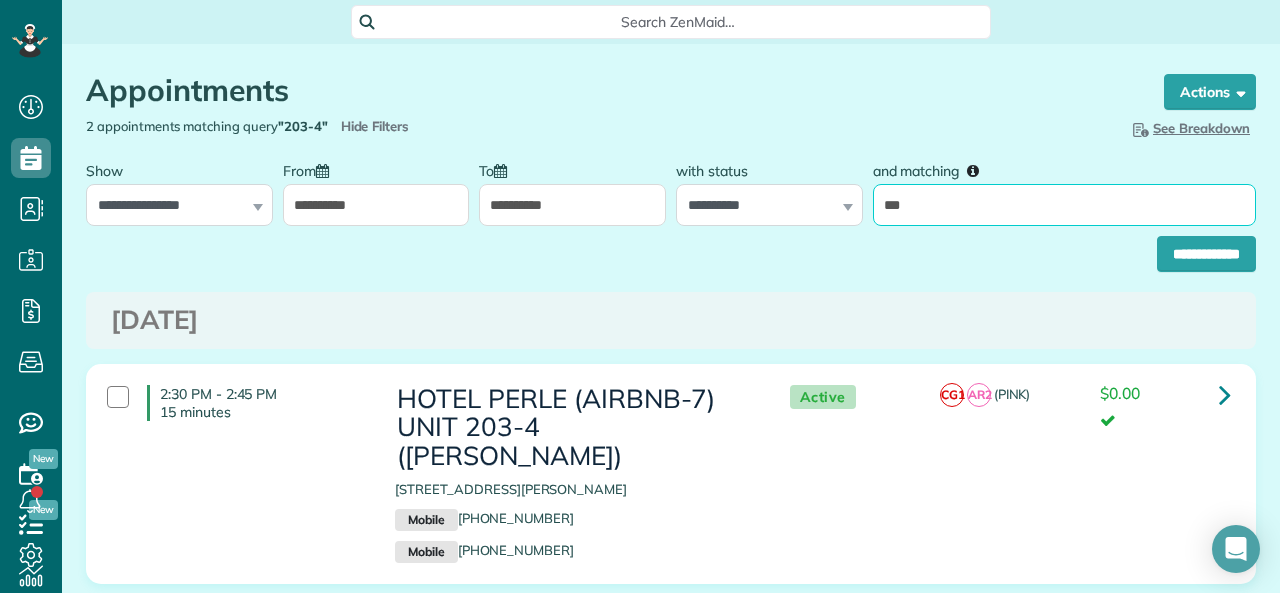 type on "*****" 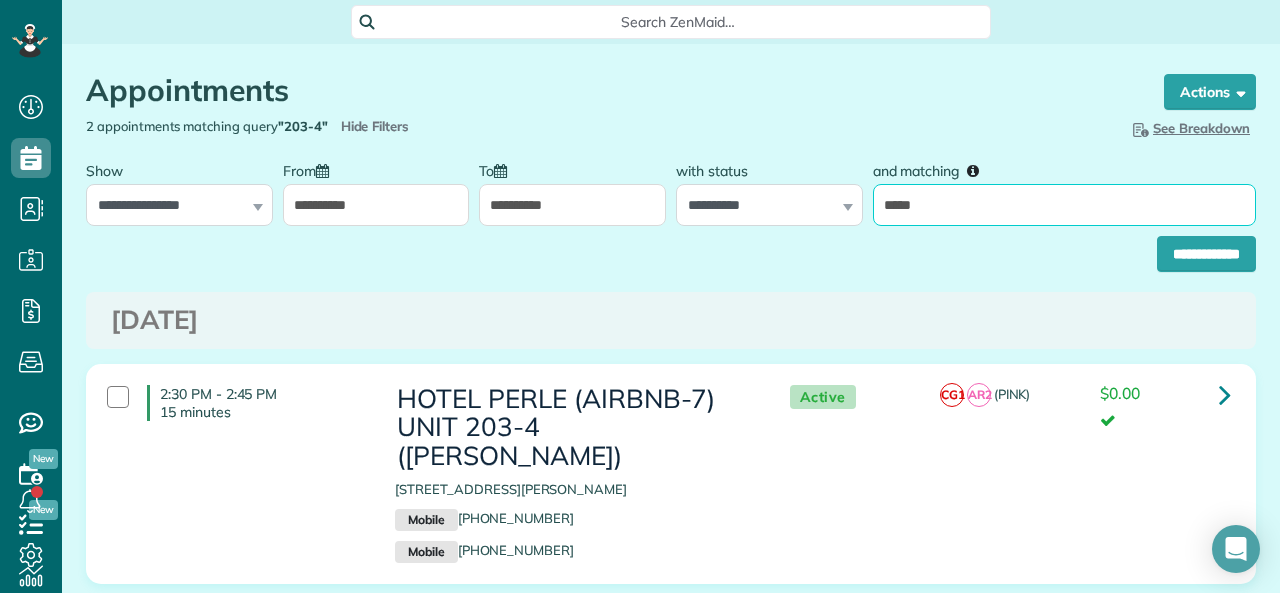 click on "**********" at bounding box center [1206, 254] 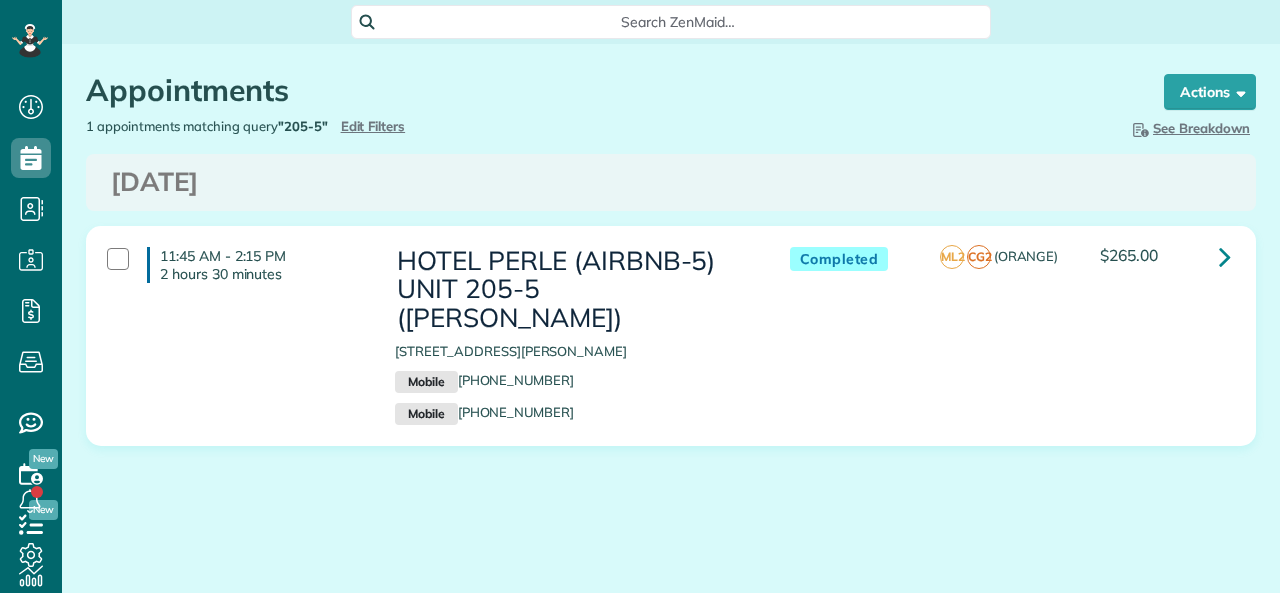 scroll, scrollTop: 0, scrollLeft: 0, axis: both 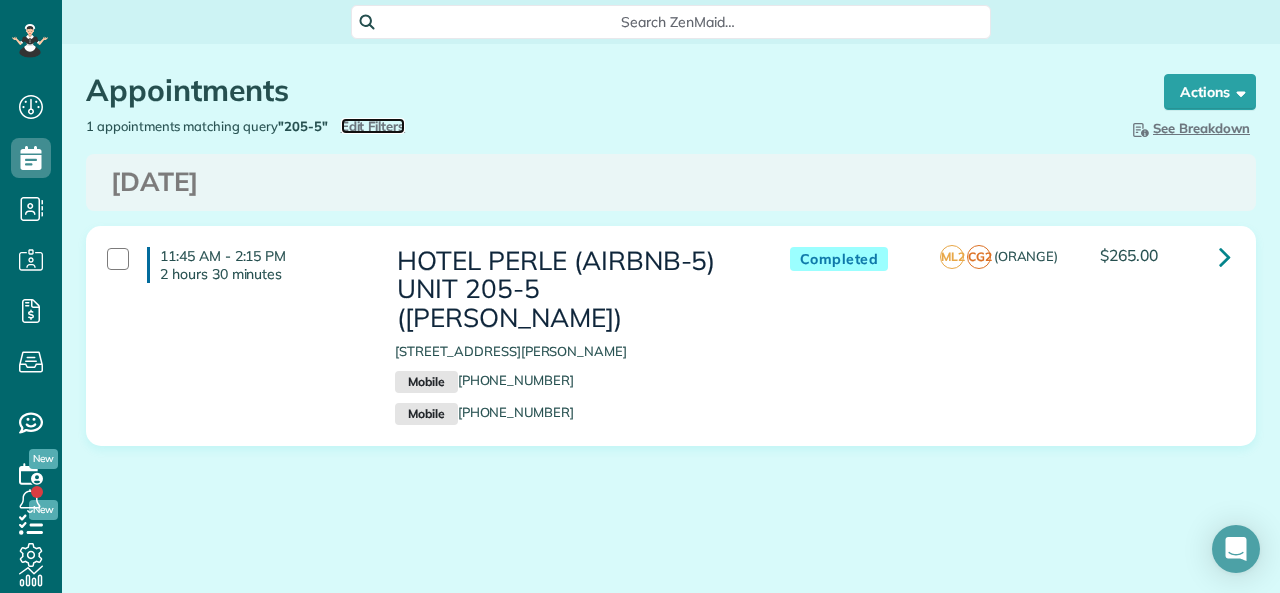 click on "Edit Filters" at bounding box center (373, 126) 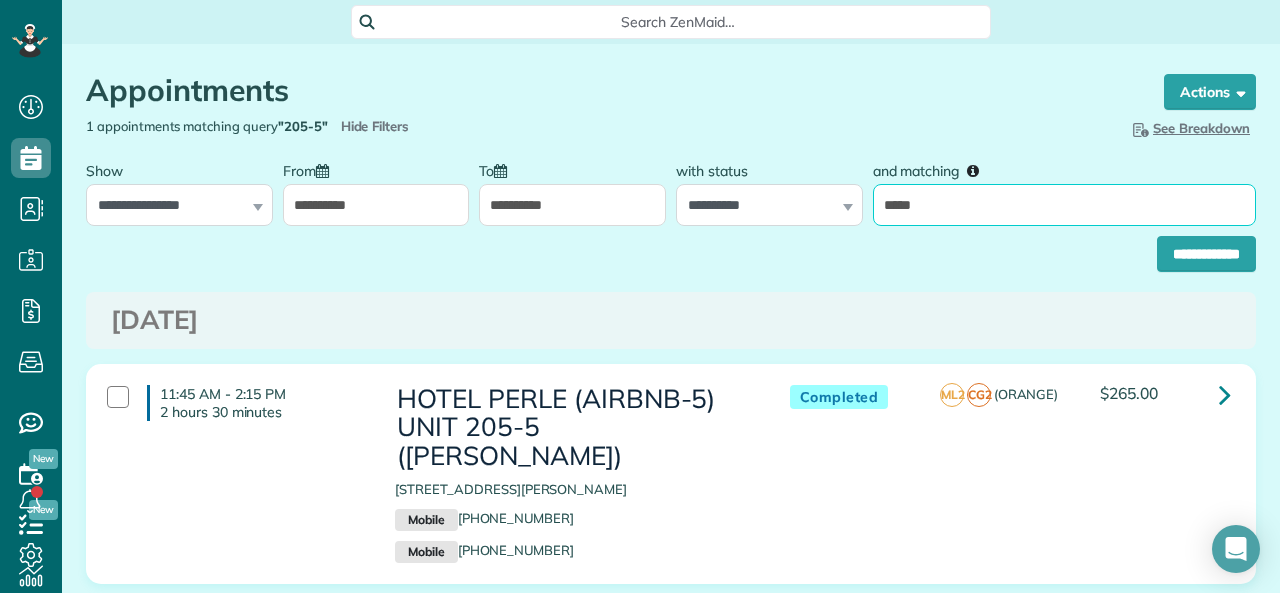 click on "*****" at bounding box center [1064, 205] 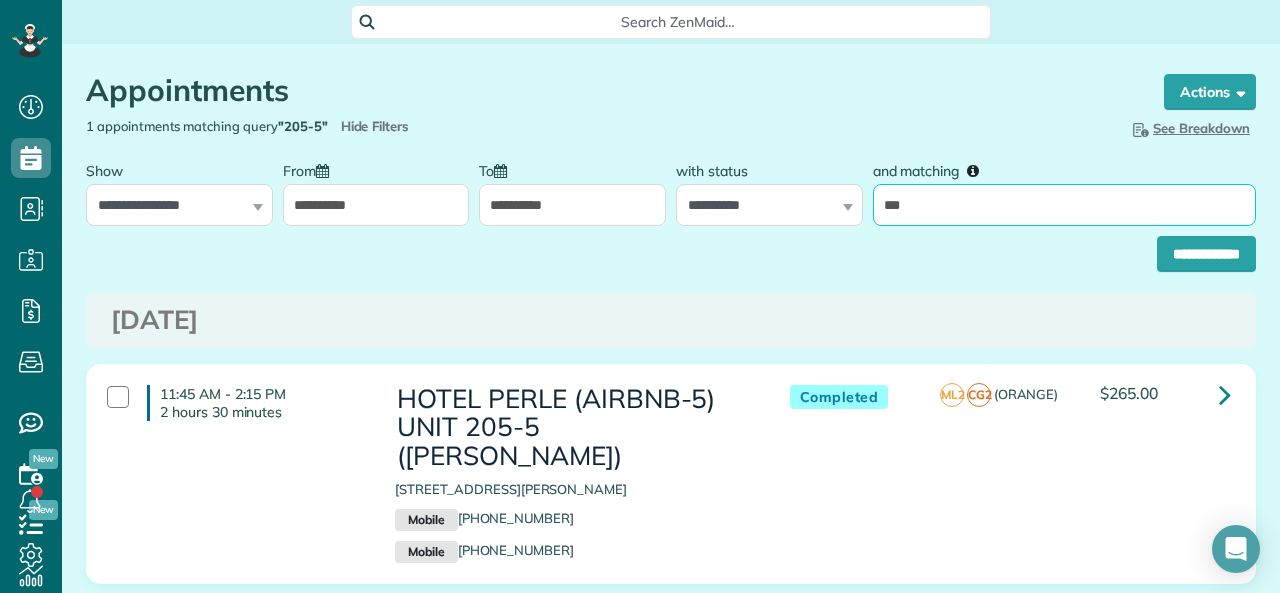 type on "*****" 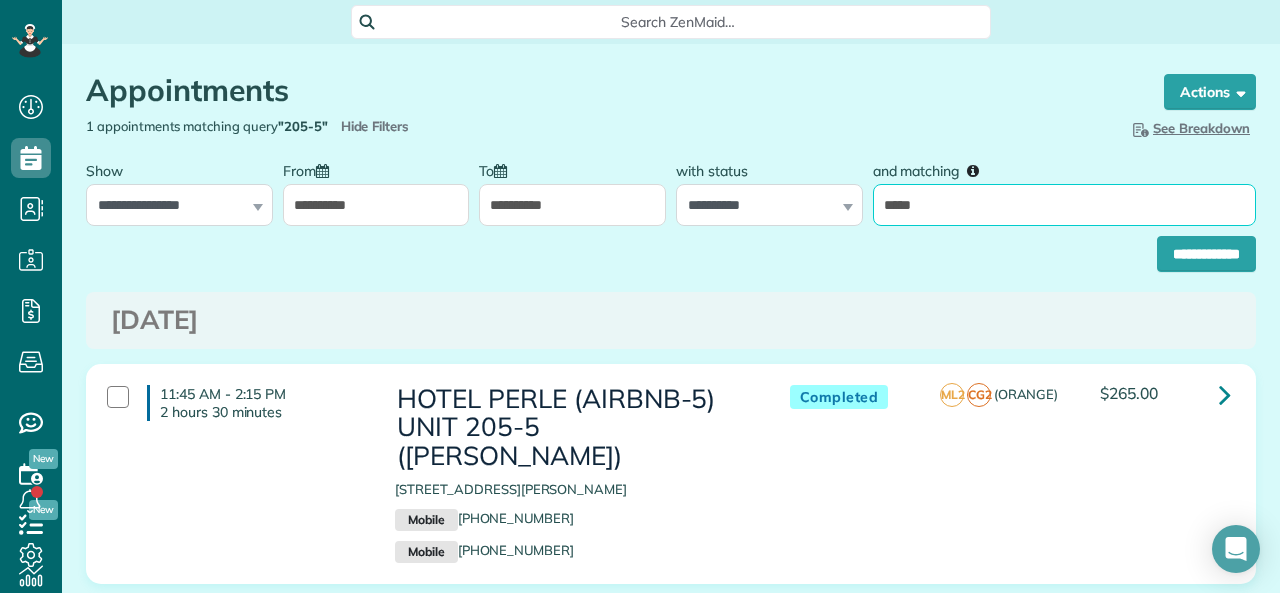 click on "**********" at bounding box center [1206, 254] 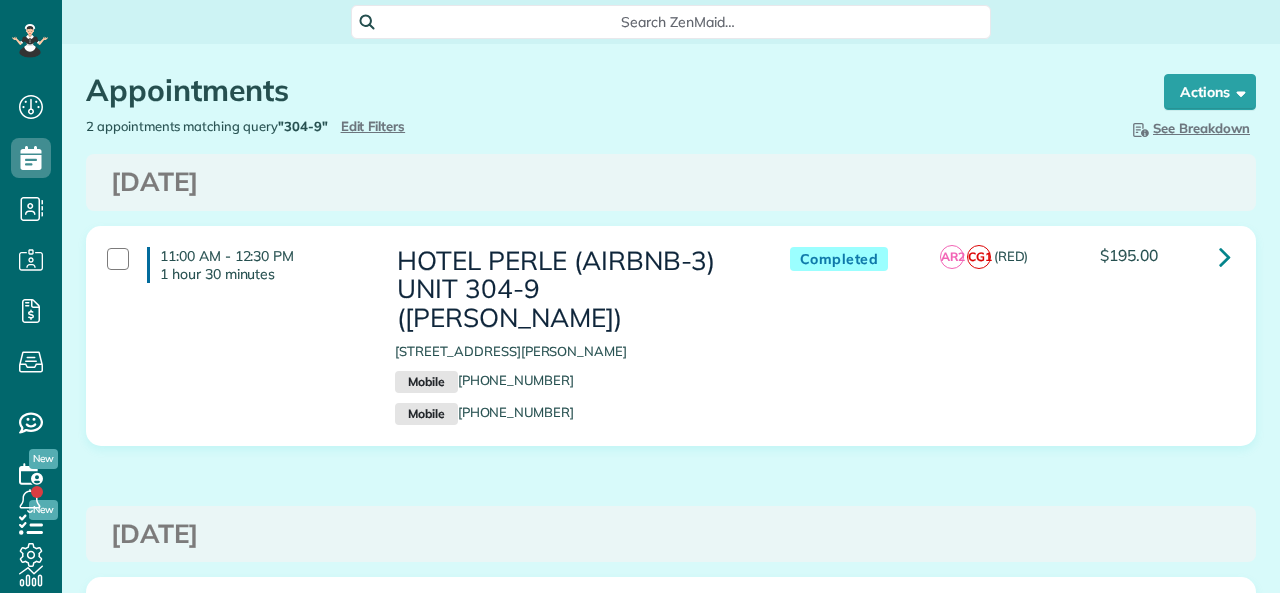 scroll, scrollTop: 0, scrollLeft: 0, axis: both 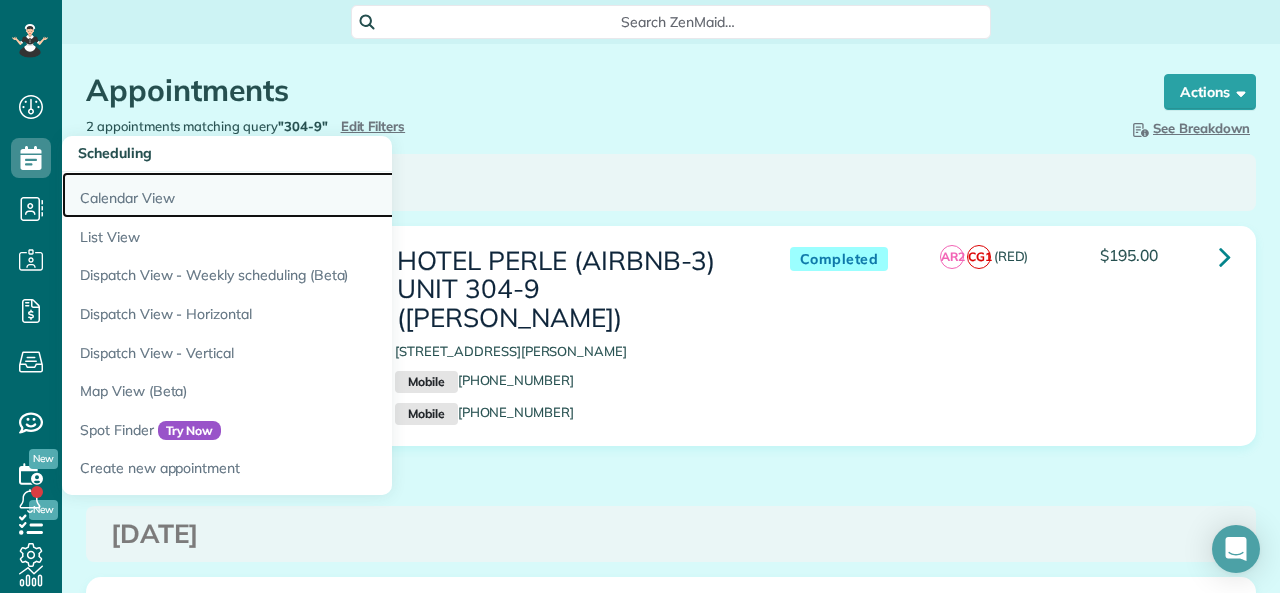 click on "Calendar View" at bounding box center [312, 195] 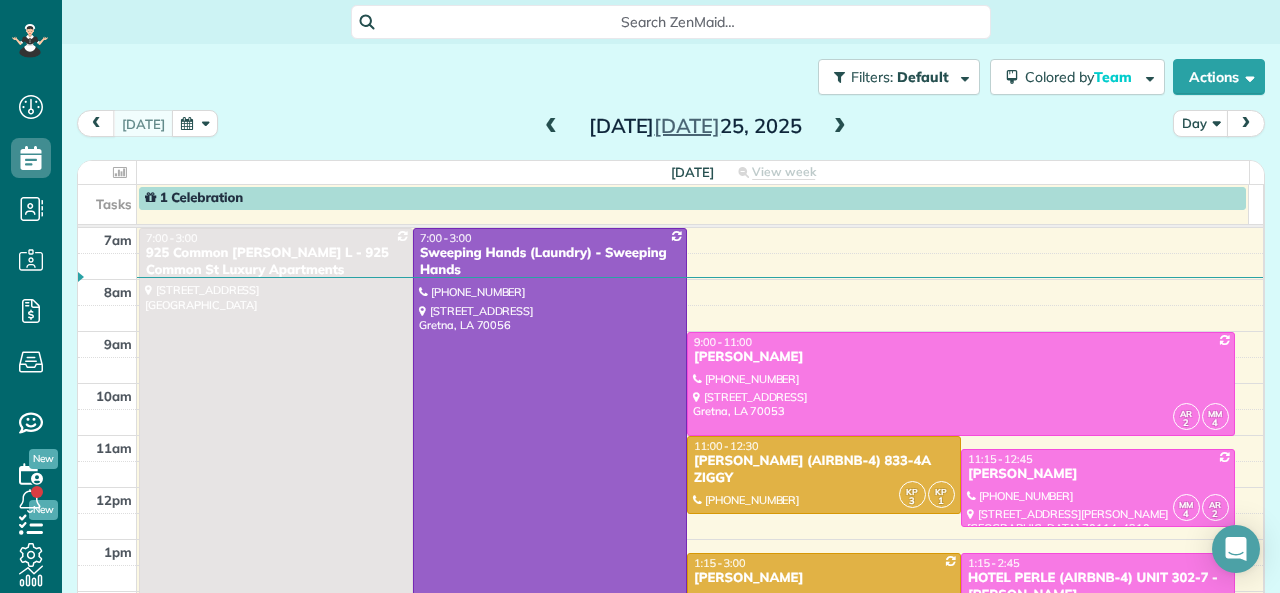 scroll, scrollTop: 0, scrollLeft: 0, axis: both 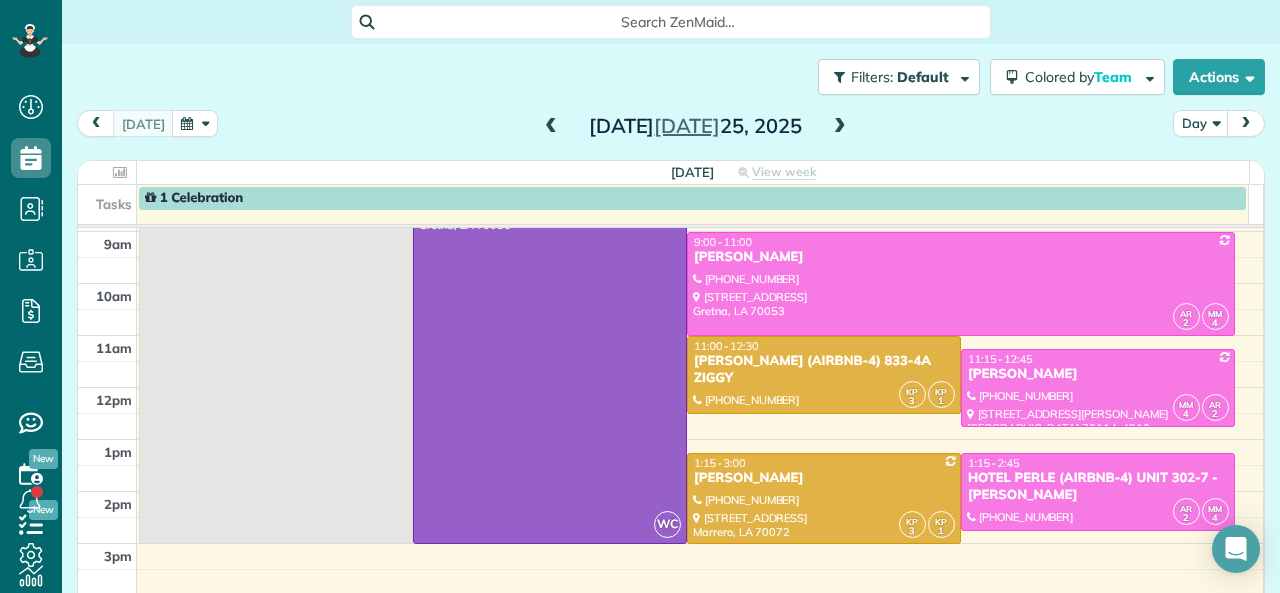 click at bounding box center (840, 127) 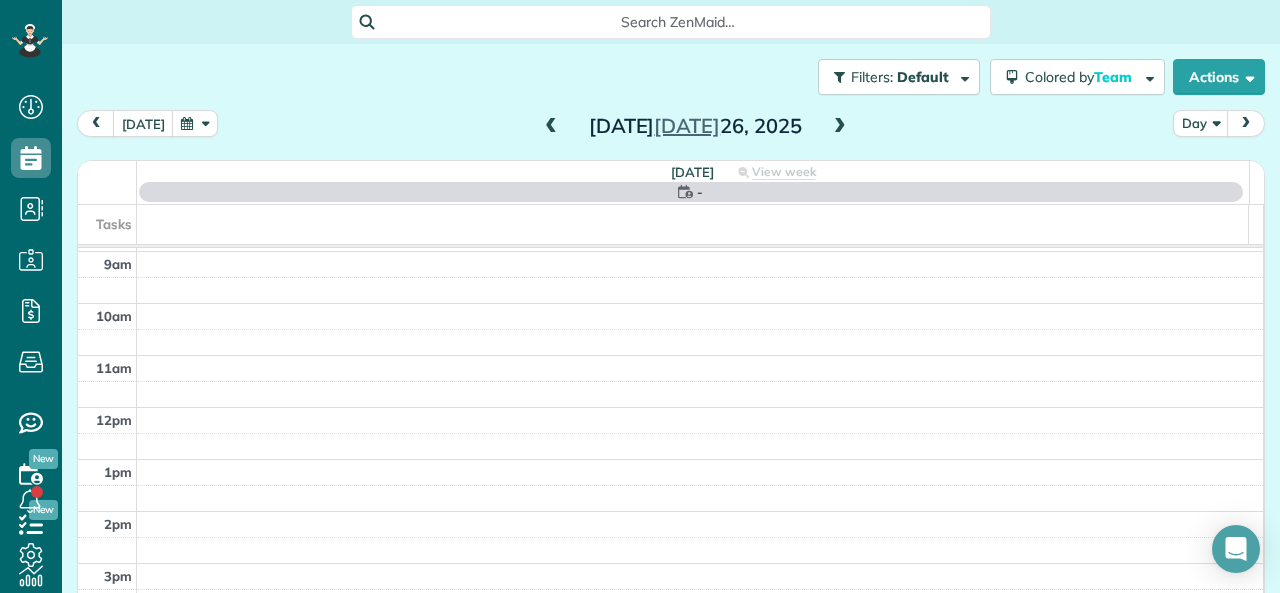 scroll, scrollTop: 0, scrollLeft: 0, axis: both 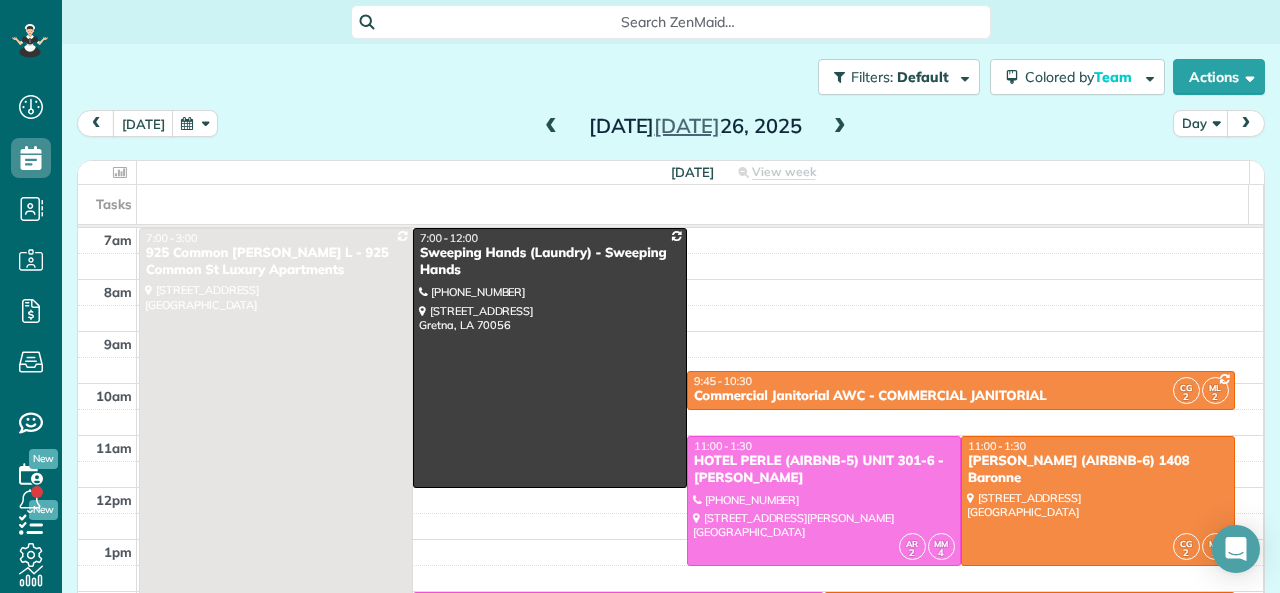 click at bounding box center (551, 127) 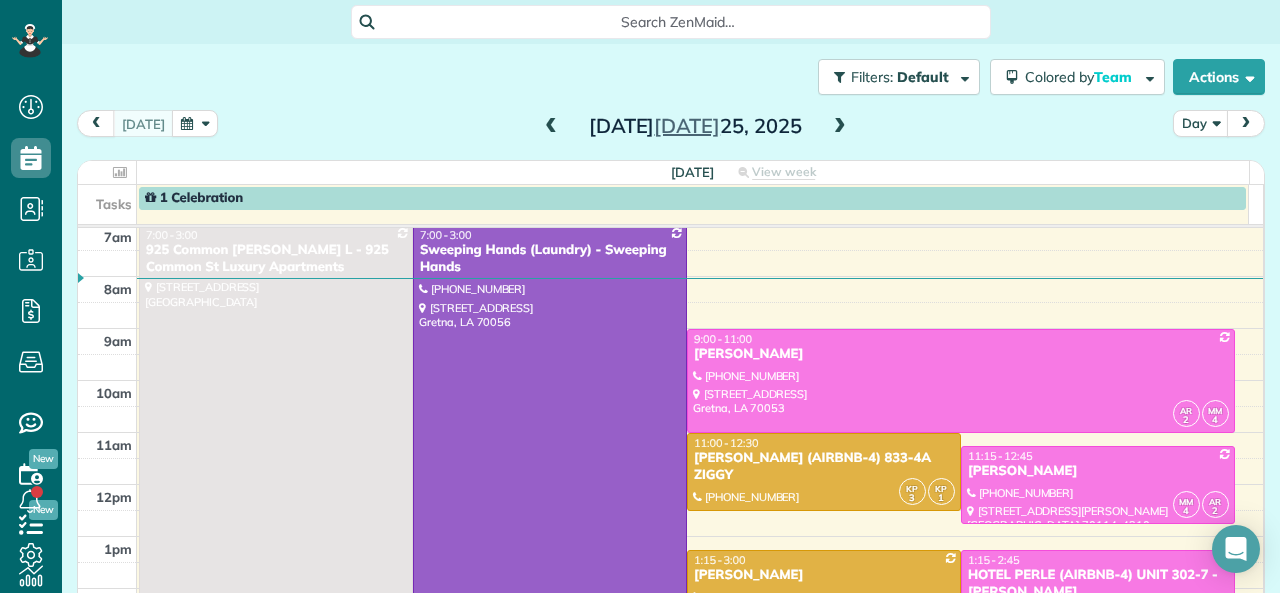 scroll, scrollTop: 0, scrollLeft: 0, axis: both 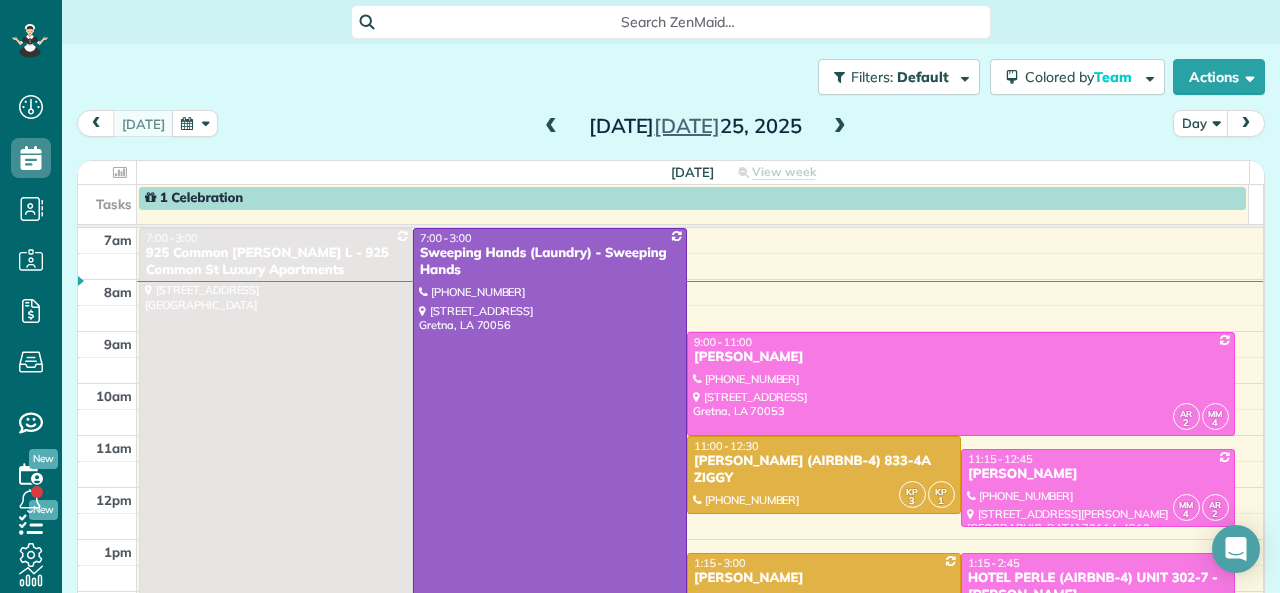 click at bounding box center [551, 127] 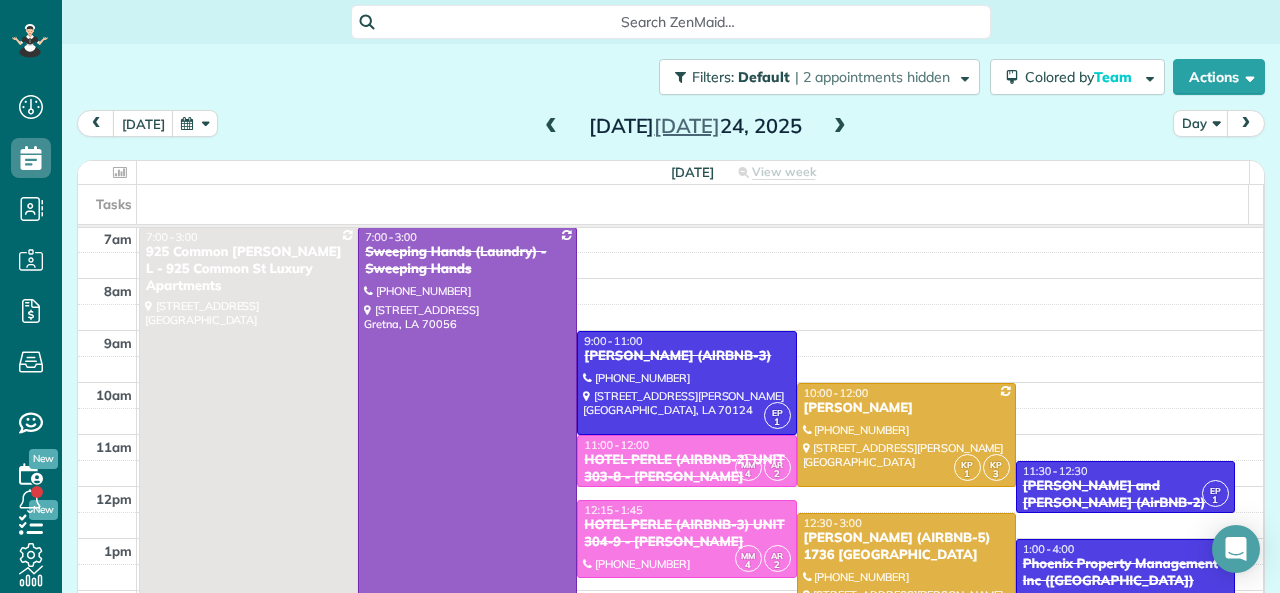 scroll, scrollTop: 0, scrollLeft: 0, axis: both 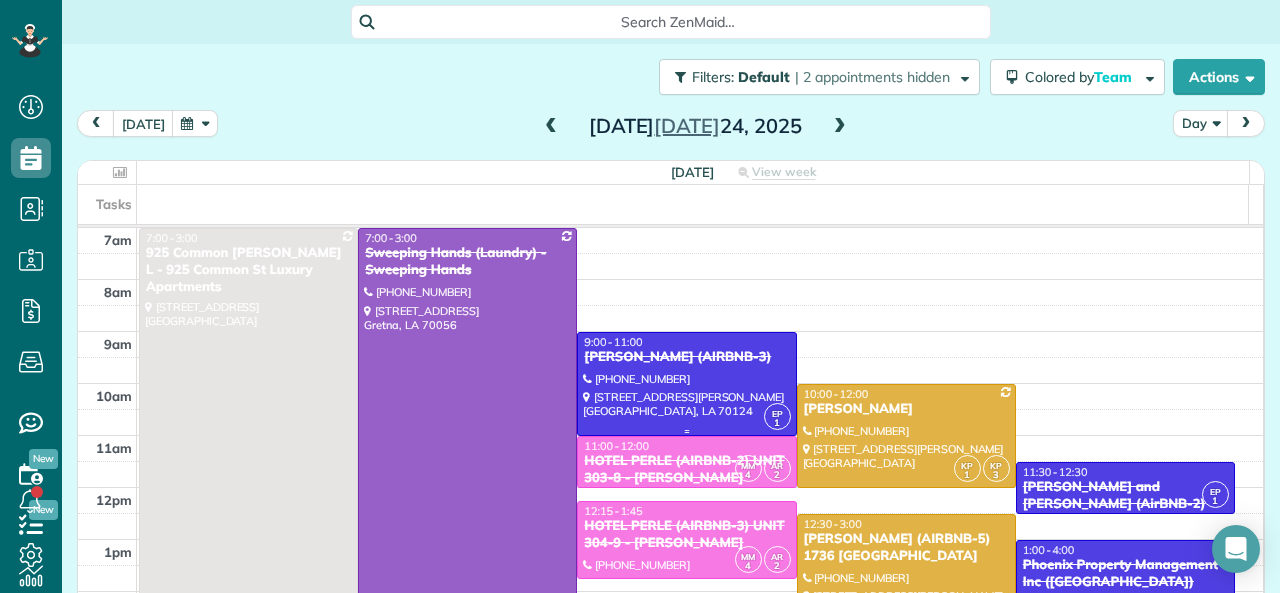 click at bounding box center [686, 384] 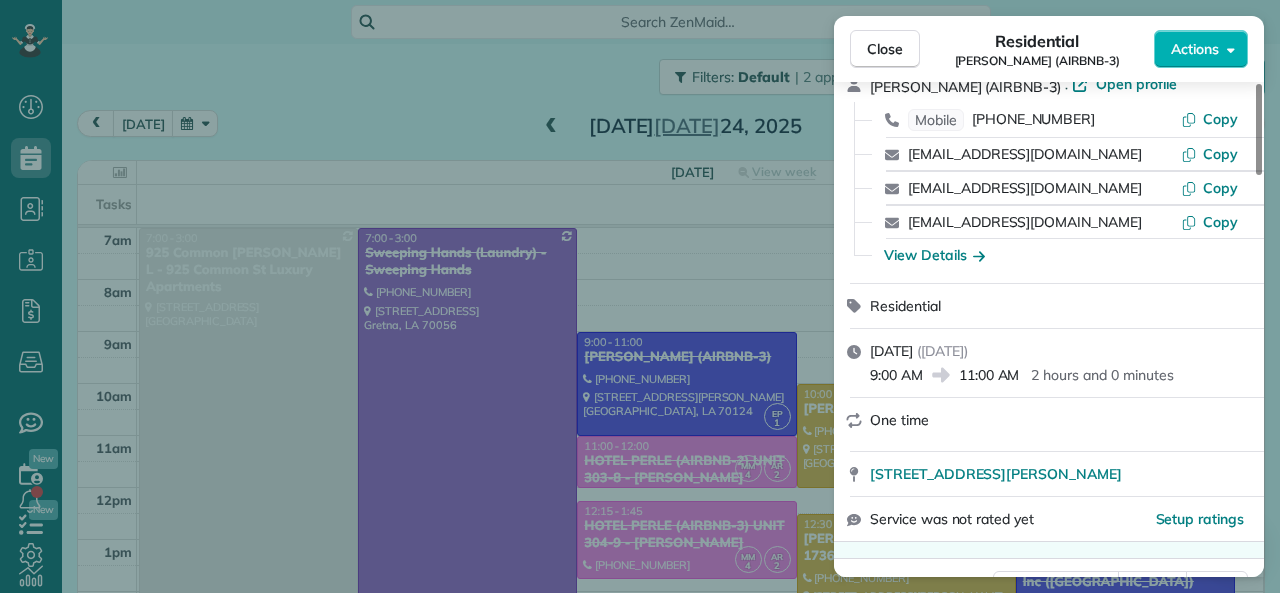scroll, scrollTop: 200, scrollLeft: 0, axis: vertical 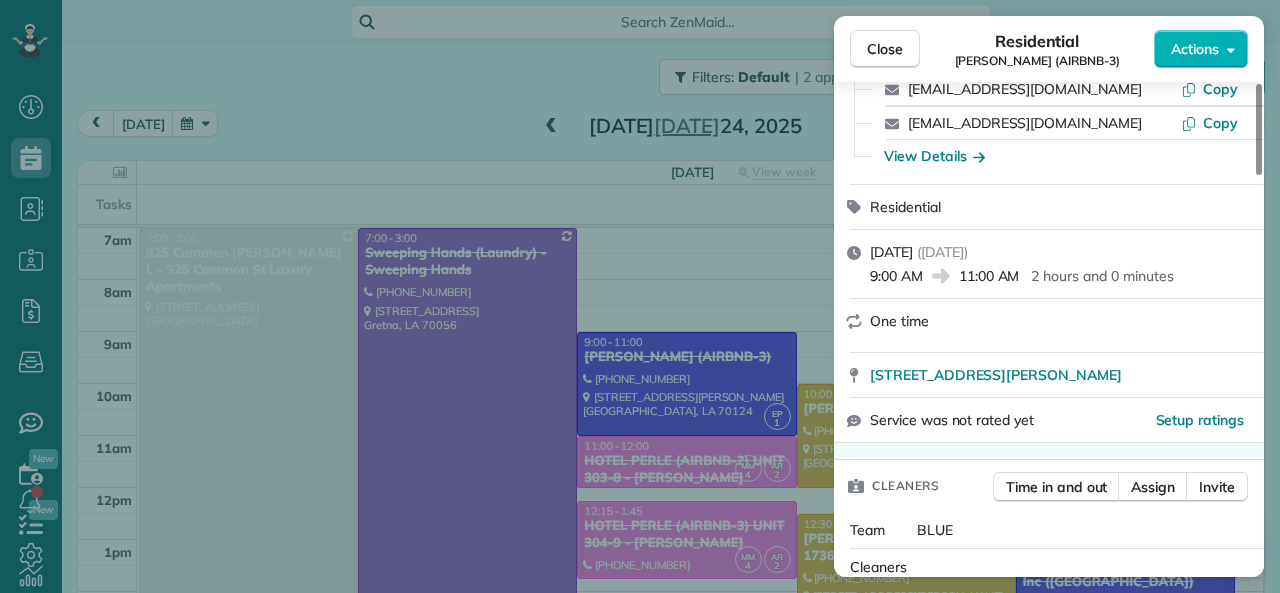 drag, startPoint x: 870, startPoint y: 276, endPoint x: 921, endPoint y: 277, distance: 51.009804 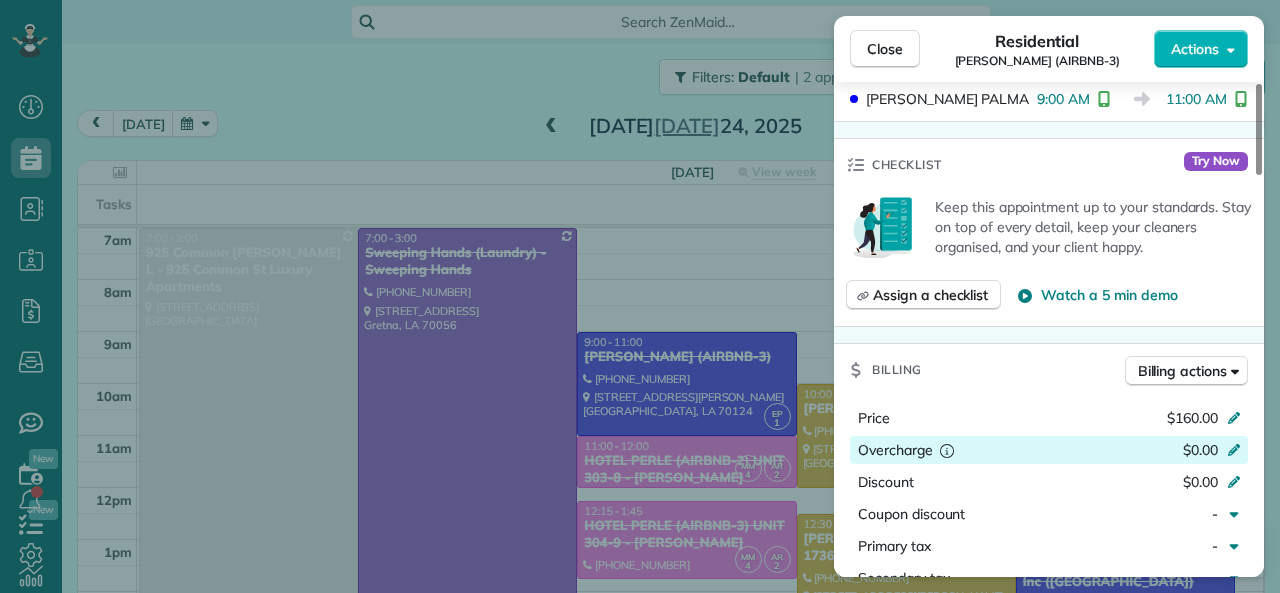 scroll, scrollTop: 600, scrollLeft: 0, axis: vertical 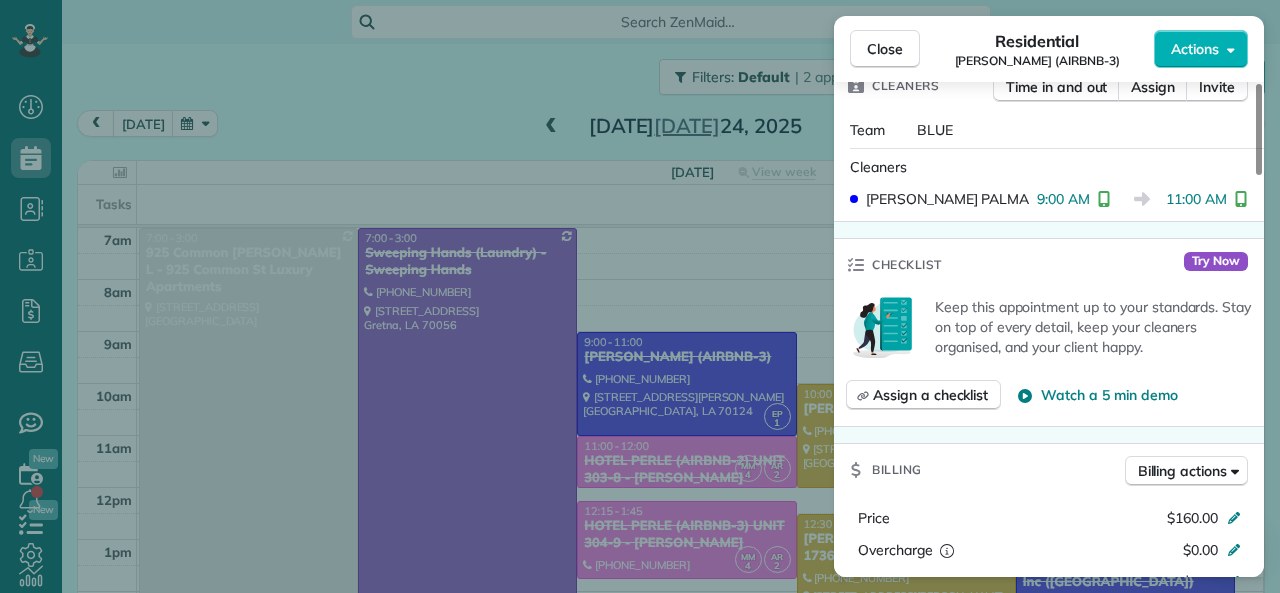 drag, startPoint x: 867, startPoint y: 41, endPoint x: 761, endPoint y: 226, distance: 213.21585 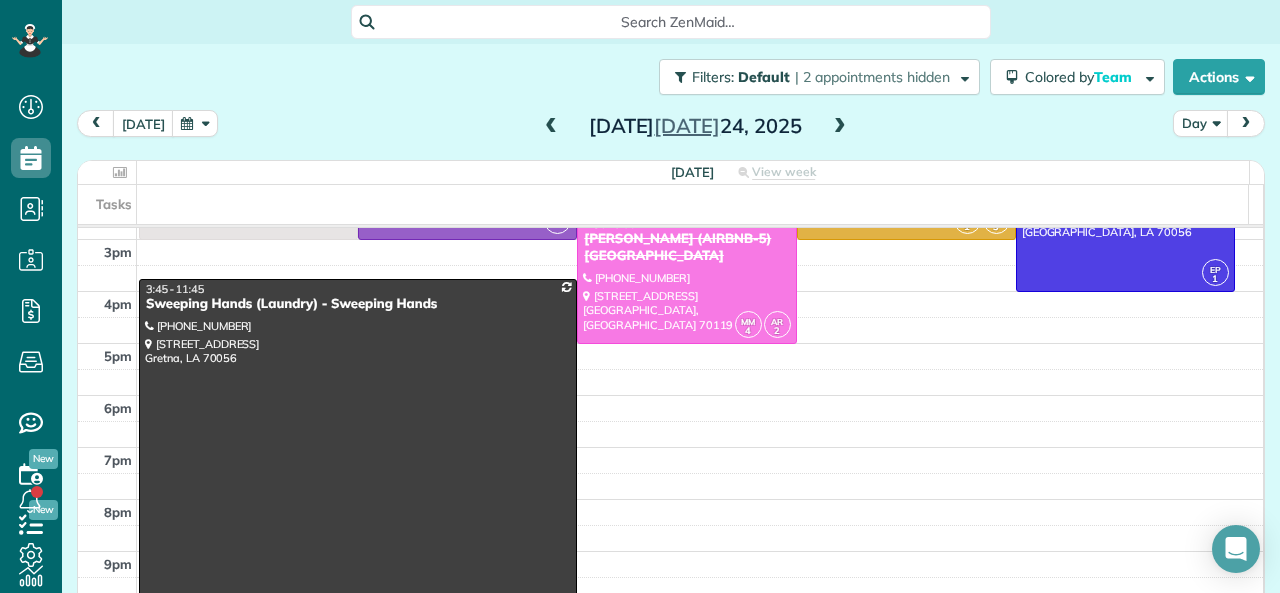 scroll, scrollTop: 300, scrollLeft: 0, axis: vertical 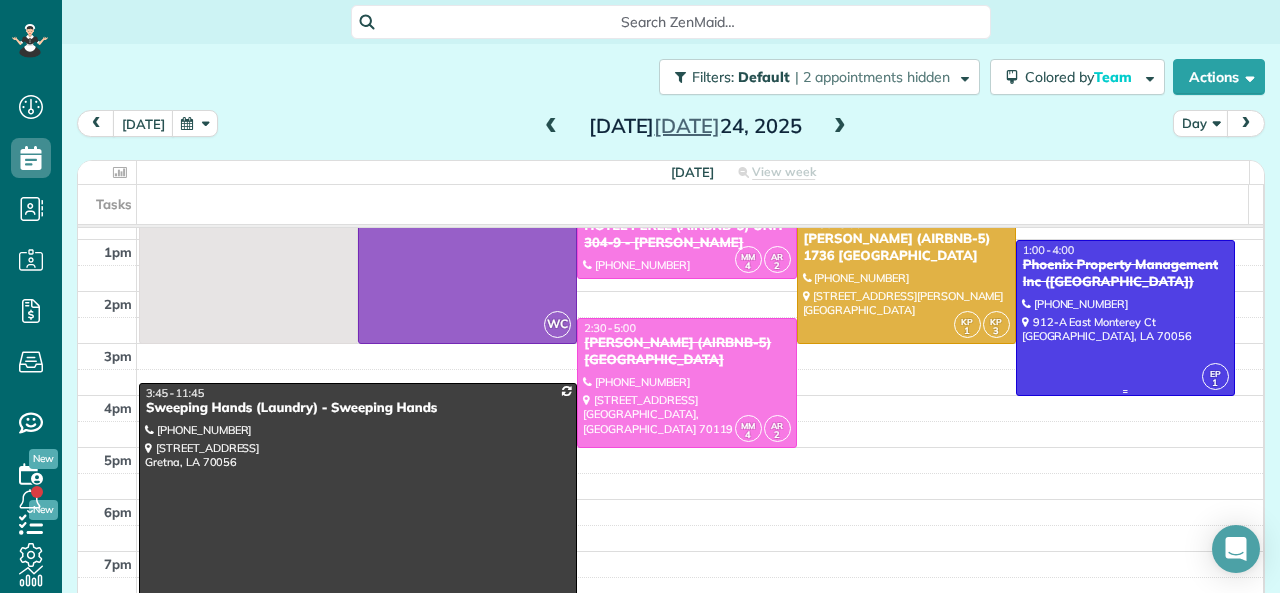click at bounding box center (1125, 318) 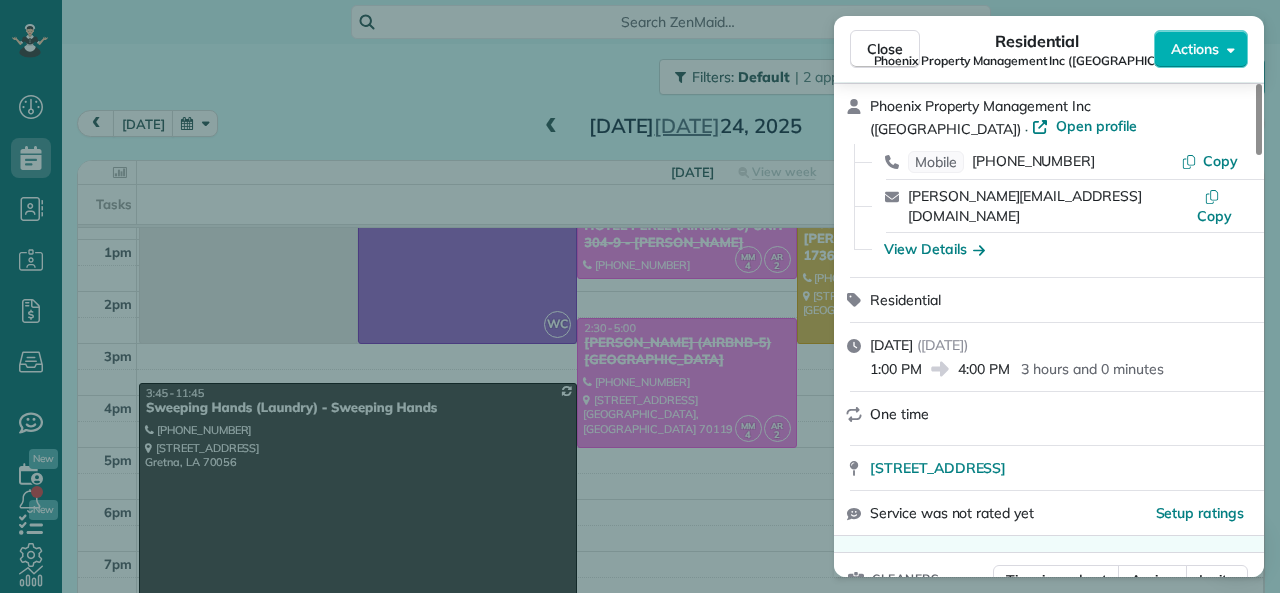 scroll, scrollTop: 100, scrollLeft: 0, axis: vertical 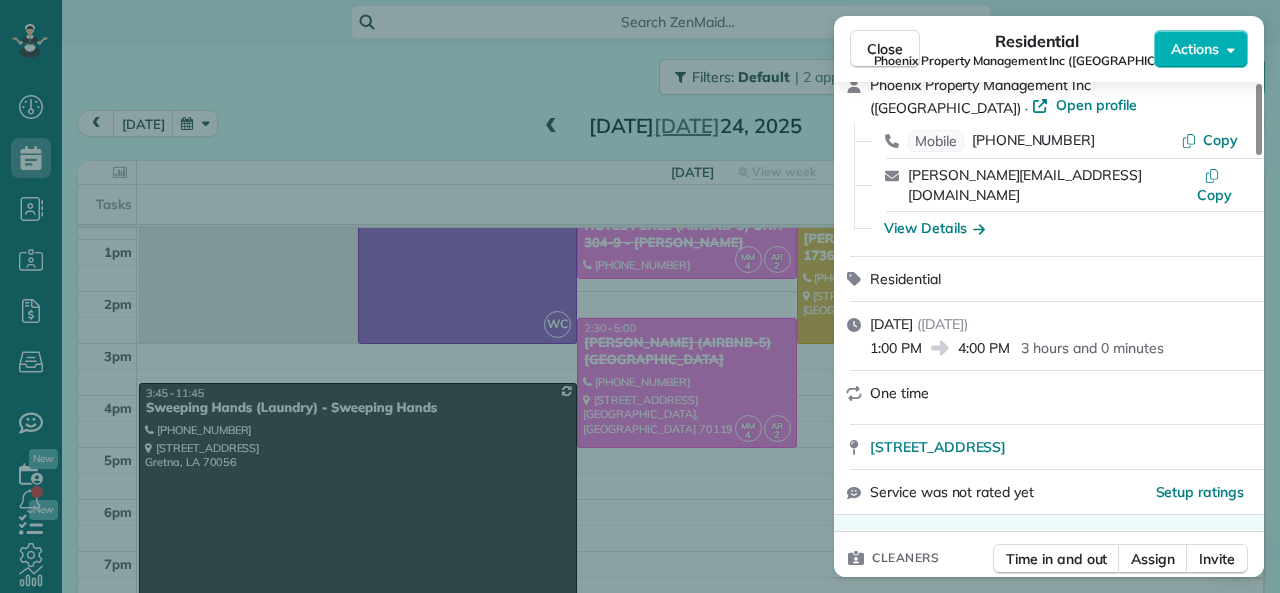 drag, startPoint x: 960, startPoint y: 327, endPoint x: 1010, endPoint y: 329, distance: 50.039986 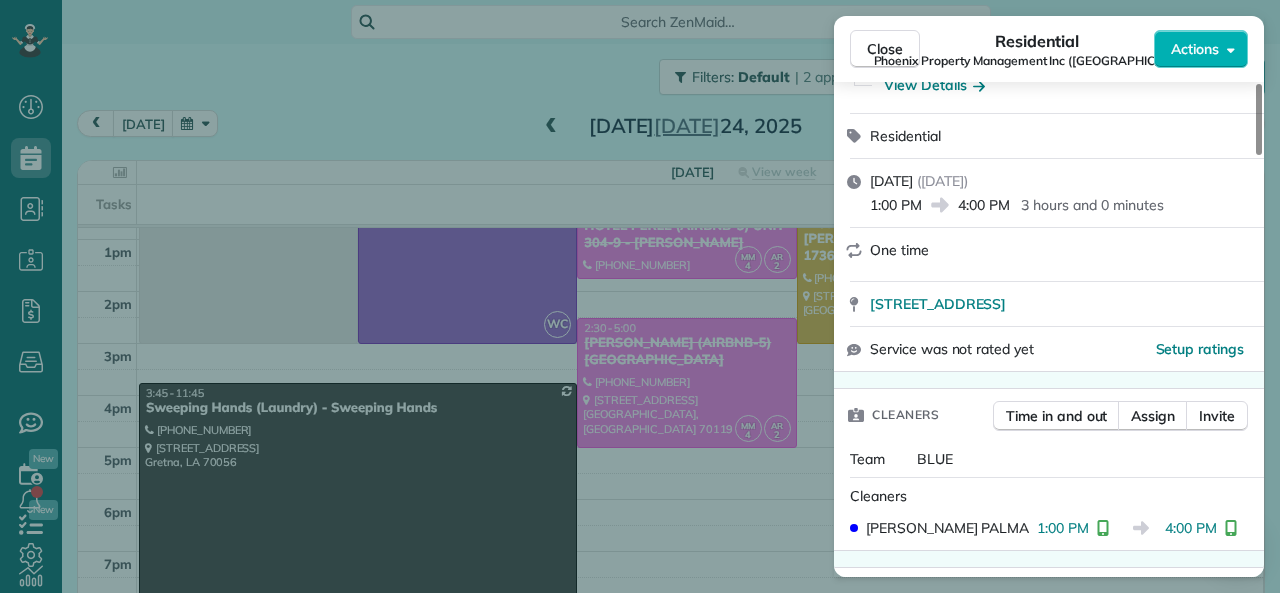 scroll, scrollTop: 500, scrollLeft: 0, axis: vertical 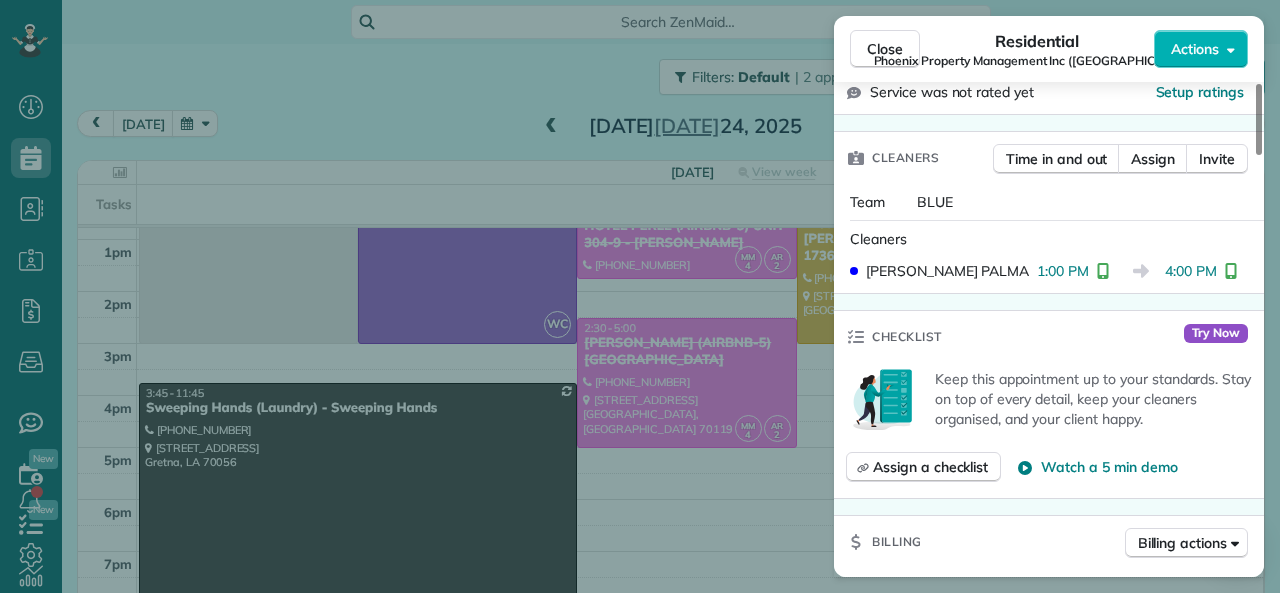 click on "Phoenix Property Management Inc (East Monterey Ct)" at bounding box center (1037, 61) 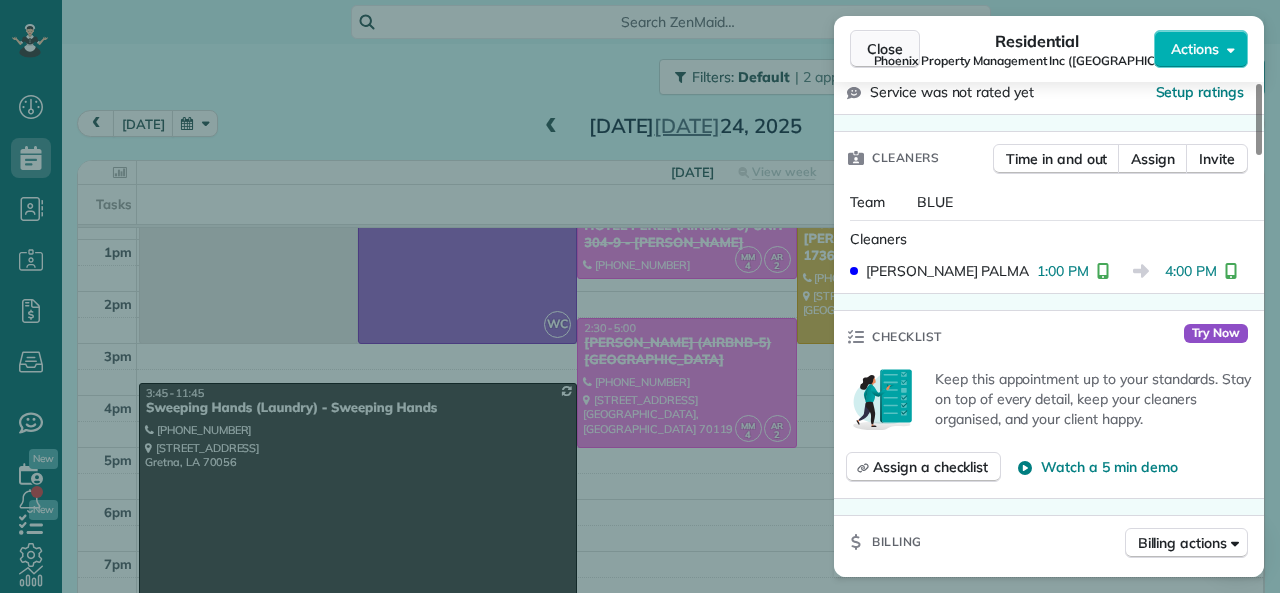 click on "Close" at bounding box center [885, 49] 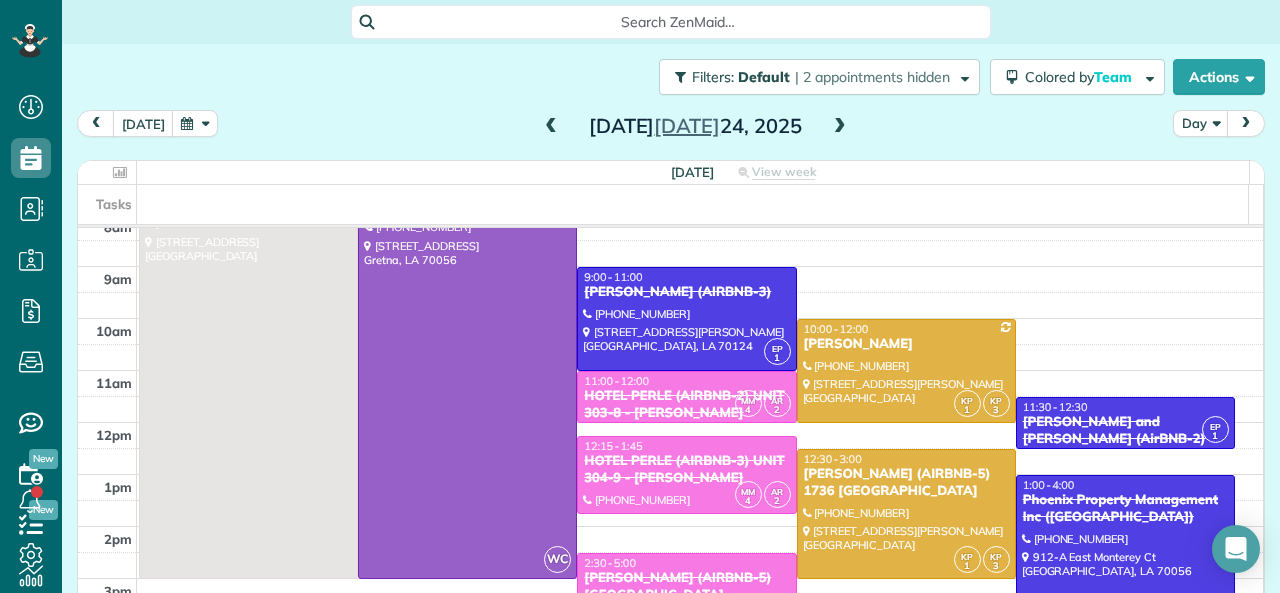 scroll, scrollTop: 100, scrollLeft: 0, axis: vertical 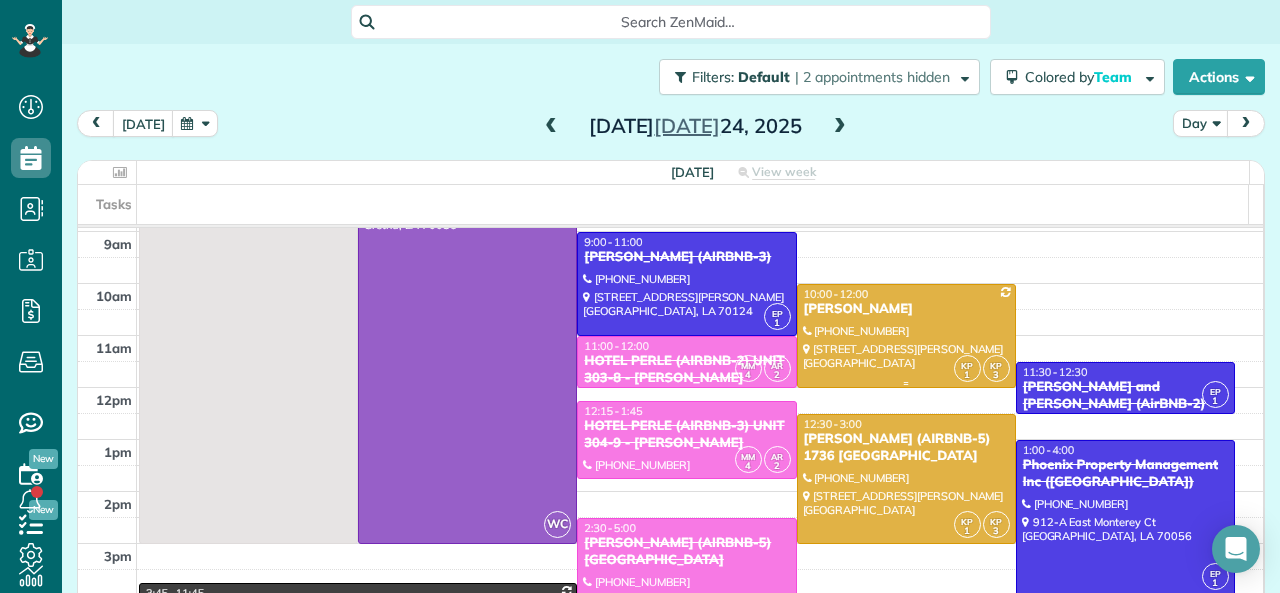 click at bounding box center [906, 336] 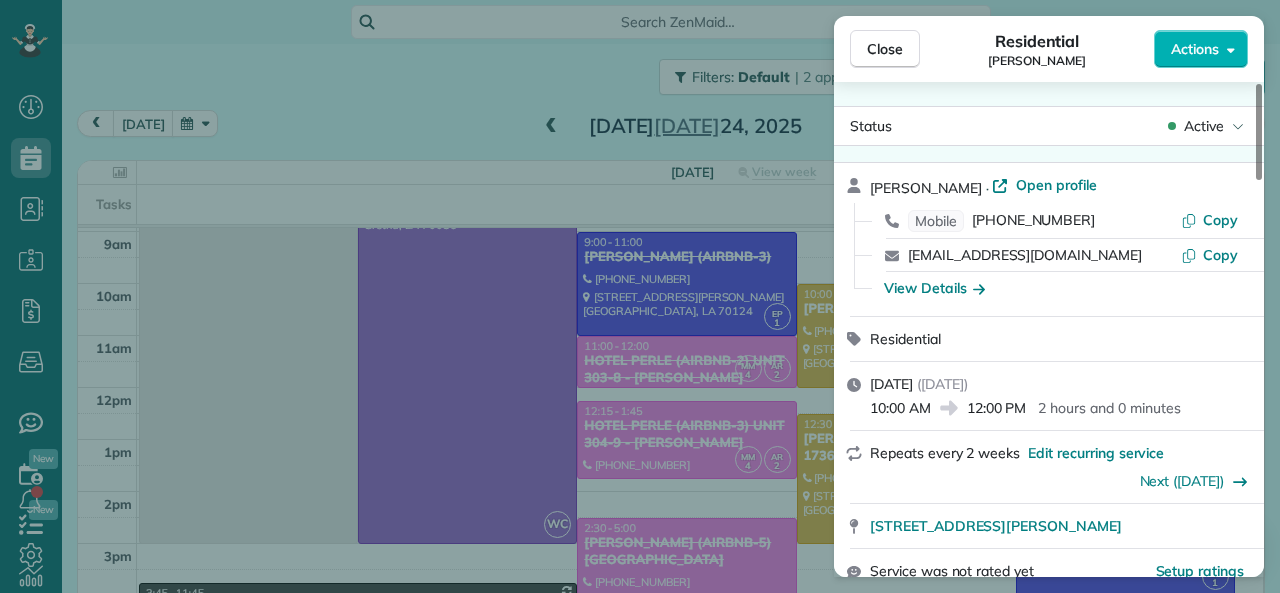 drag, startPoint x: 873, startPoint y: 416, endPoint x: 932, endPoint y: 408, distance: 59.5399 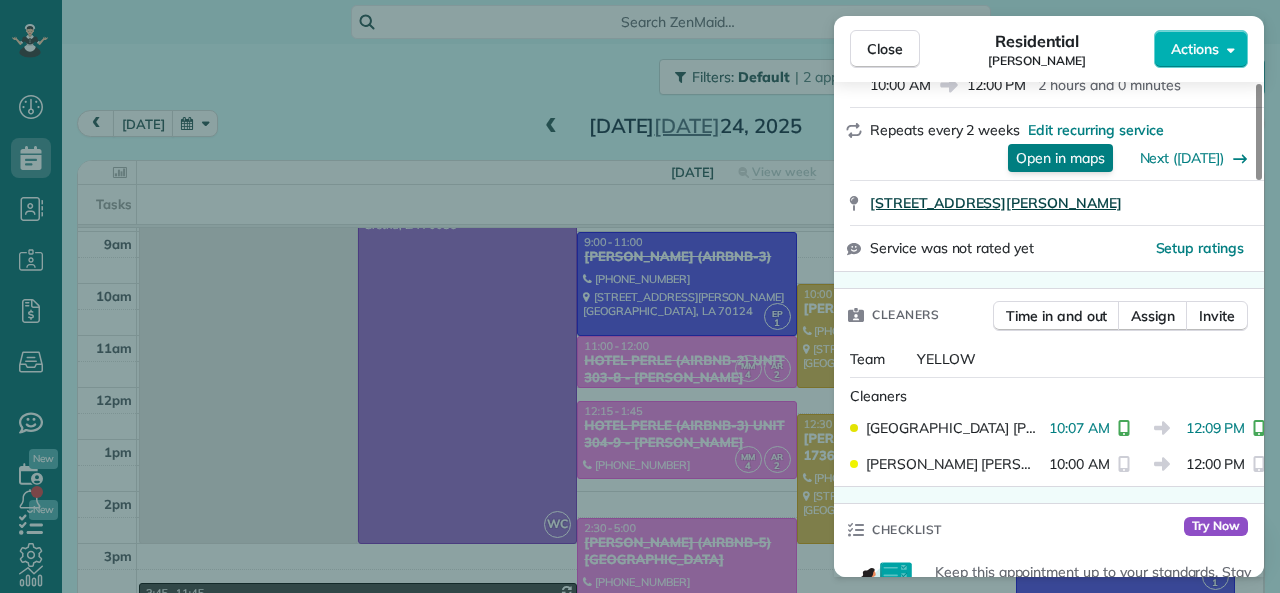 scroll, scrollTop: 400, scrollLeft: 0, axis: vertical 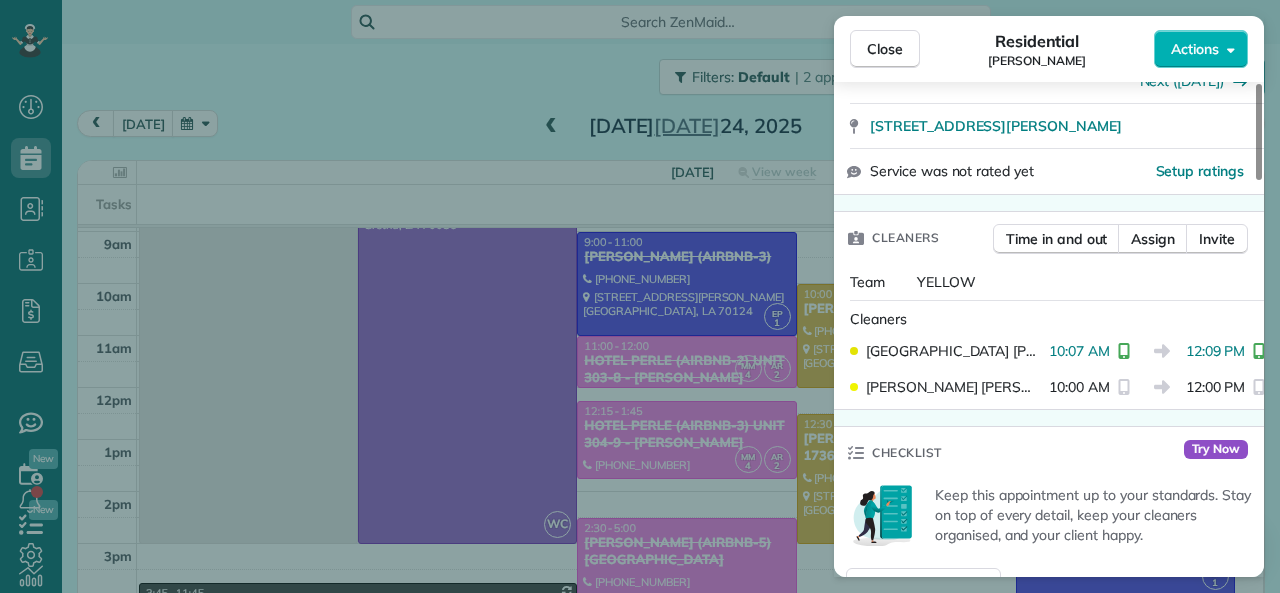 drag, startPoint x: 1039, startPoint y: 352, endPoint x: 1102, endPoint y: 347, distance: 63.1981 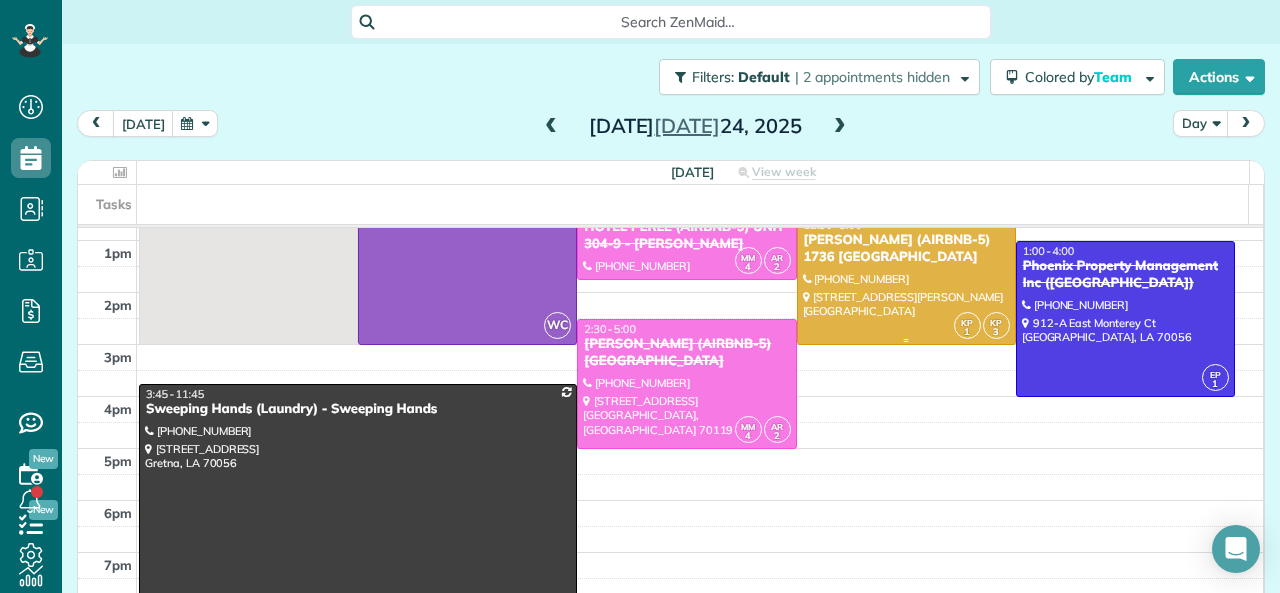 scroll, scrollTop: 300, scrollLeft: 0, axis: vertical 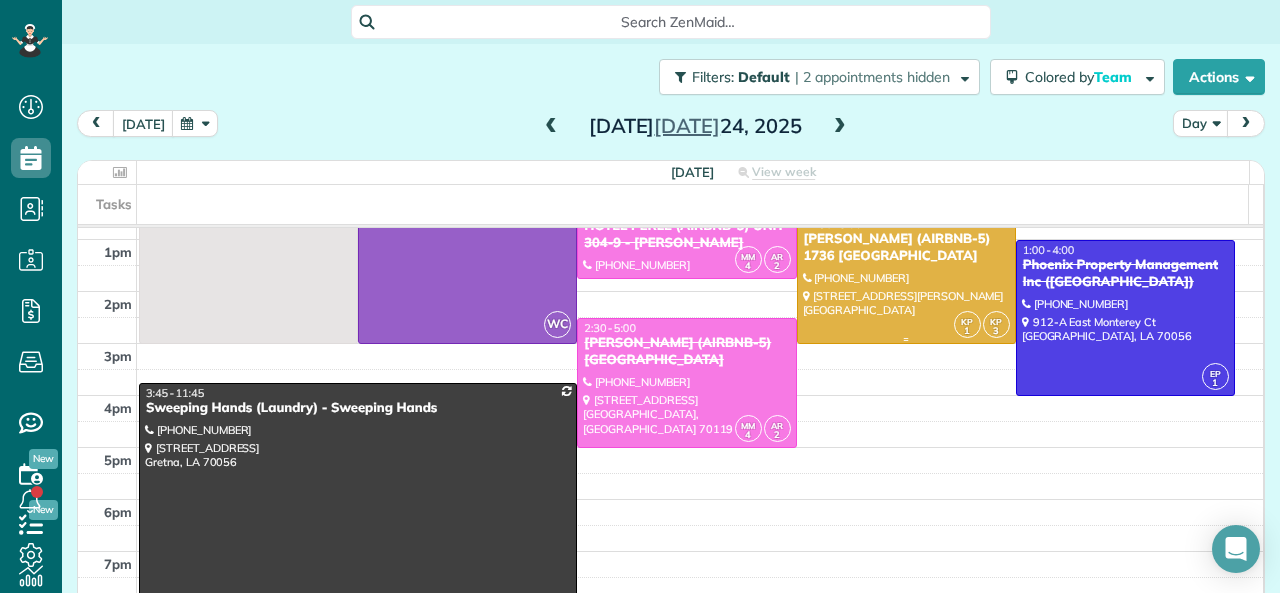 click at bounding box center [906, 279] 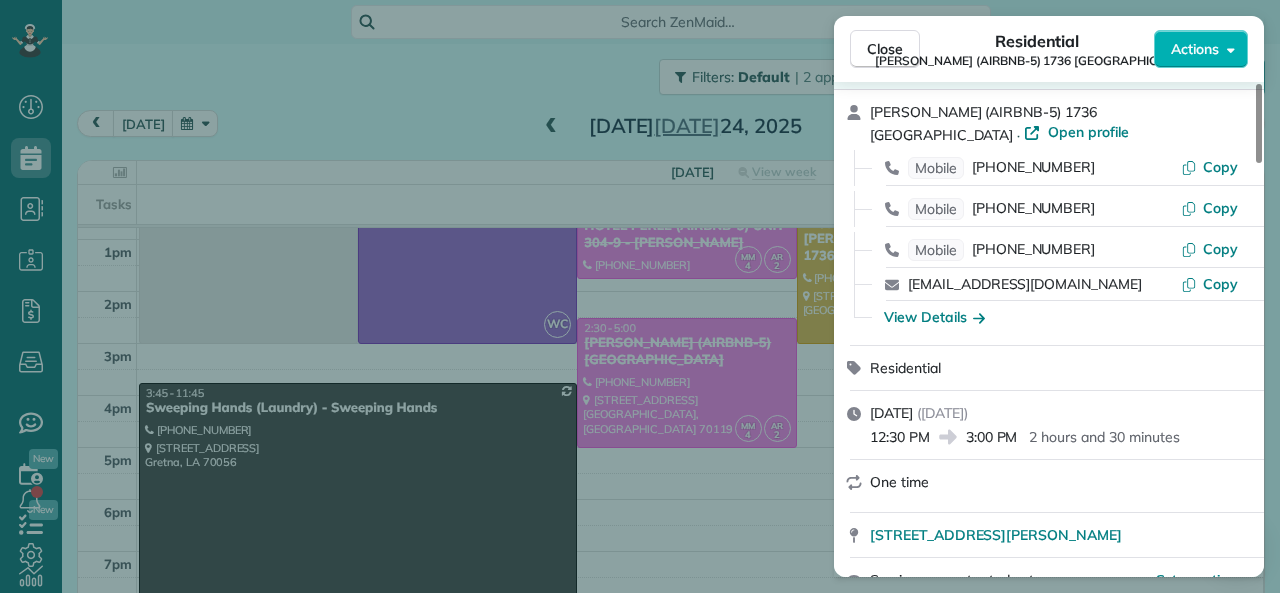 scroll, scrollTop: 200, scrollLeft: 0, axis: vertical 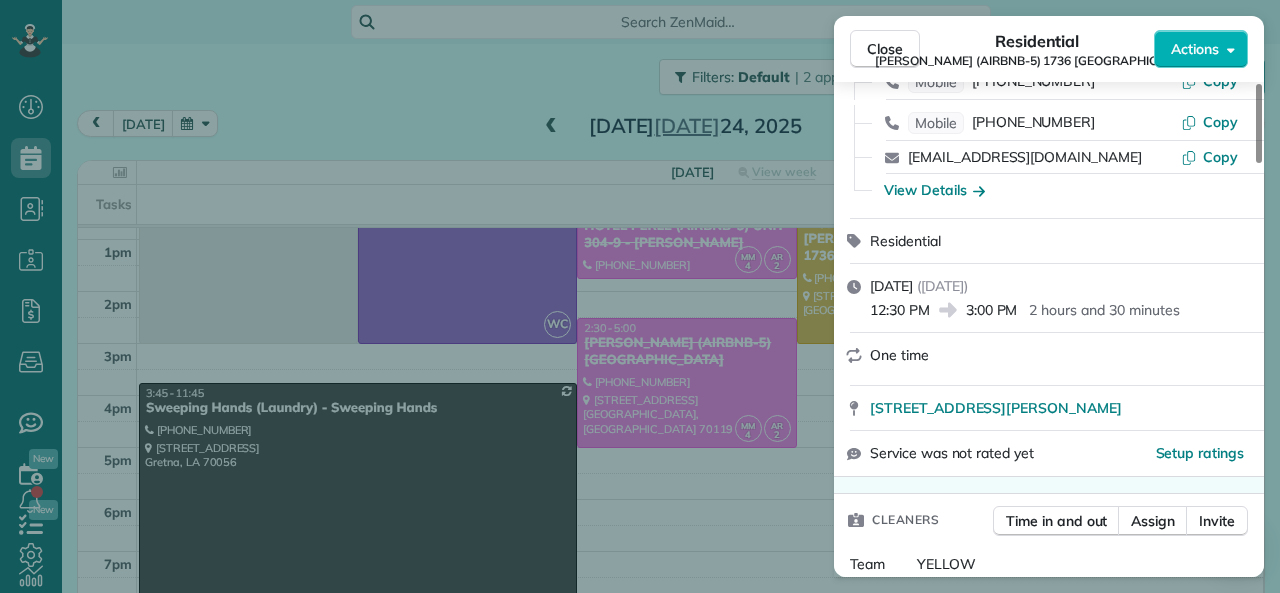 drag, startPoint x: 969, startPoint y: 289, endPoint x: 1017, endPoint y: 291, distance: 48.04165 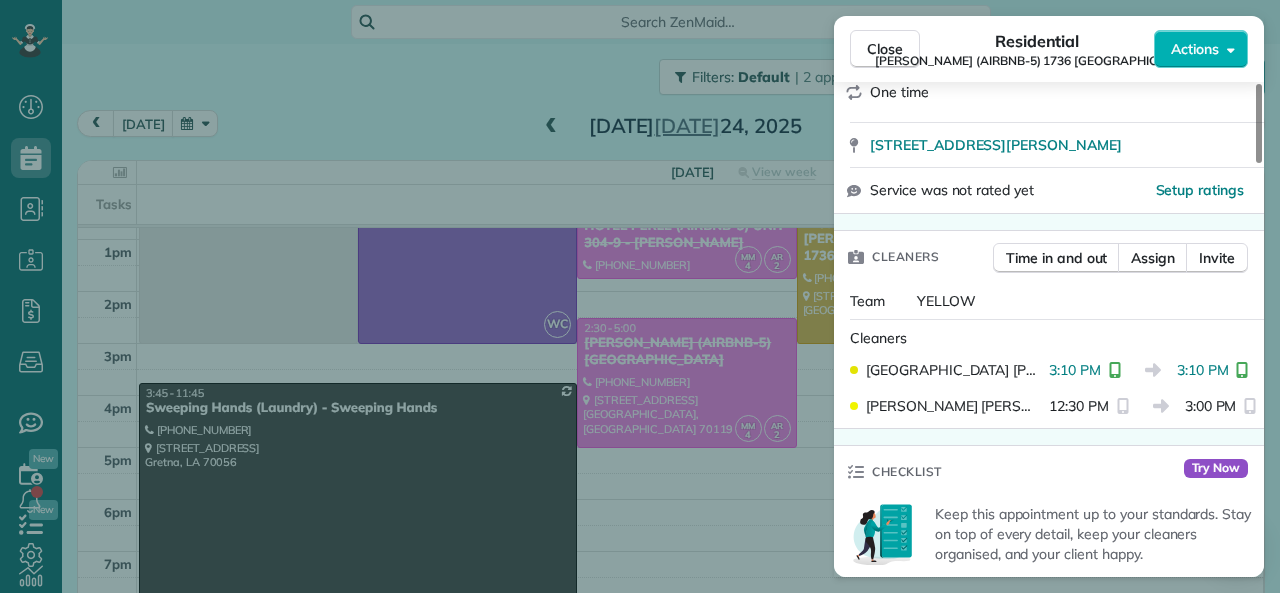 scroll, scrollTop: 500, scrollLeft: 0, axis: vertical 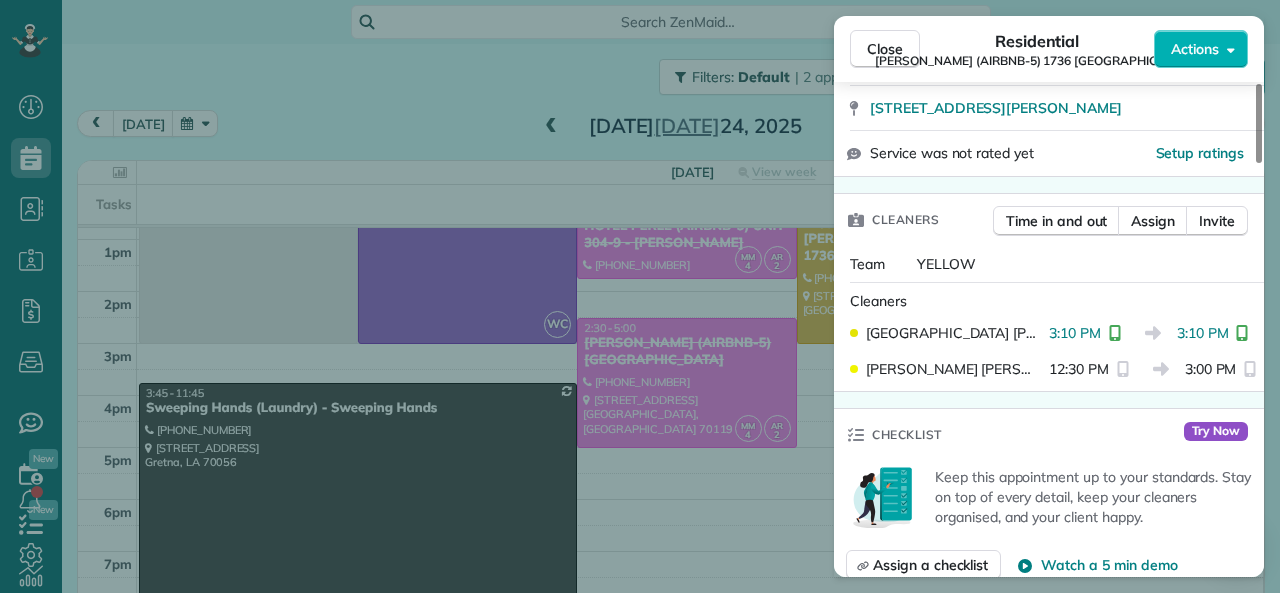 drag, startPoint x: 1187, startPoint y: 310, endPoint x: 1214, endPoint y: 314, distance: 27.294687 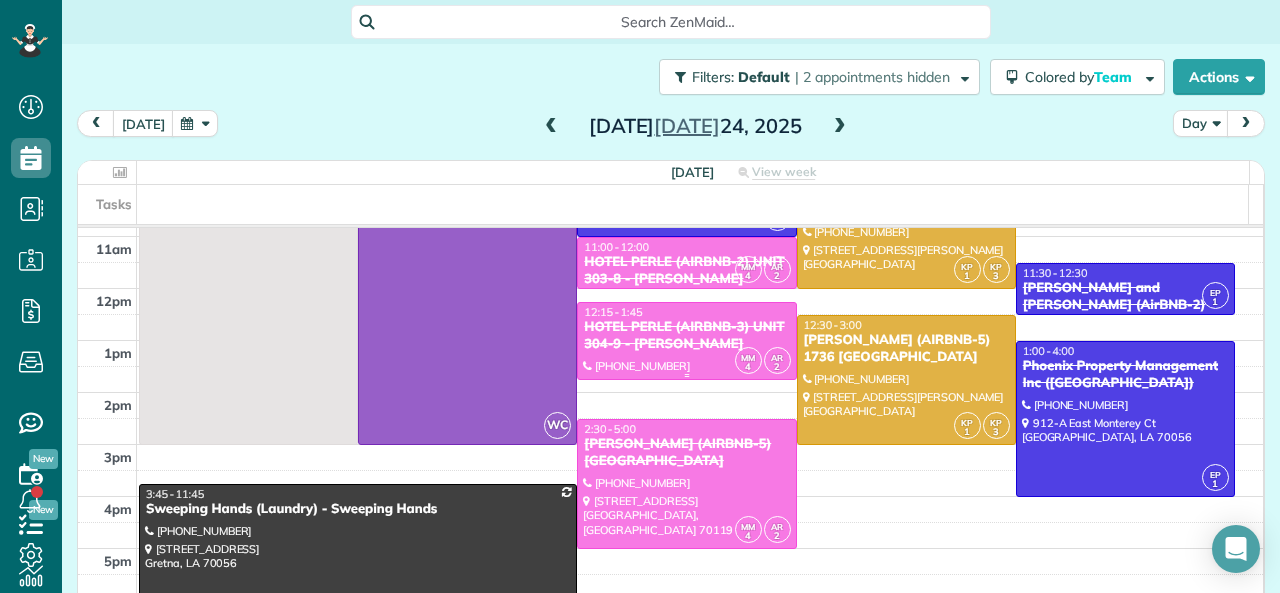 scroll, scrollTop: 200, scrollLeft: 0, axis: vertical 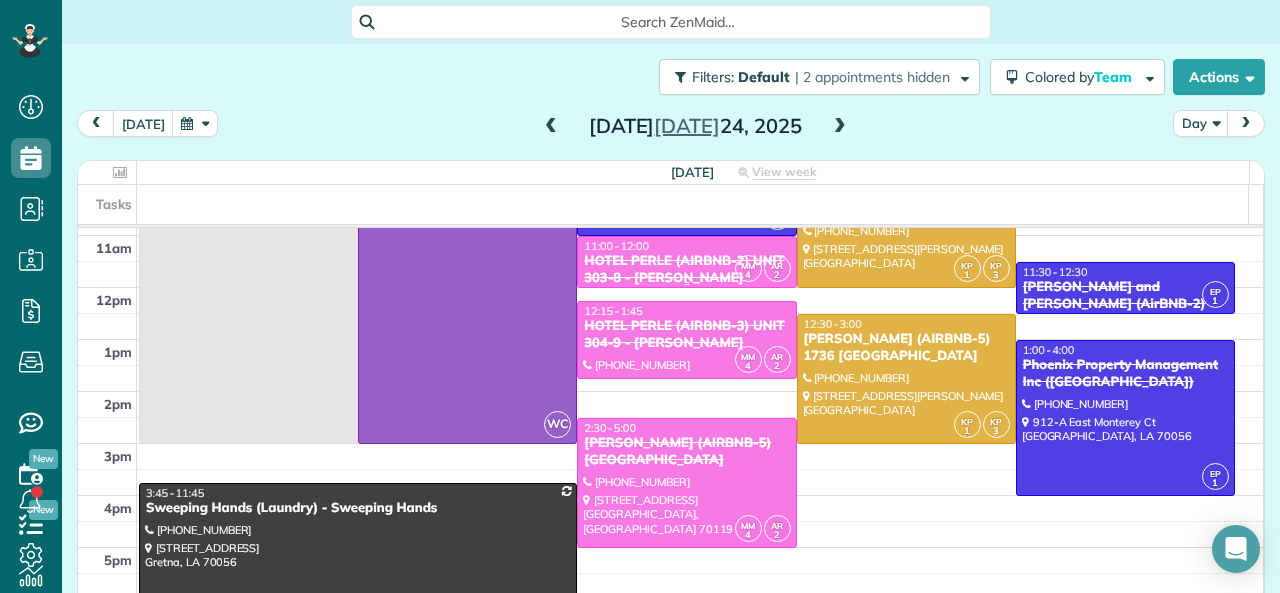 click on "HOTEL PERLE (AIRBNB-2) UNIT 303-8 - [PERSON_NAME]" at bounding box center [686, 270] 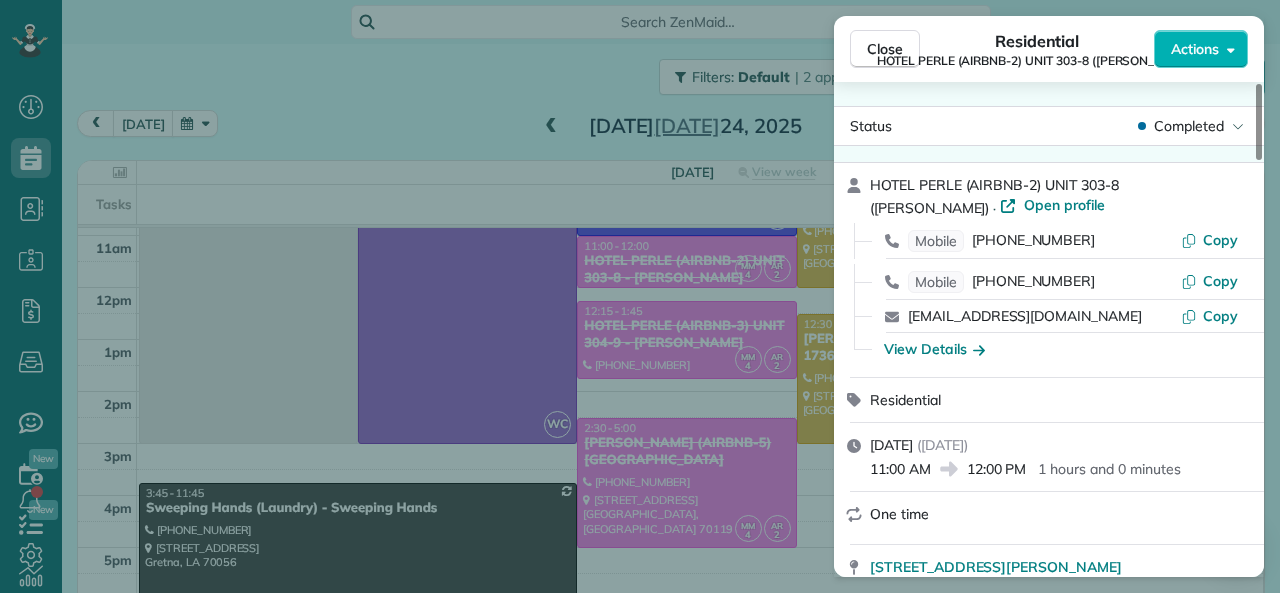drag, startPoint x: 873, startPoint y: 468, endPoint x: 932, endPoint y: 465, distance: 59.07622 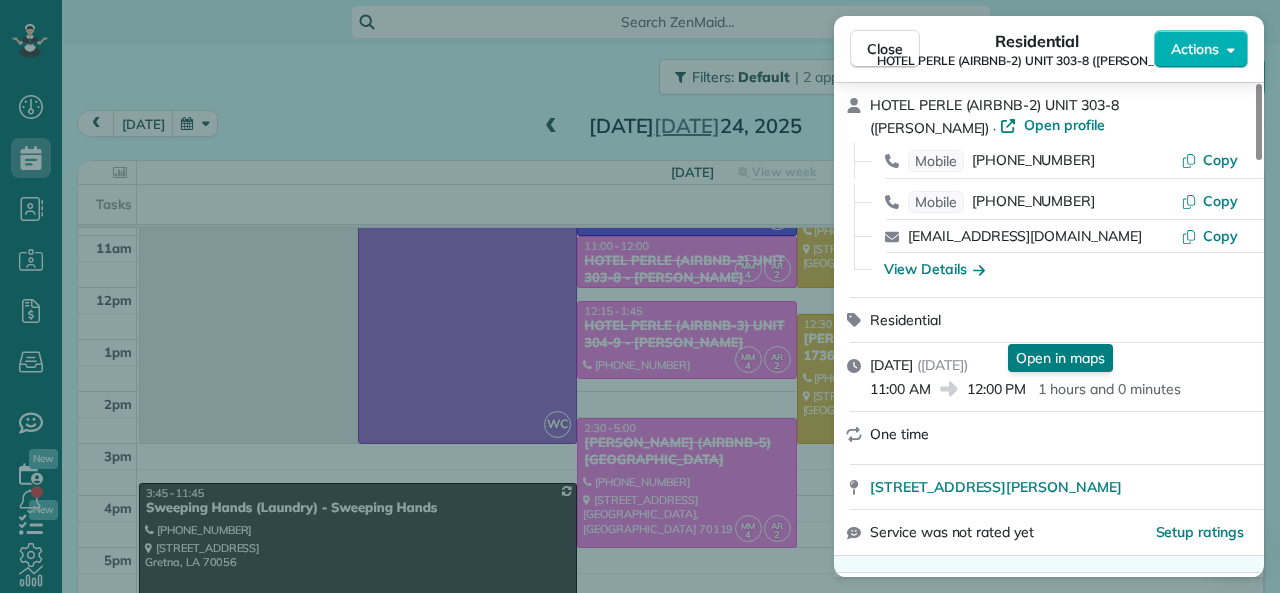 scroll, scrollTop: 300, scrollLeft: 0, axis: vertical 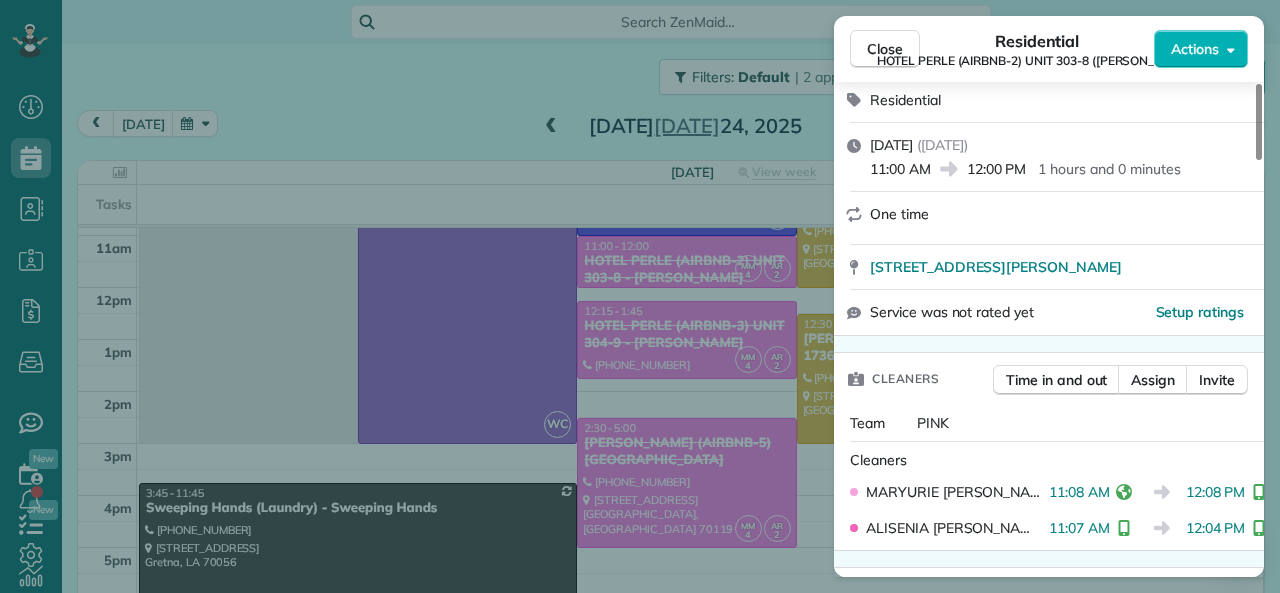 drag, startPoint x: 1040, startPoint y: 492, endPoint x: 1096, endPoint y: 493, distance: 56.008926 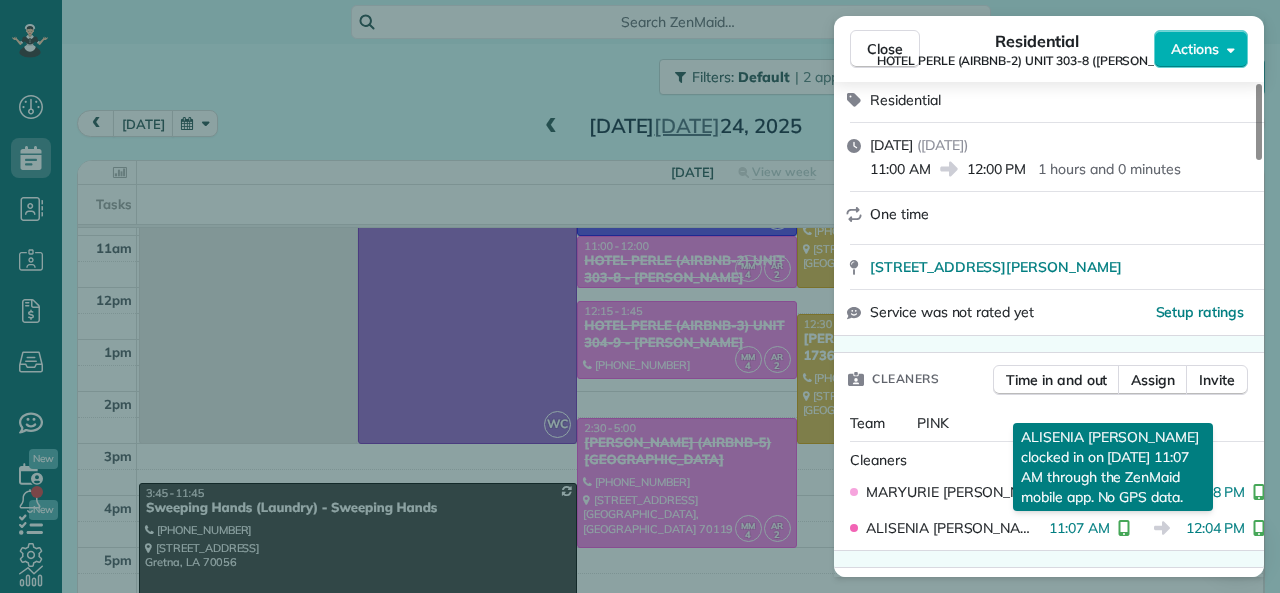 drag, startPoint x: 1038, startPoint y: 532, endPoint x: 1098, endPoint y: 529, distance: 60.074955 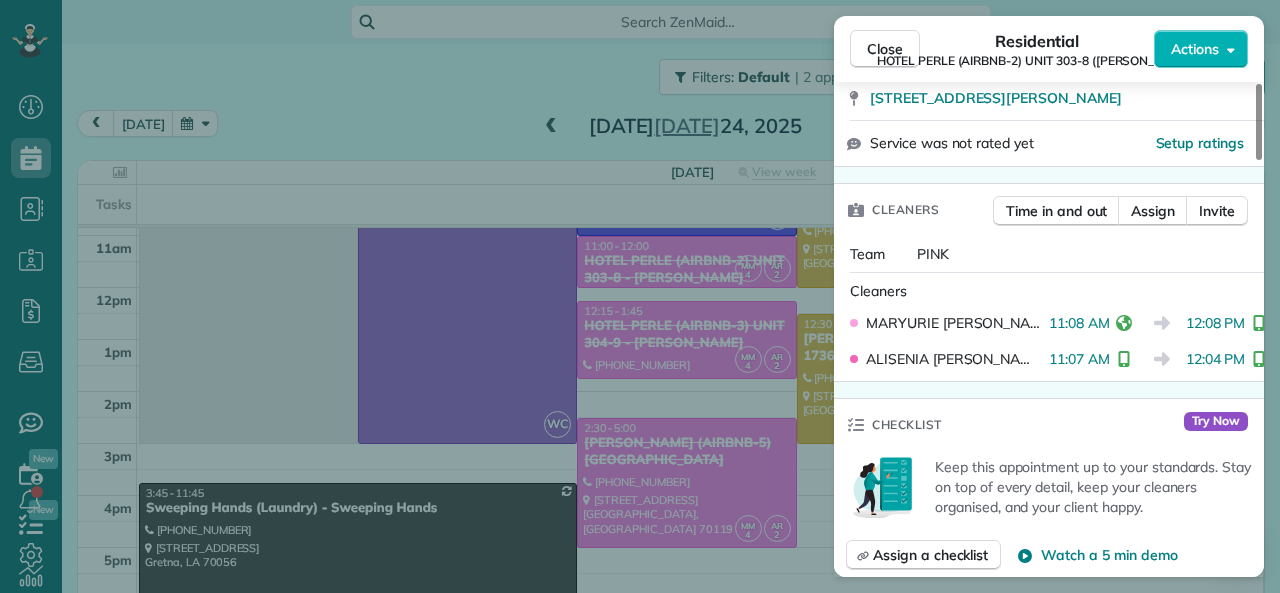 scroll, scrollTop: 500, scrollLeft: 0, axis: vertical 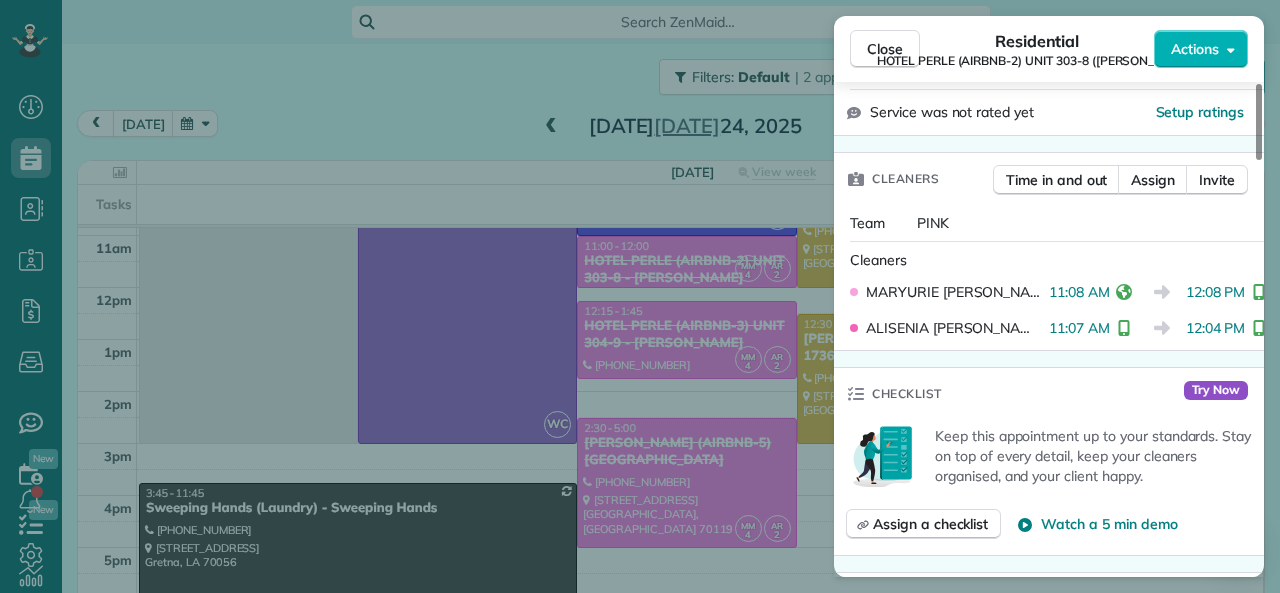 click on "ALISENIA   RAMIREZ 11:07 AM 12:04 PM" at bounding box center (1049, 328) 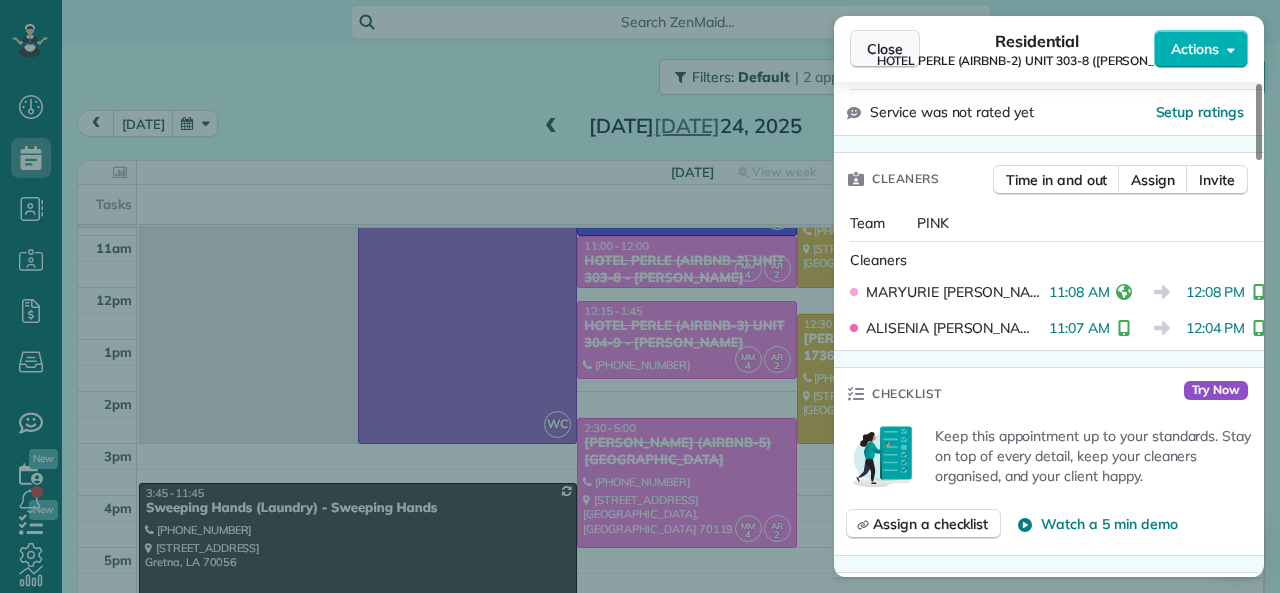 click on "Close" at bounding box center [885, 49] 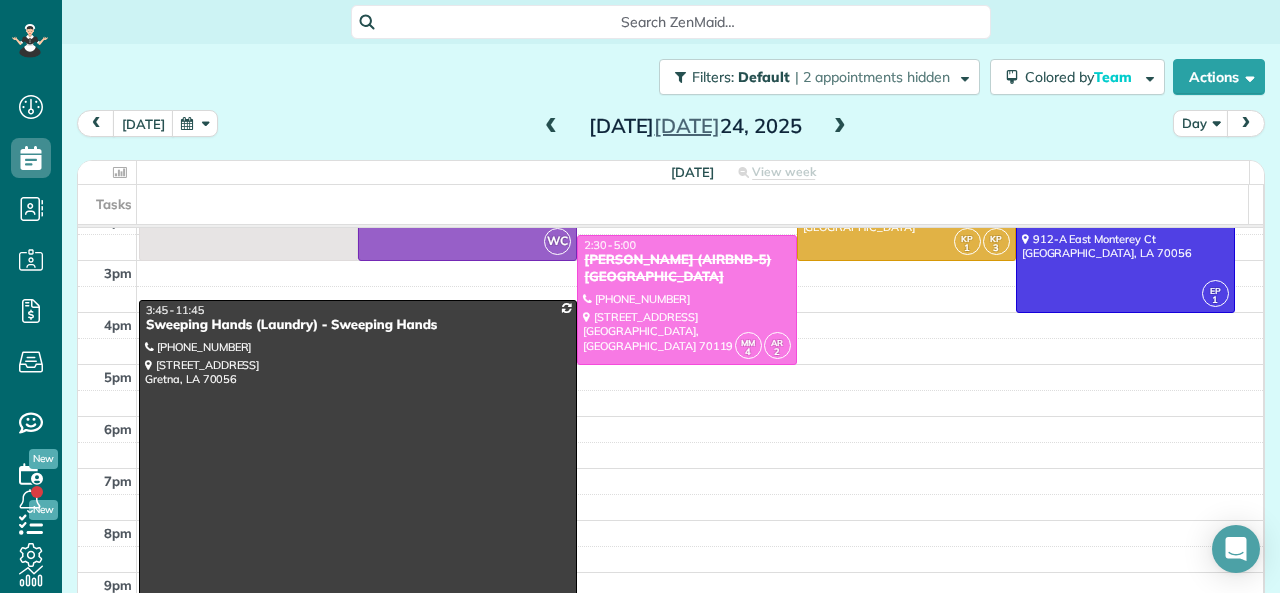 scroll, scrollTop: 400, scrollLeft: 0, axis: vertical 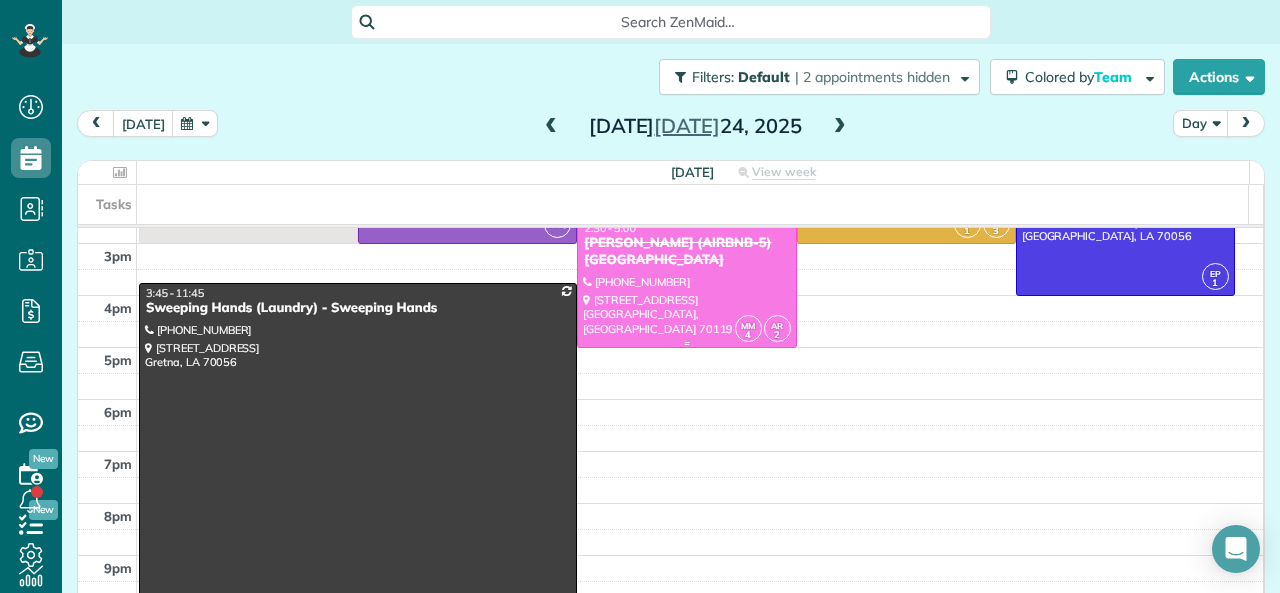 click at bounding box center [686, 283] 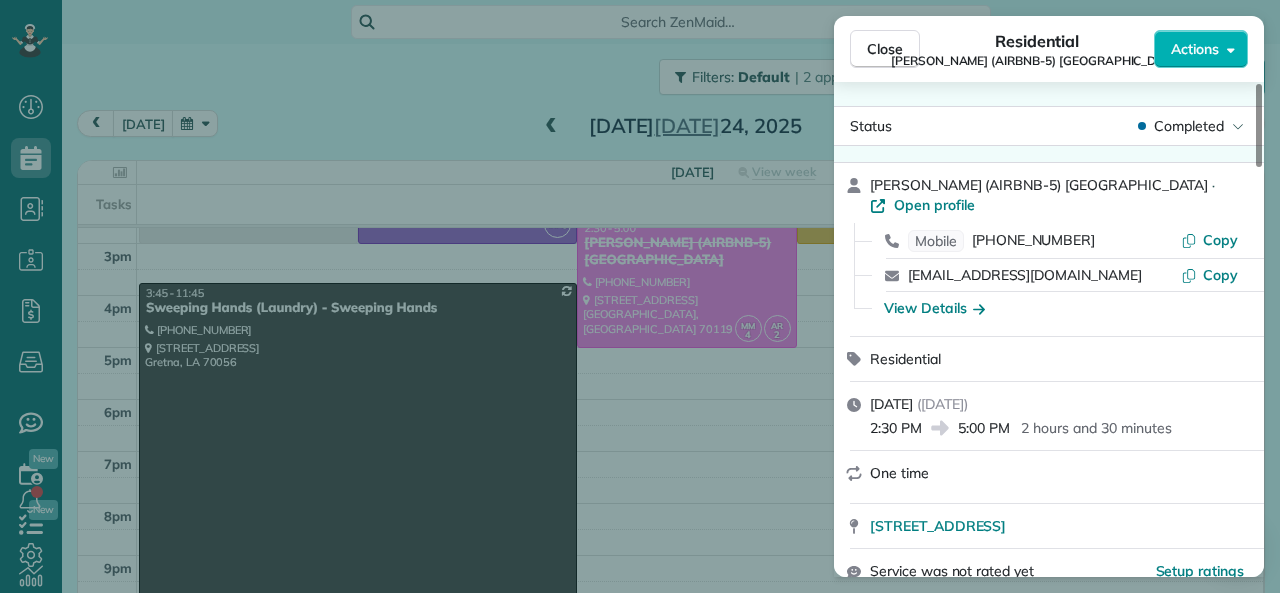 scroll, scrollTop: 100, scrollLeft: 0, axis: vertical 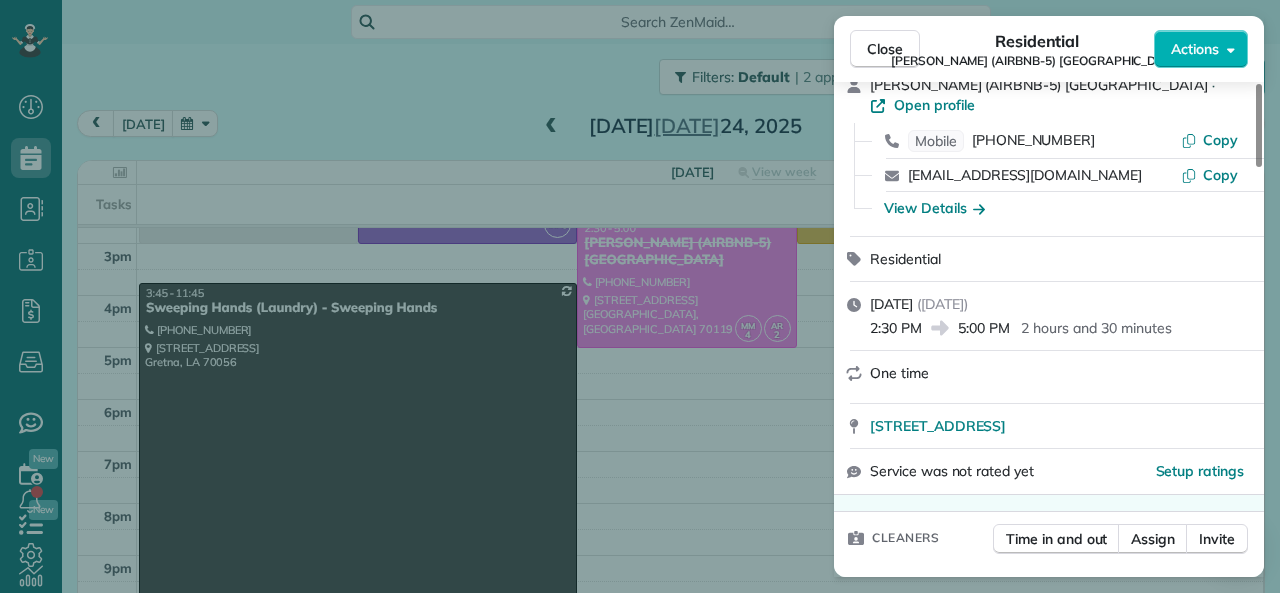 drag, startPoint x: 960, startPoint y: 308, endPoint x: 1009, endPoint y: 311, distance: 49.09175 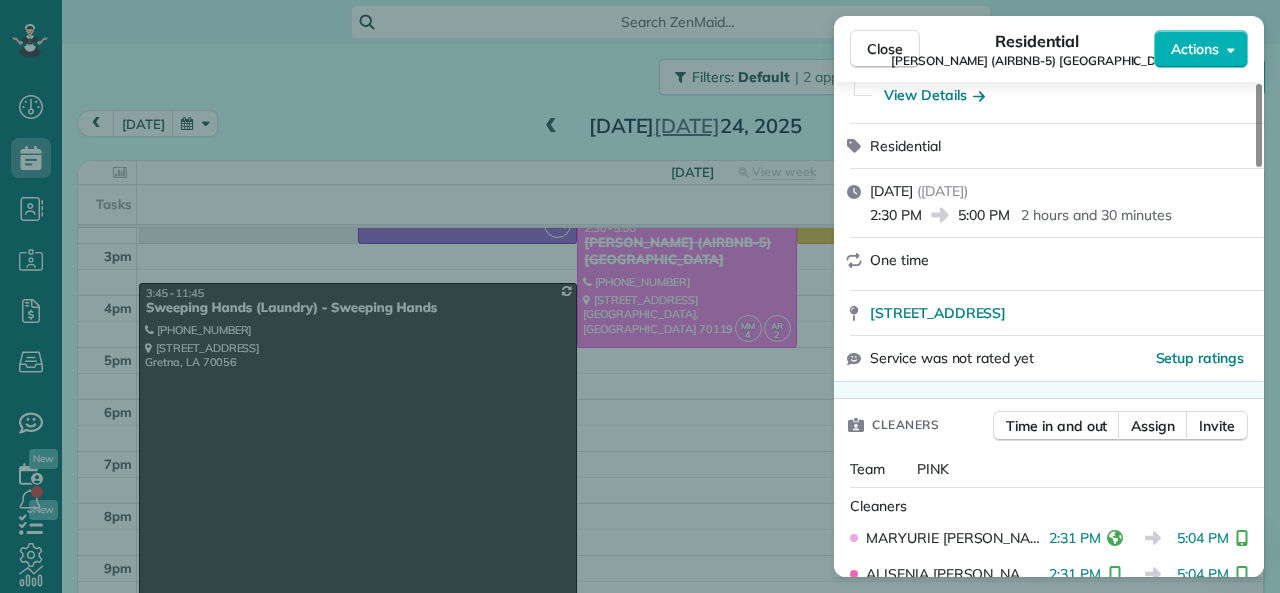 scroll, scrollTop: 400, scrollLeft: 0, axis: vertical 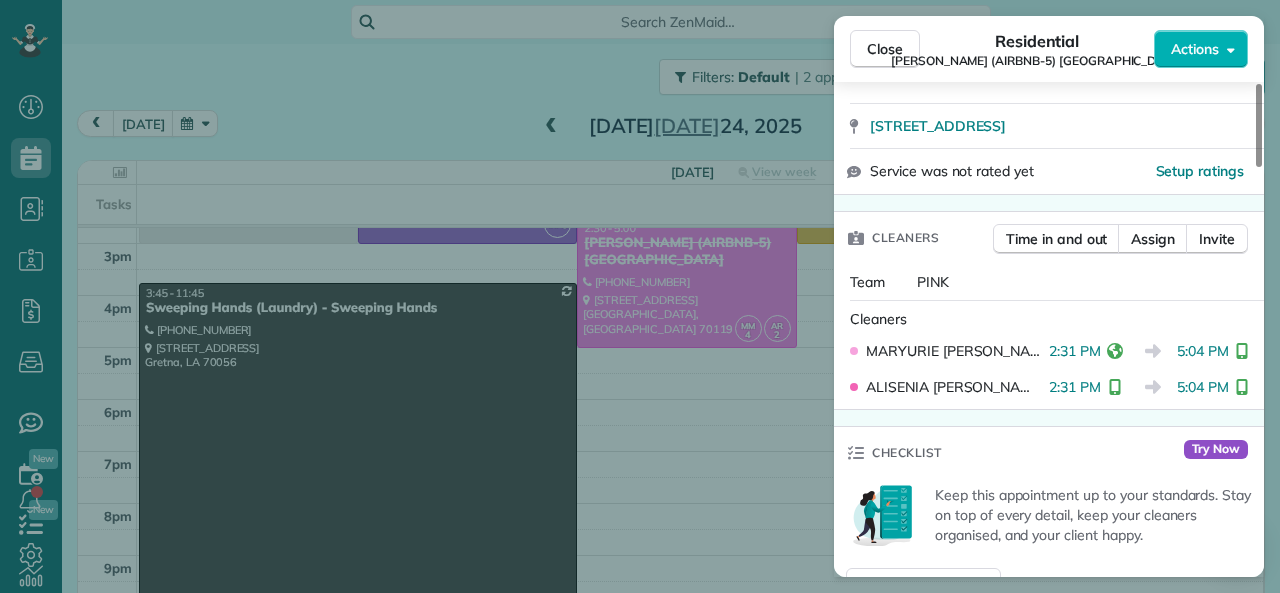 drag, startPoint x: 1167, startPoint y: 332, endPoint x: 1218, endPoint y: 329, distance: 51.088158 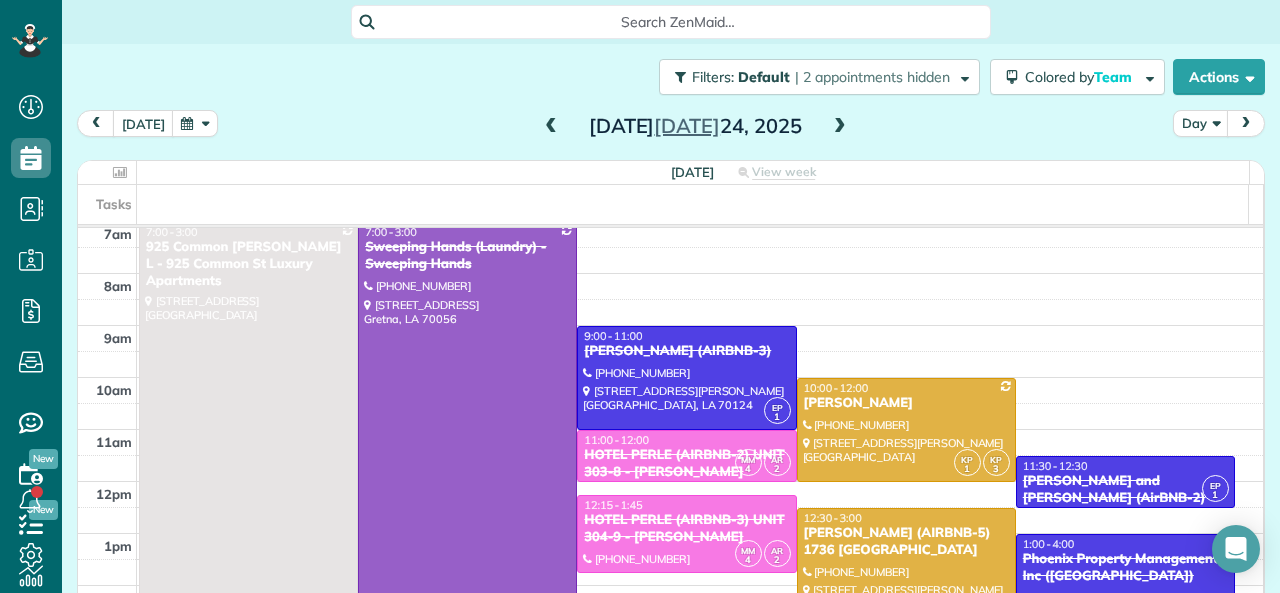 scroll, scrollTop: 0, scrollLeft: 0, axis: both 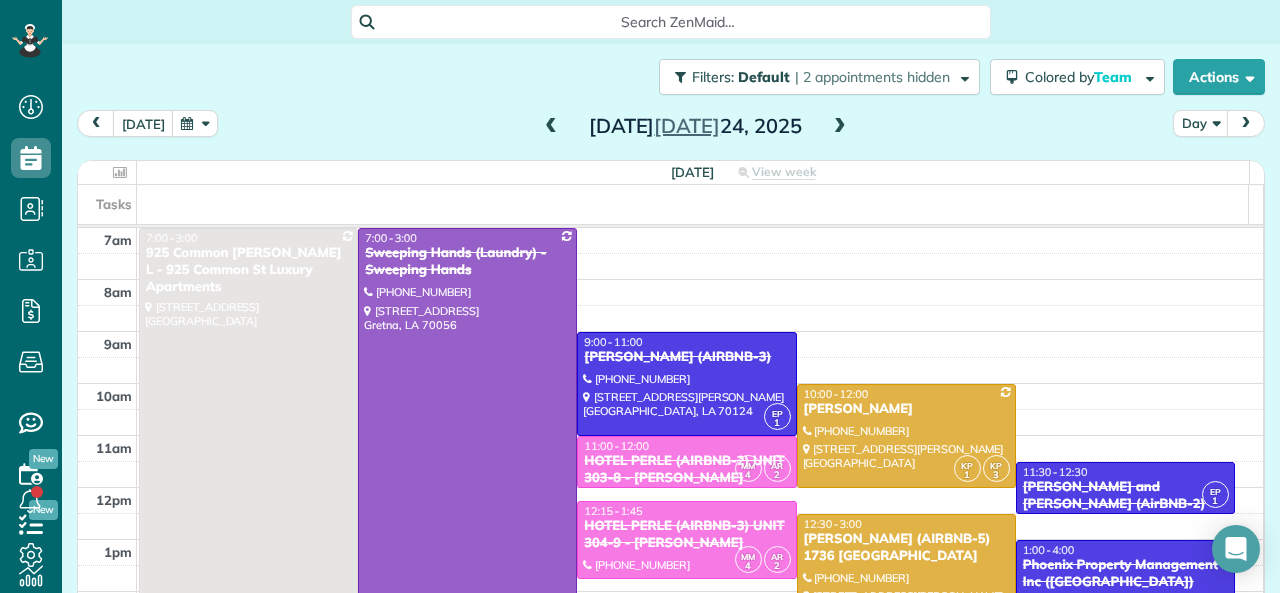 click at bounding box center (467, 436) 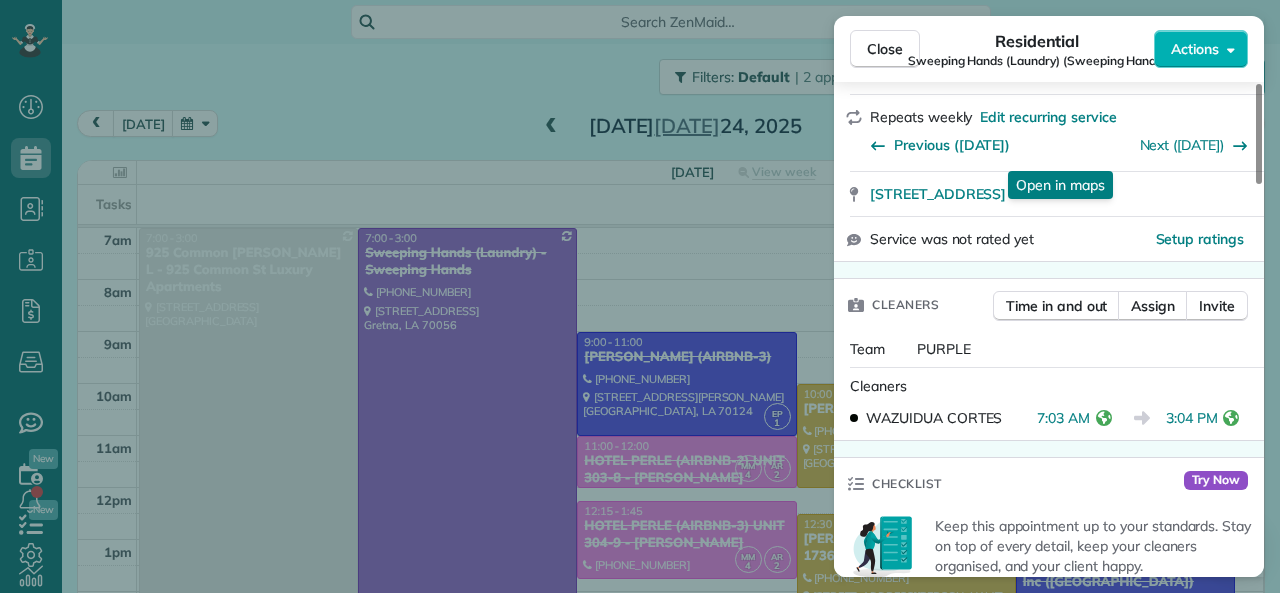 scroll, scrollTop: 400, scrollLeft: 0, axis: vertical 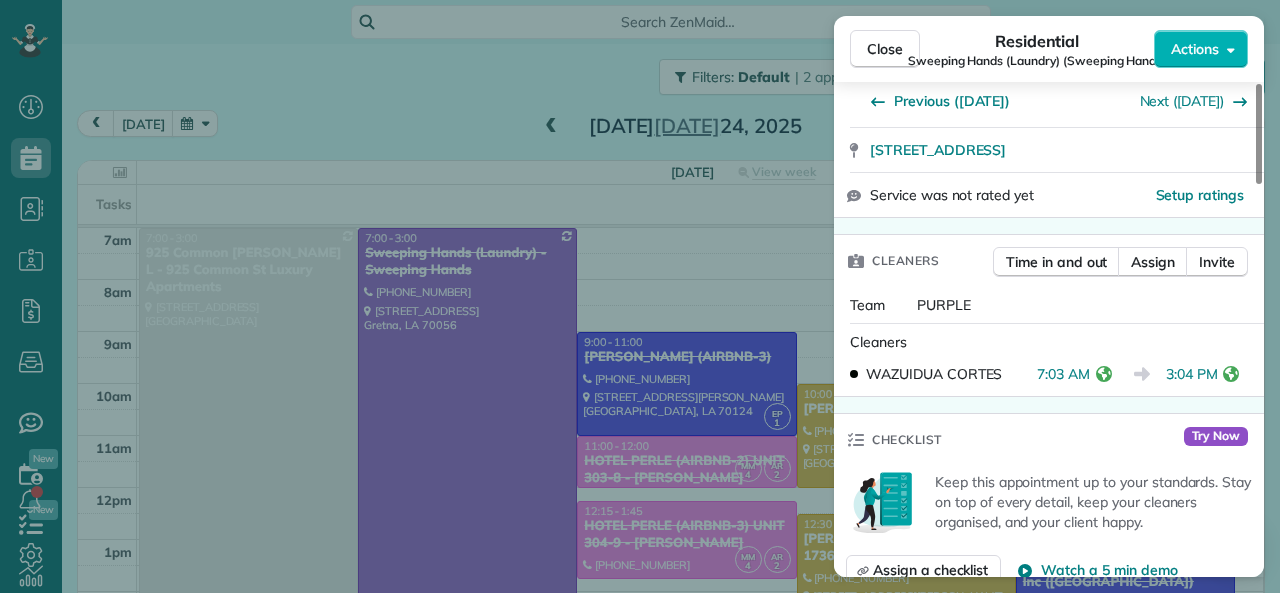 drag, startPoint x: 1038, startPoint y: 374, endPoint x: 1086, endPoint y: 373, distance: 48.010414 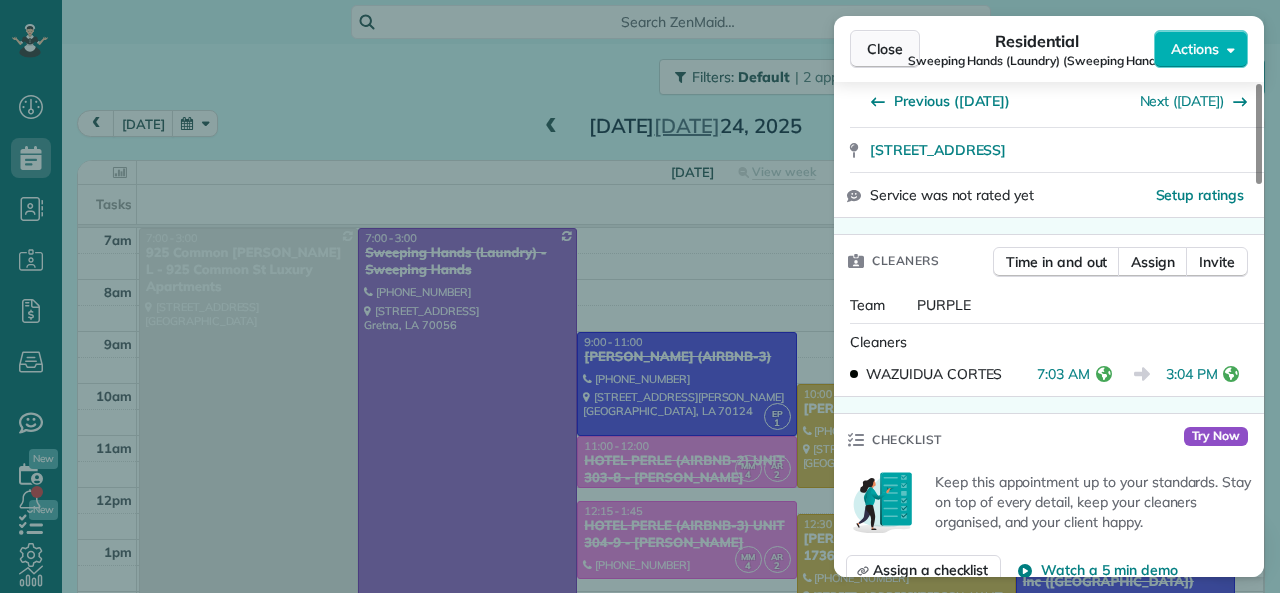 click on "Close" at bounding box center [885, 49] 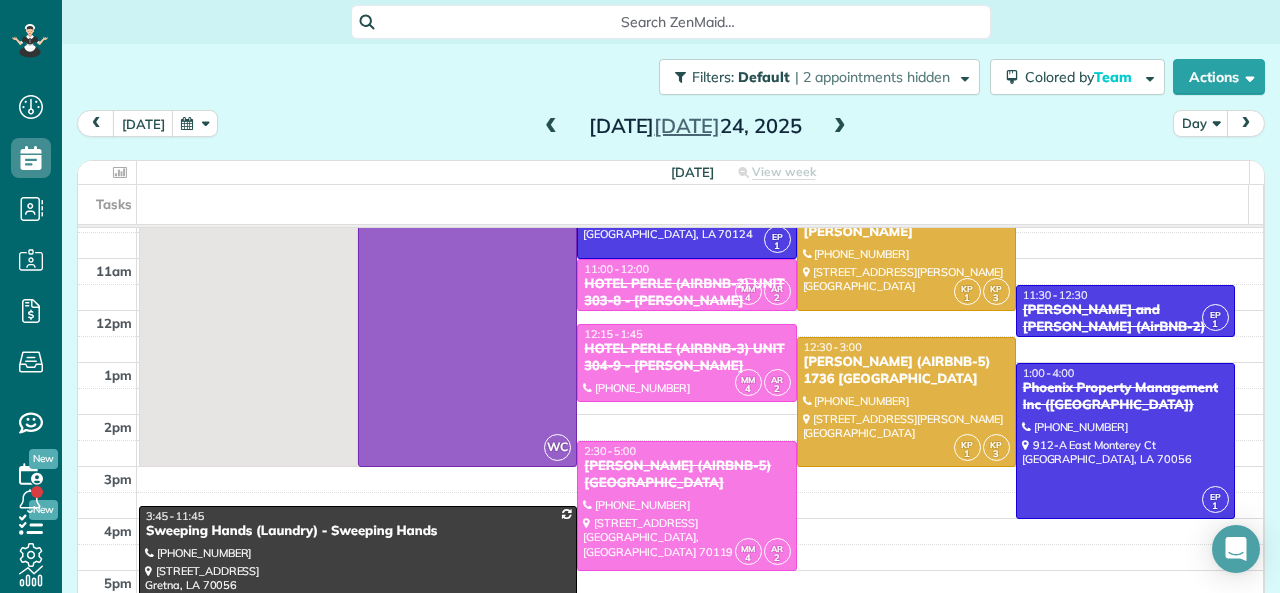 scroll, scrollTop: 512, scrollLeft: 0, axis: vertical 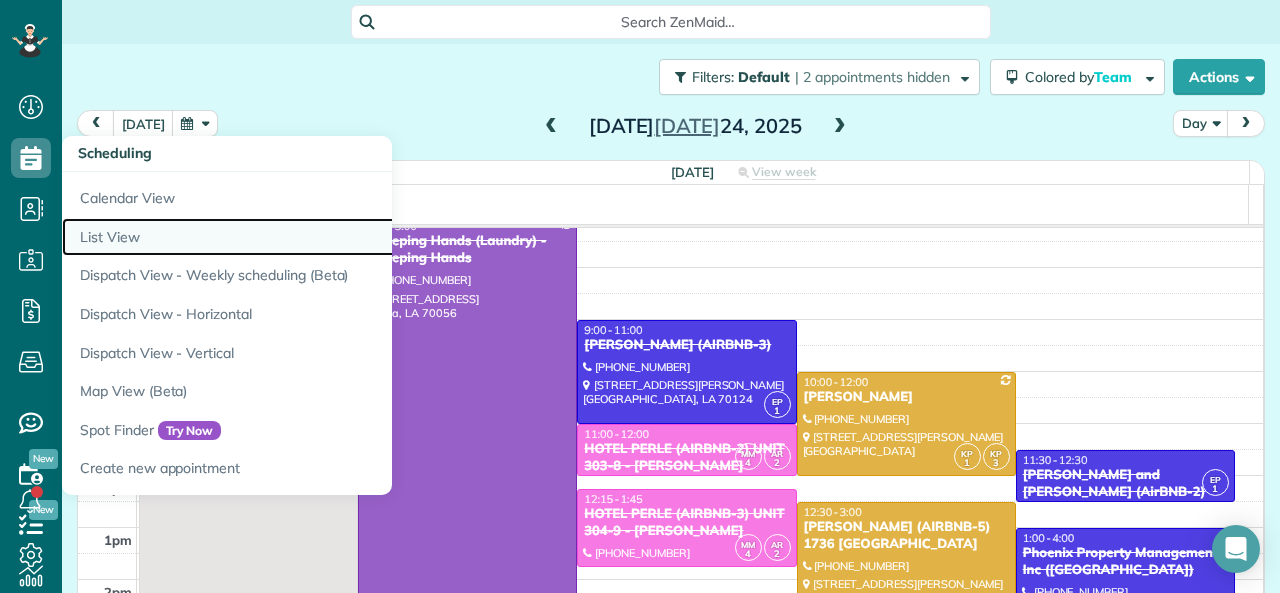 click on "List View" at bounding box center [312, 237] 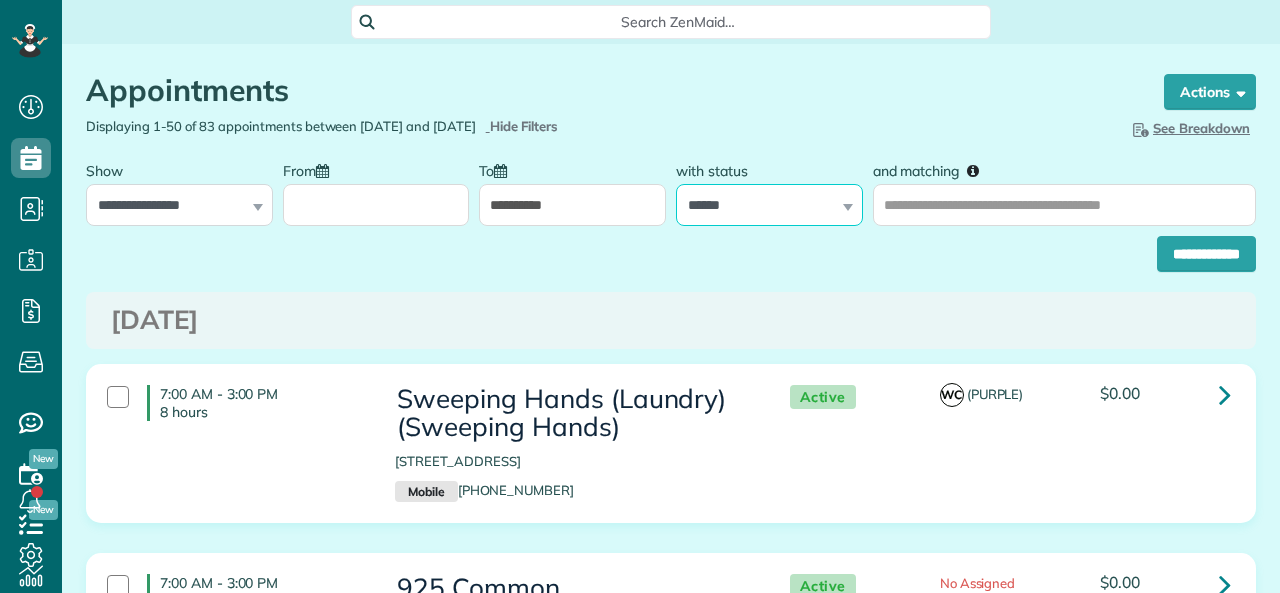 scroll, scrollTop: 0, scrollLeft: 0, axis: both 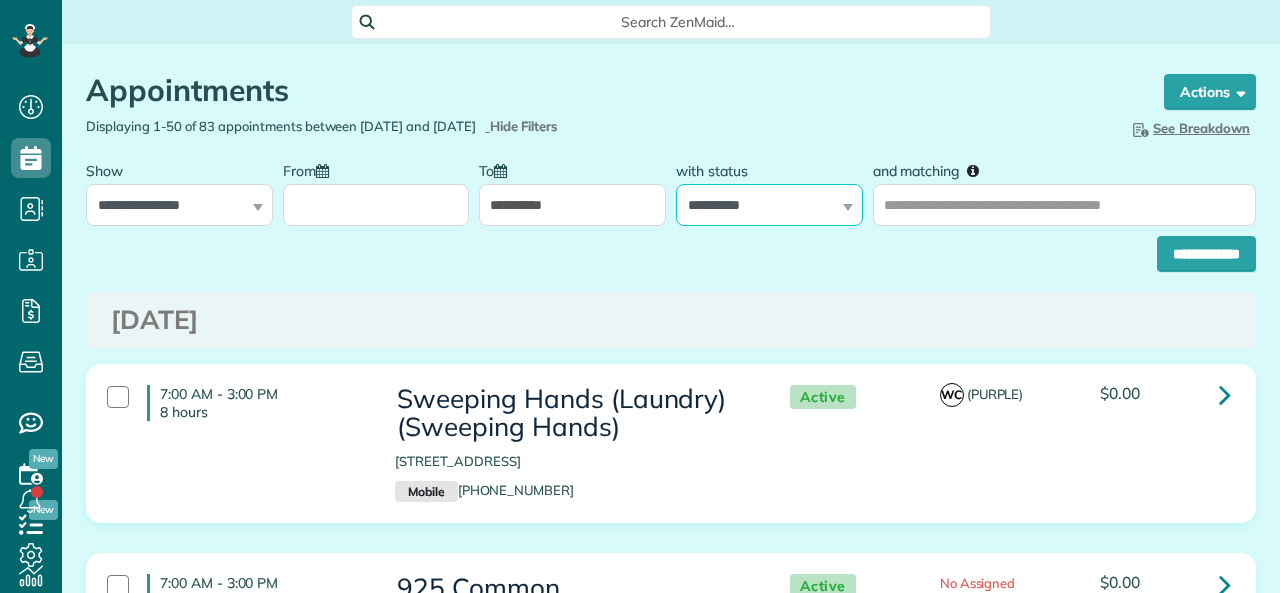 click on "**********" at bounding box center [769, 205] 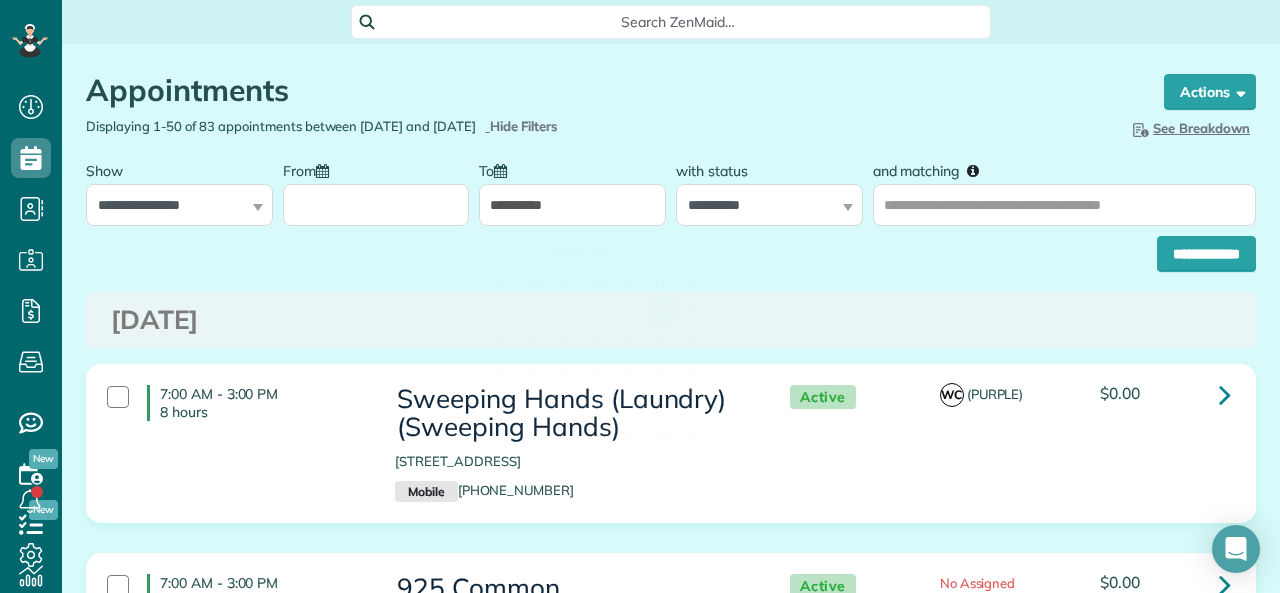 click on "**********" at bounding box center [572, 205] 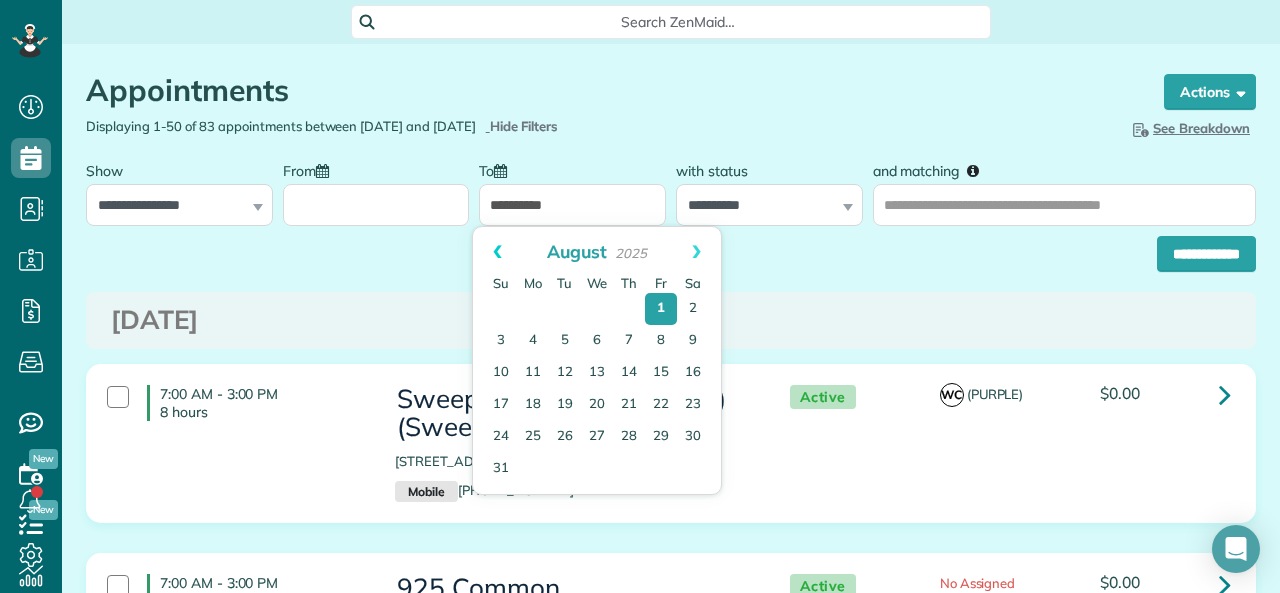 click on "Prev" at bounding box center [497, 252] 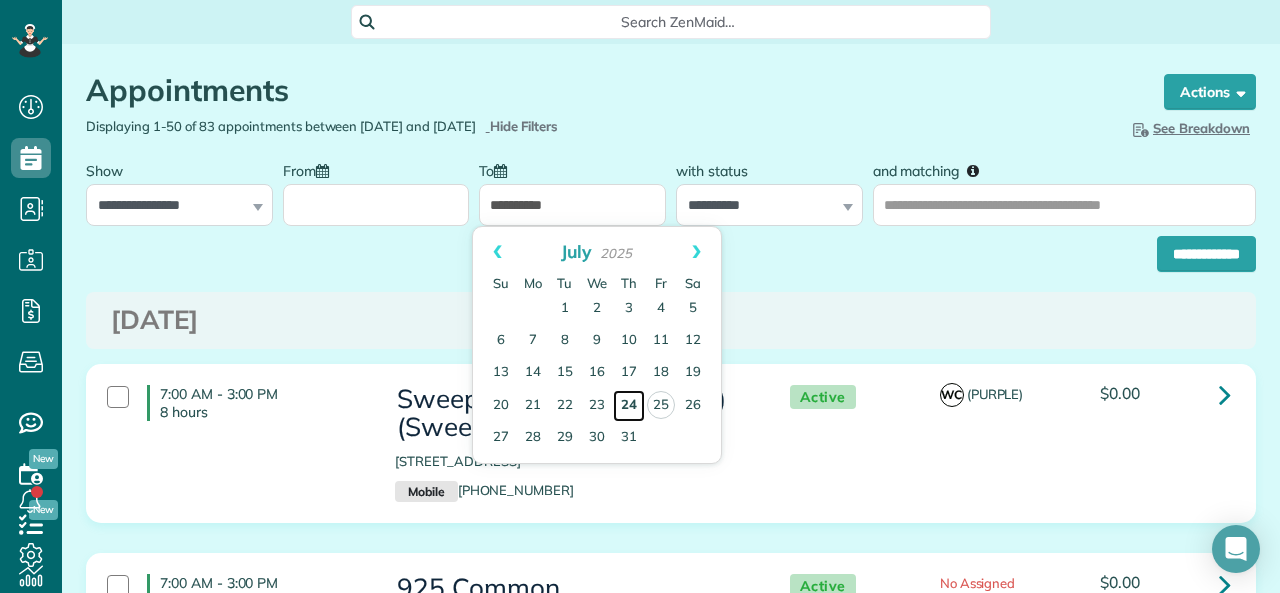 click on "24" at bounding box center (629, 406) 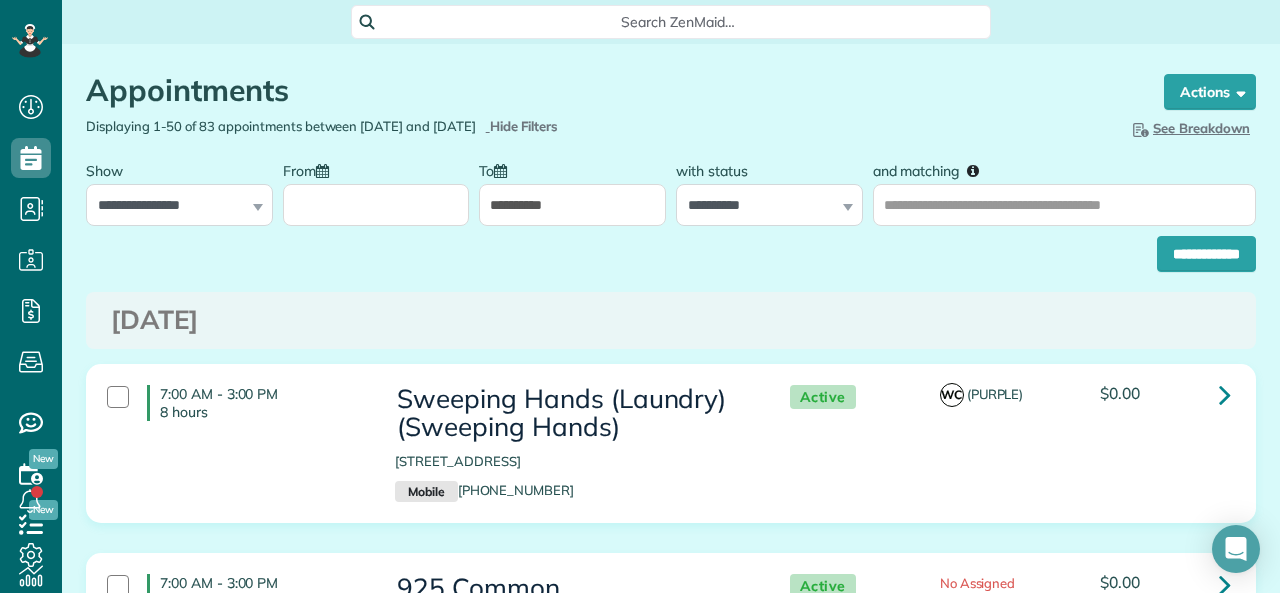 click on "From" at bounding box center [376, 205] 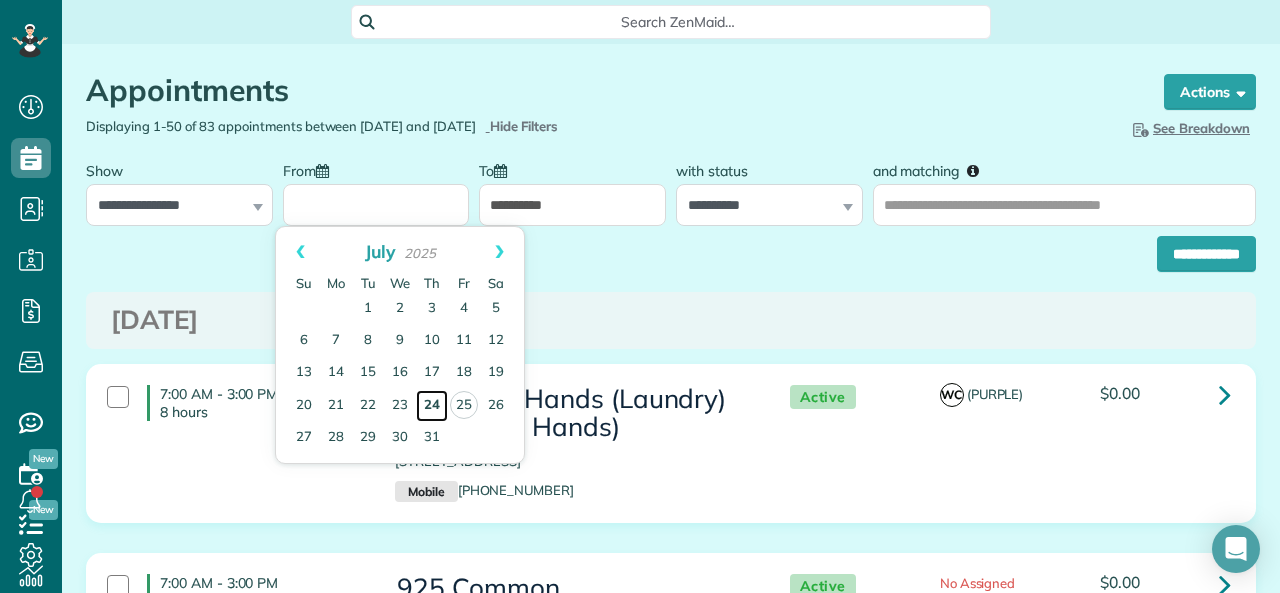 click on "24" at bounding box center (432, 406) 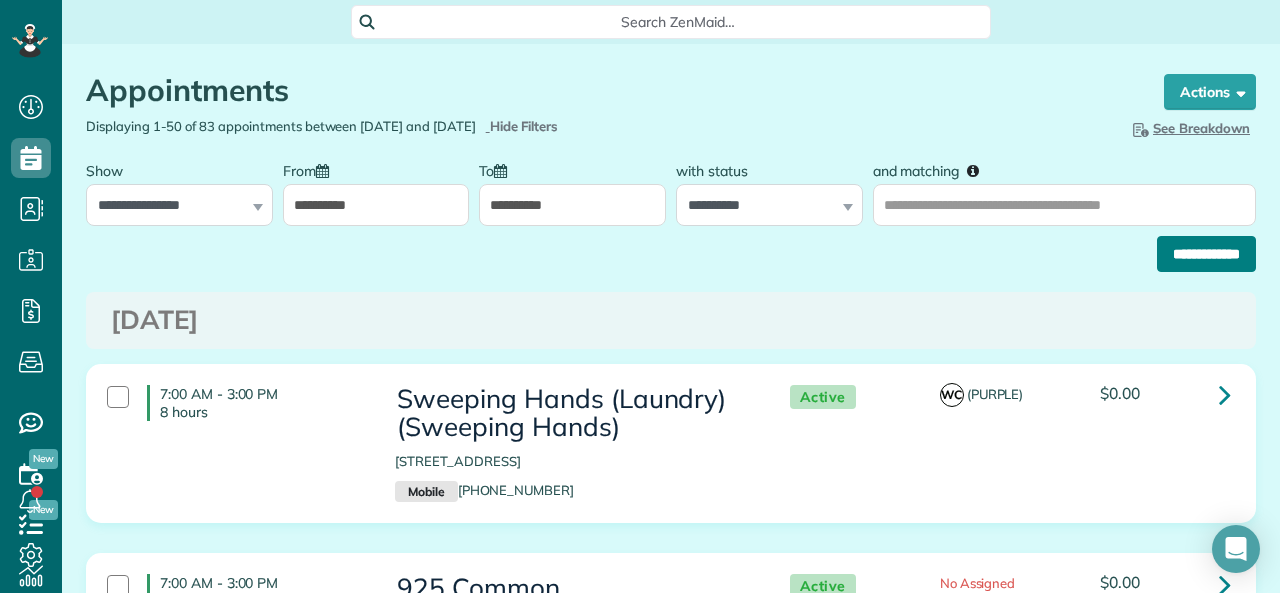 click on "**********" at bounding box center [1206, 254] 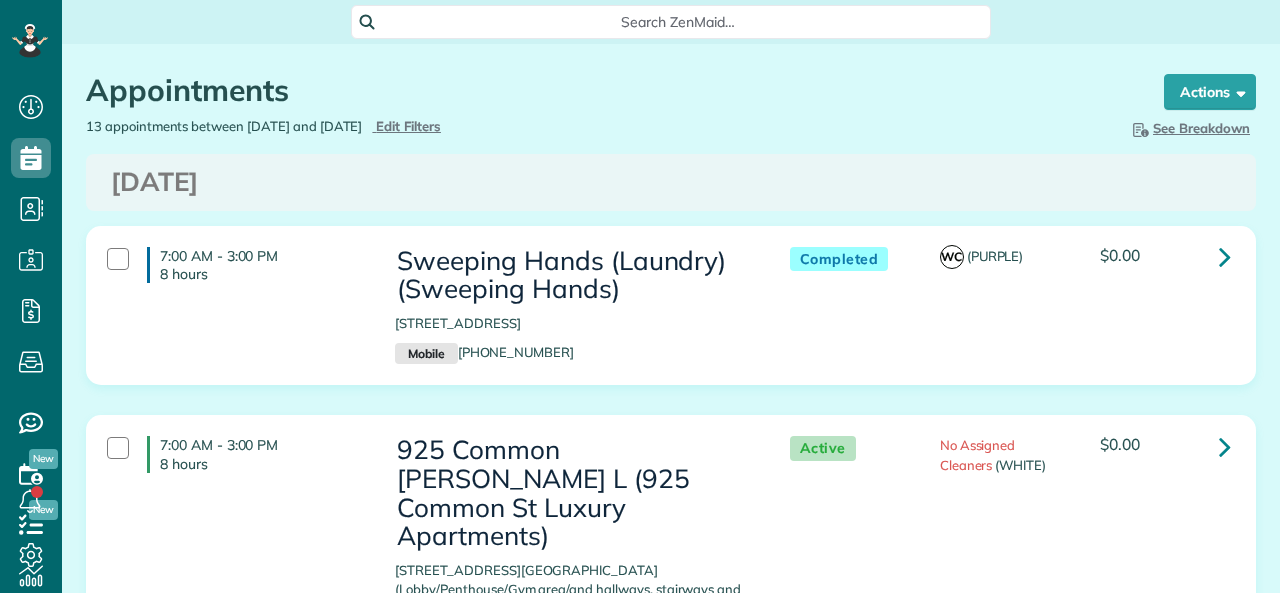 scroll, scrollTop: 0, scrollLeft: 0, axis: both 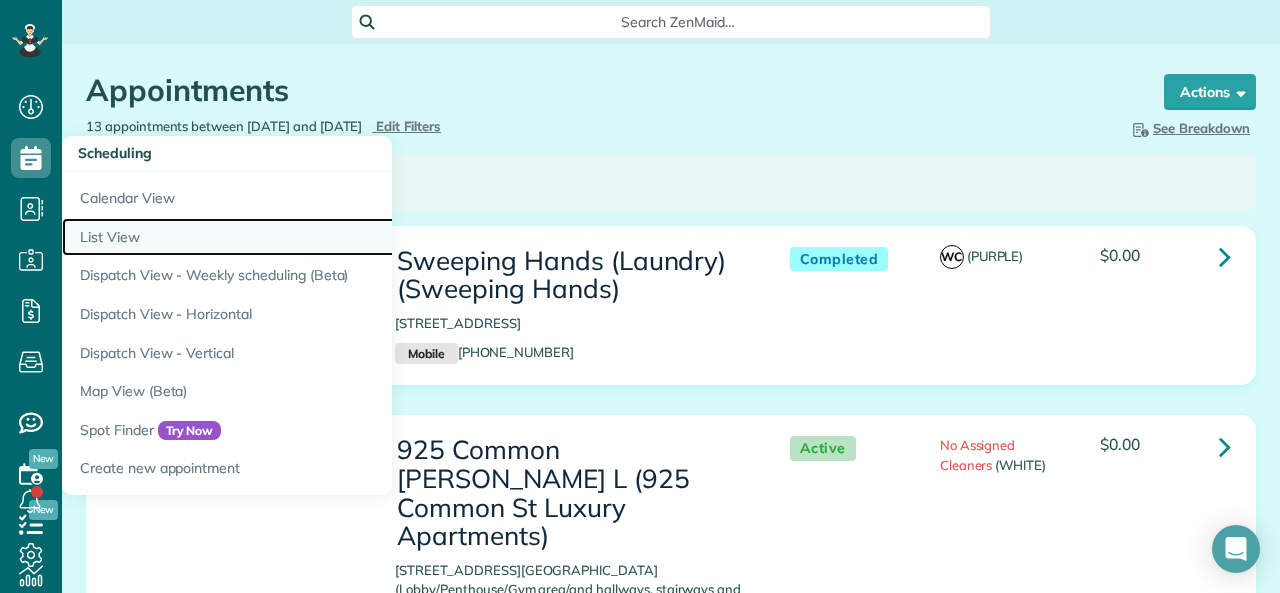 click on "List View" at bounding box center (312, 237) 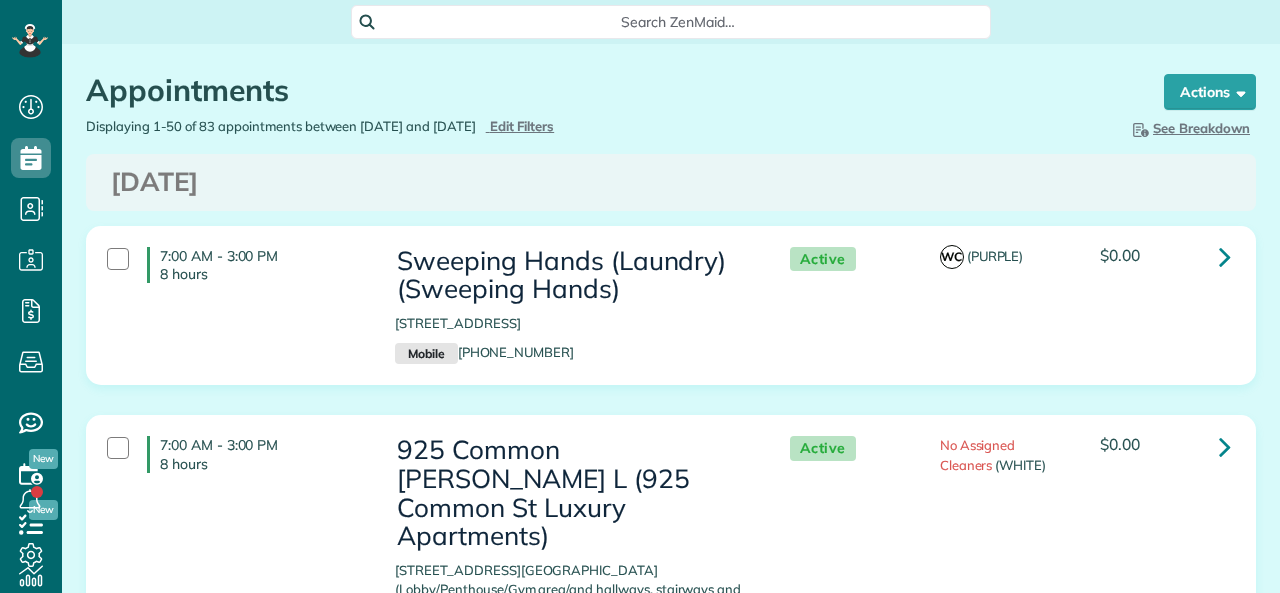 scroll, scrollTop: 0, scrollLeft: 0, axis: both 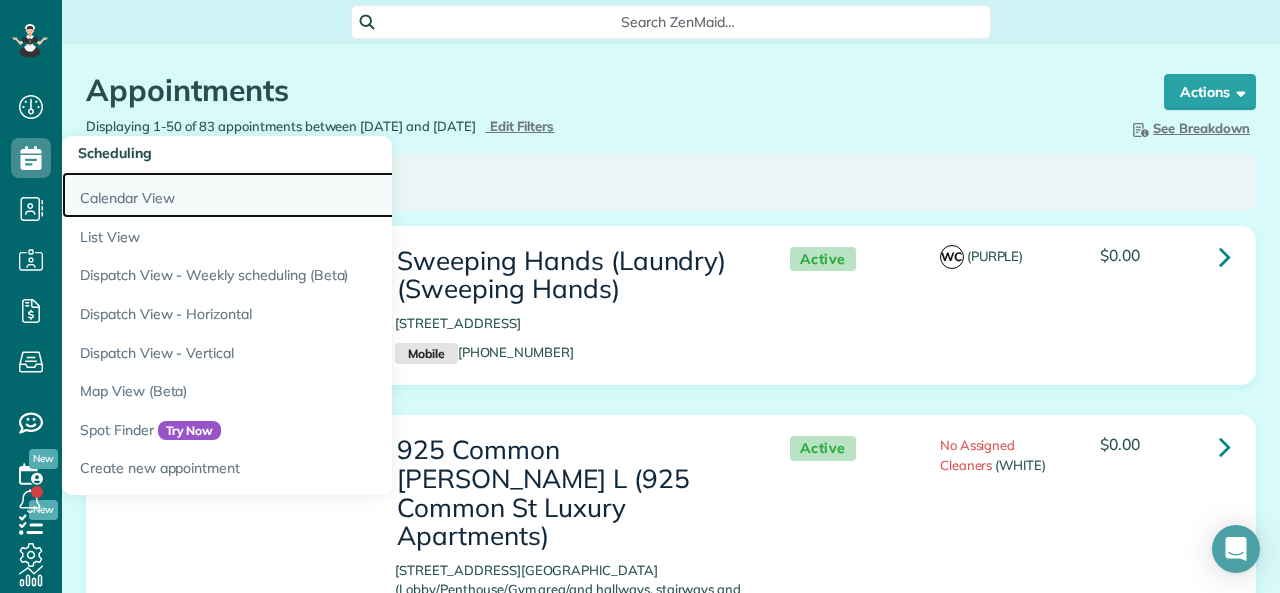 click on "Calendar View" at bounding box center [312, 195] 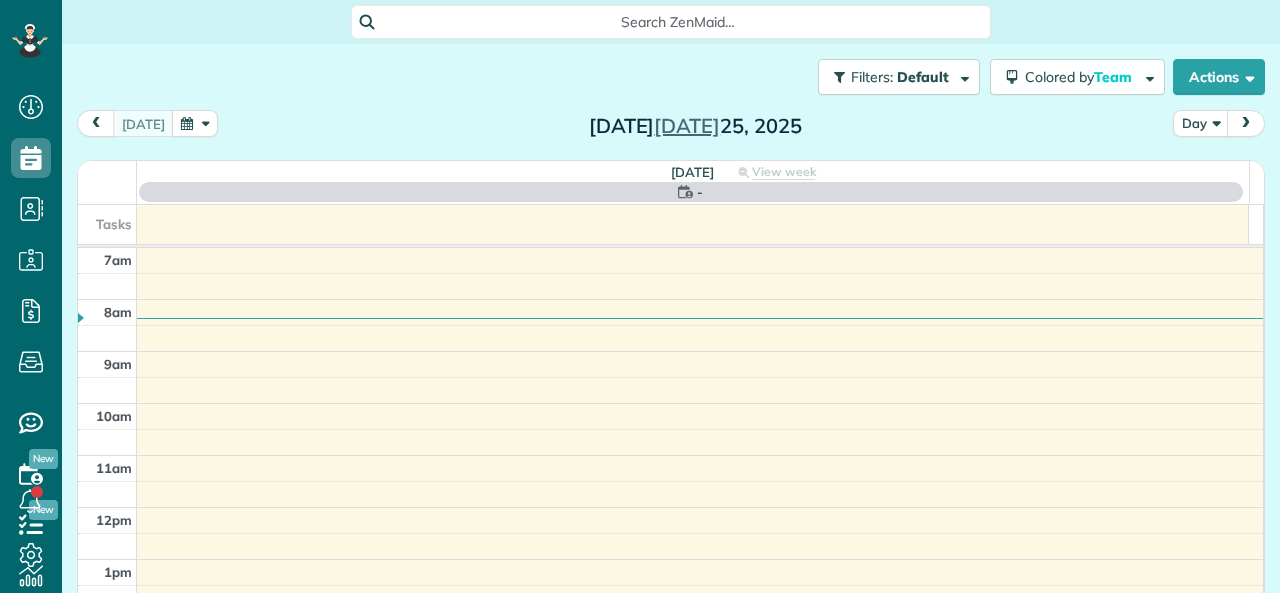 scroll, scrollTop: 0, scrollLeft: 0, axis: both 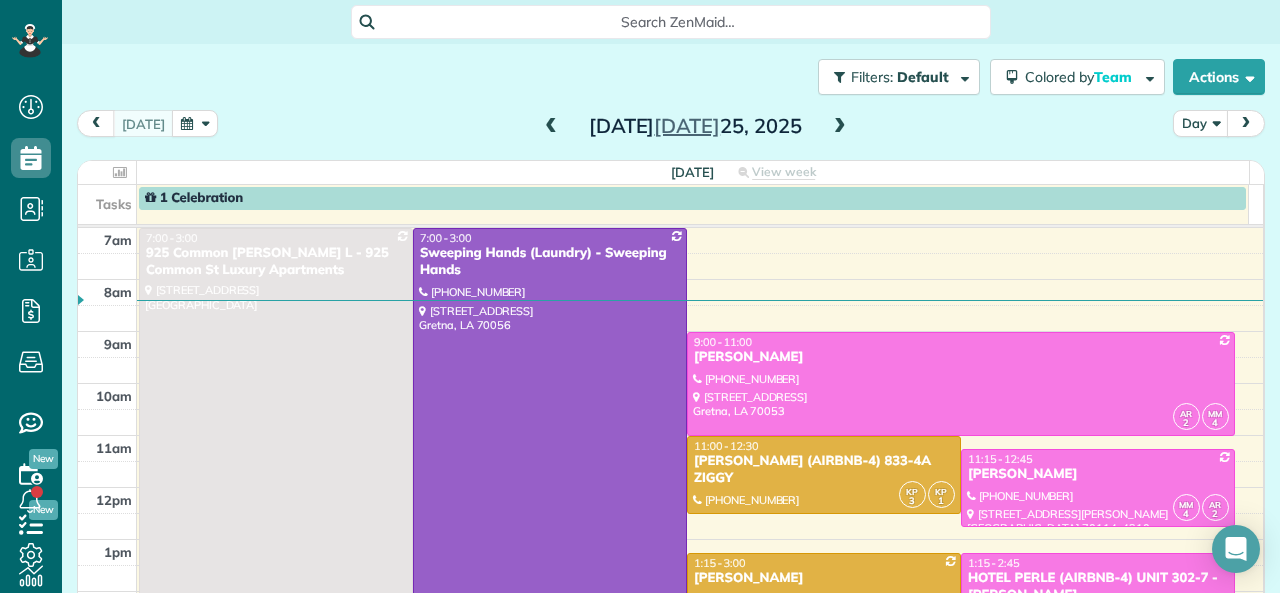click at bounding box center [840, 127] 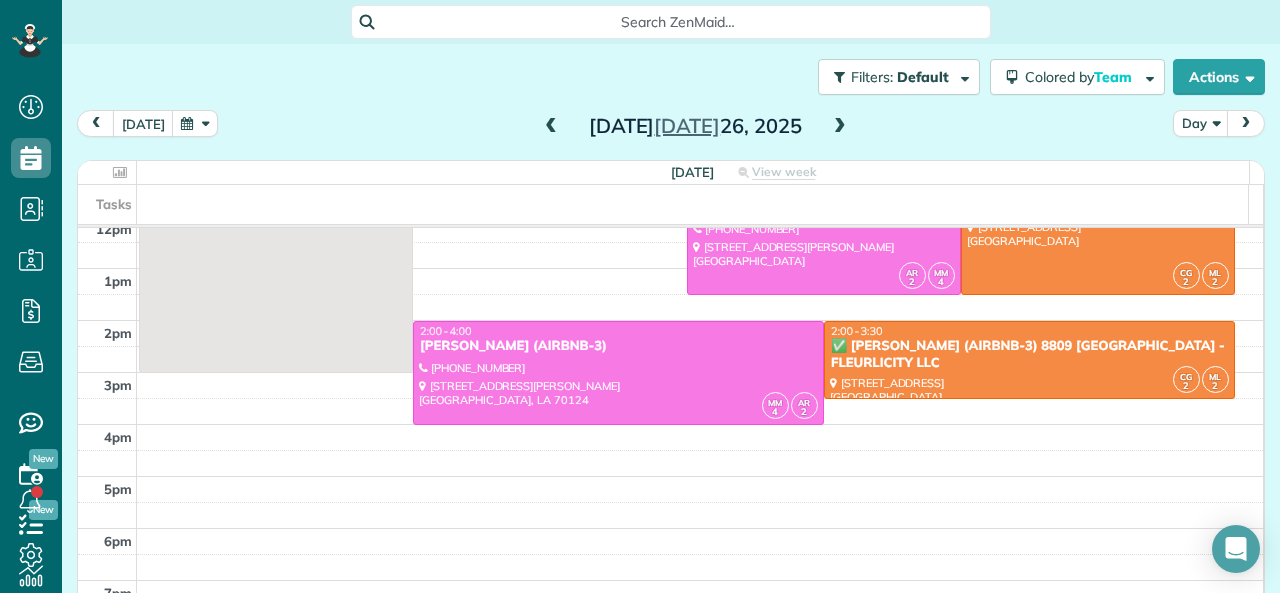 scroll, scrollTop: 512, scrollLeft: 0, axis: vertical 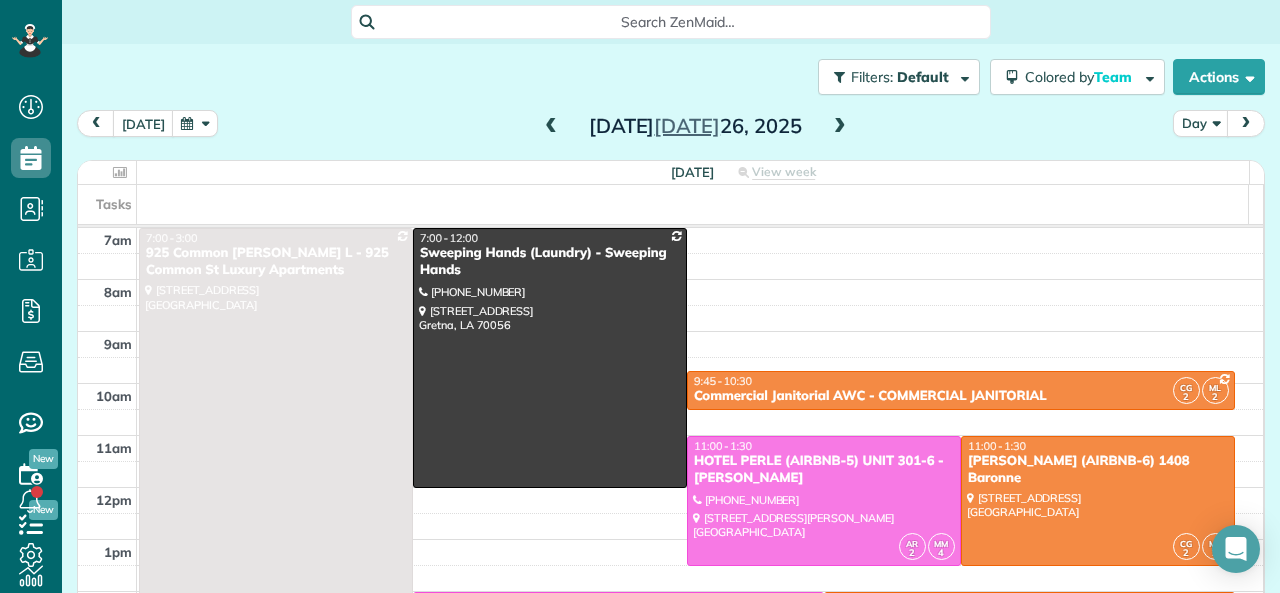 click at bounding box center [551, 127] 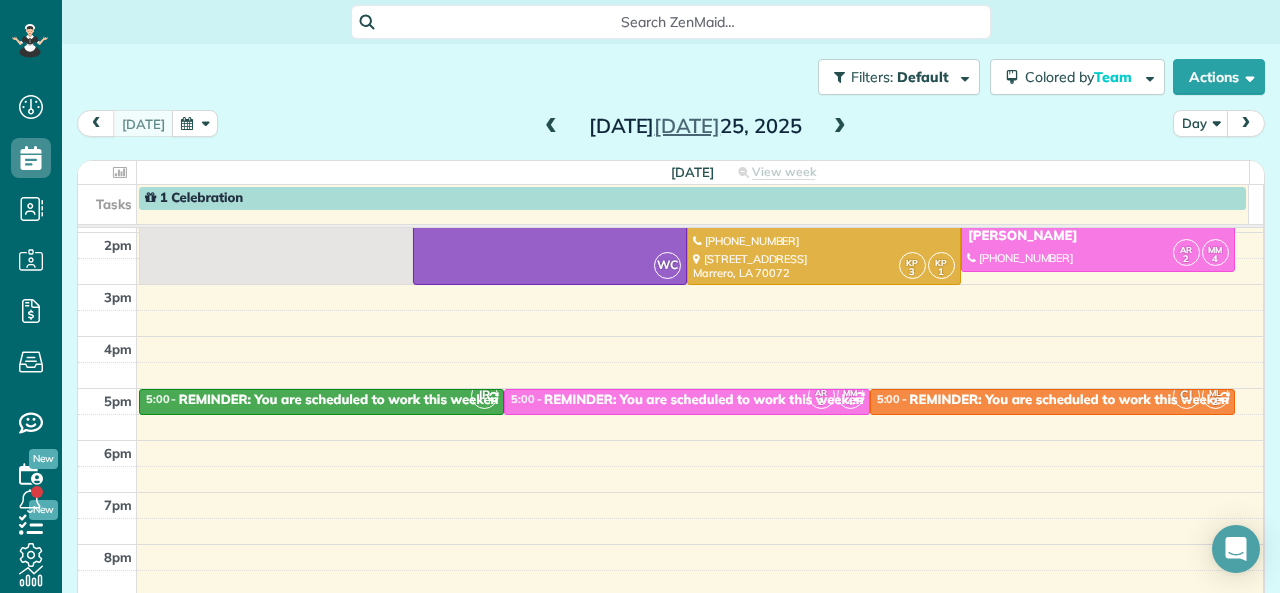 scroll, scrollTop: 512, scrollLeft: 0, axis: vertical 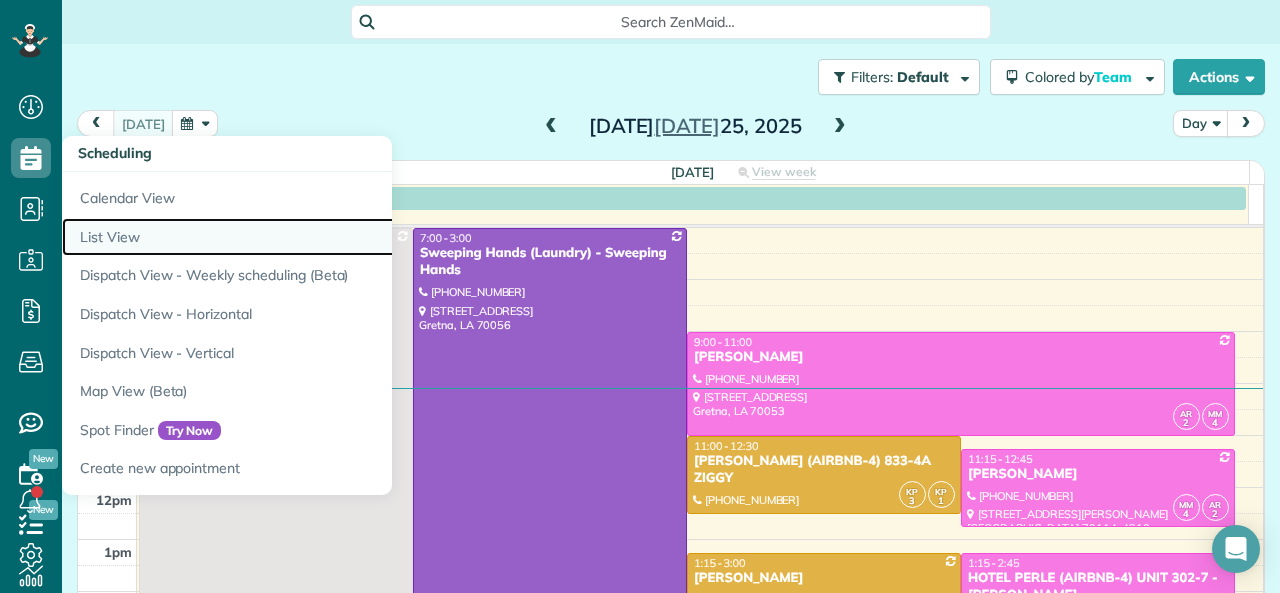click on "List View" at bounding box center [312, 237] 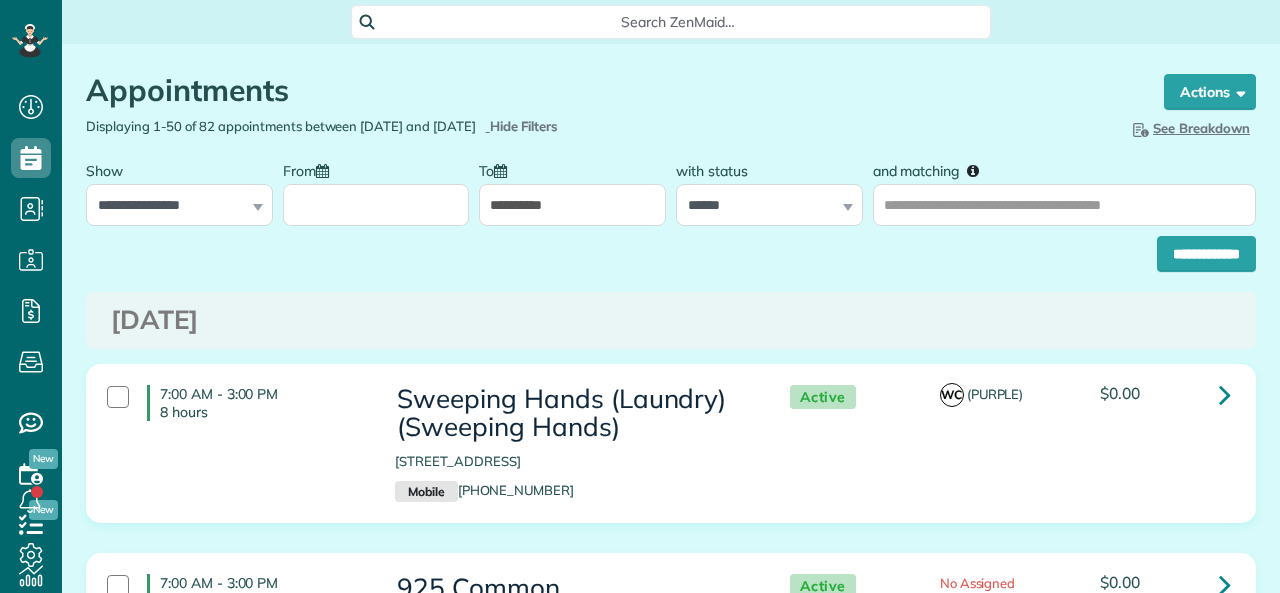 type on "**********" 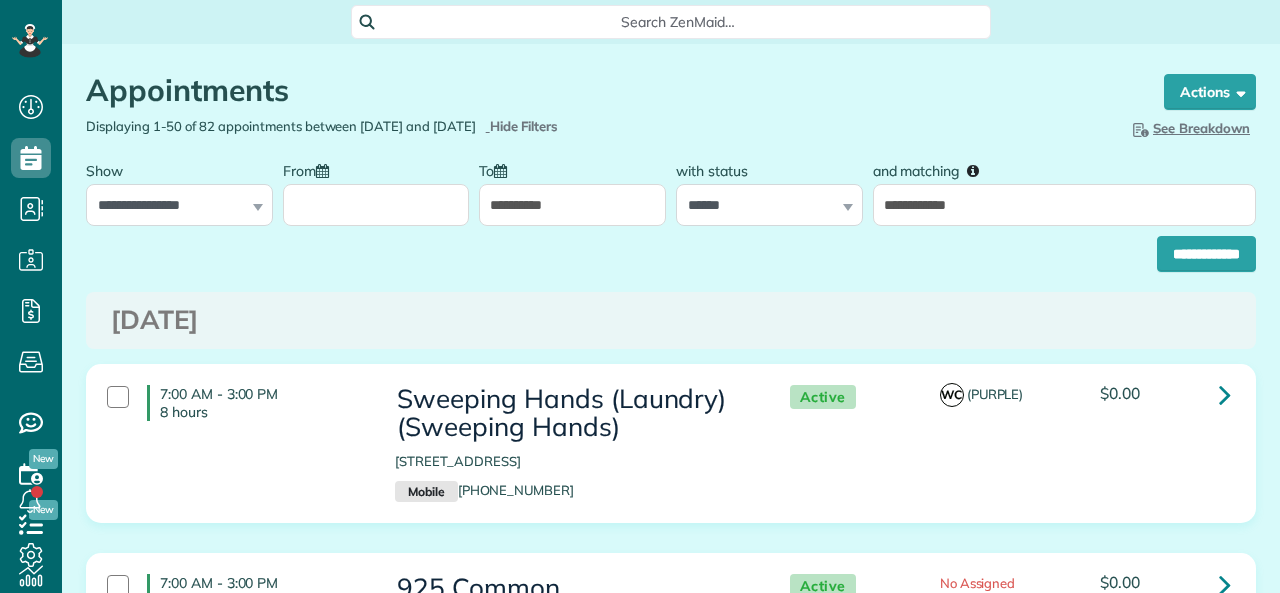 scroll, scrollTop: 0, scrollLeft: 0, axis: both 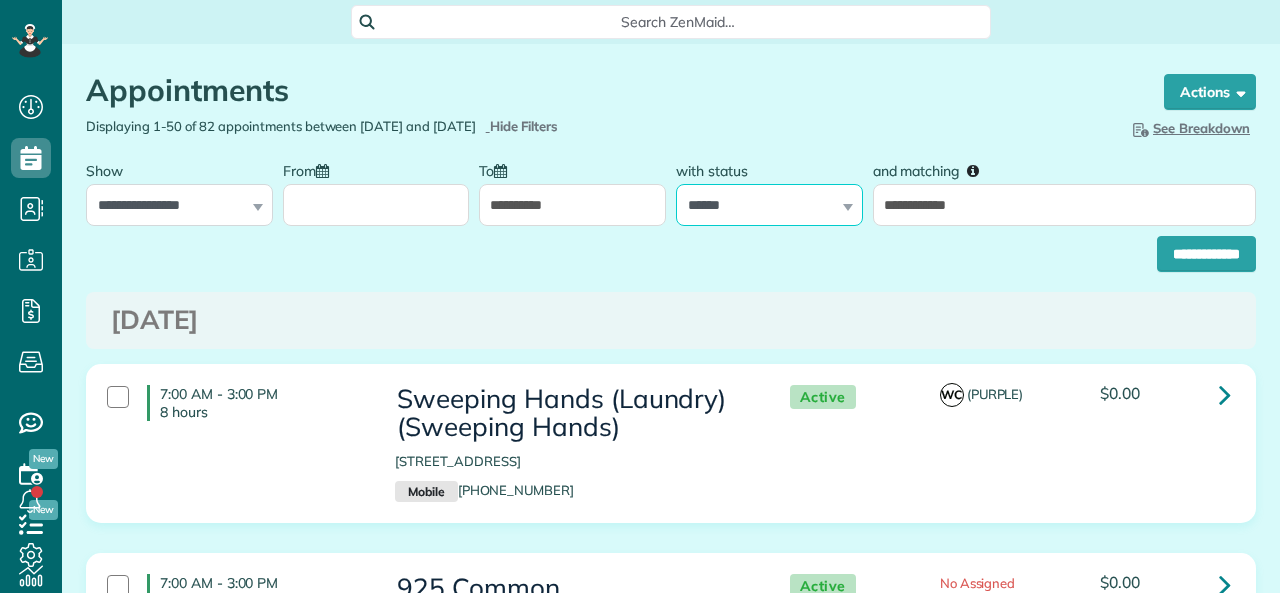 drag, startPoint x: 764, startPoint y: 202, endPoint x: 730, endPoint y: 220, distance: 38.470768 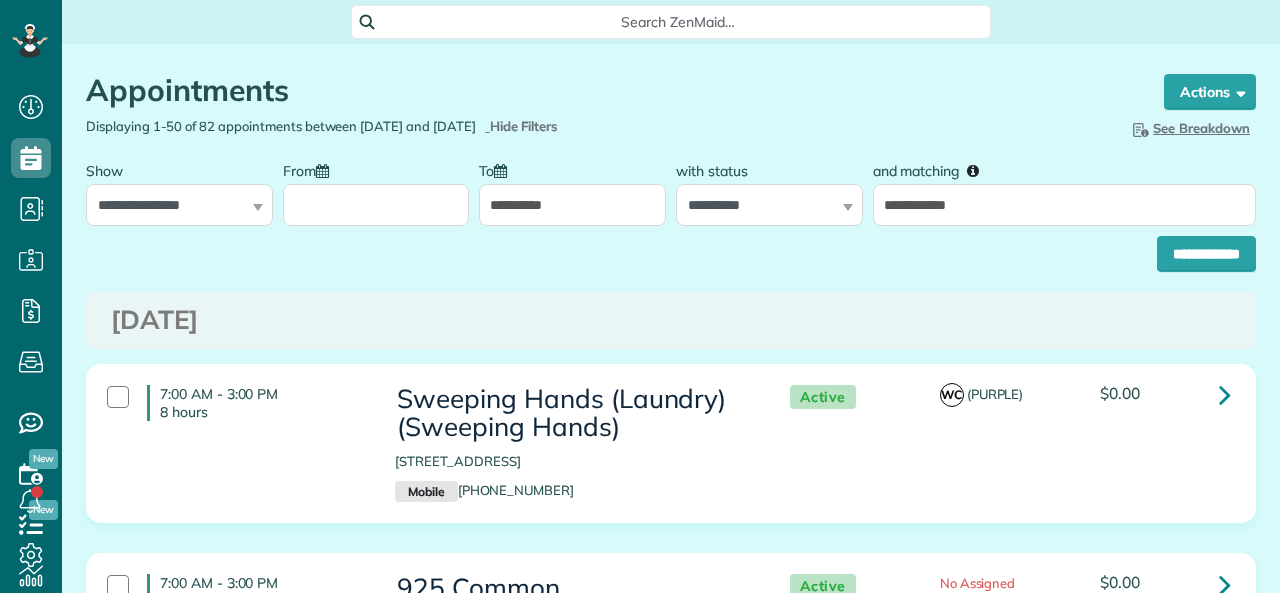 click on "**********" at bounding box center (572, 205) 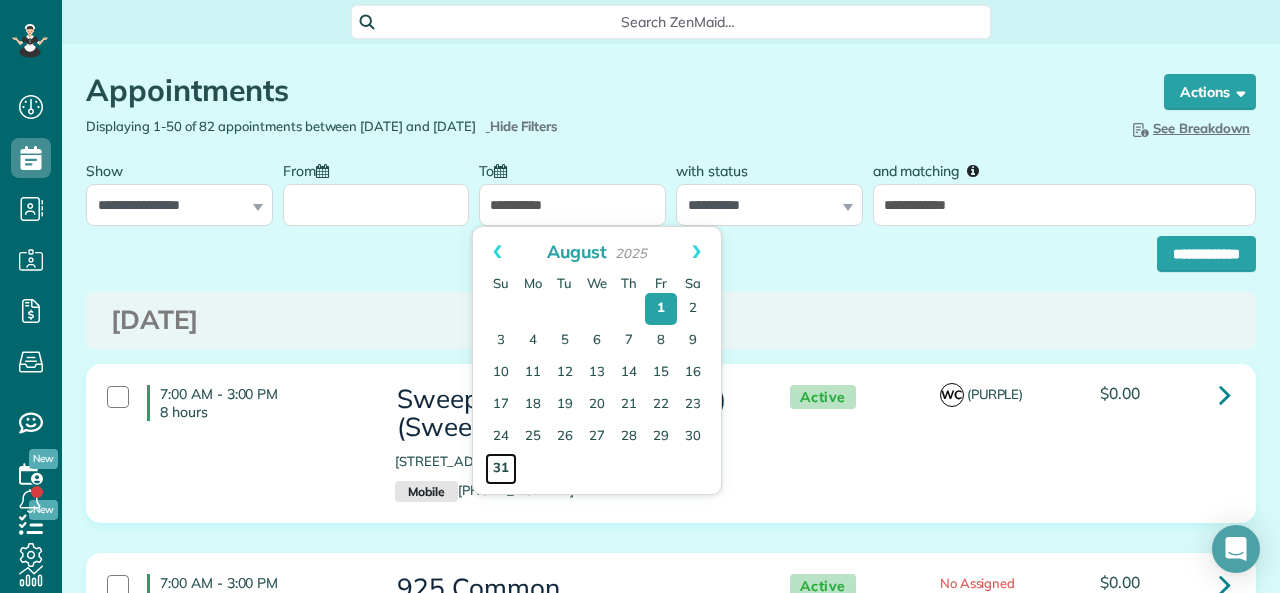 click on "31" at bounding box center (501, 469) 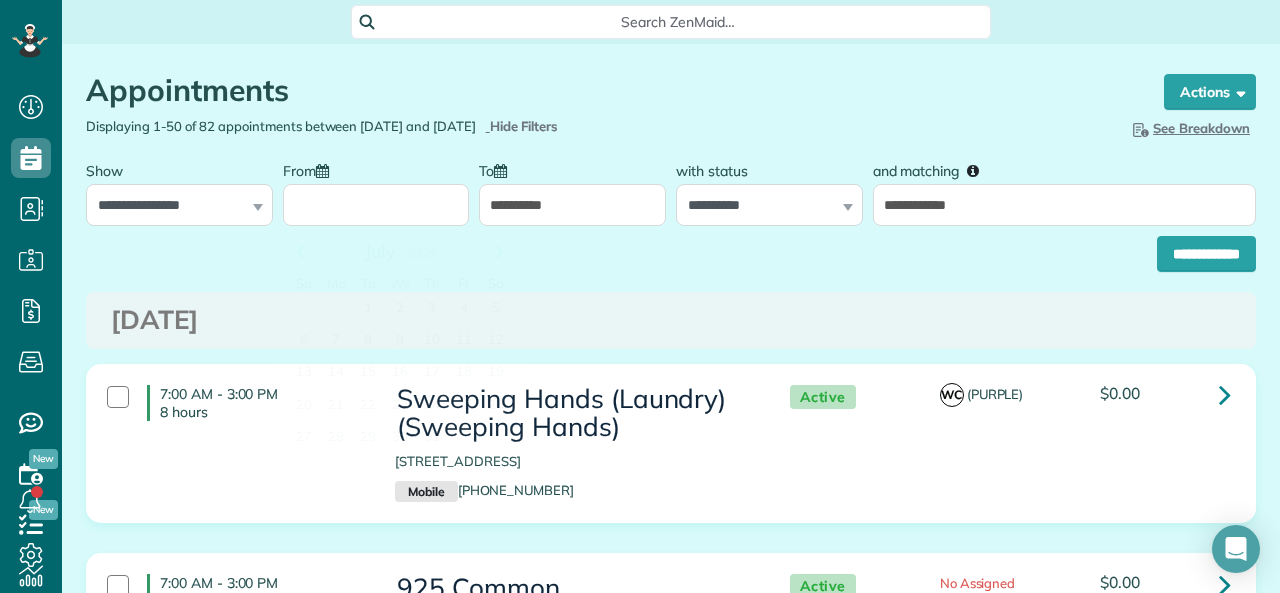 click on "From" at bounding box center [376, 205] 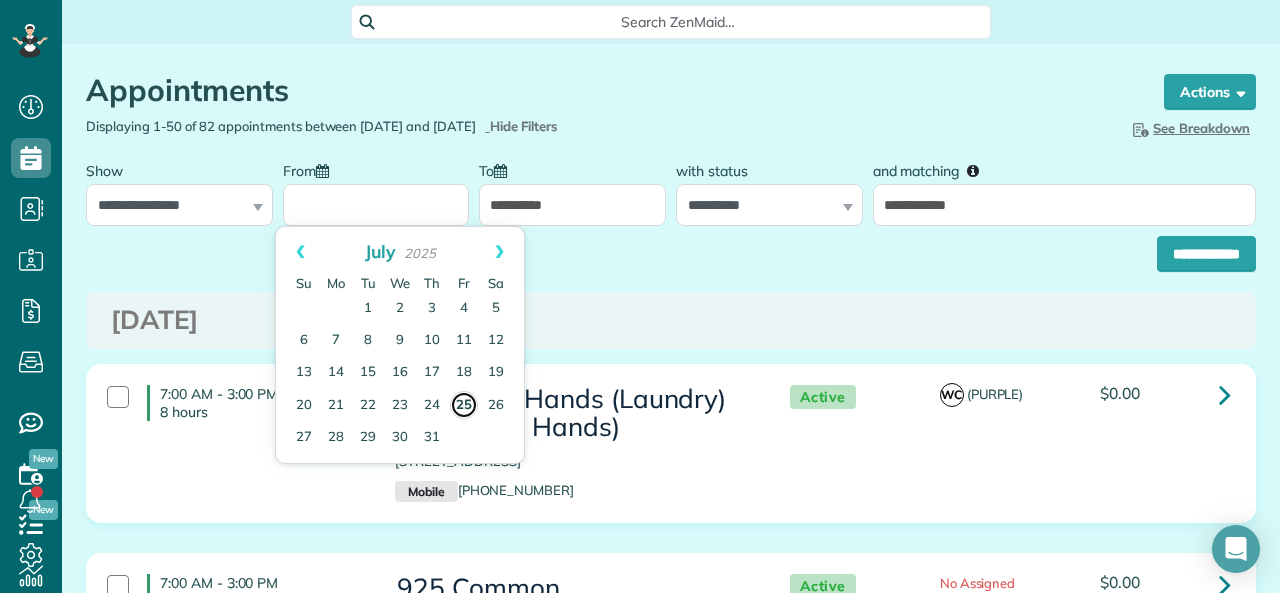 click on "25" at bounding box center (464, 405) 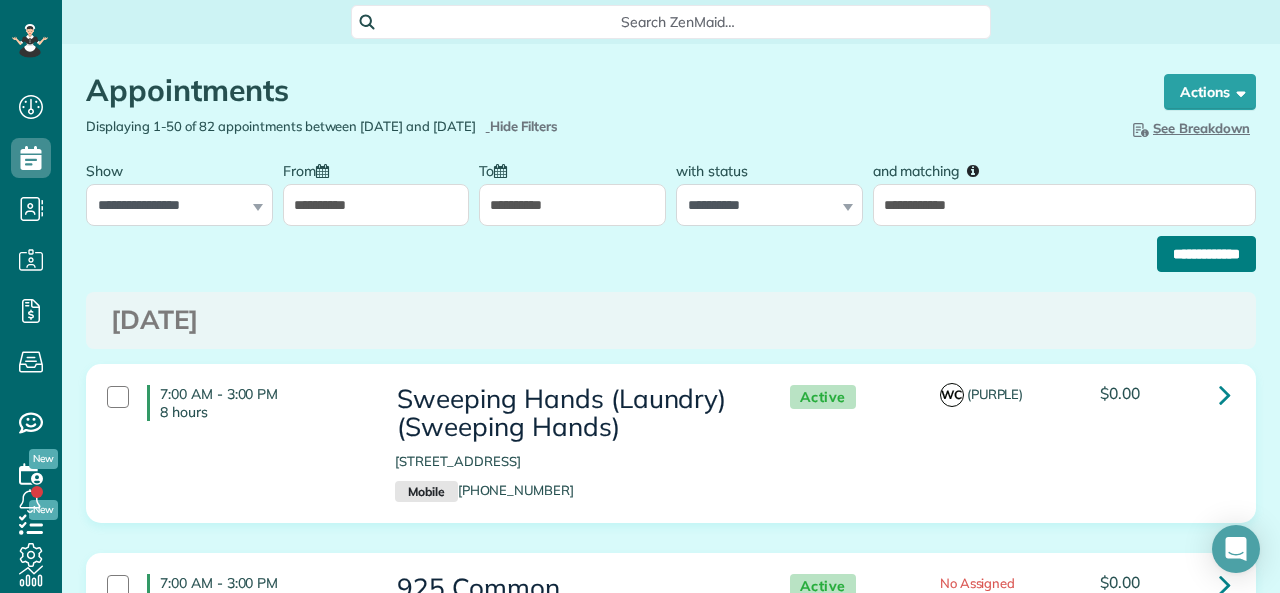 click on "**********" at bounding box center (1206, 254) 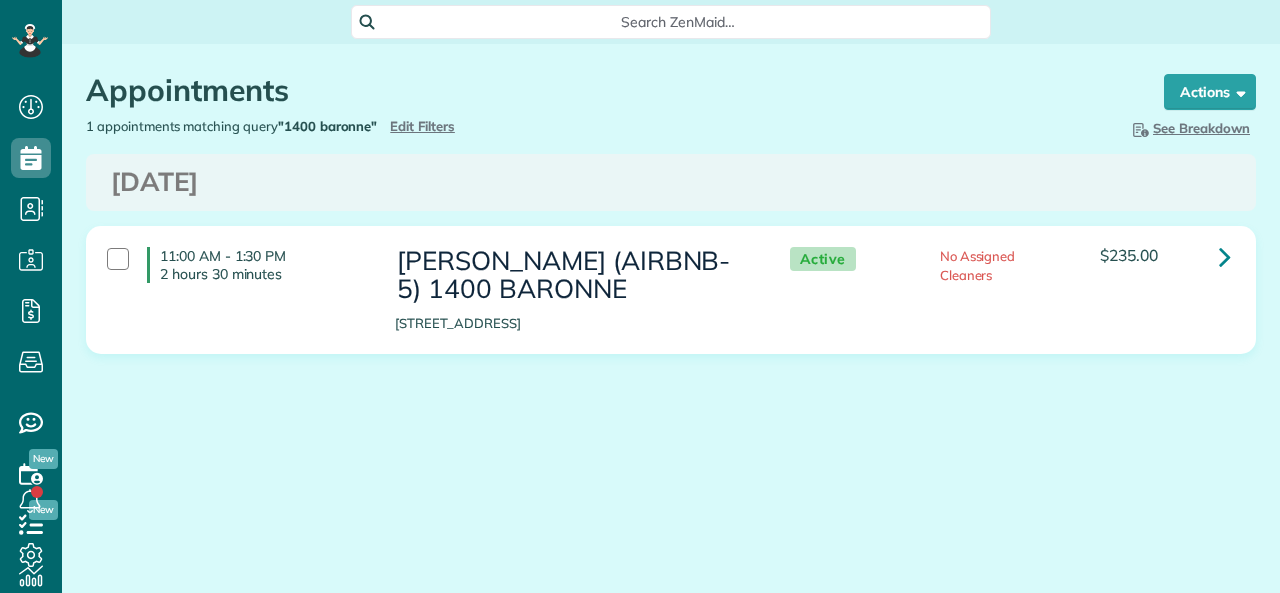 scroll, scrollTop: 0, scrollLeft: 0, axis: both 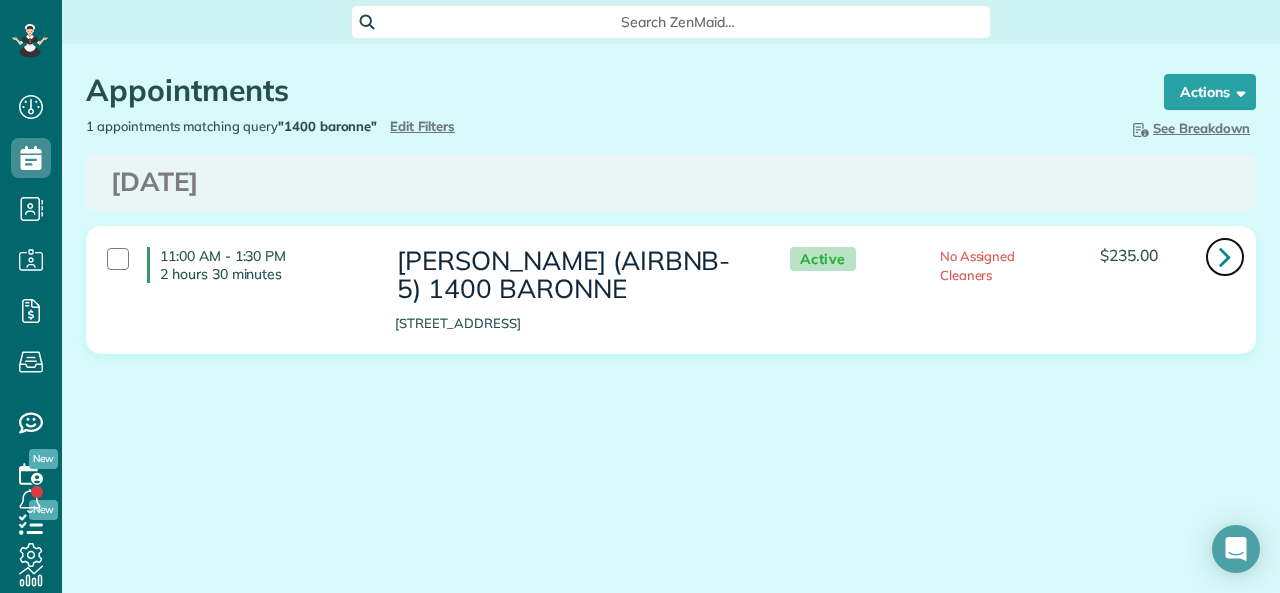 click at bounding box center [1225, 256] 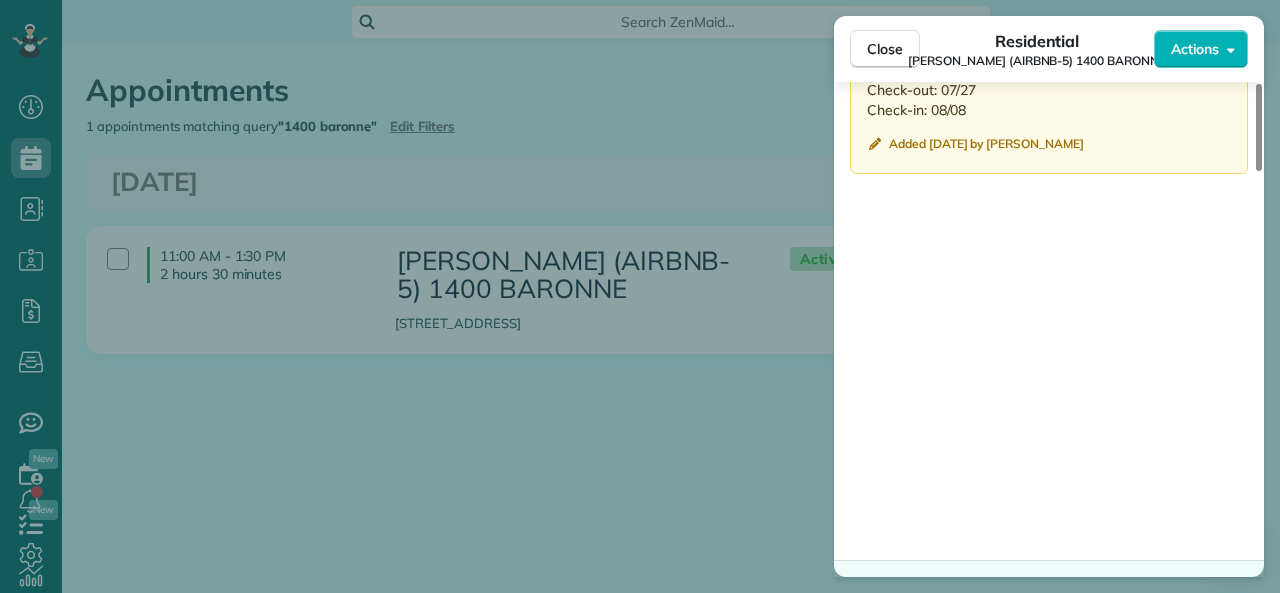 scroll, scrollTop: 1900, scrollLeft: 0, axis: vertical 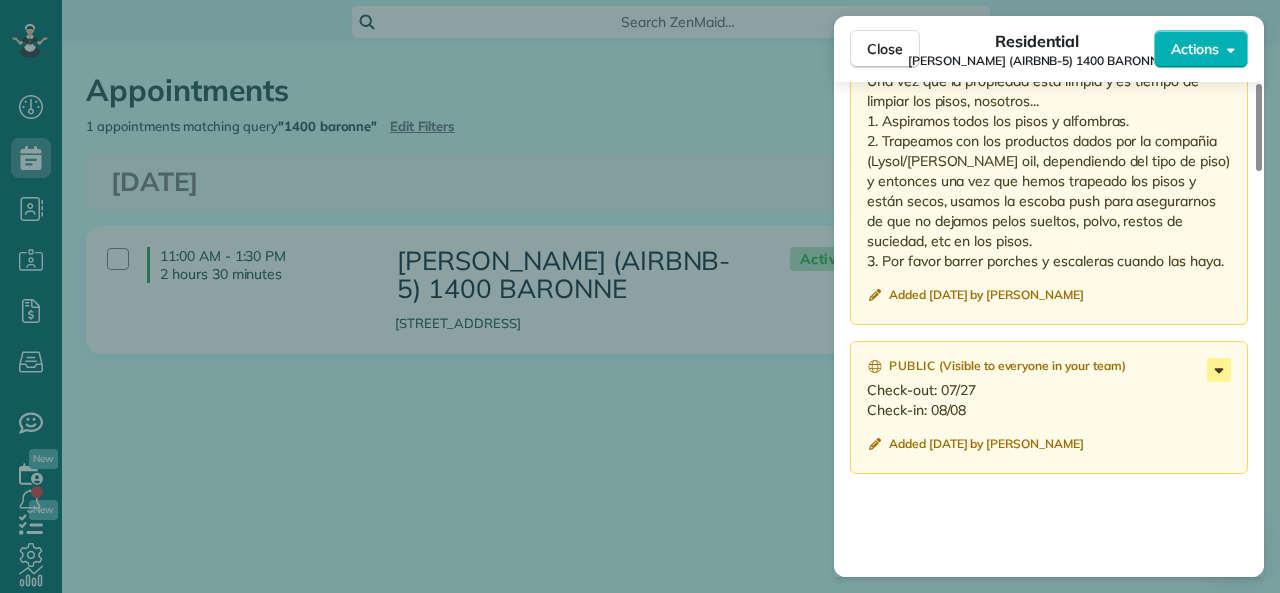 click 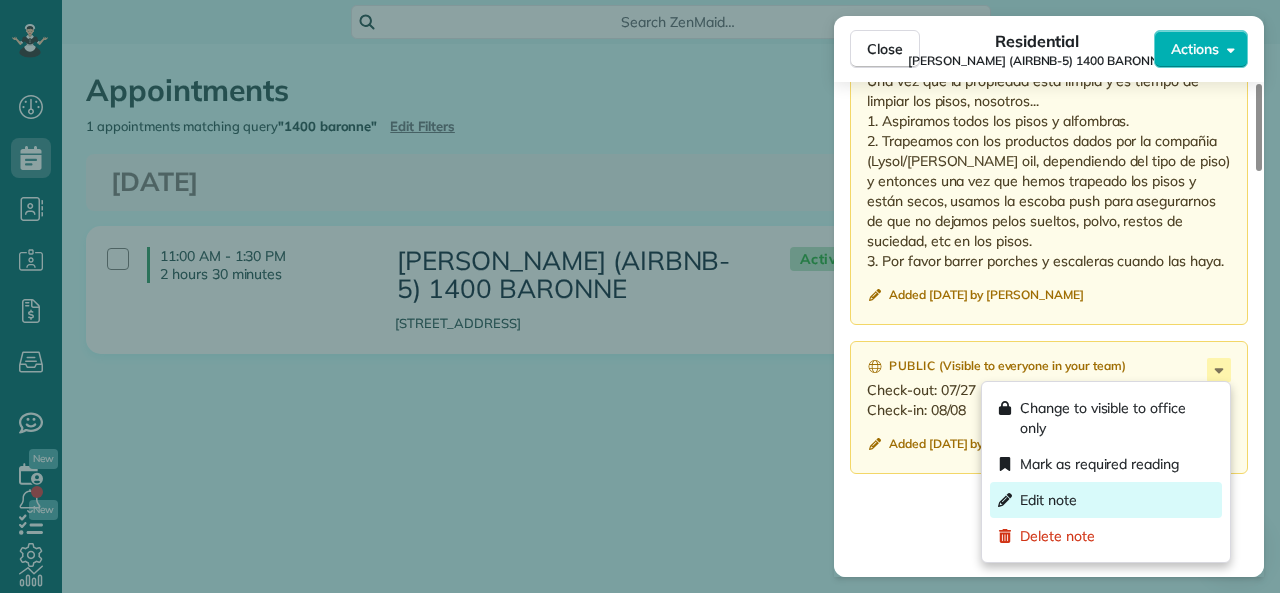 click on "Edit note" at bounding box center [1048, 500] 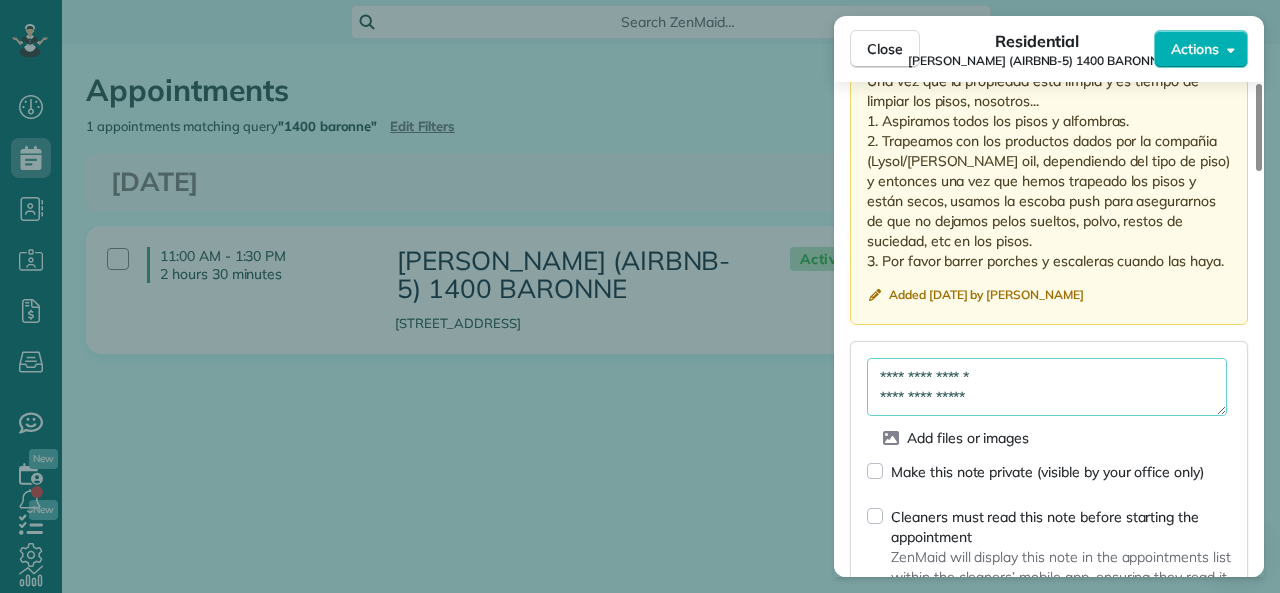 click on "**********" at bounding box center [1047, 387] 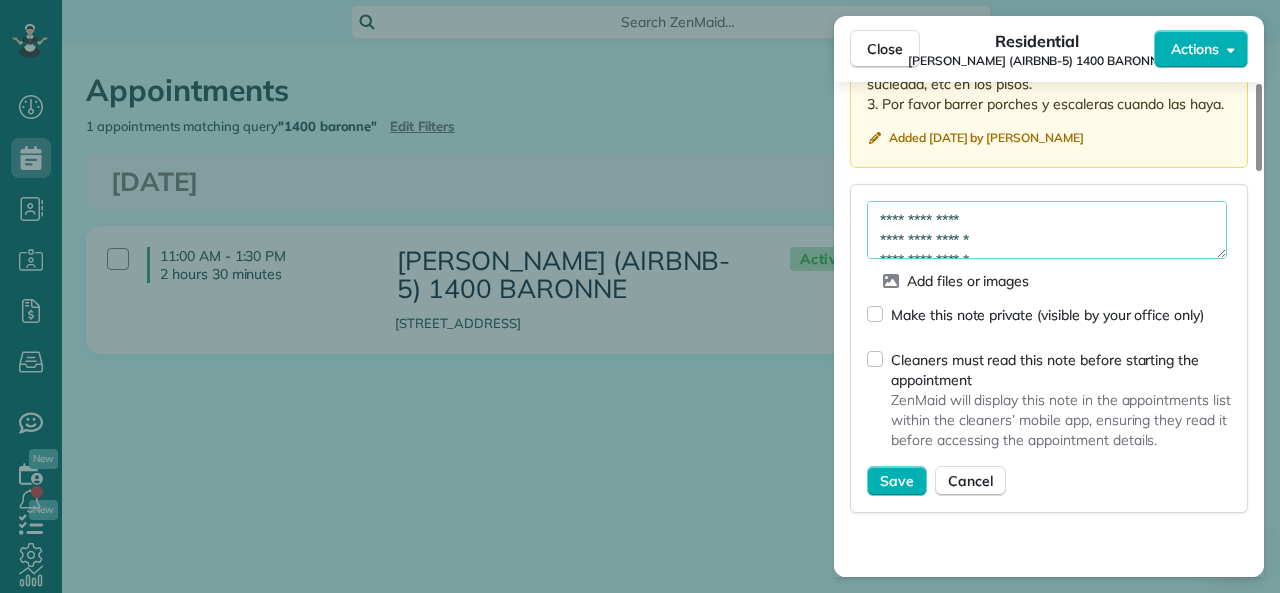 scroll, scrollTop: 2310, scrollLeft: 0, axis: vertical 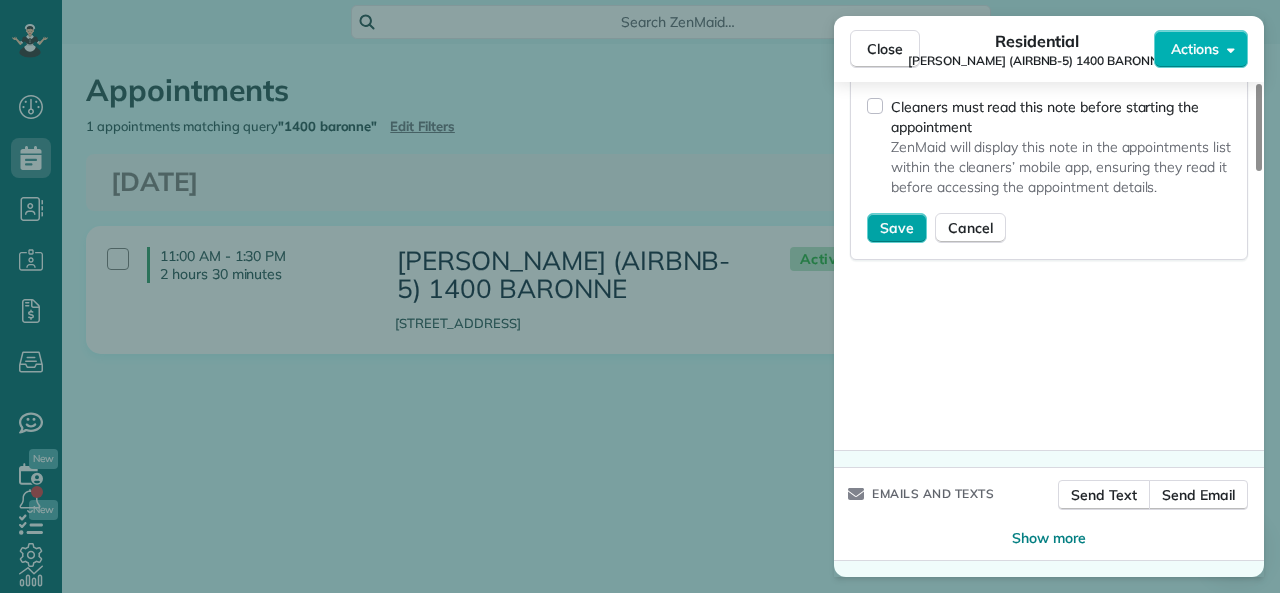 type on "**********" 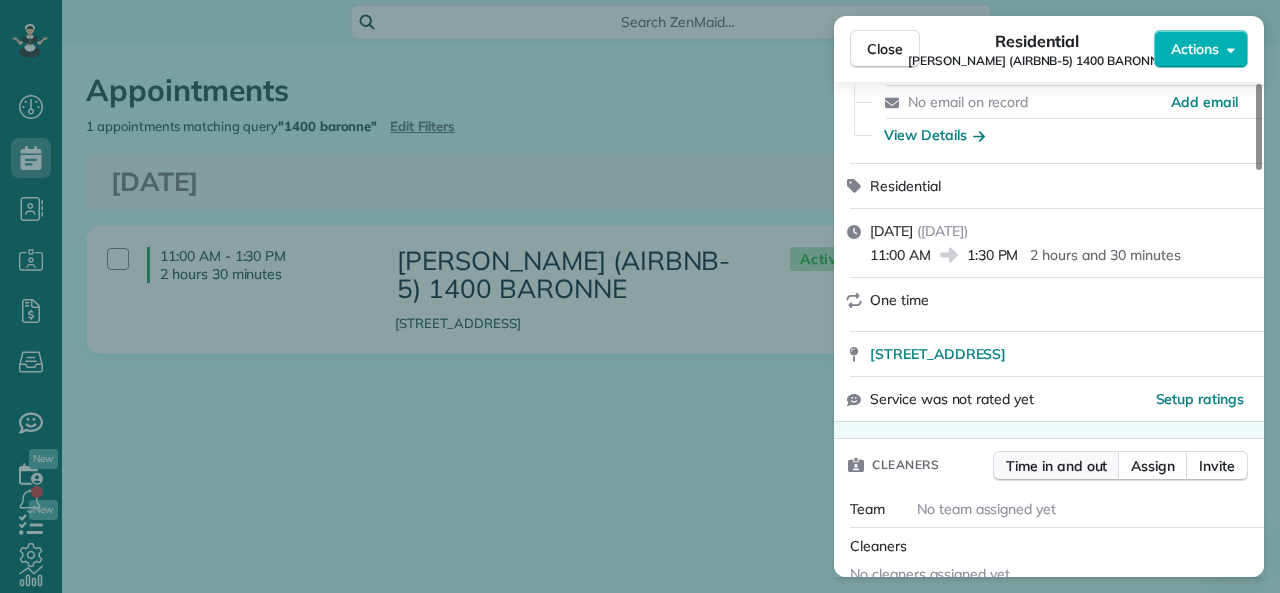 scroll, scrollTop: 300, scrollLeft: 0, axis: vertical 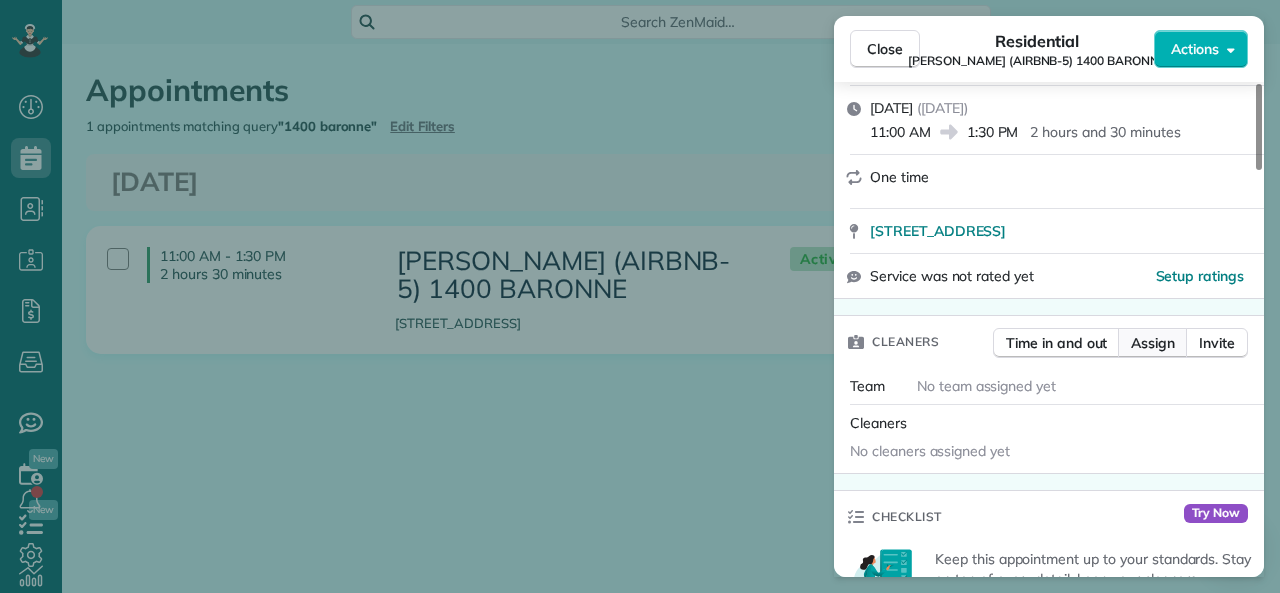 click on "Assign" at bounding box center [1153, 343] 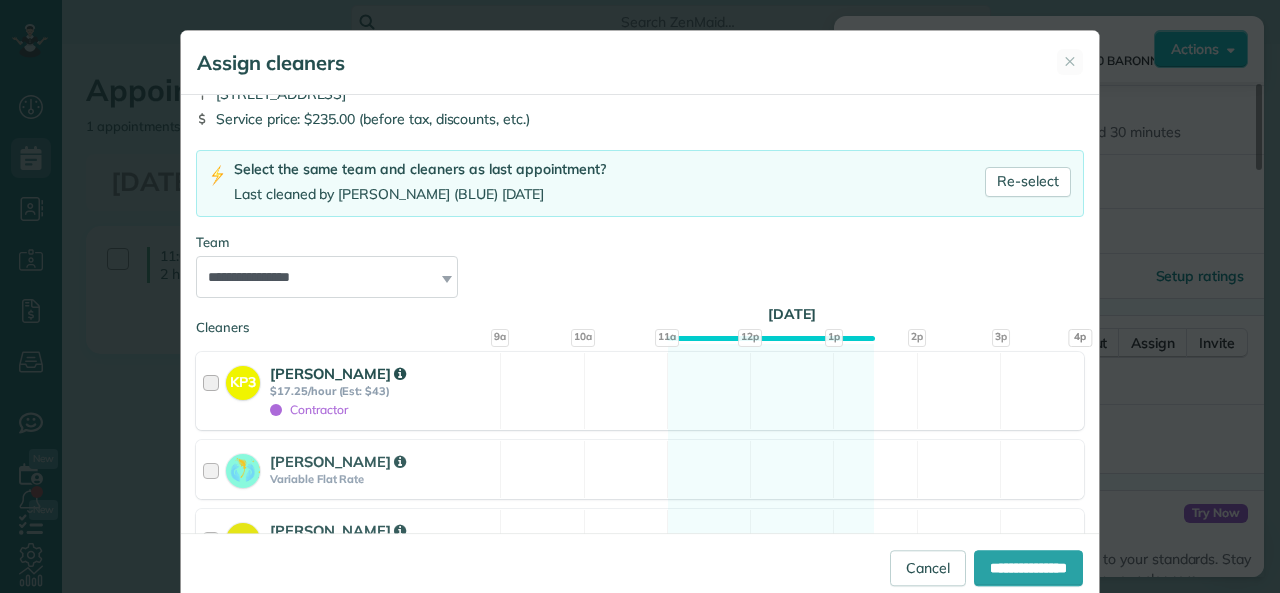scroll, scrollTop: 200, scrollLeft: 0, axis: vertical 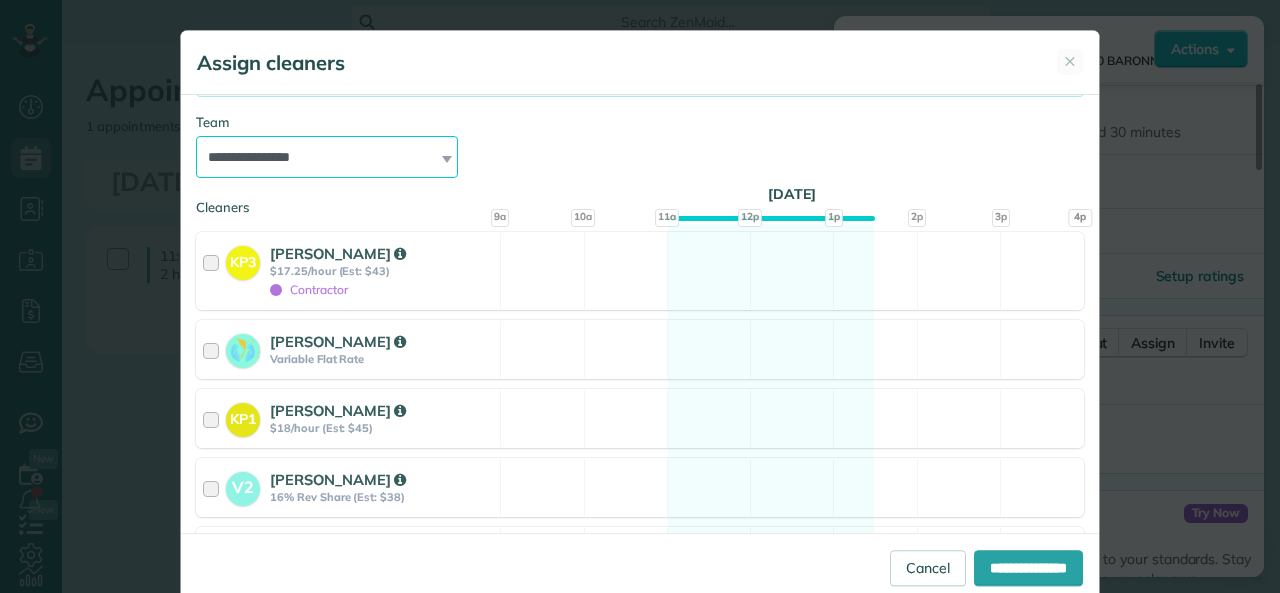 click on "**********" at bounding box center (327, 157) 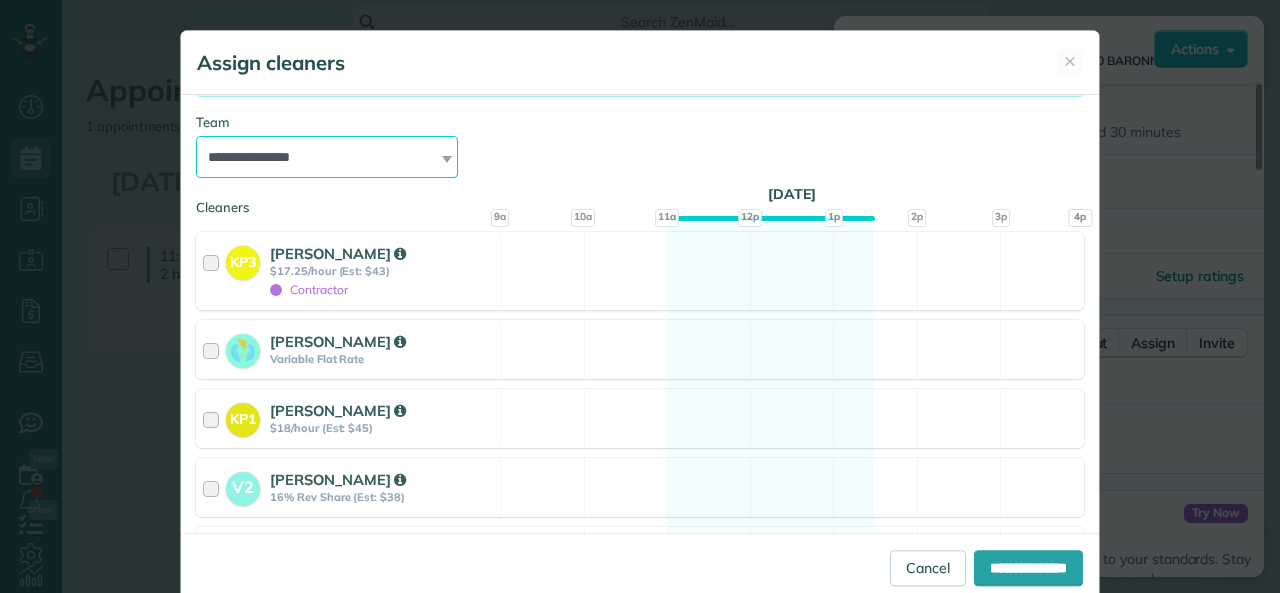select on "*****" 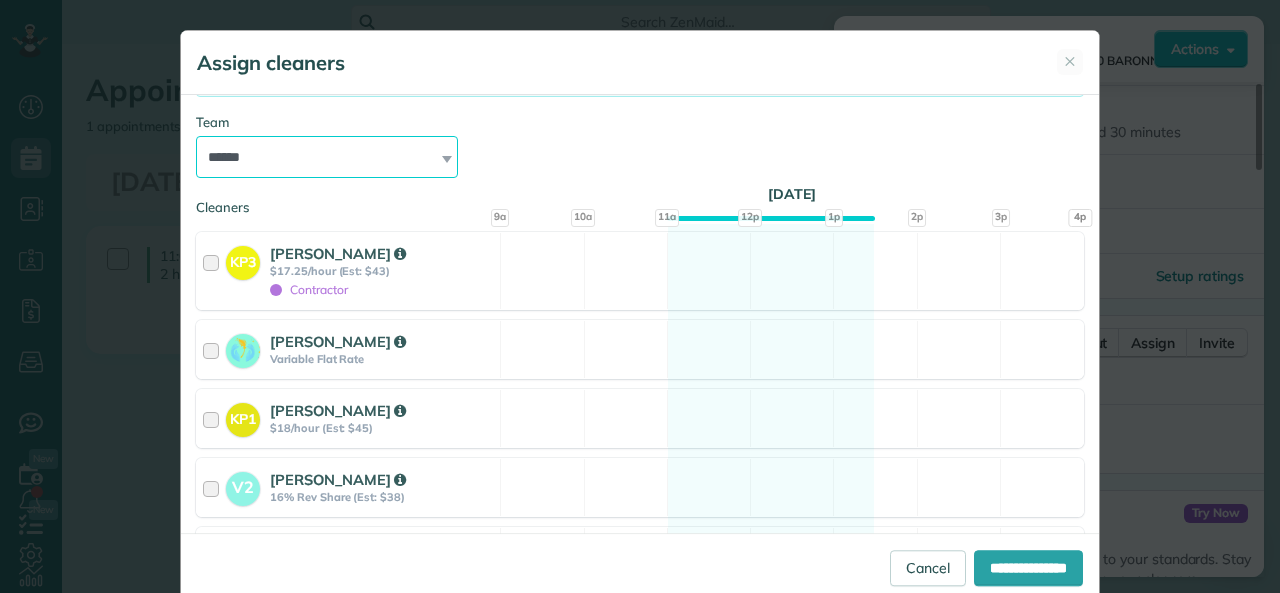 click on "**********" at bounding box center (327, 157) 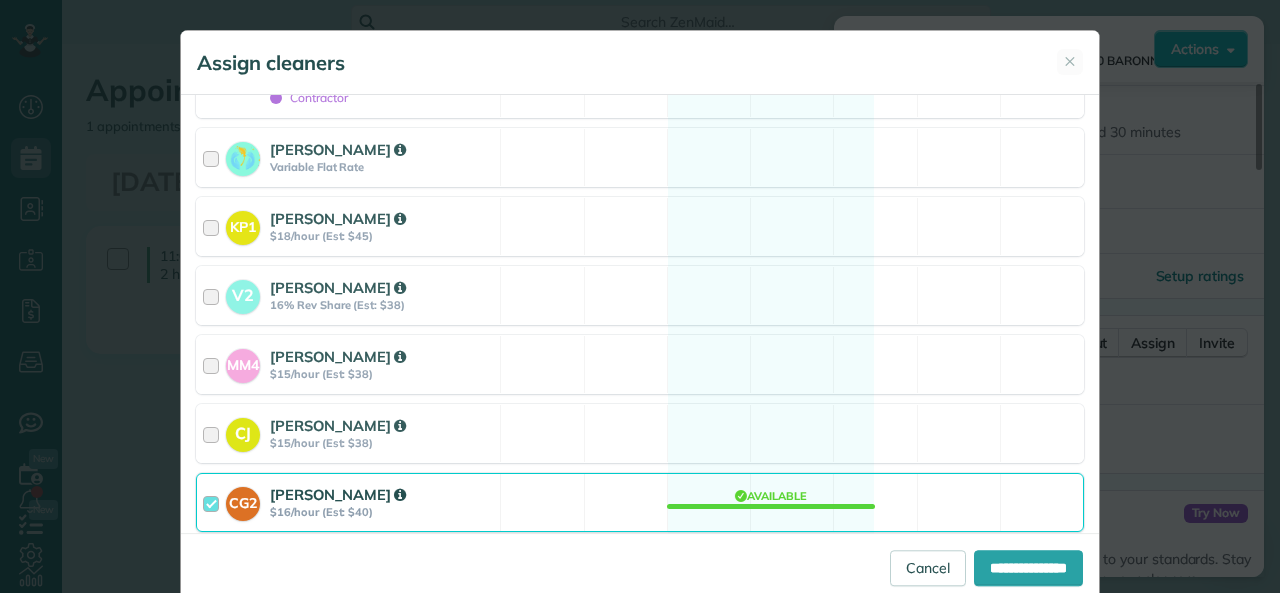scroll, scrollTop: 600, scrollLeft: 0, axis: vertical 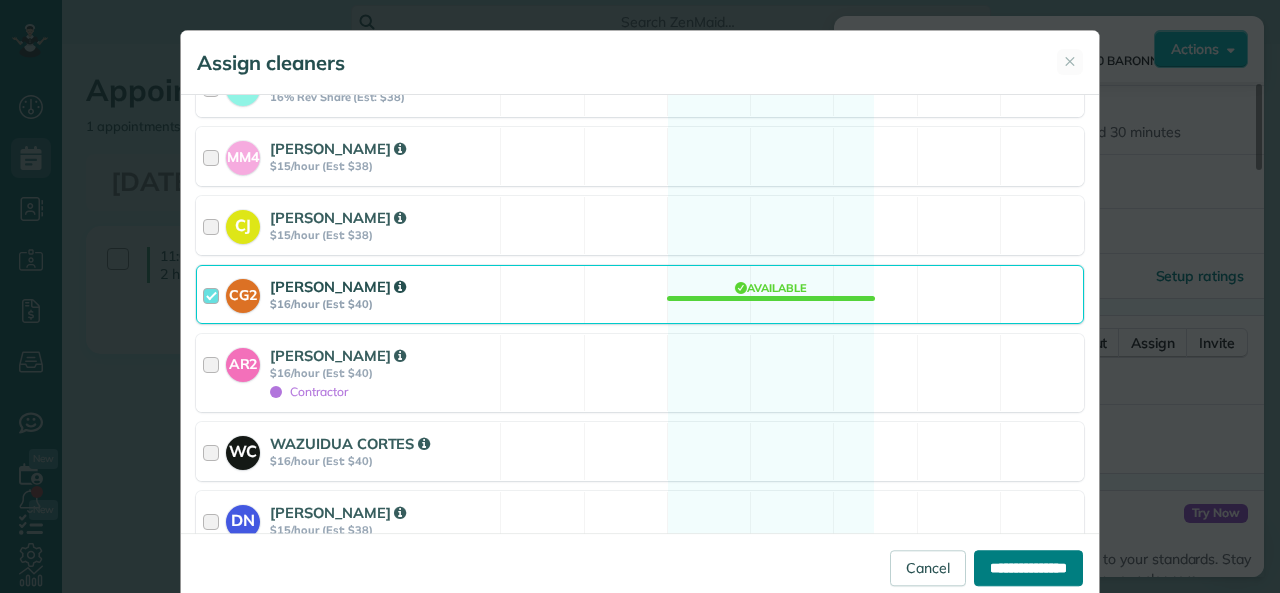 click on "**********" at bounding box center [1028, 568] 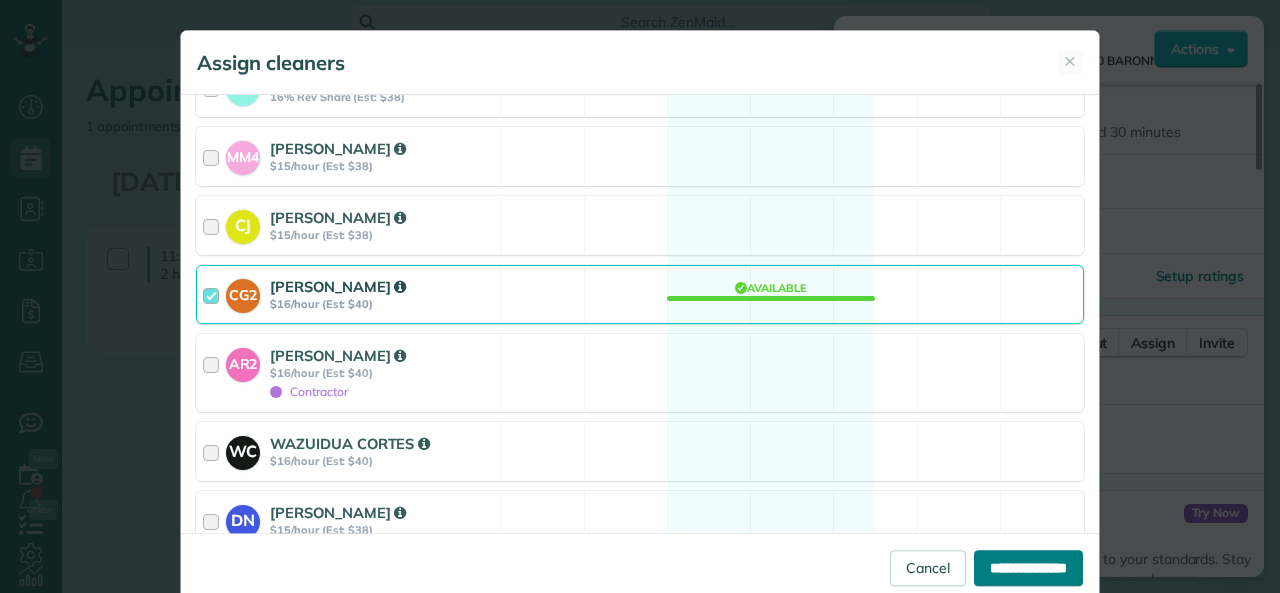 type on "**********" 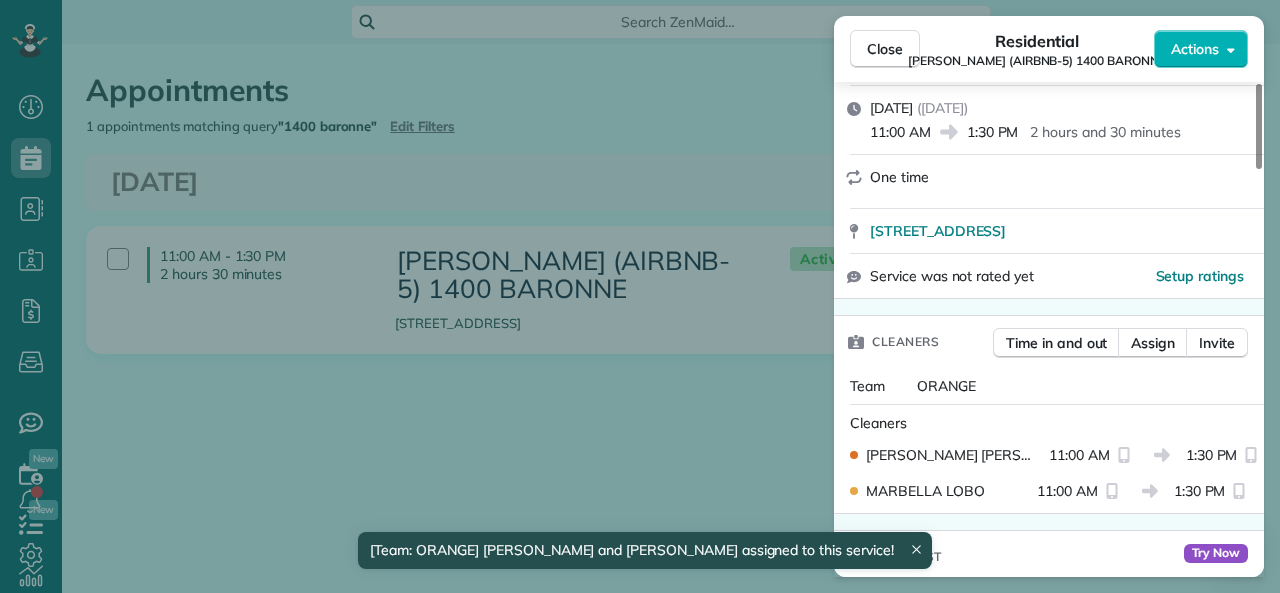 click 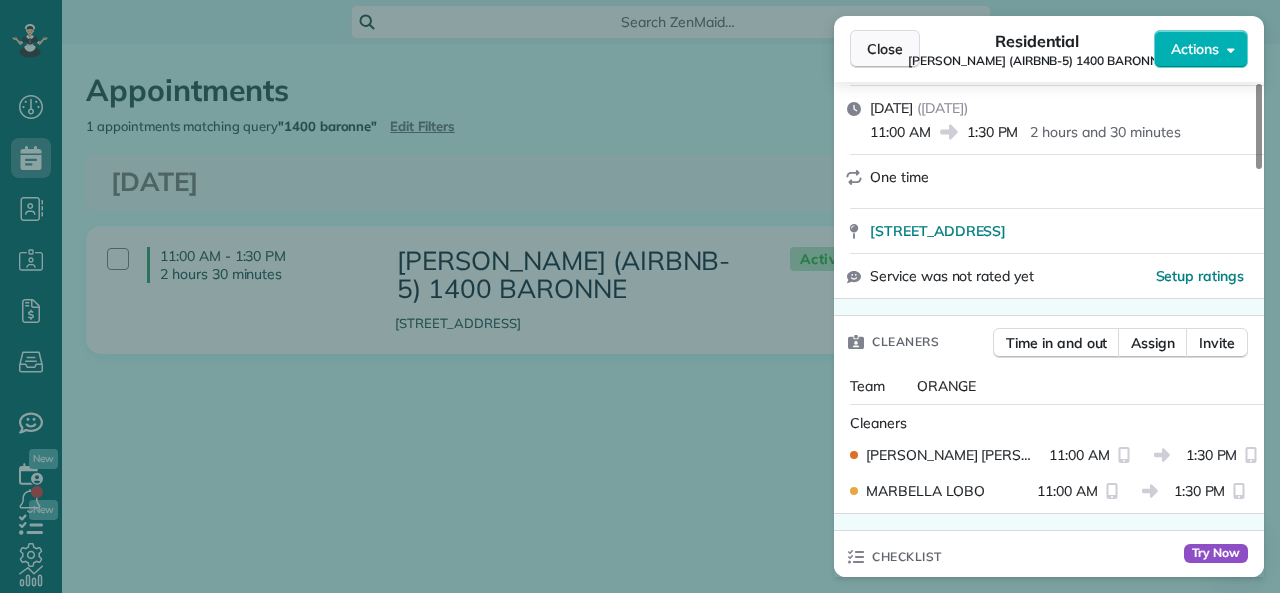 click on "Close" at bounding box center [885, 49] 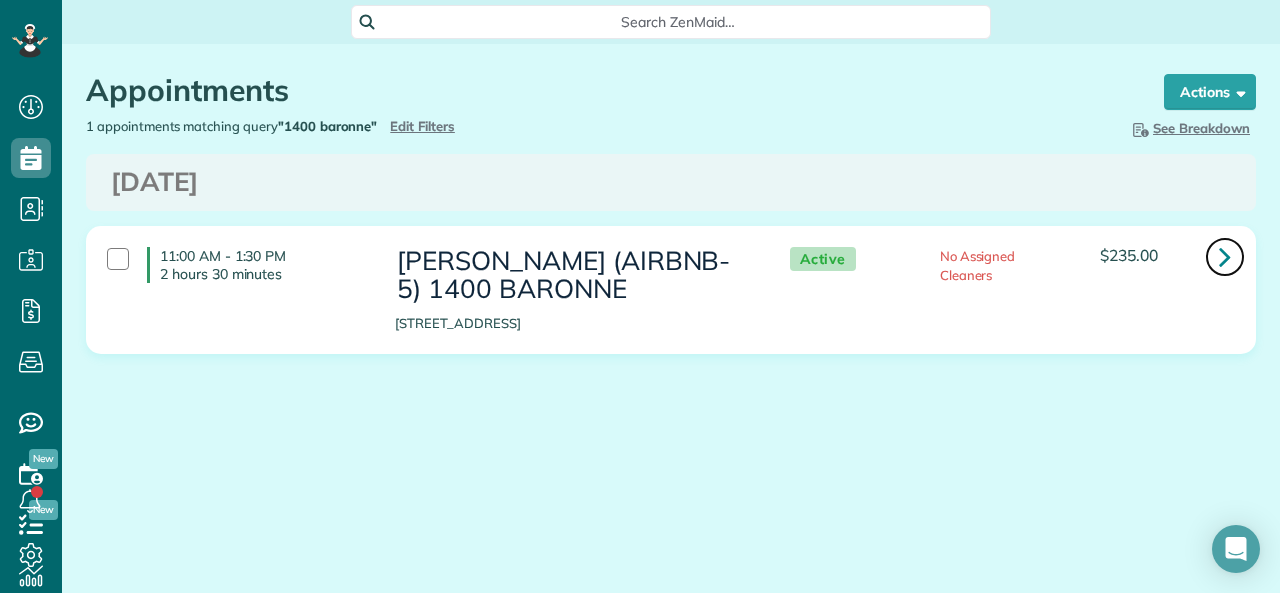 click at bounding box center [1225, 256] 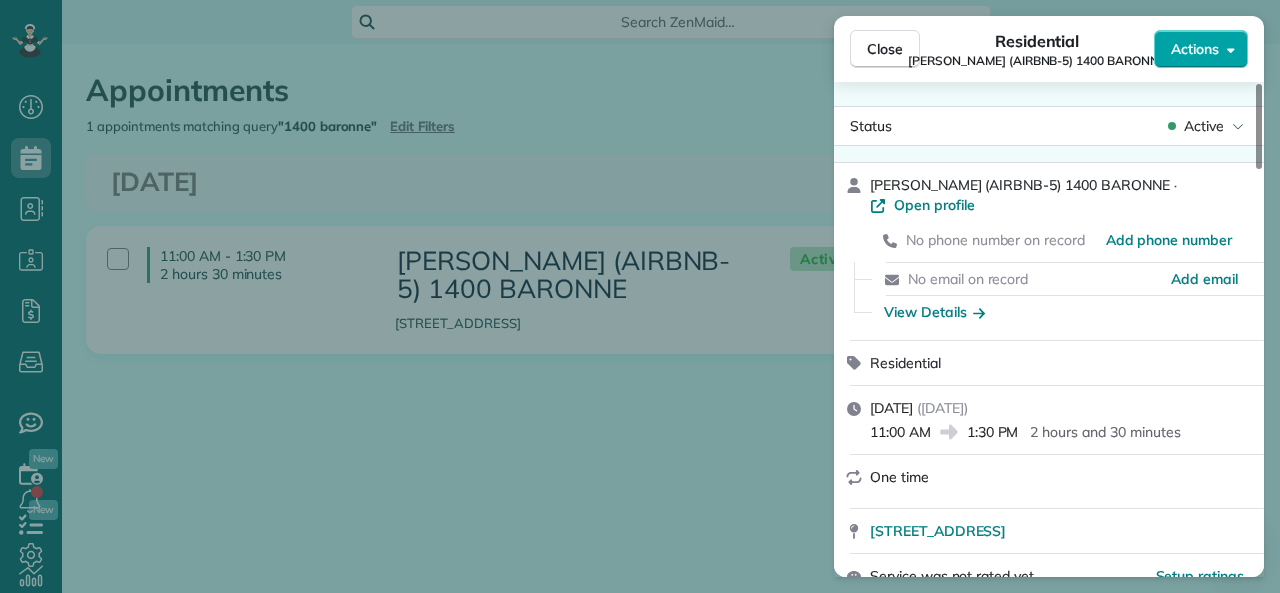 click on "Actions" at bounding box center [1195, 49] 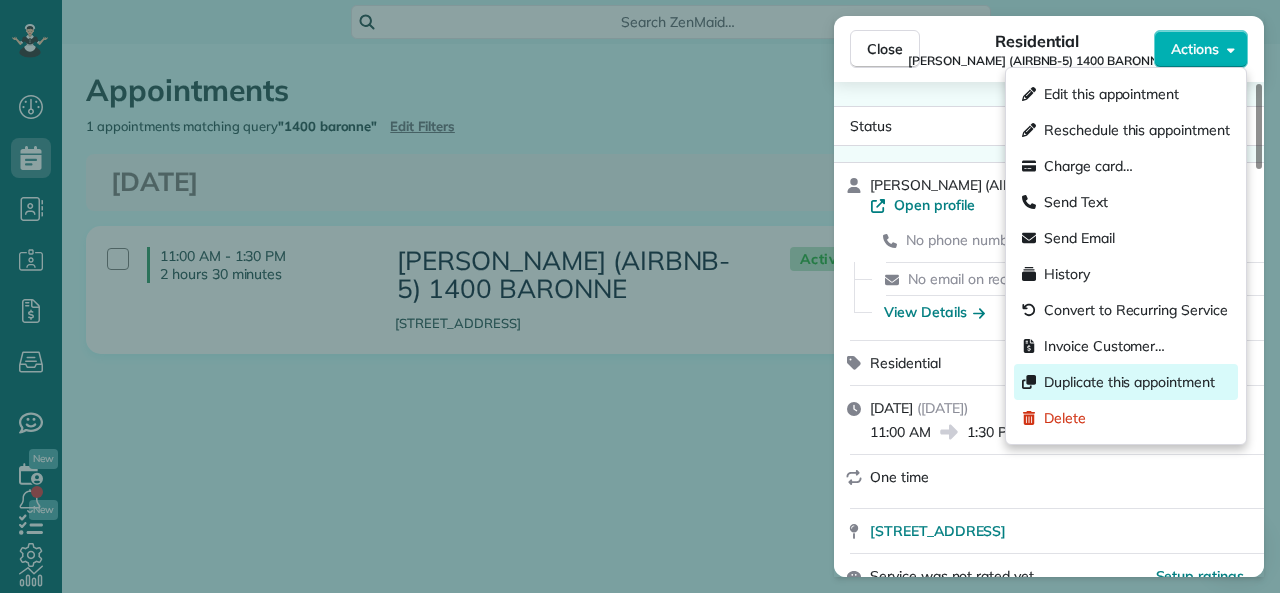 click on "Duplicate this appointment" at bounding box center [1129, 382] 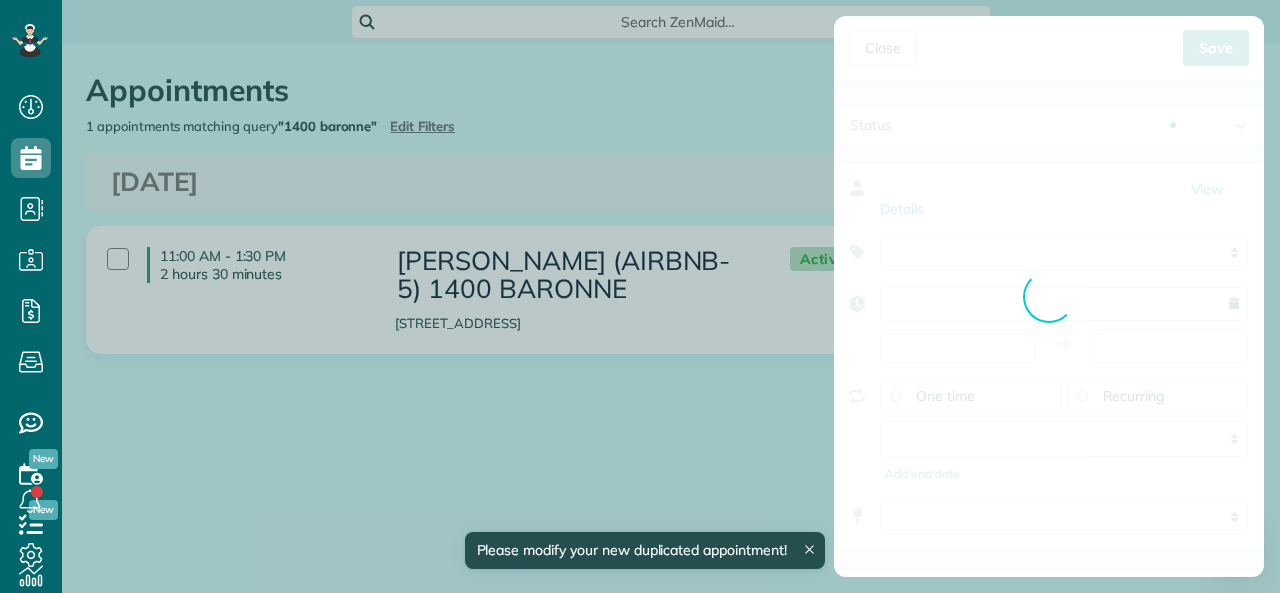type on "**********" 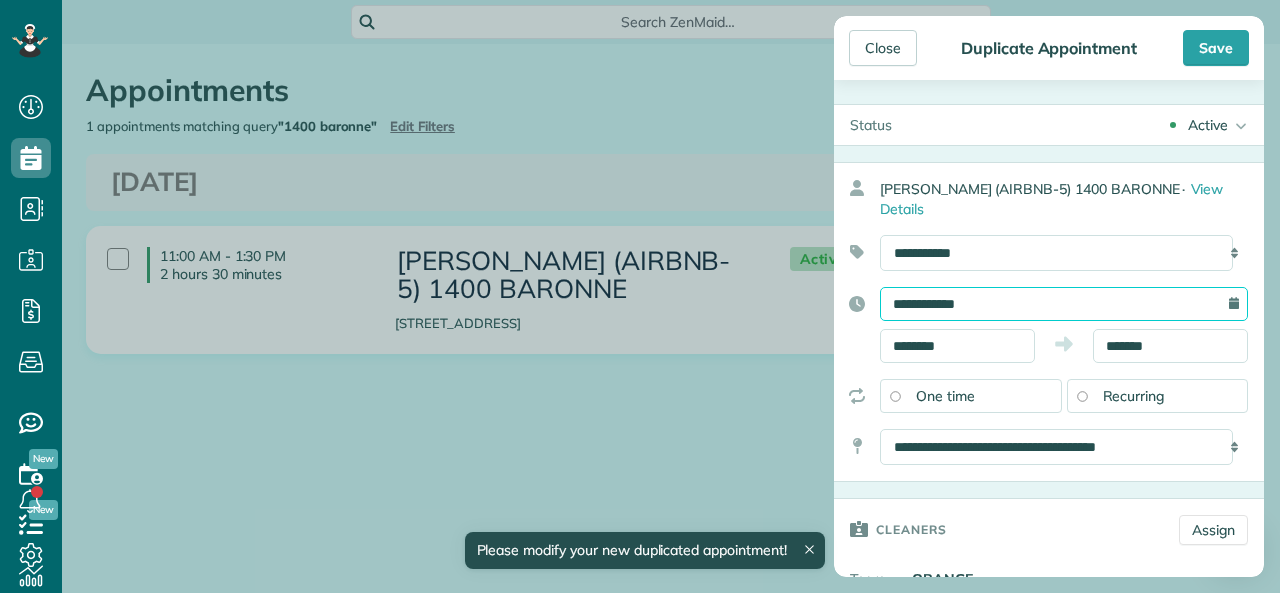 click on "**********" at bounding box center (1064, 304) 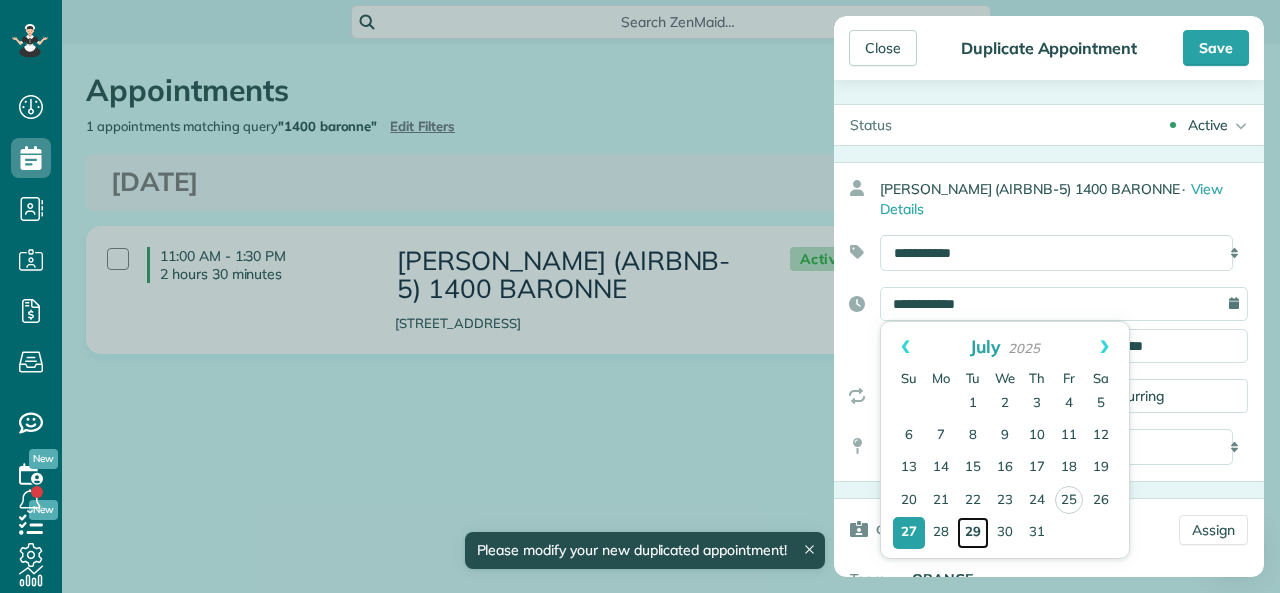 click on "29" at bounding box center (973, 533) 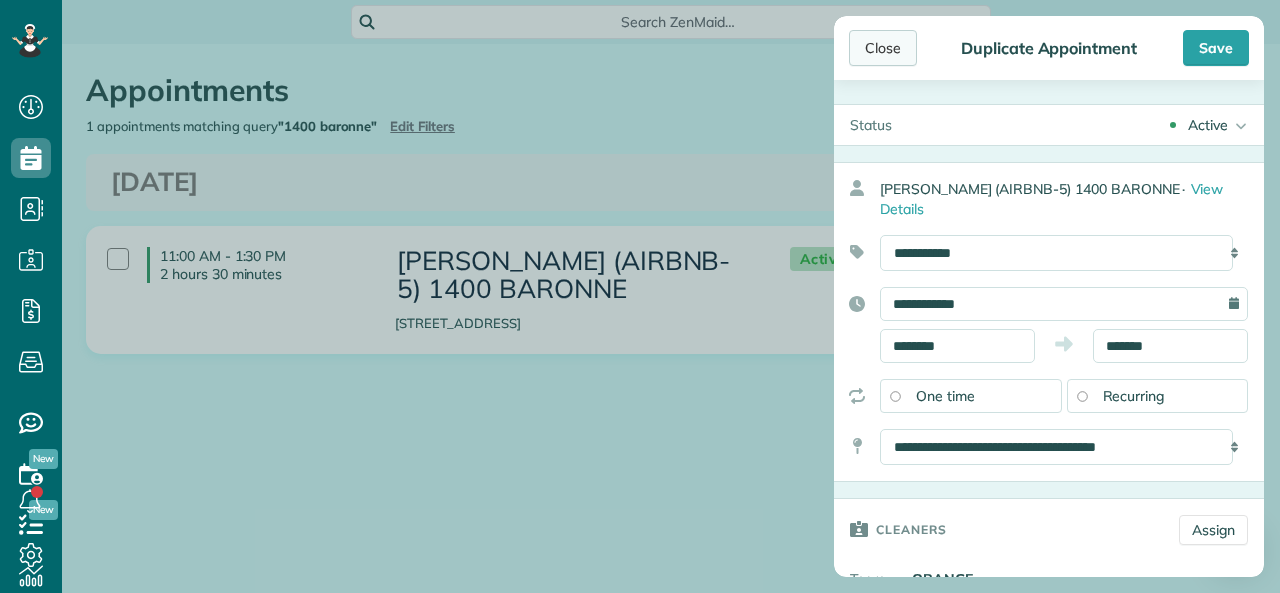 click on "Close" at bounding box center (883, 48) 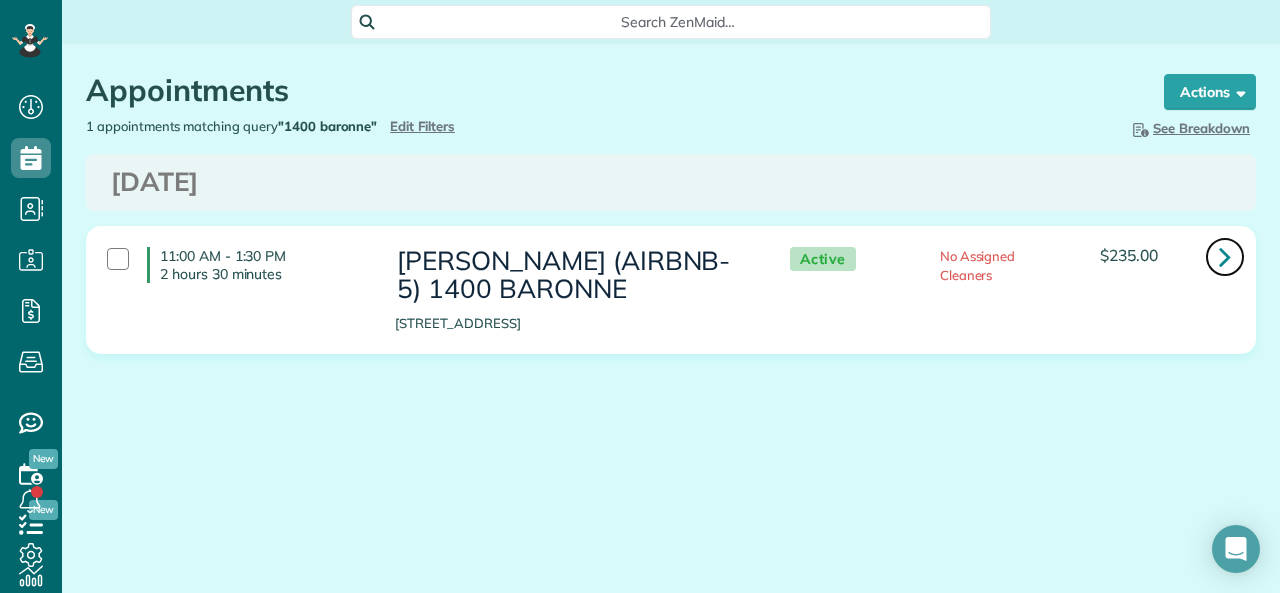 click at bounding box center [1225, 256] 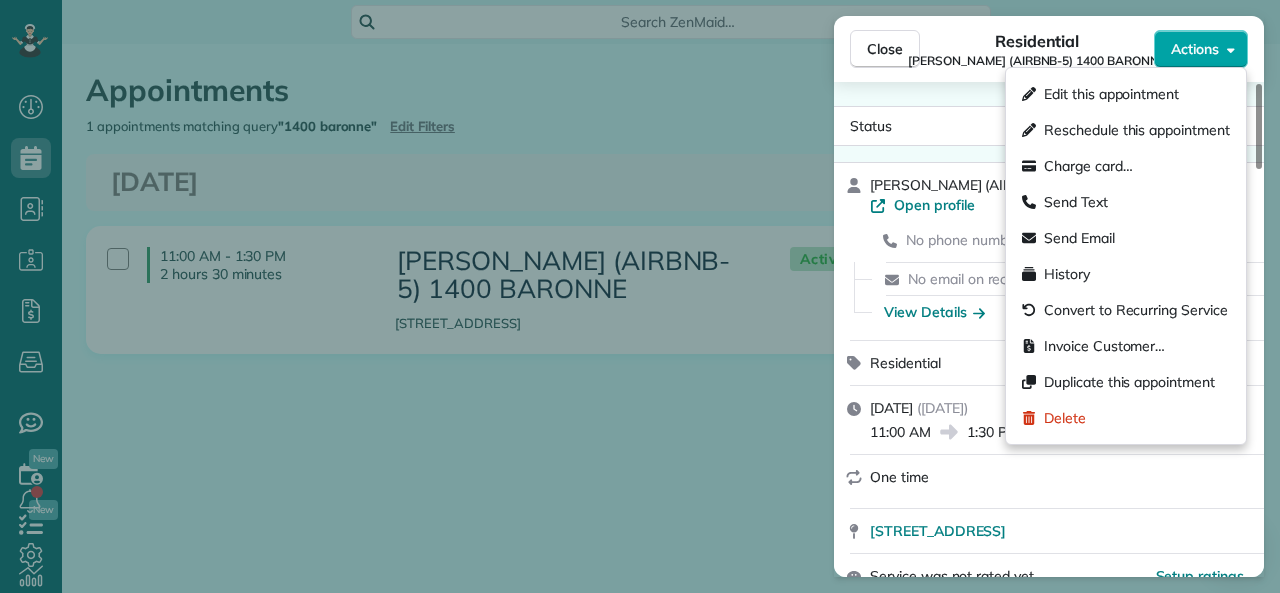click on "Actions" at bounding box center (1195, 49) 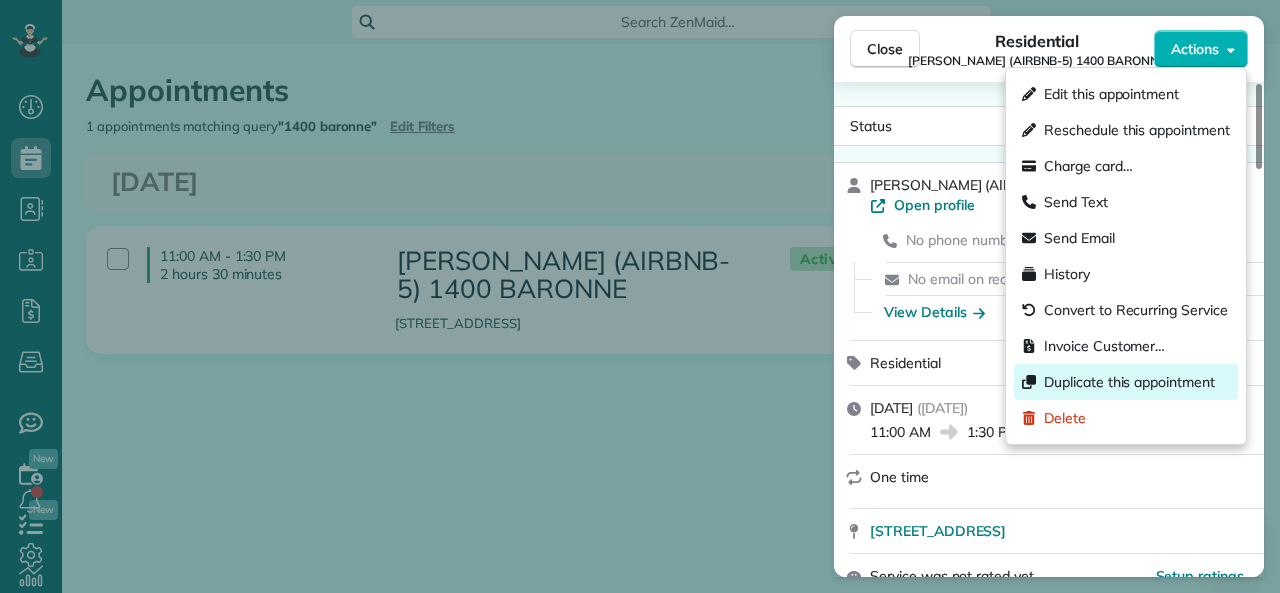 click on "Duplicate this appointment" at bounding box center (1129, 382) 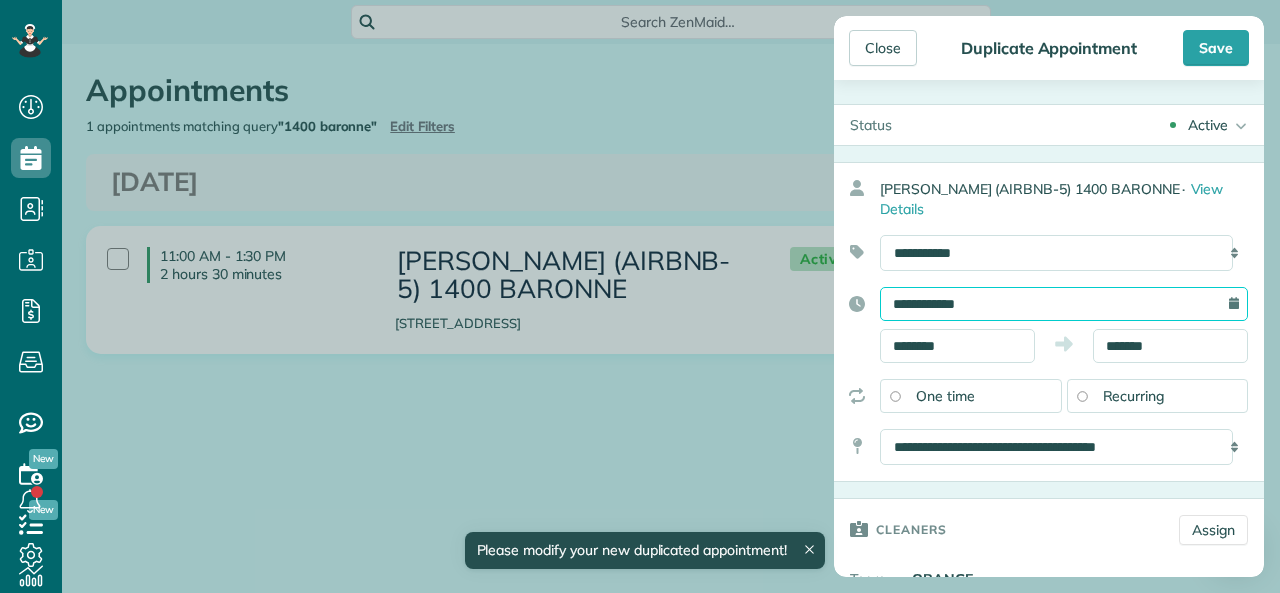click on "**********" at bounding box center (1064, 304) 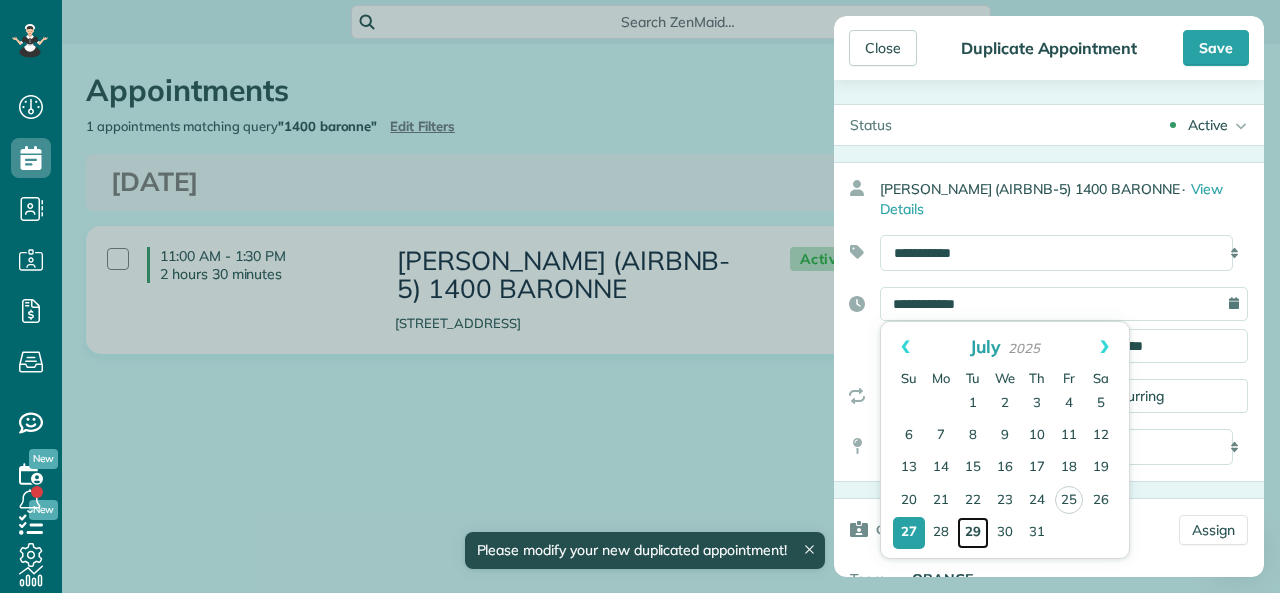 click on "29" at bounding box center (973, 533) 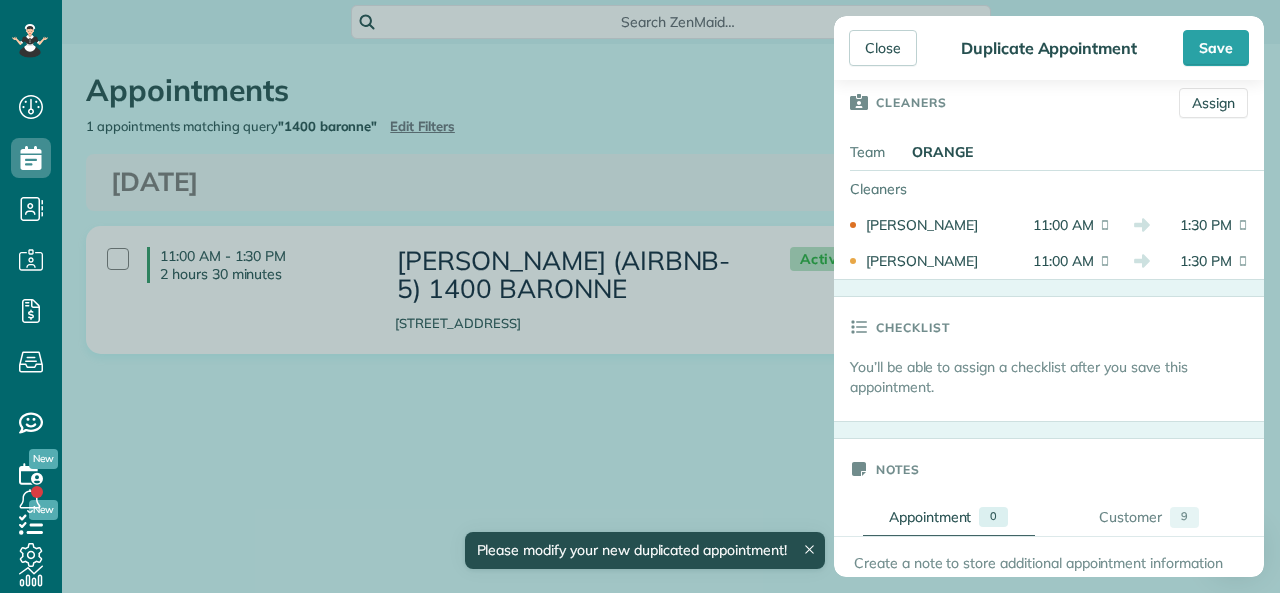 scroll, scrollTop: 300, scrollLeft: 0, axis: vertical 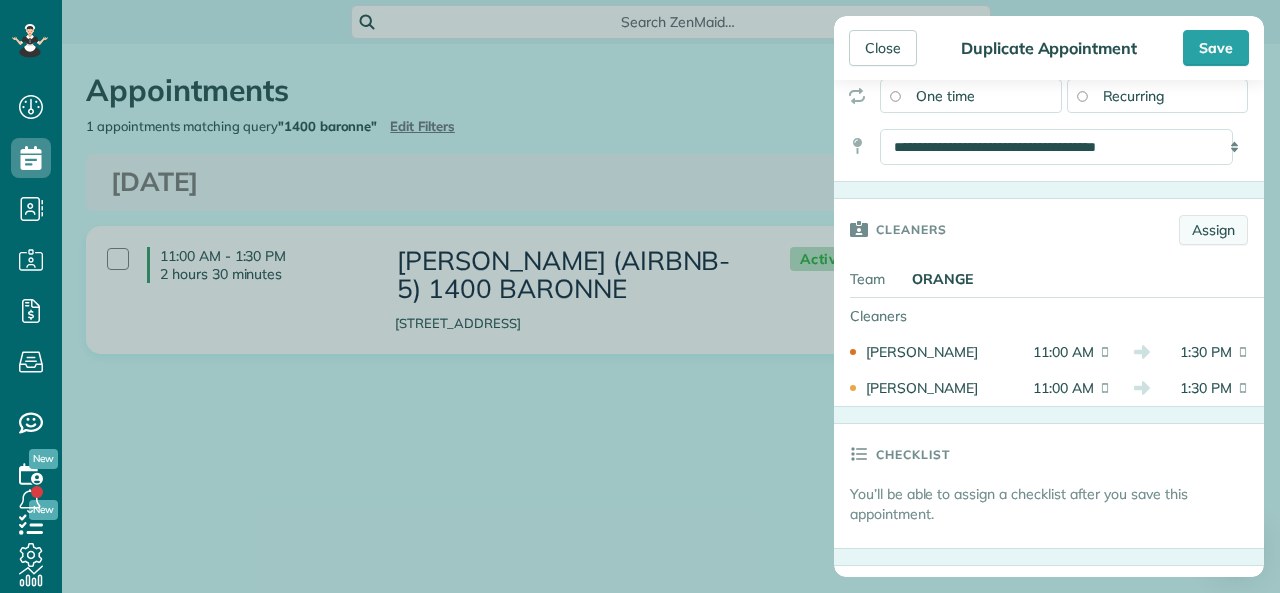 click on "Assign" at bounding box center [1213, 230] 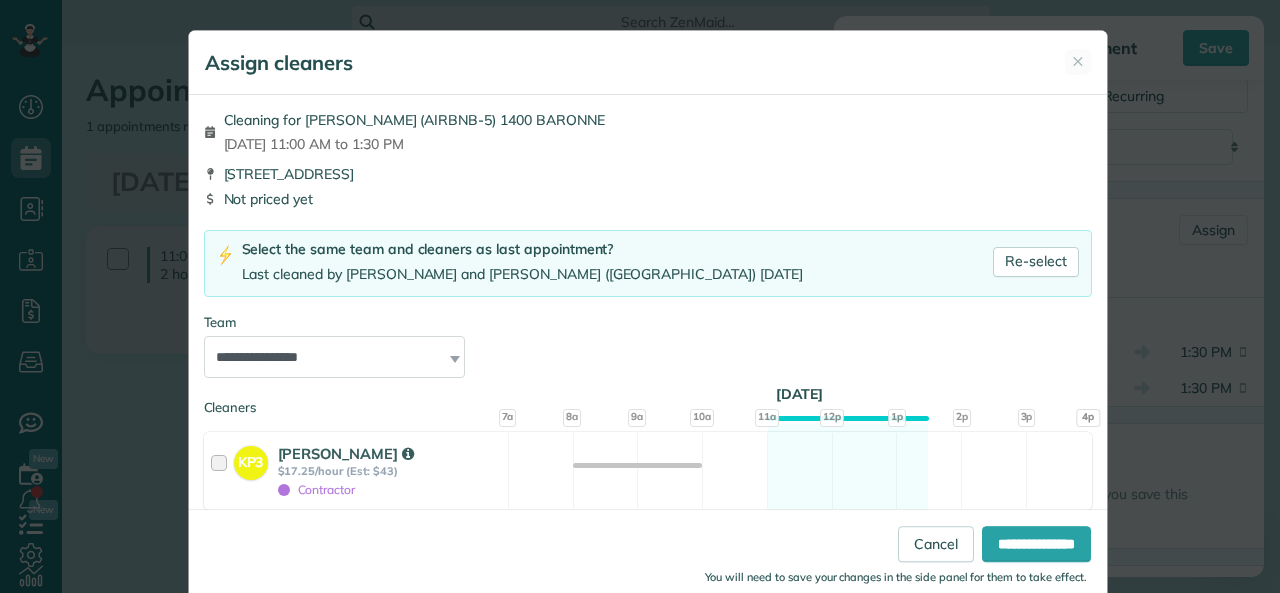 click on "**********" at bounding box center [648, 317] 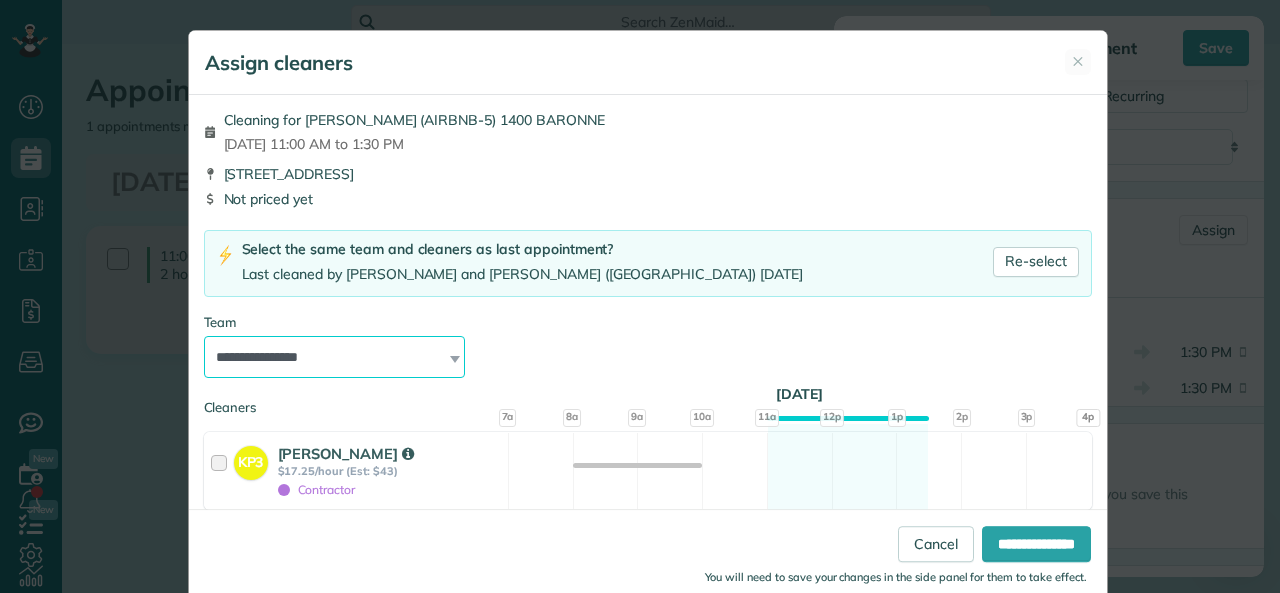 click on "**********" at bounding box center [335, 357] 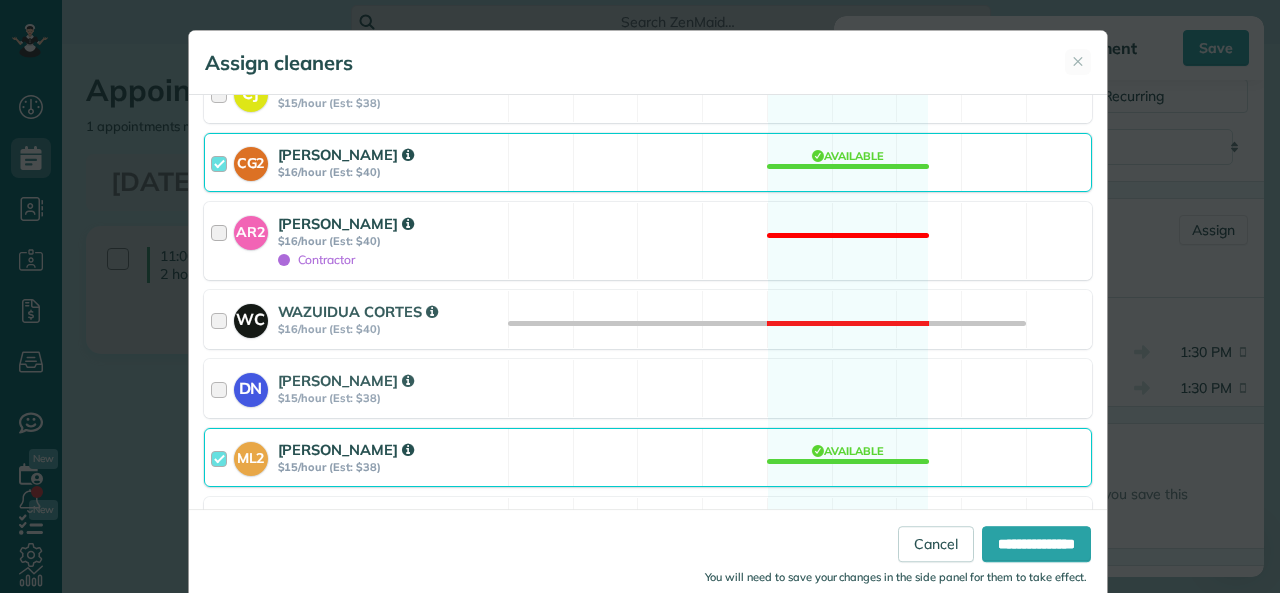 scroll, scrollTop: 700, scrollLeft: 0, axis: vertical 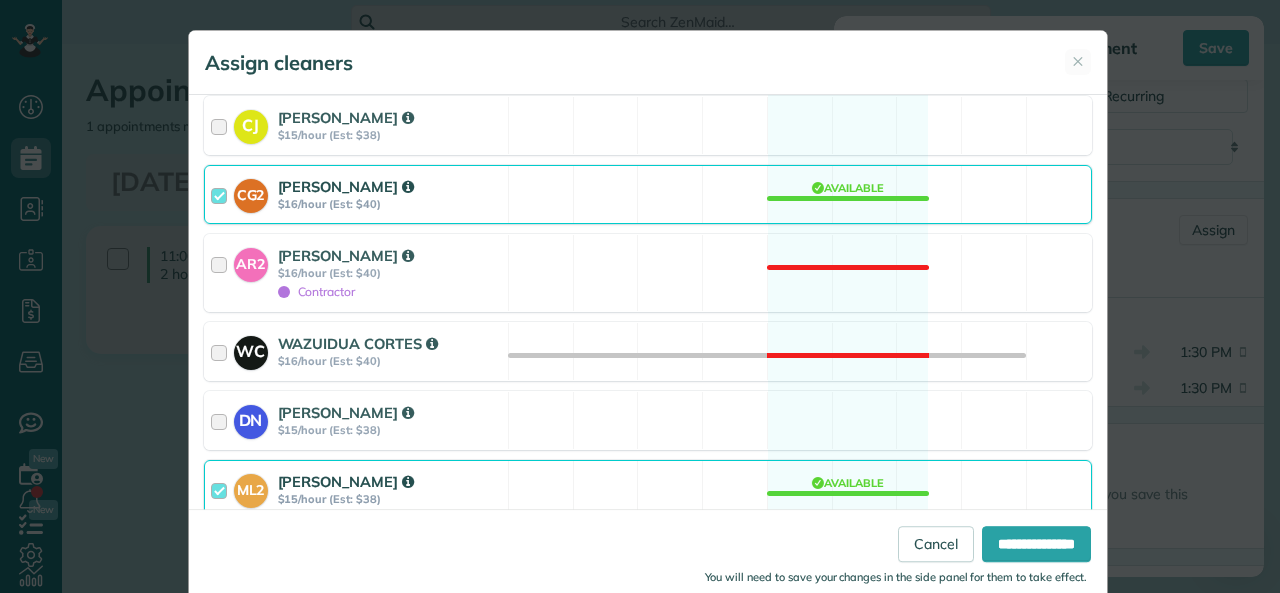 click at bounding box center (222, 194) 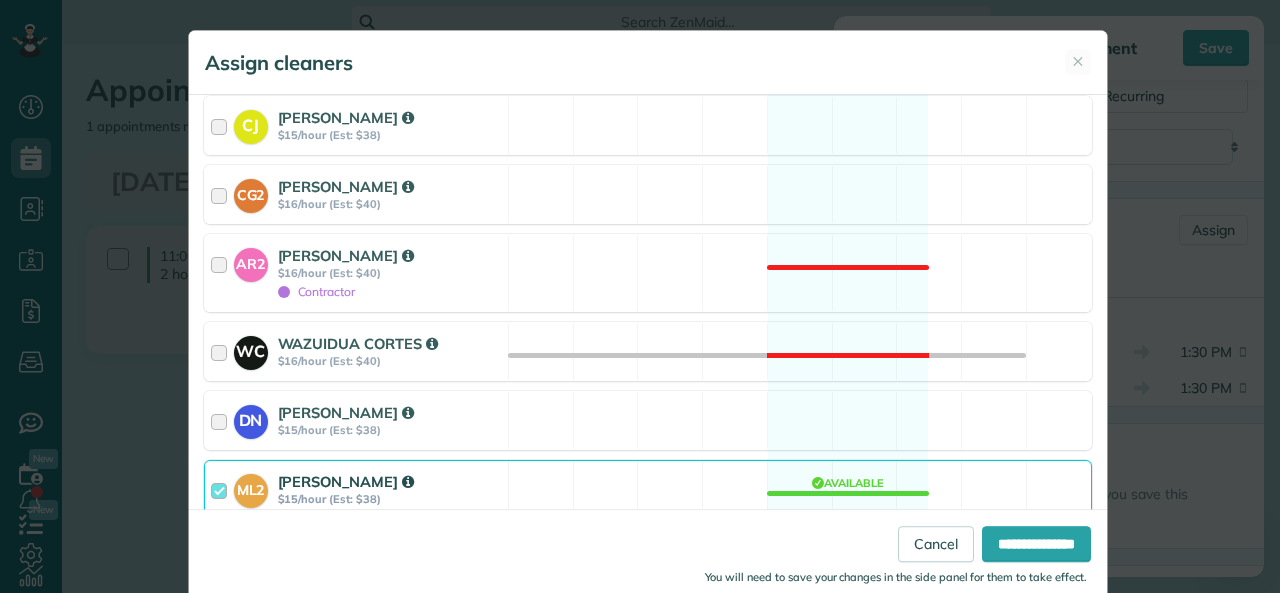 click at bounding box center [222, 489] 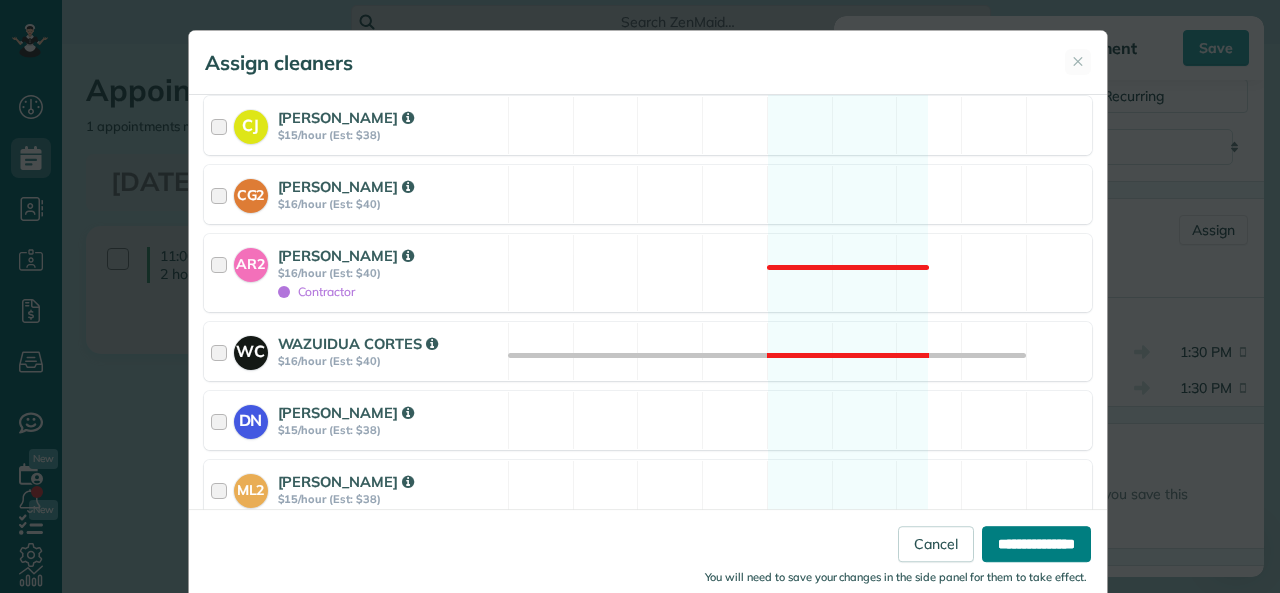 click on "**********" at bounding box center (1036, 544) 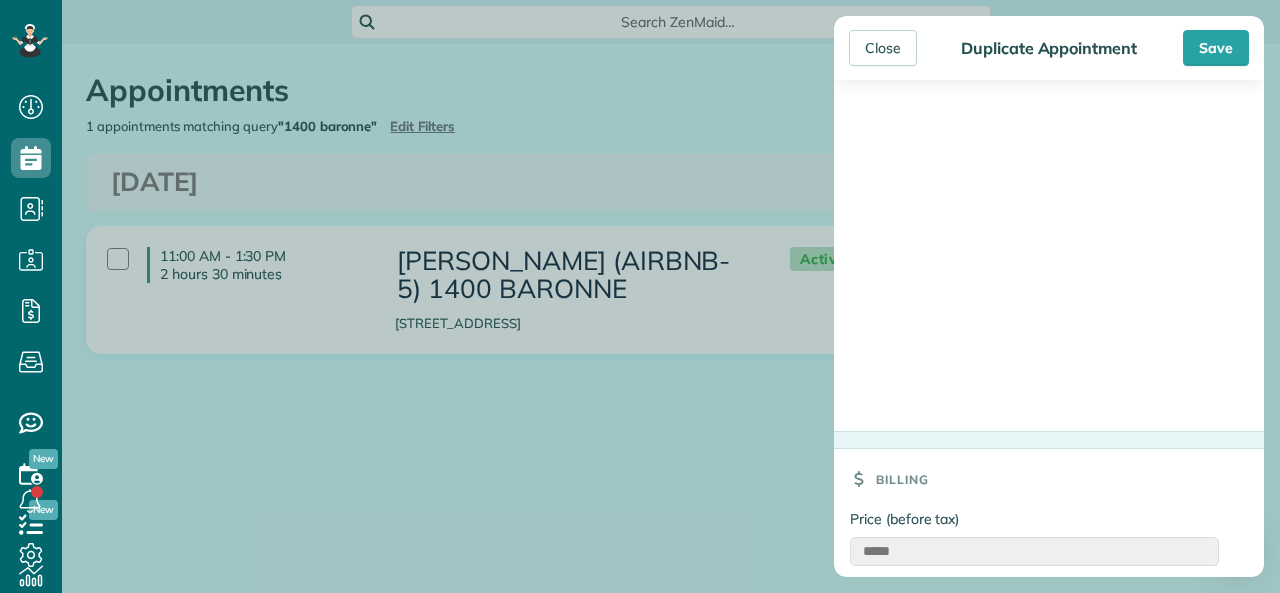 scroll, scrollTop: 1843, scrollLeft: 0, axis: vertical 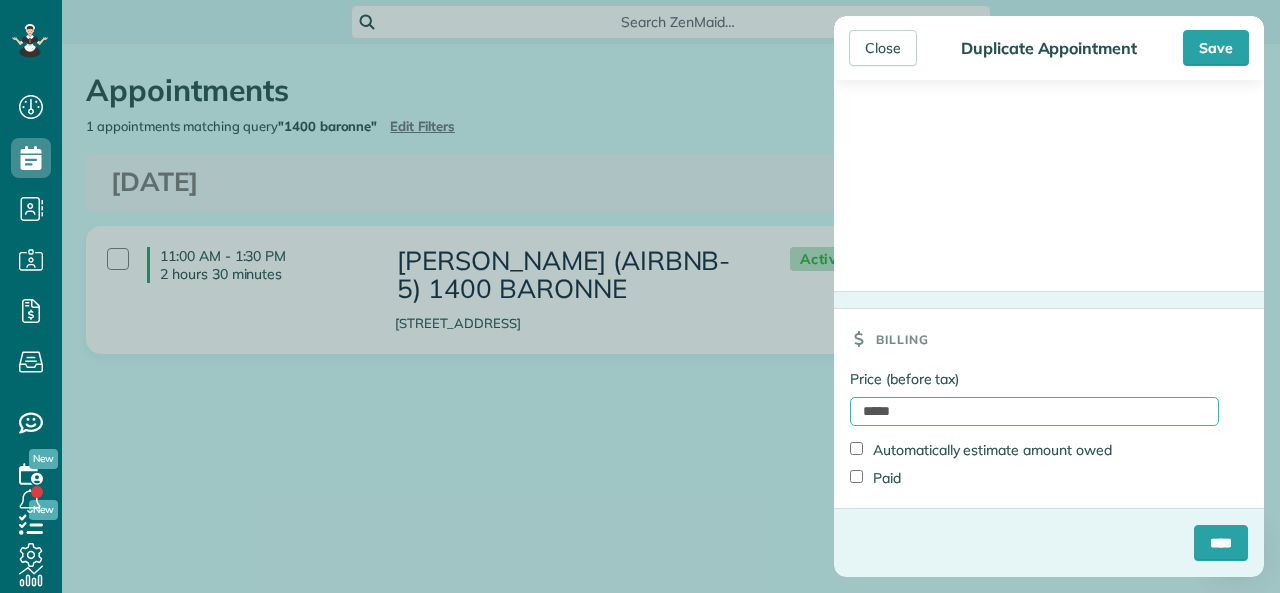 click on "*****" at bounding box center [1034, 411] 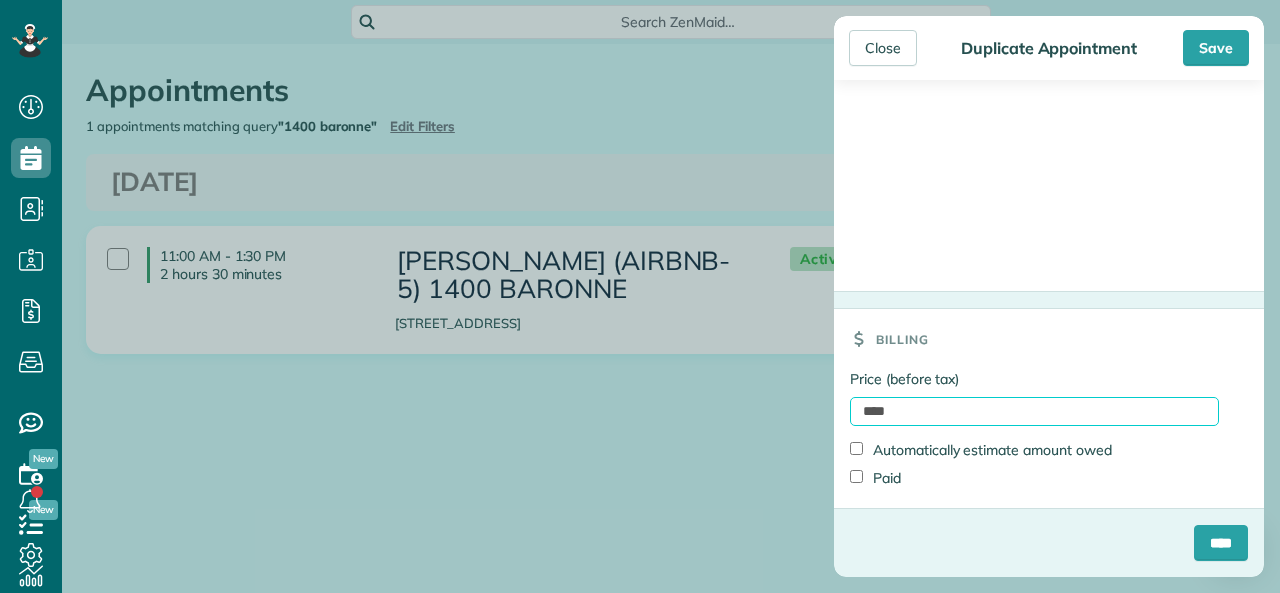 type on "*******" 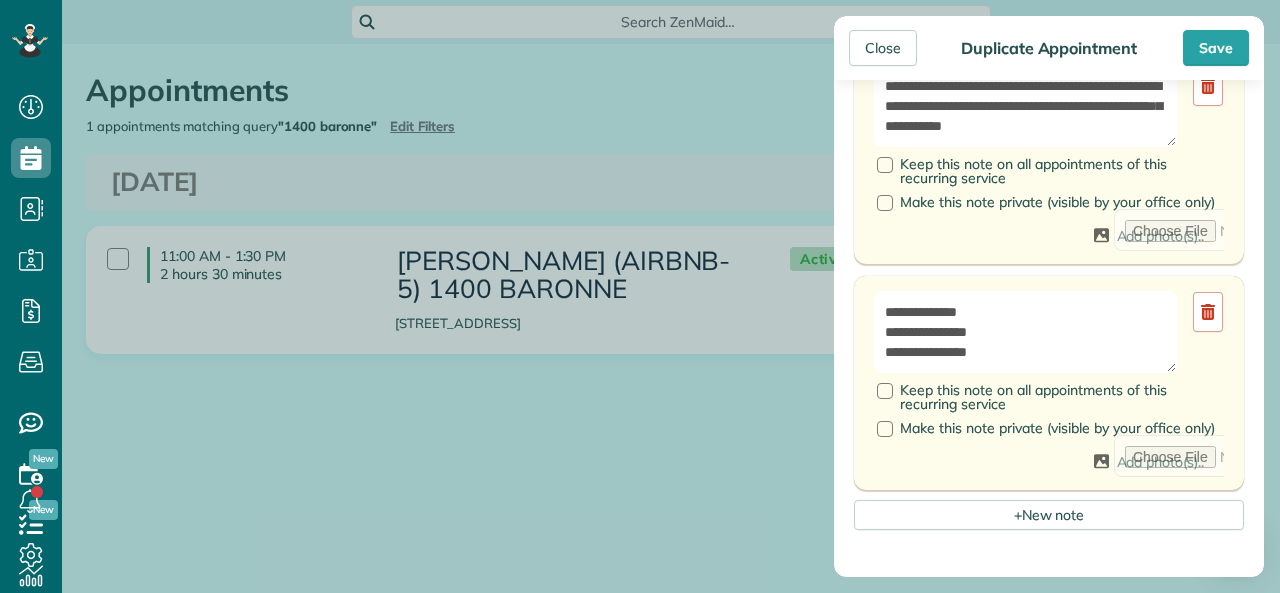 scroll, scrollTop: 943, scrollLeft: 0, axis: vertical 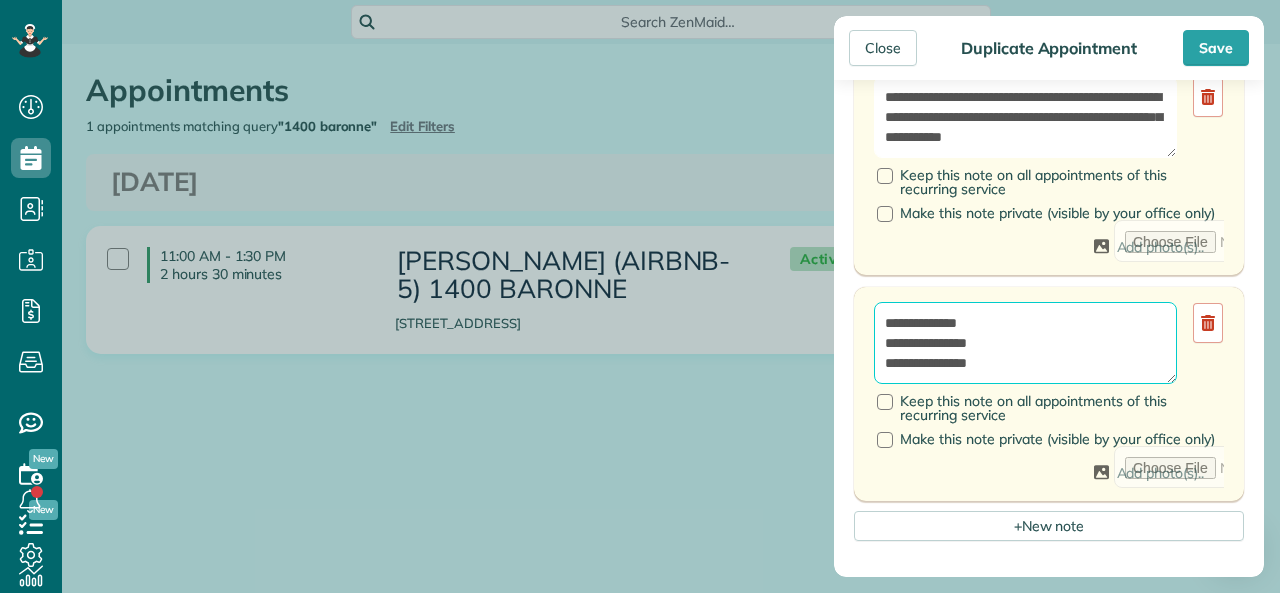 drag, startPoint x: 1008, startPoint y: 338, endPoint x: 843, endPoint y: 338, distance: 165 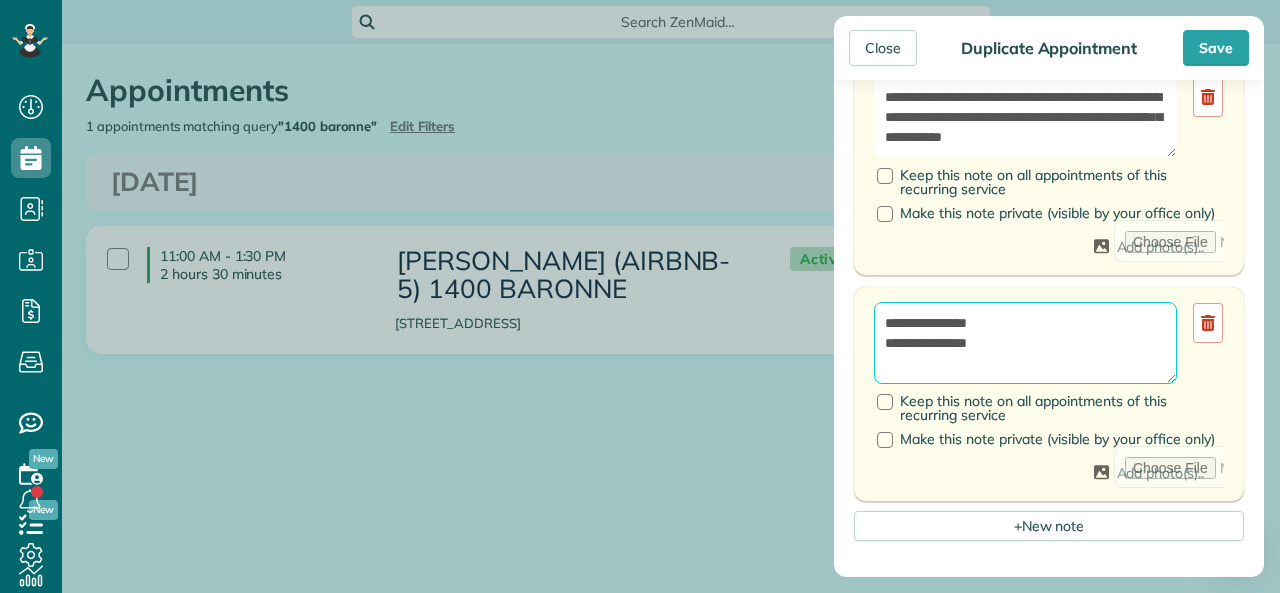 drag, startPoint x: 1007, startPoint y: 339, endPoint x: 990, endPoint y: 340, distance: 17.029387 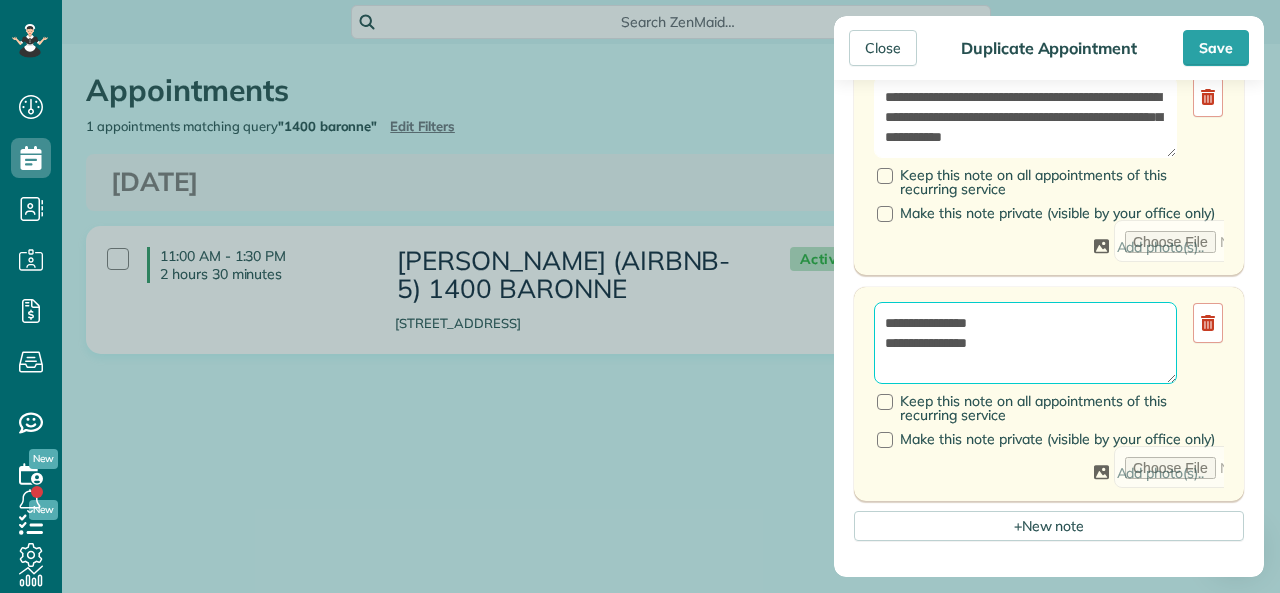 click on "**********" at bounding box center [1025, 343] 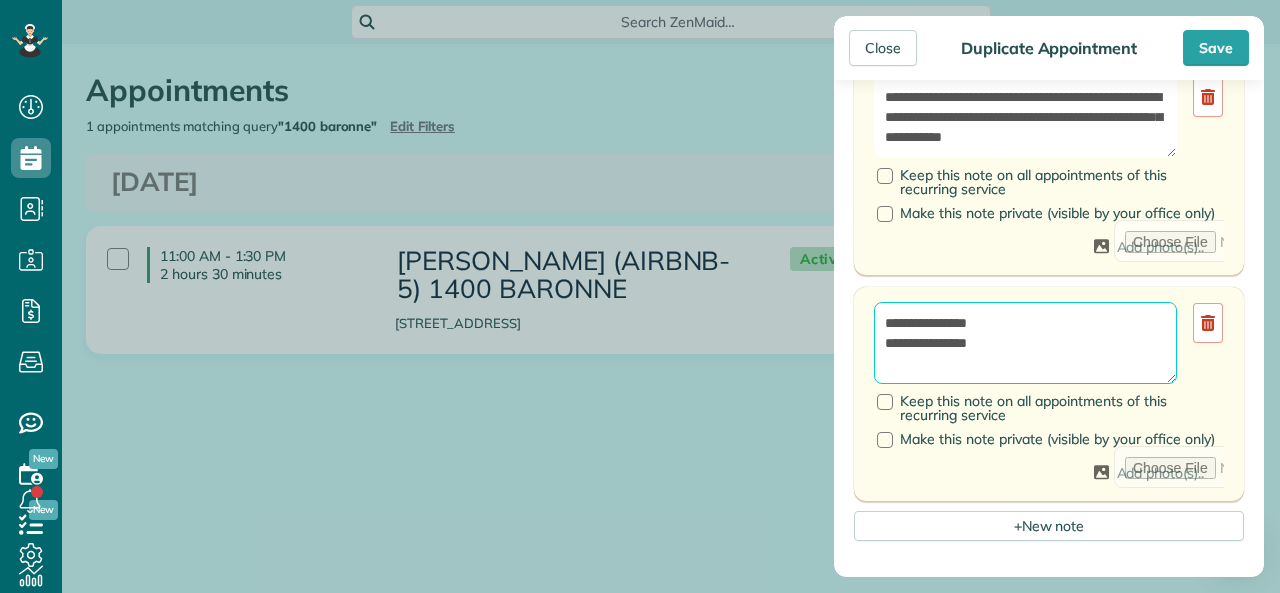 drag, startPoint x: 1009, startPoint y: 362, endPoint x: 951, endPoint y: 365, distance: 58.077534 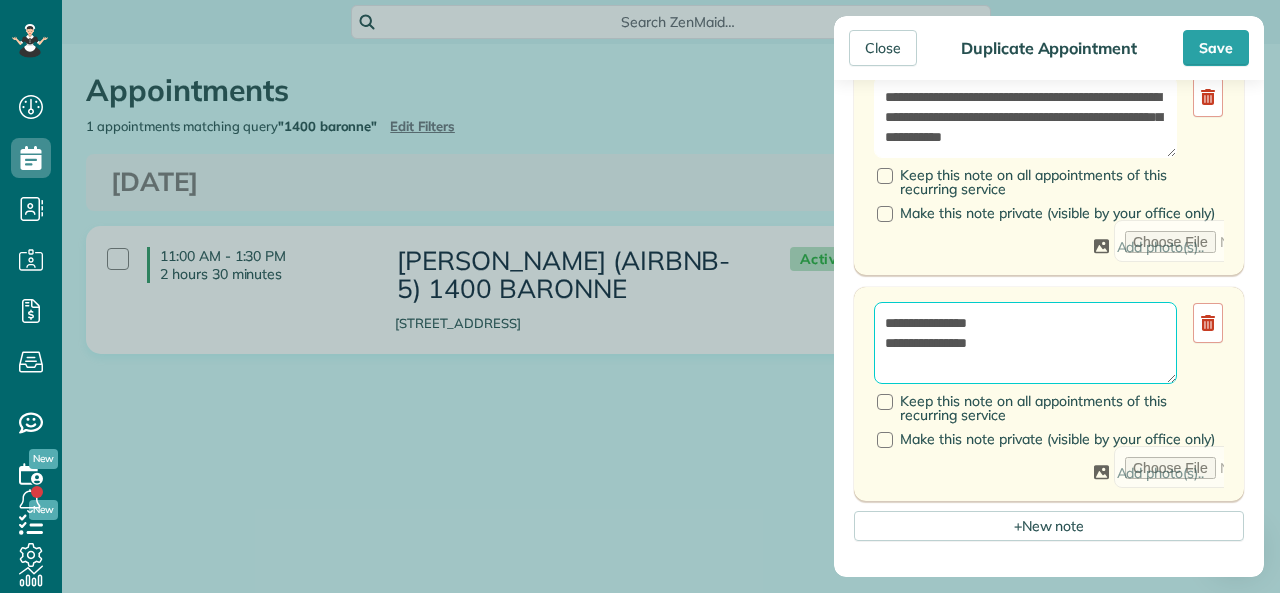 click on "**********" at bounding box center [1025, 343] 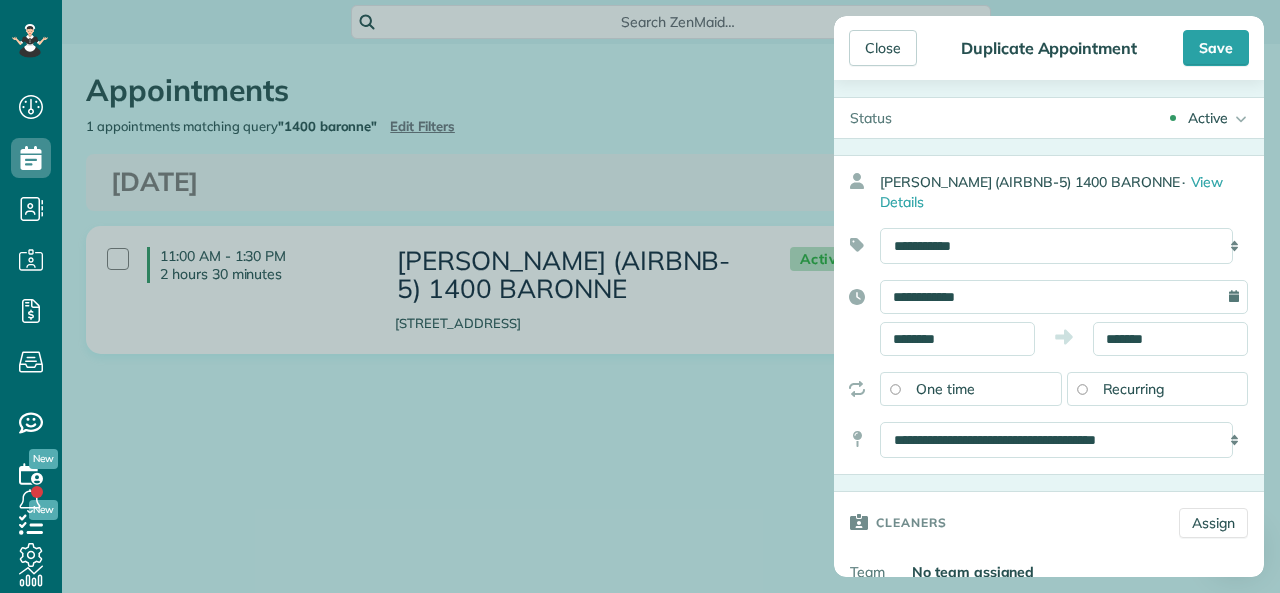 scroll, scrollTop: 0, scrollLeft: 0, axis: both 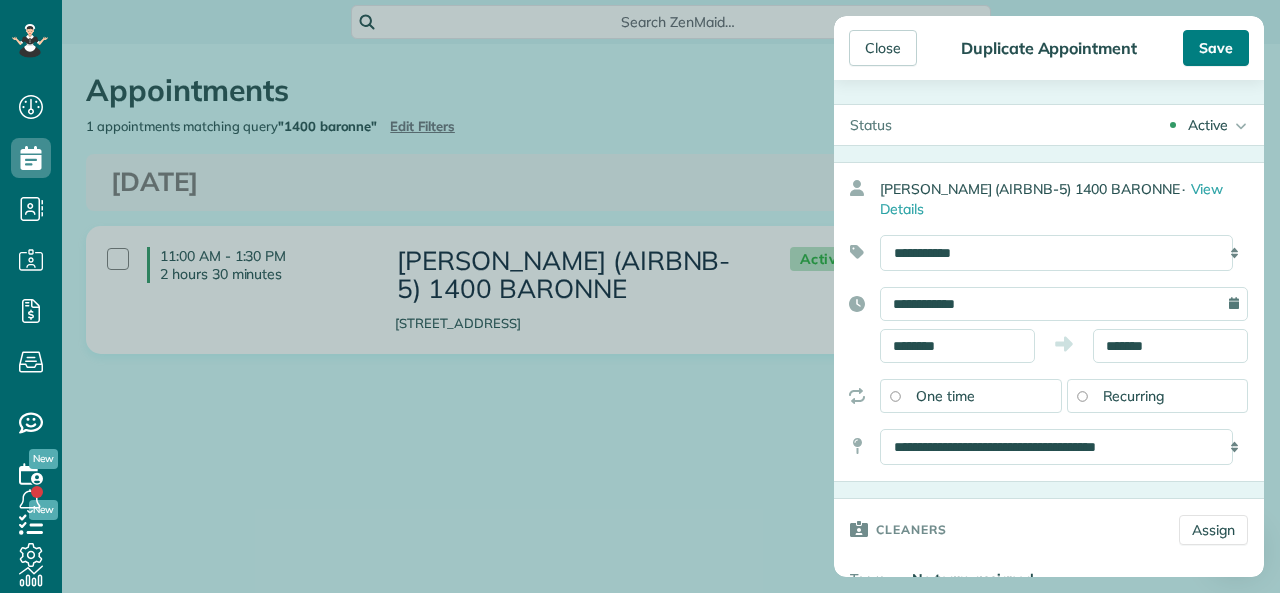 type on "**********" 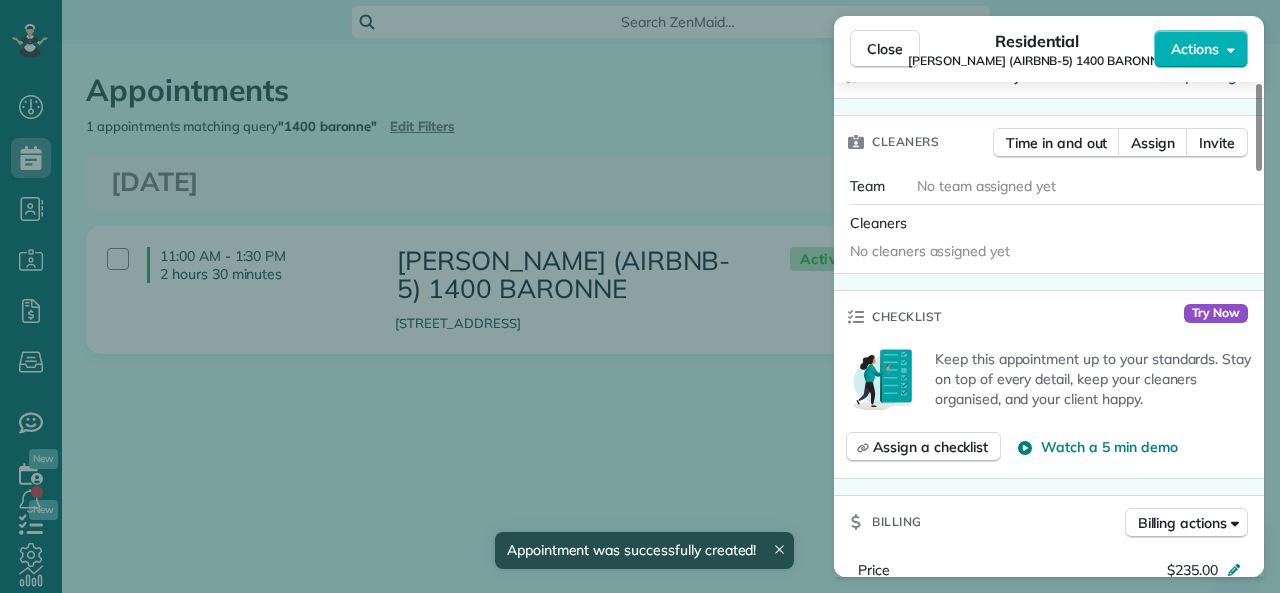 scroll, scrollTop: 900, scrollLeft: 0, axis: vertical 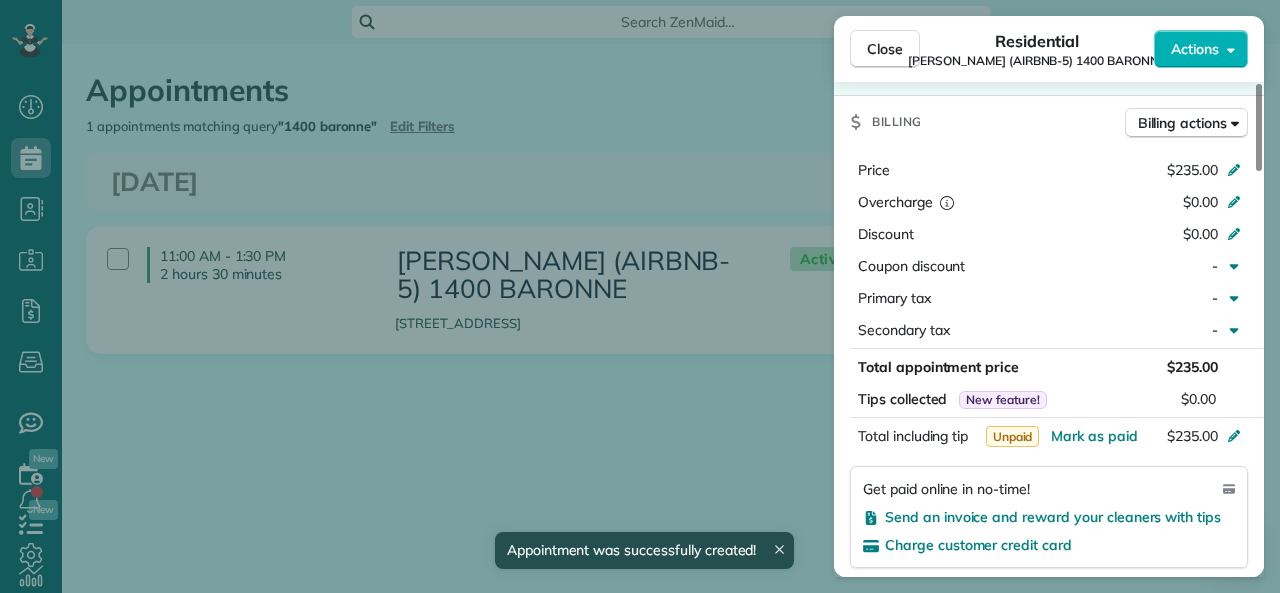 type 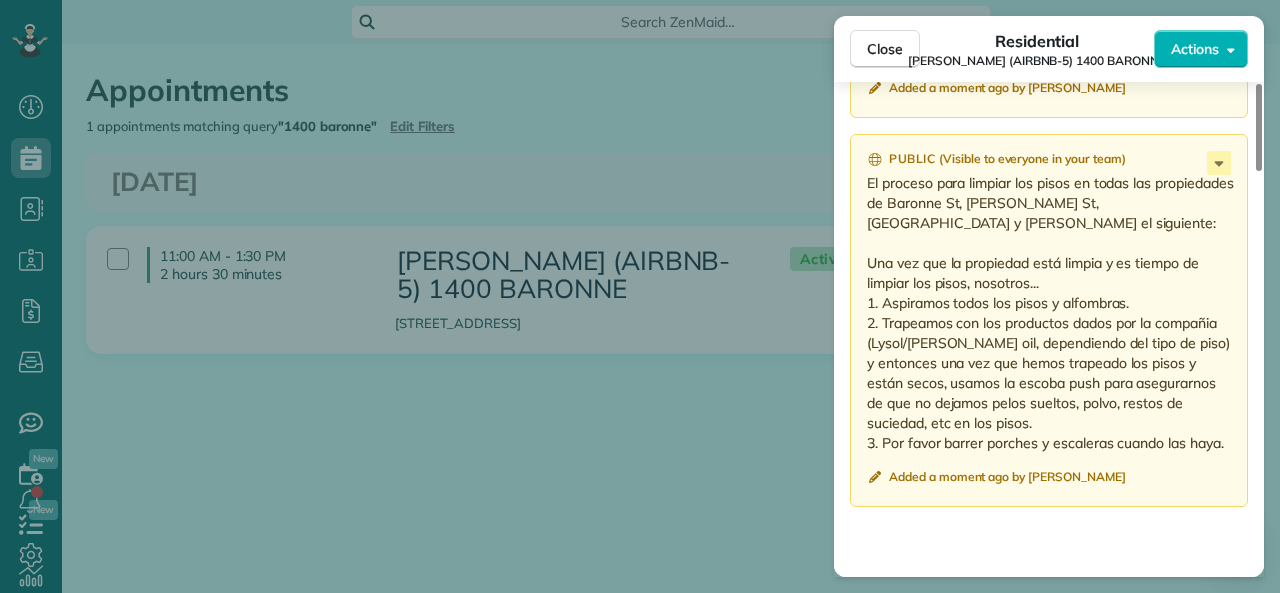 scroll, scrollTop: 1610, scrollLeft: 0, axis: vertical 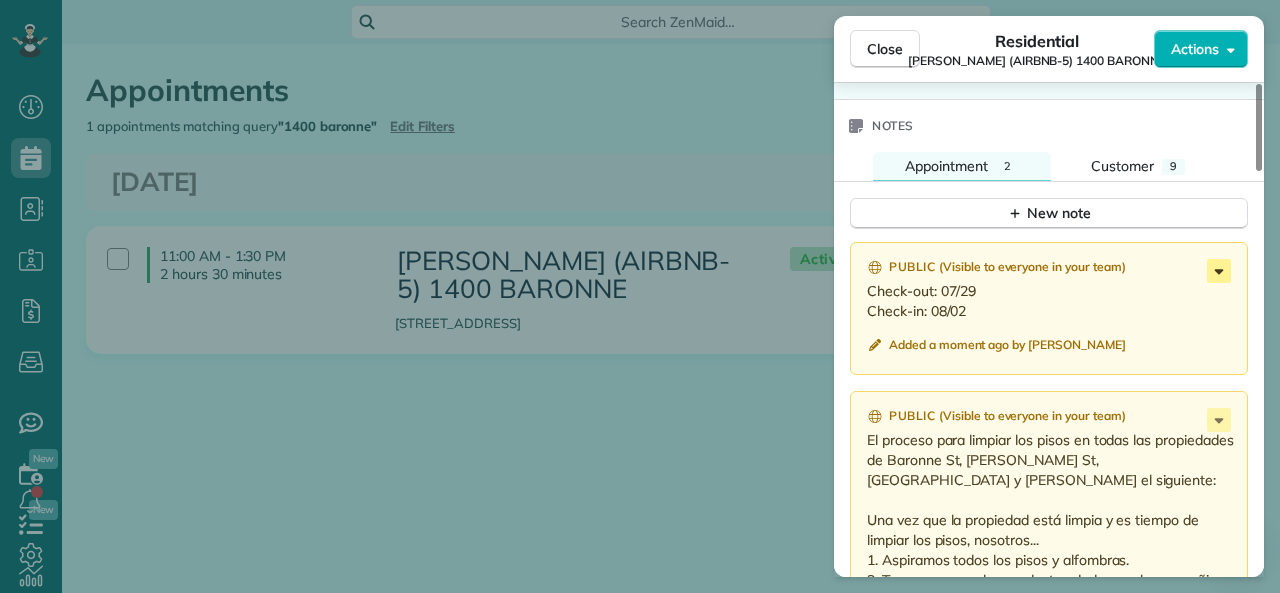click 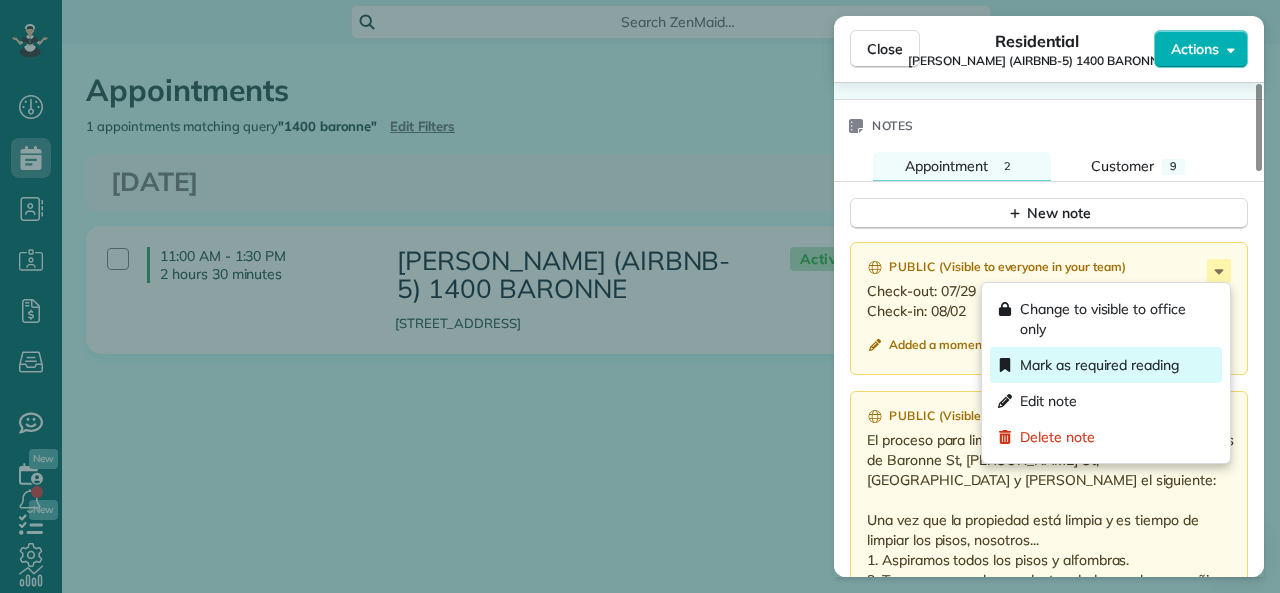 click on "Mark as required reading" at bounding box center [1099, 365] 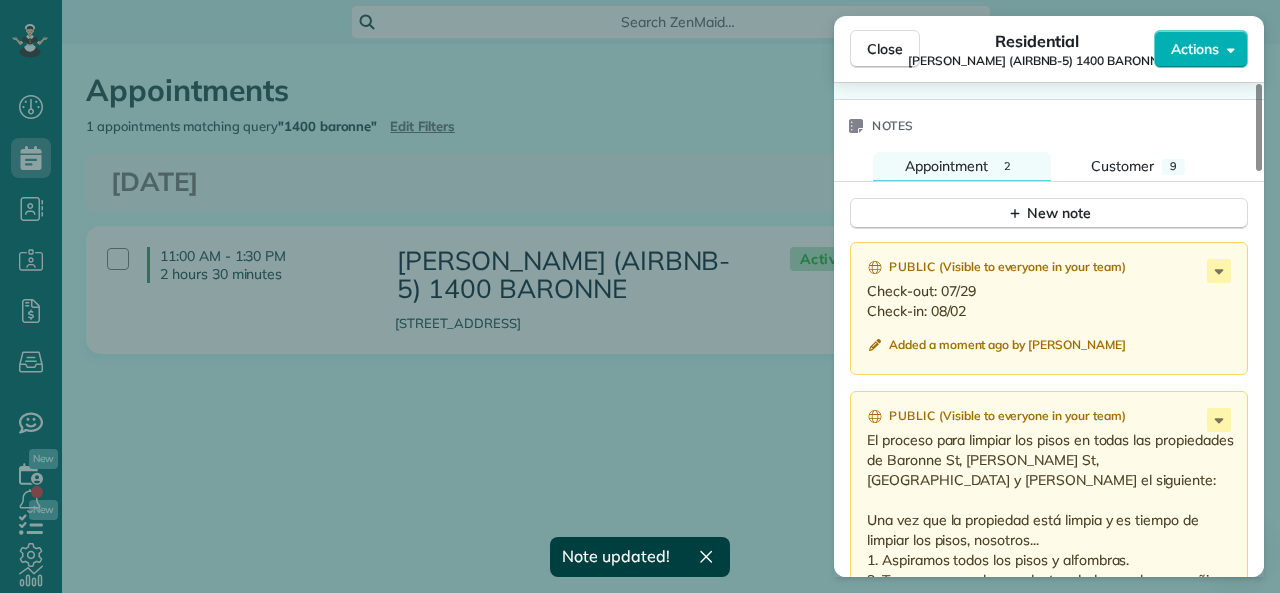 click on "Public ( Visible to everyone in your team ) El proceso para limpiar los pisos en todas las propiedades de Baronne St, Thalia St, Toulouse y Laffitte es el siguiente:
Una vez que la propiedad está limpia y es tiempo de limpiar los pisos, nosotros...
1. Aspiramos todos los pisos y alfombras.
2. Trapeamos con los productos dados por la compañia (Lysol/Murphy oil, dependiendo del tipo de piso) y entonces una vez que hemos trapeado los pisos y están secos, usamos la escoba push para asegurarnos de que no dejamos pelos sueltos, polvo, restos de suciedad, etc en los pisos.
3. Por favor barrer porches y escaleras cuando las haya. Added a moment ago by VERONICA" at bounding box center [1049, 577] 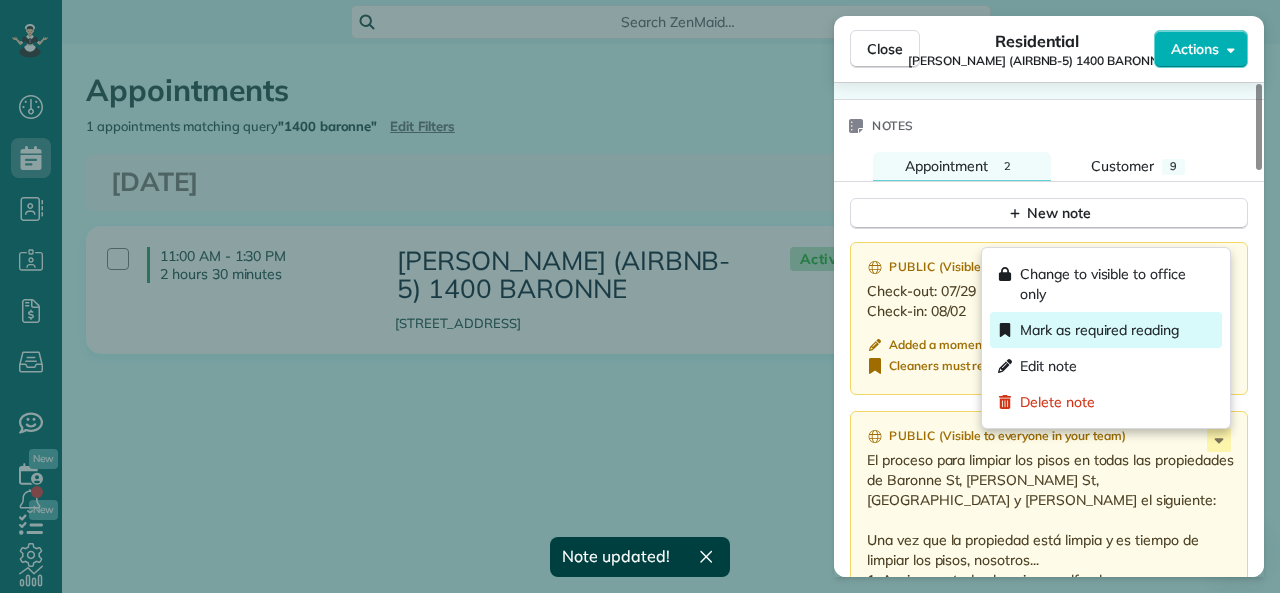 click on "Mark as required reading" at bounding box center (1099, 330) 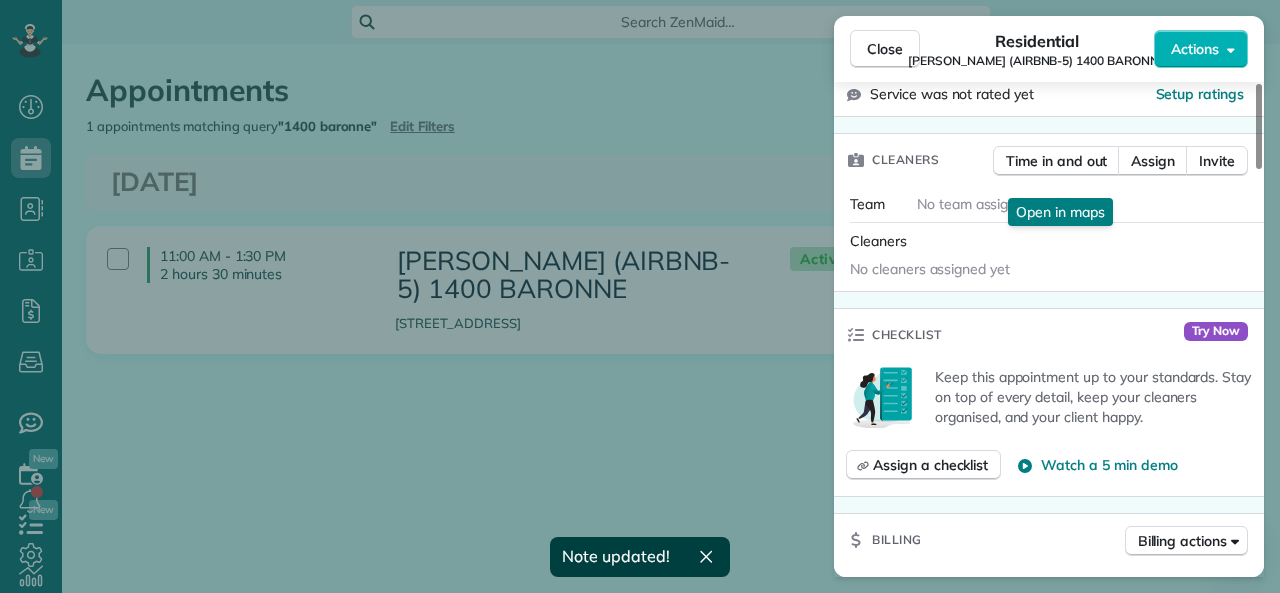 scroll, scrollTop: 350, scrollLeft: 0, axis: vertical 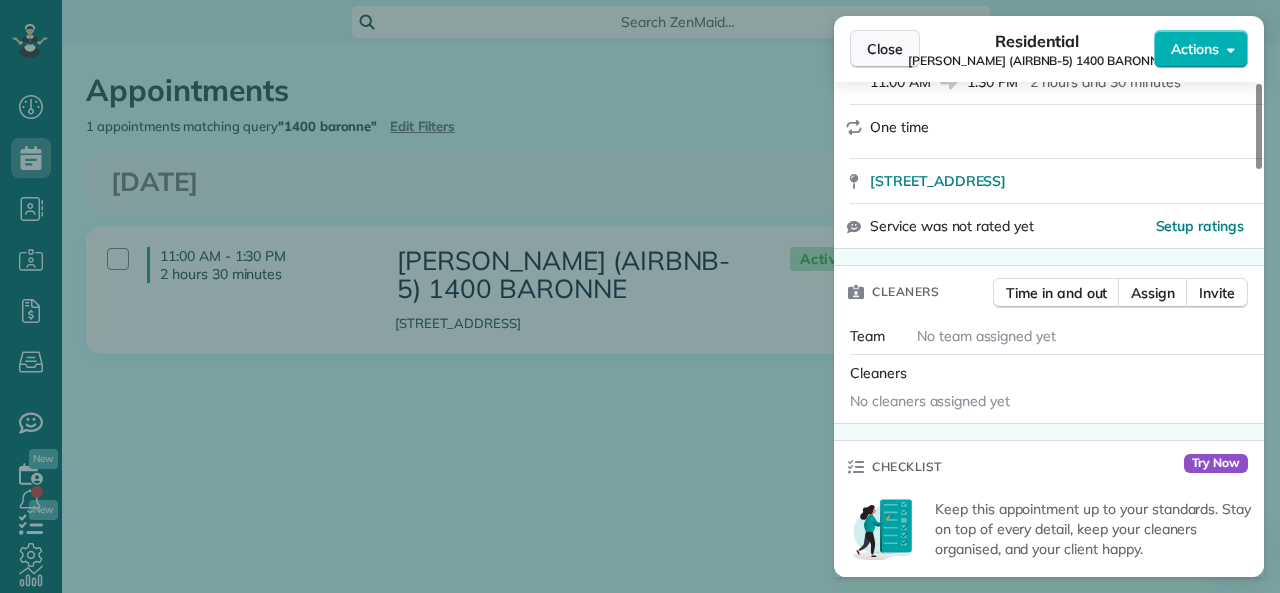 click on "Close" at bounding box center (885, 49) 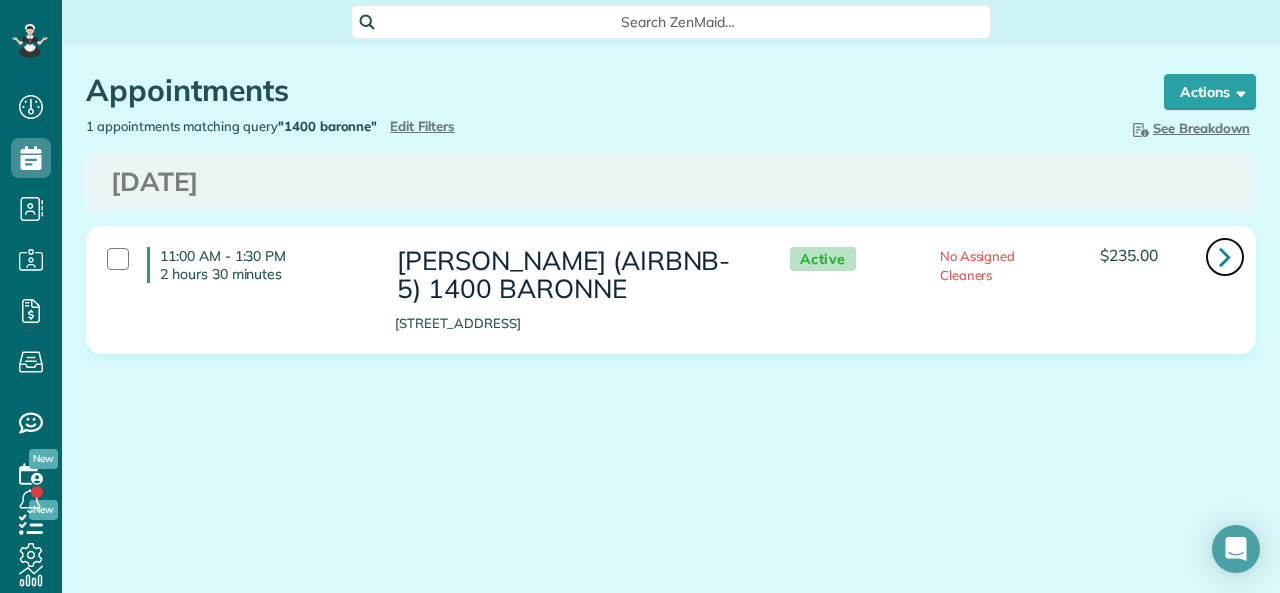 click at bounding box center (1225, 256) 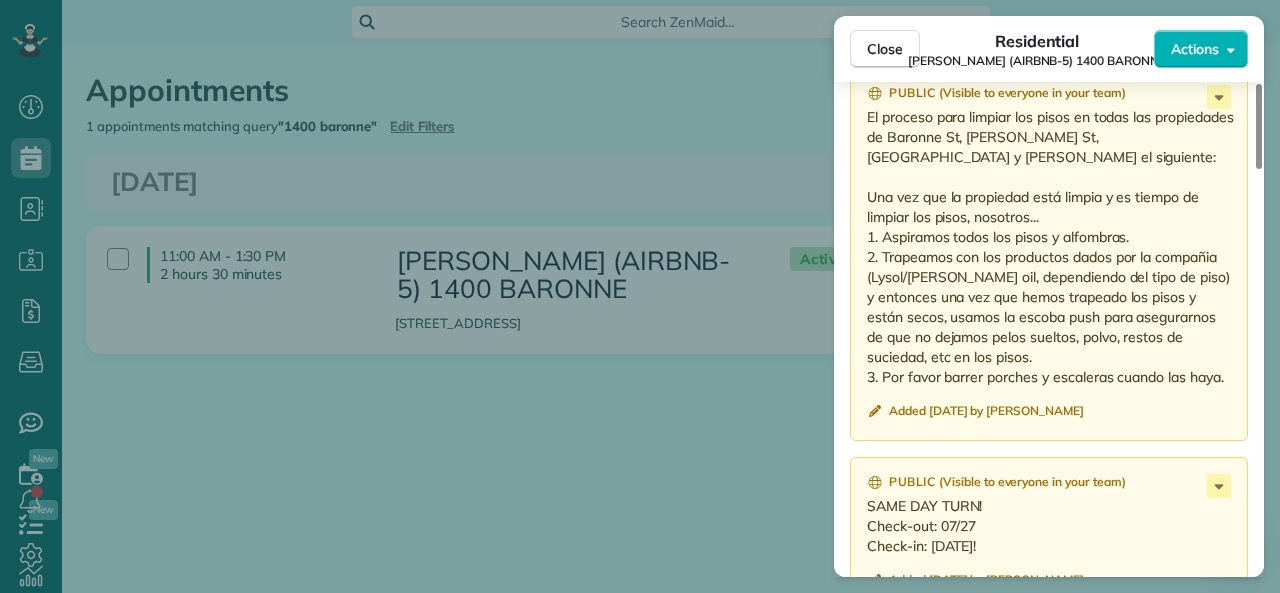 scroll, scrollTop: 1800, scrollLeft: 0, axis: vertical 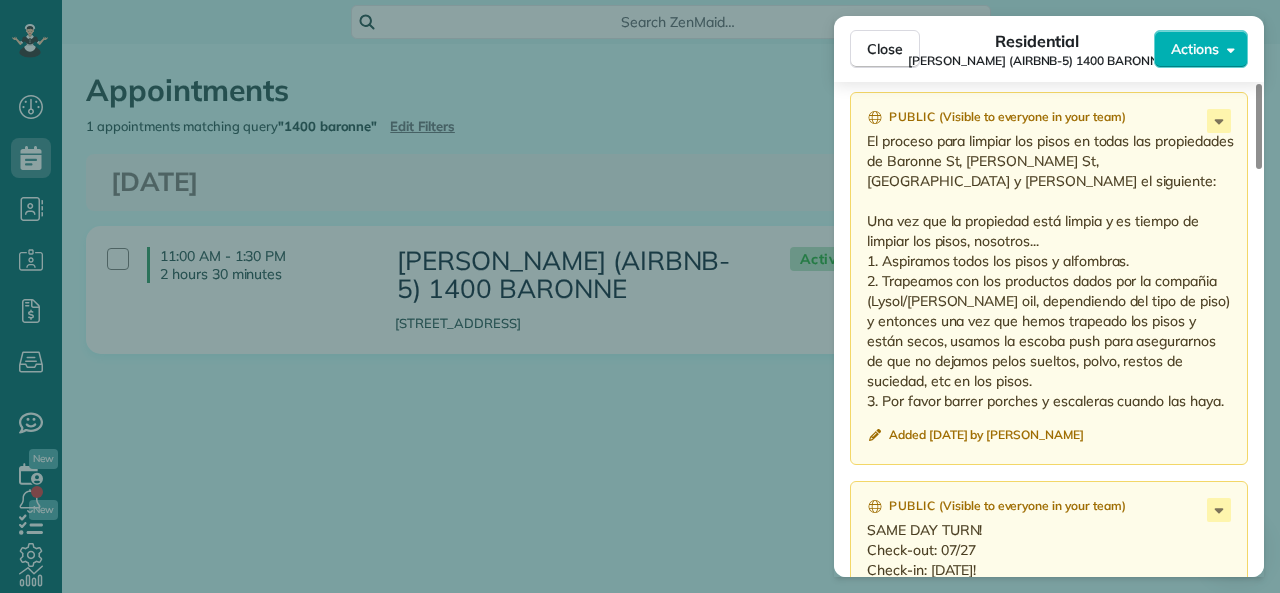 click on "El proceso para limpiar los pisos en todas las propiedades de Baronne St, Thalia St, Toulouse y Laffitte es el siguiente:
Una vez que la propiedad está limpia y es tiempo de limpiar los pisos, nosotros...
1. Aspiramos todos los pisos y alfombras.
2. Trapeamos con los productos dados por la compañia (Lysol/Murphy oil, dependiendo del tipo de piso) y entonces una vez que hemos trapeado los pisos y están secos, usamos la escoba push para asegurarnos de que no dejamos pelos sueltos, polvo, restos de suciedad, etc en los pisos.
3. Por favor barrer porches y escaleras cuando las haya." at bounding box center [1051, 271] 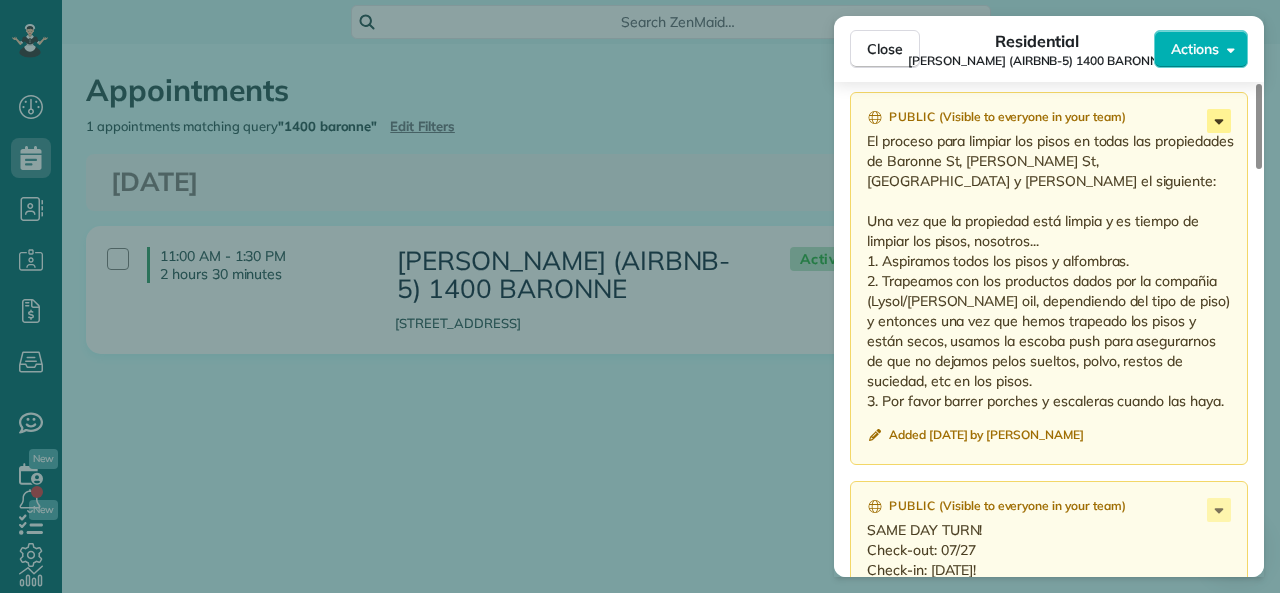 click 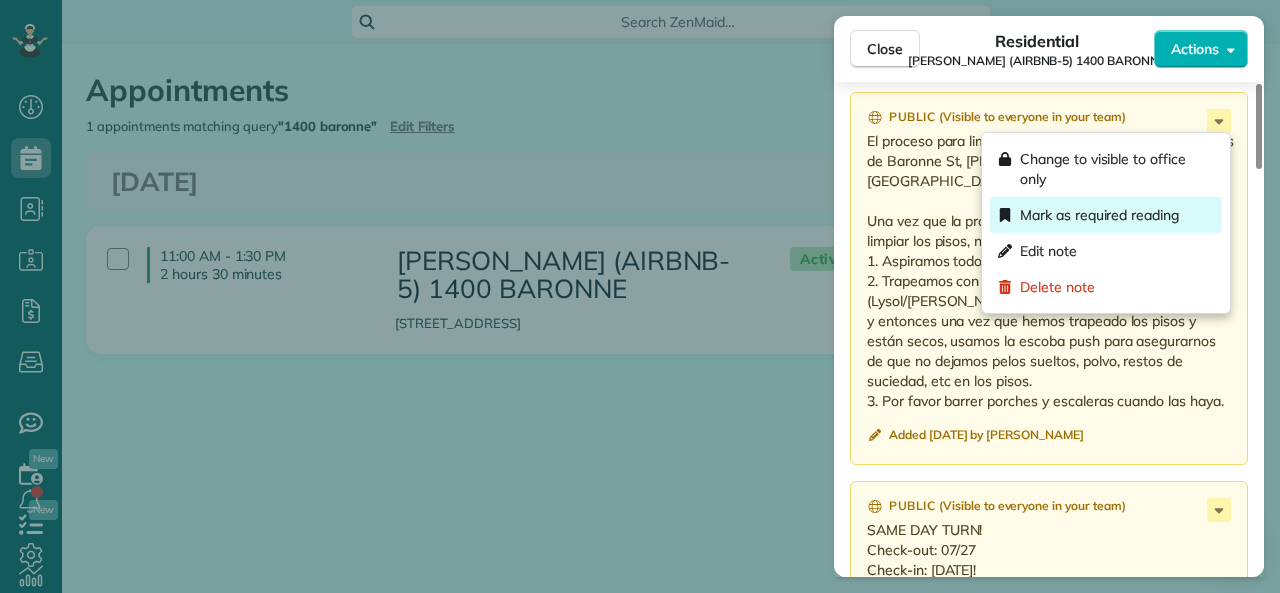 click on "Mark as required reading" at bounding box center (1099, 215) 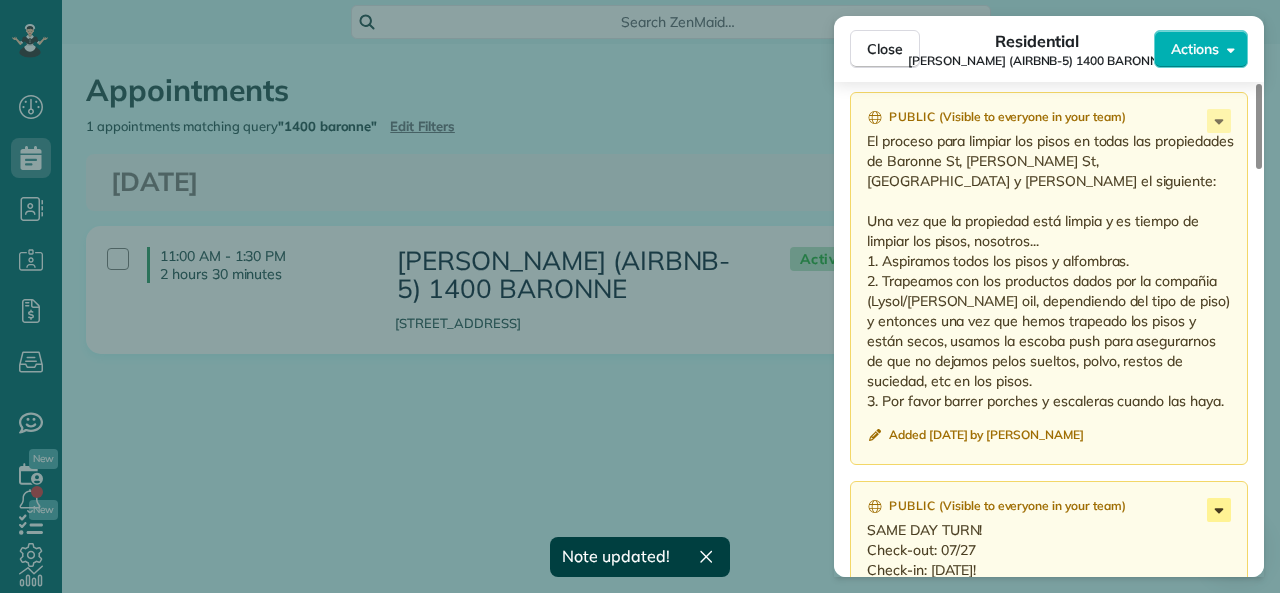 click on "Public ( Visible to everyone in your team ) SAME DAY TURN!
Check-out: 07/27
Check-in: TODAY! Added 4 weeks ago by VERONICA" at bounding box center (1049, 557) 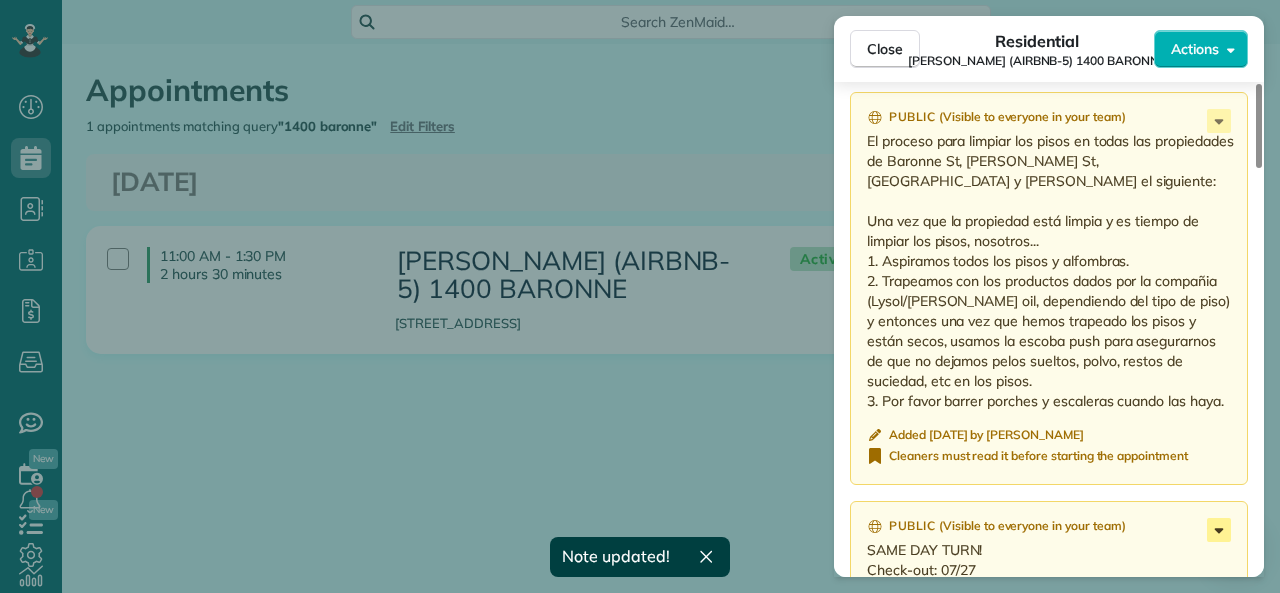 click 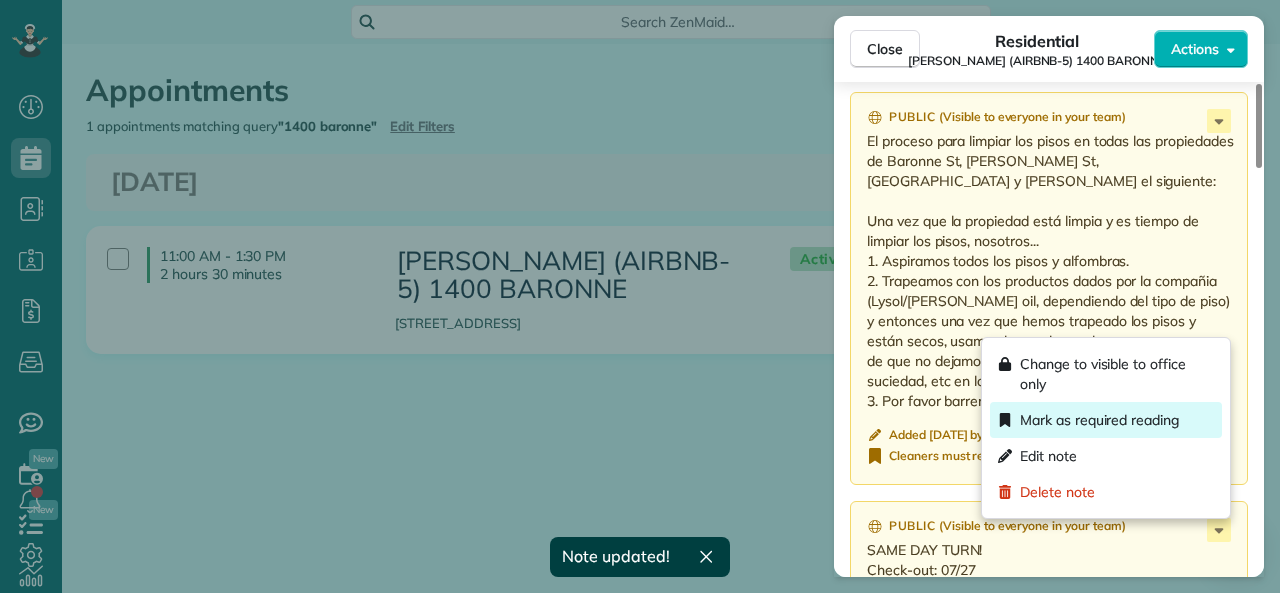 click on "Mark as required reading" at bounding box center (1099, 420) 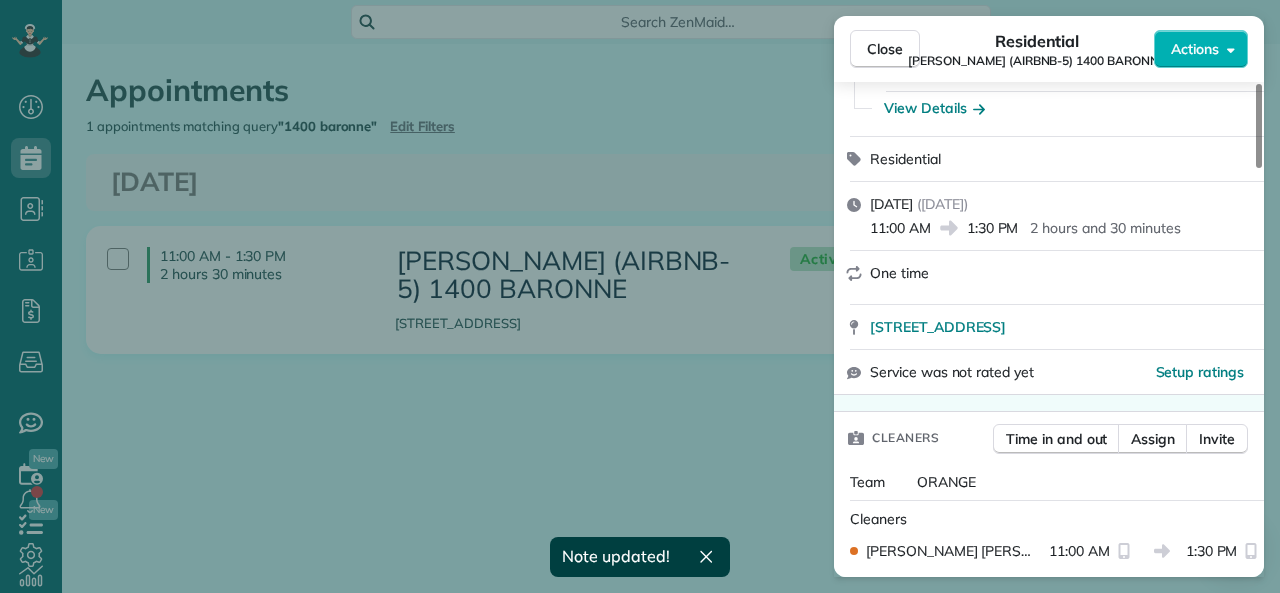 scroll, scrollTop: 200, scrollLeft: 0, axis: vertical 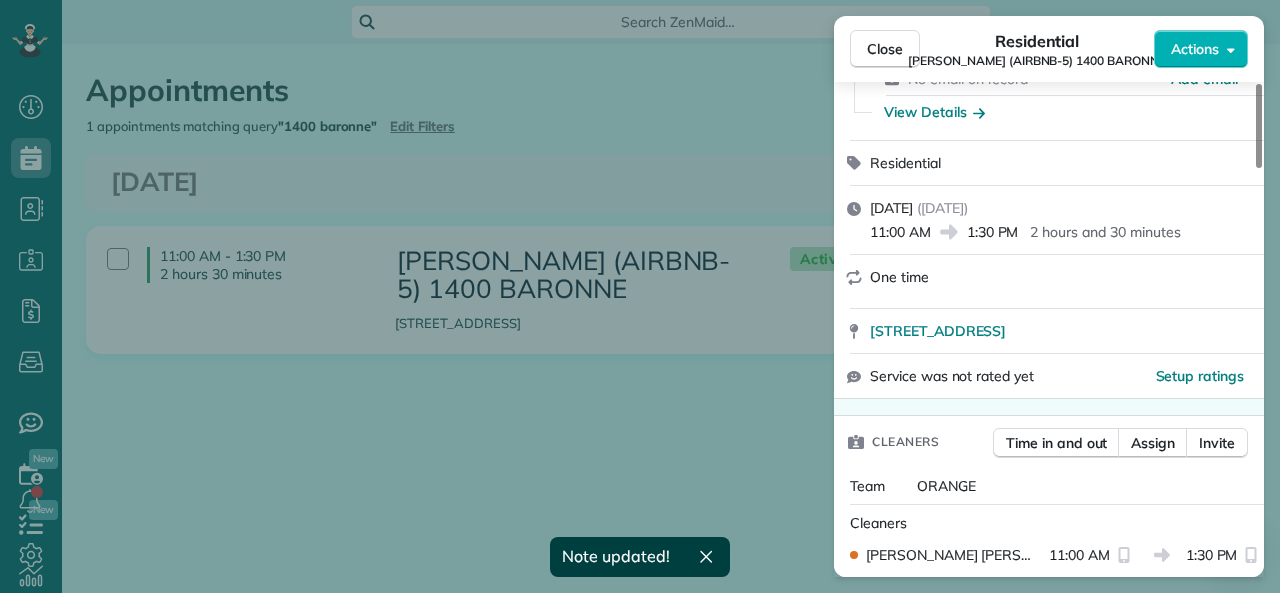 click on "Close" at bounding box center [885, 49] 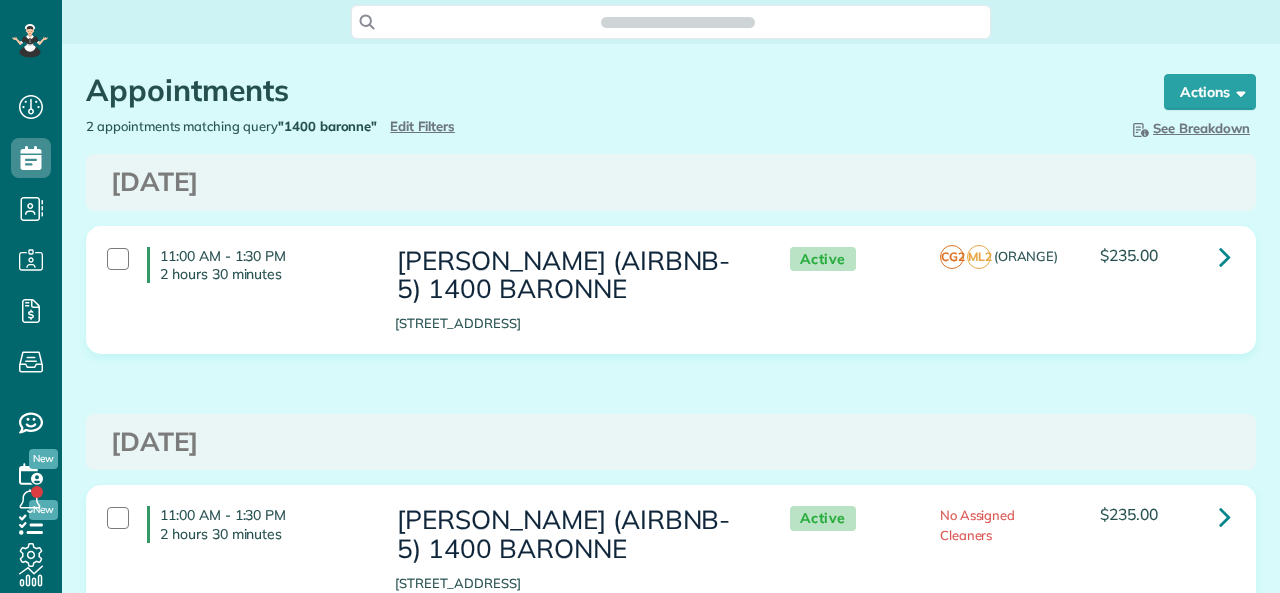 scroll, scrollTop: 0, scrollLeft: 0, axis: both 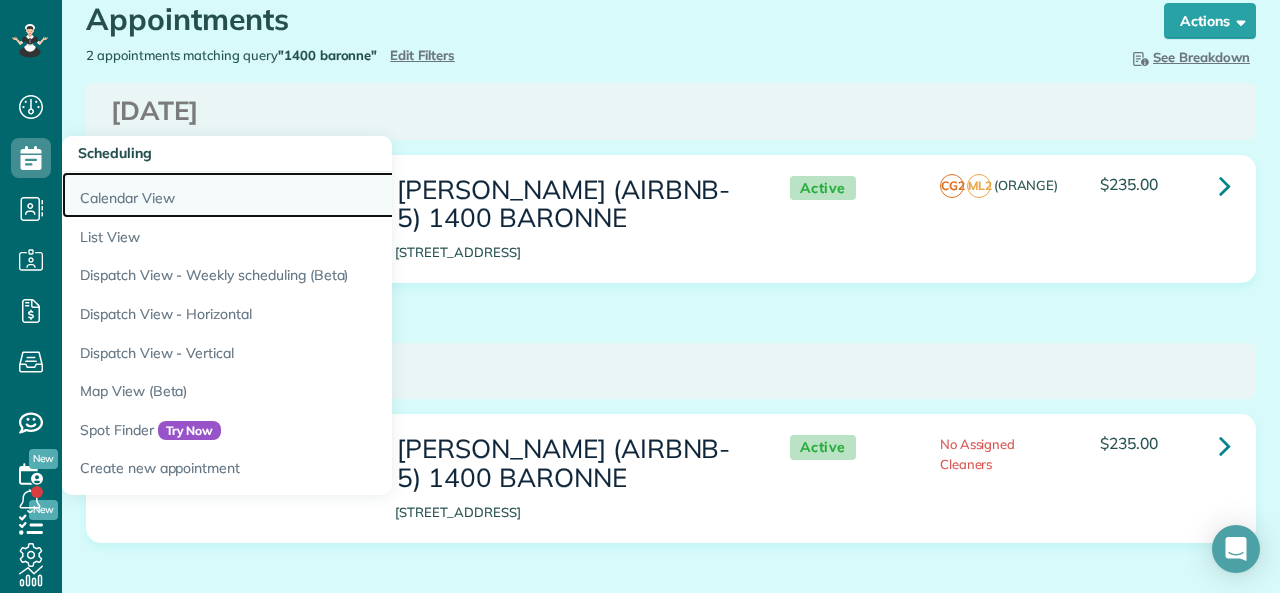 click on "Calendar View" at bounding box center [312, 195] 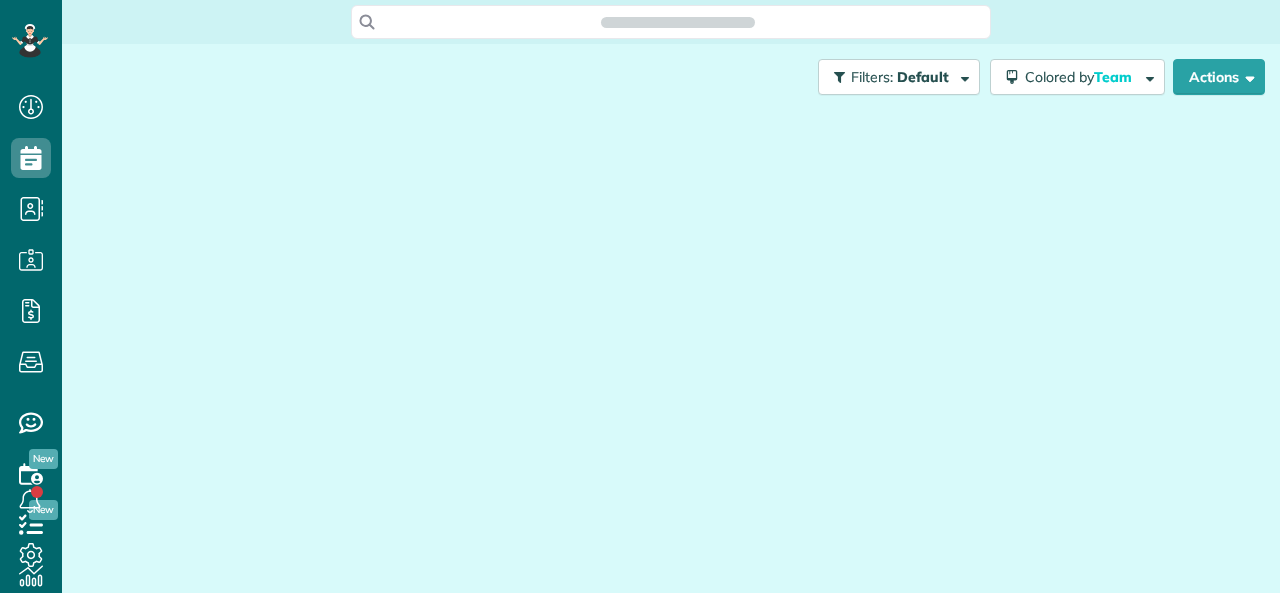 scroll, scrollTop: 0, scrollLeft: 0, axis: both 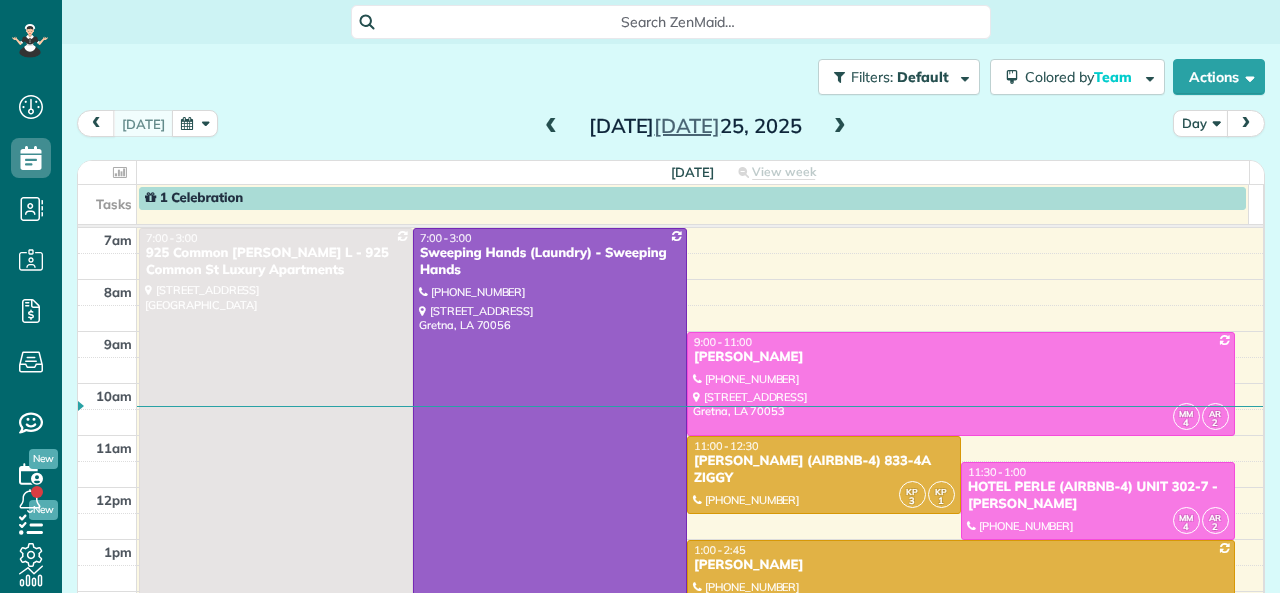 click at bounding box center (840, 127) 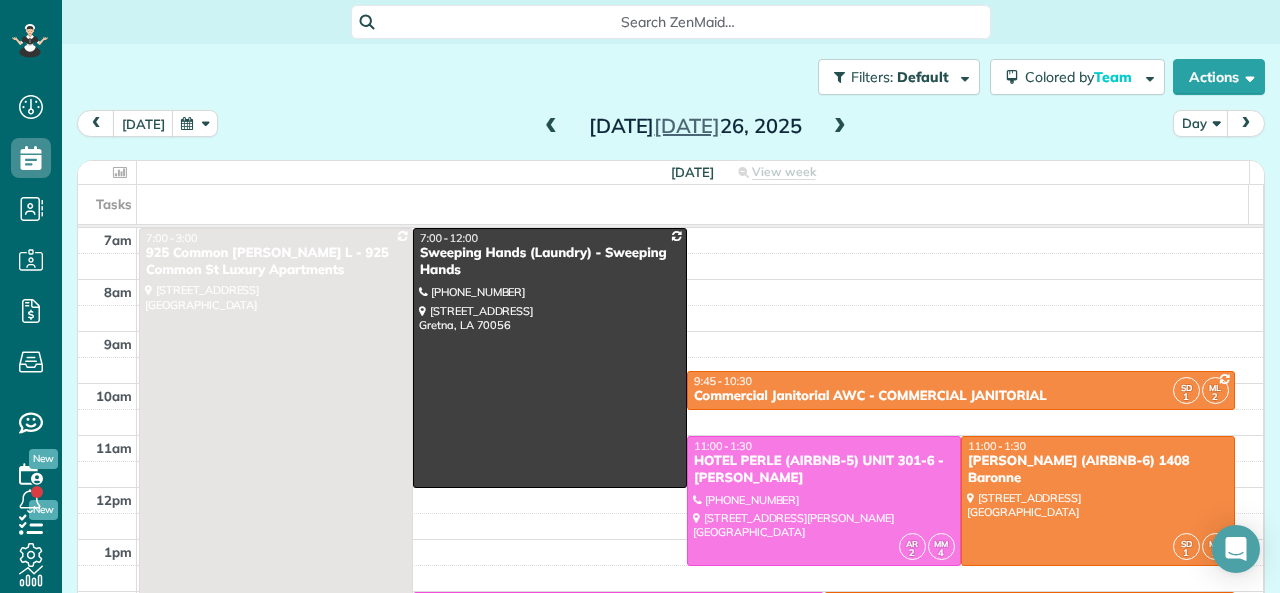 click at bounding box center (840, 127) 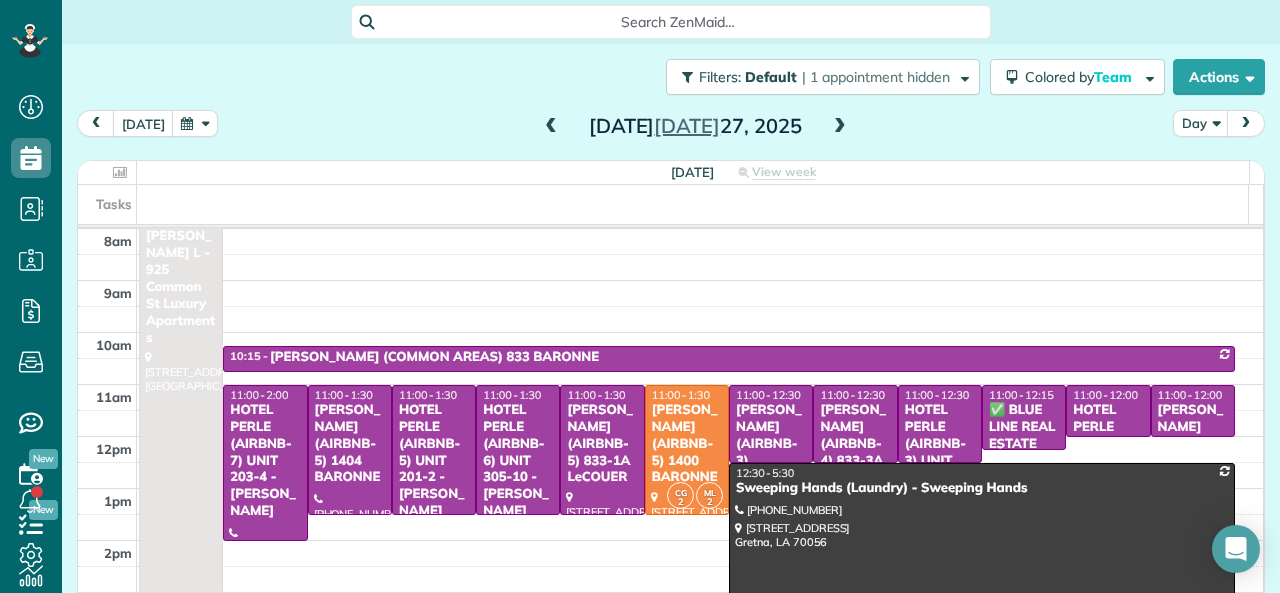 scroll, scrollTop: 100, scrollLeft: 0, axis: vertical 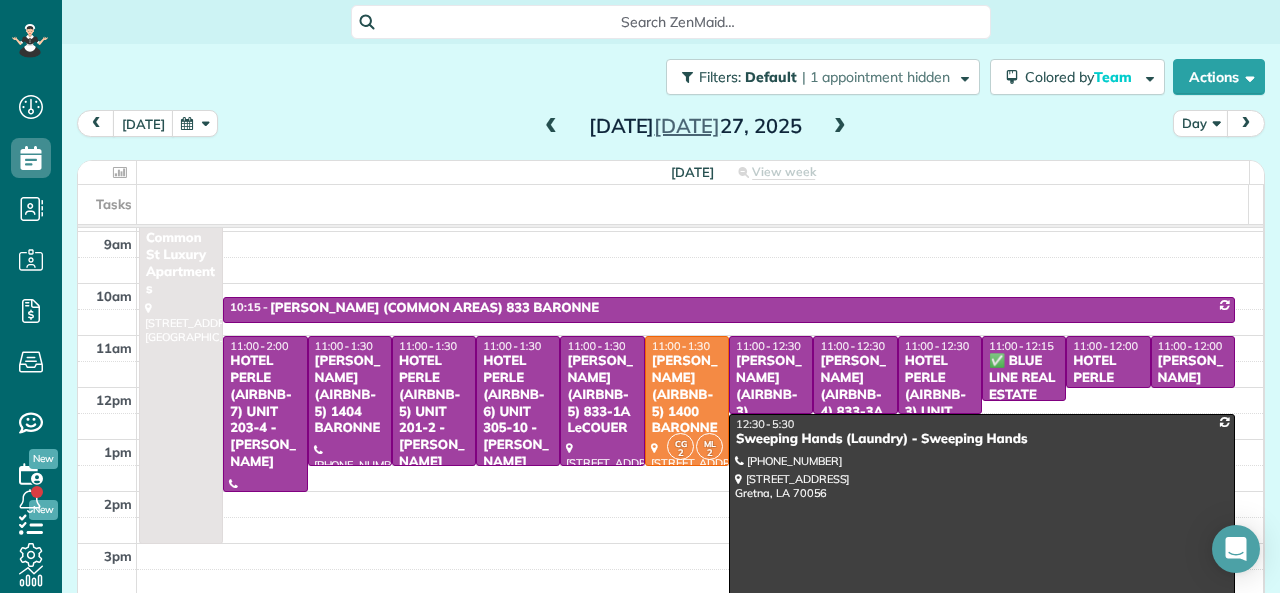 click at bounding box center [551, 127] 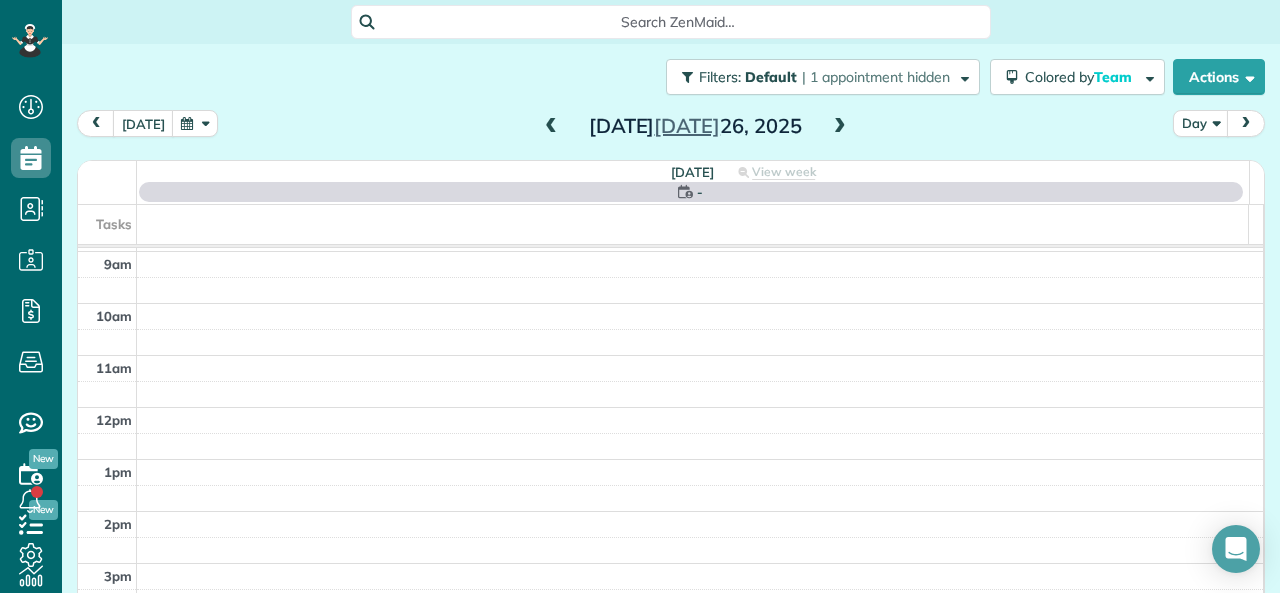 scroll, scrollTop: 0, scrollLeft: 0, axis: both 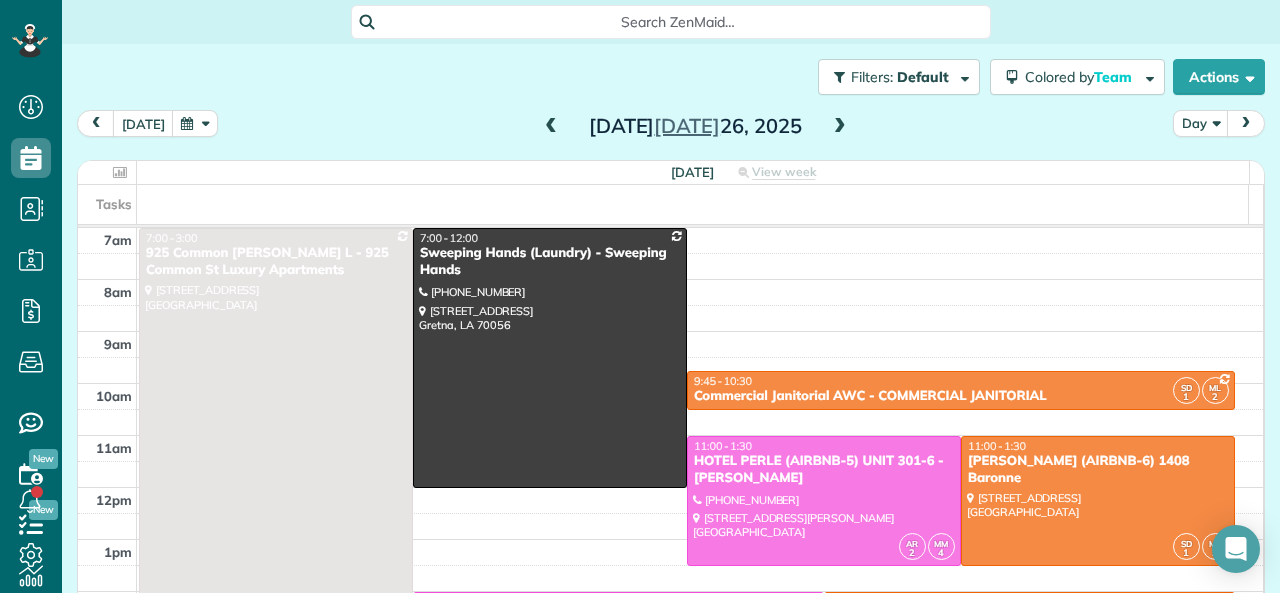 click at bounding box center [551, 127] 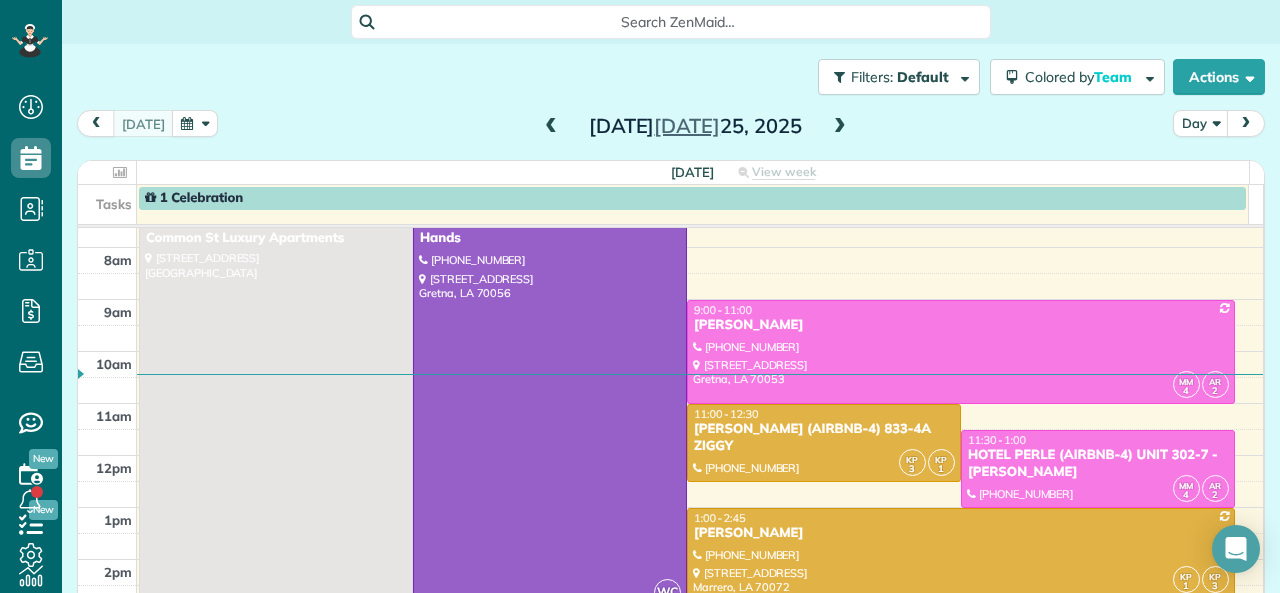 scroll, scrollTop: 0, scrollLeft: 0, axis: both 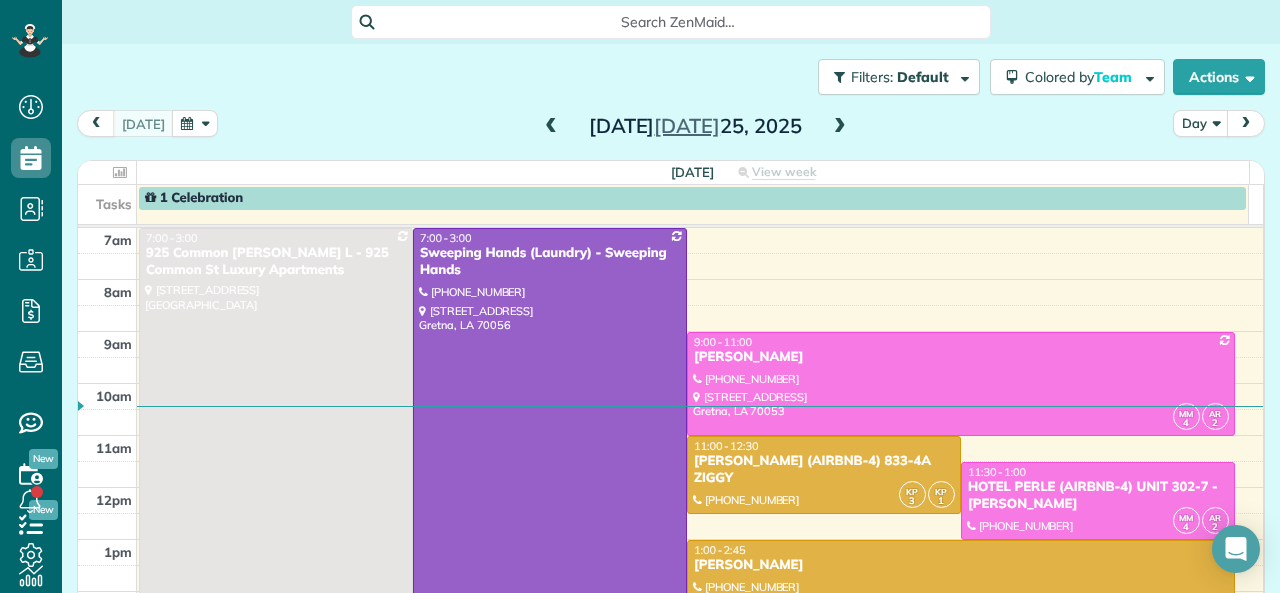 click at bounding box center (840, 127) 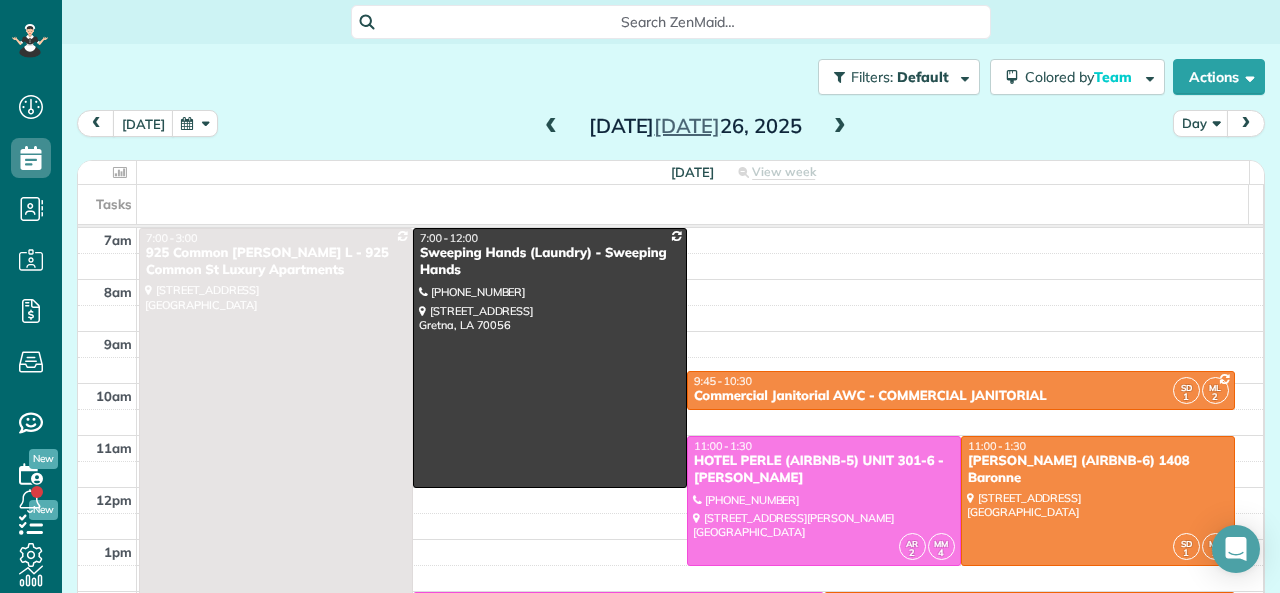 click at bounding box center [840, 127] 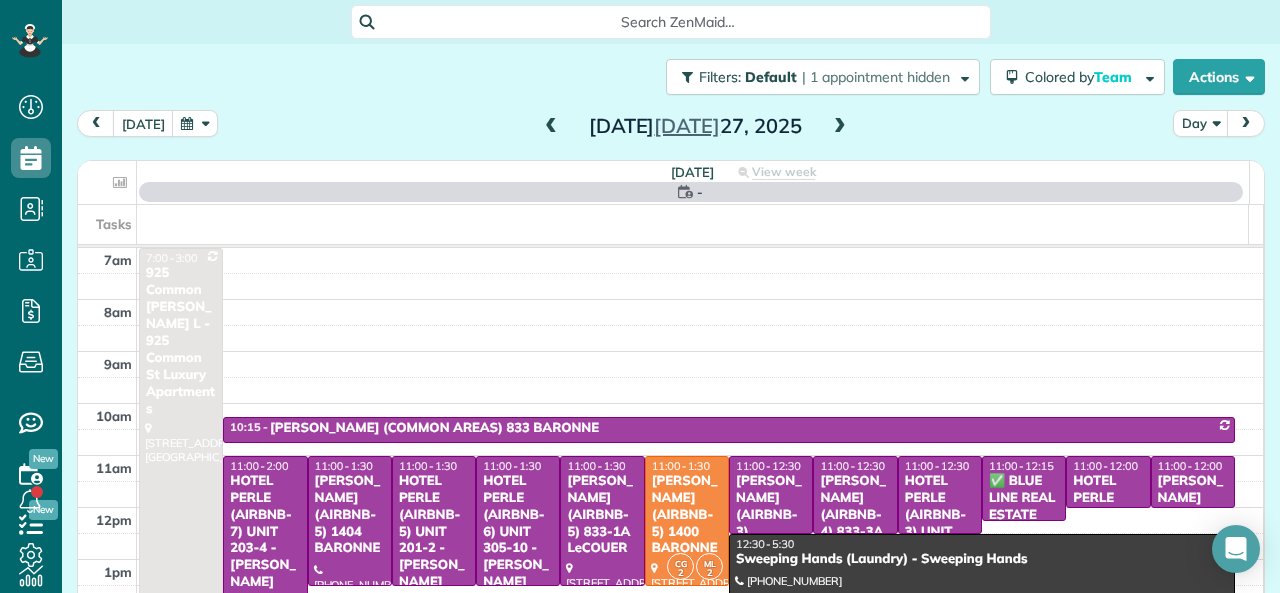 click at bounding box center [840, 127] 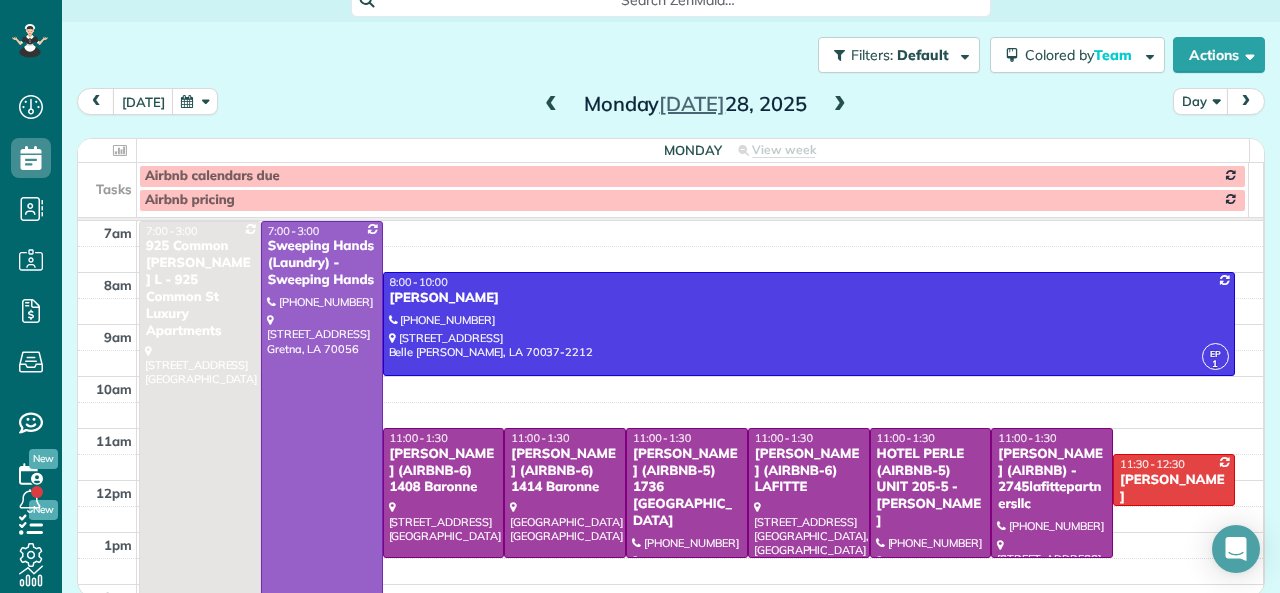 scroll, scrollTop: 26, scrollLeft: 0, axis: vertical 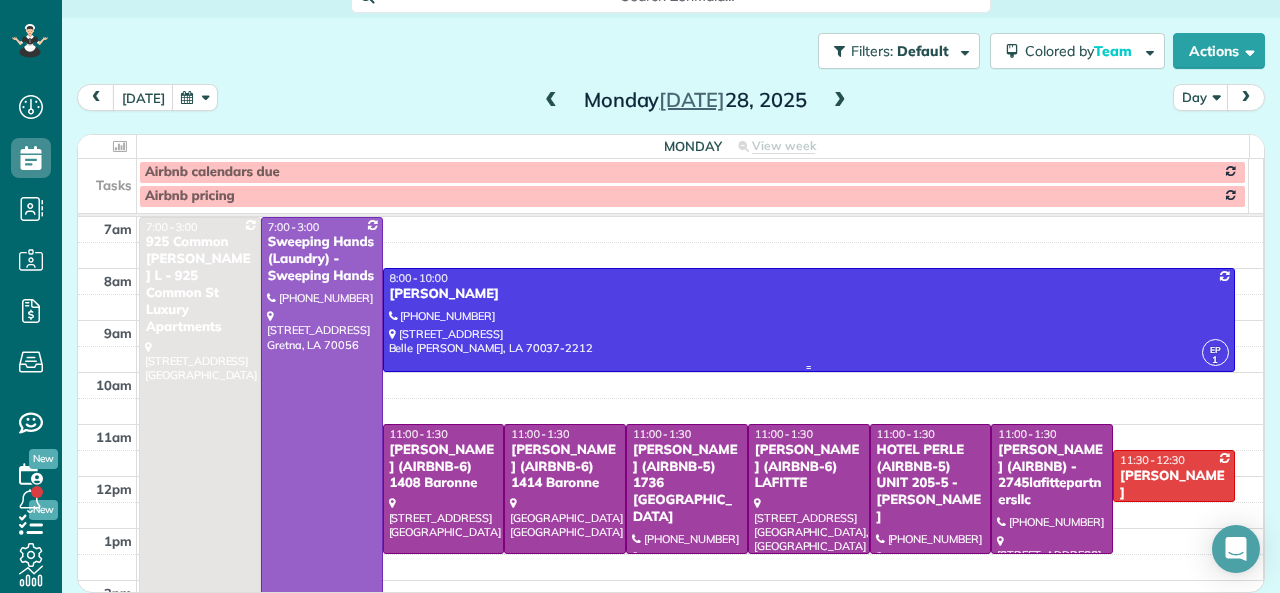 click on "[PERSON_NAME]" at bounding box center [809, 294] 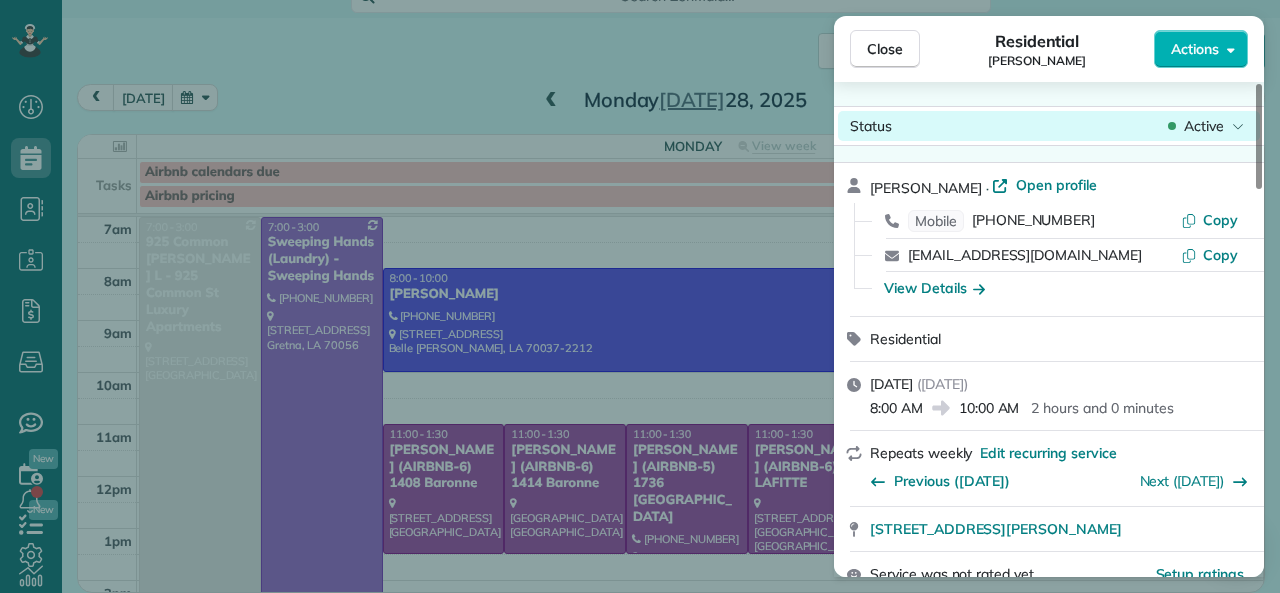 click on "Active" at bounding box center (1204, 126) 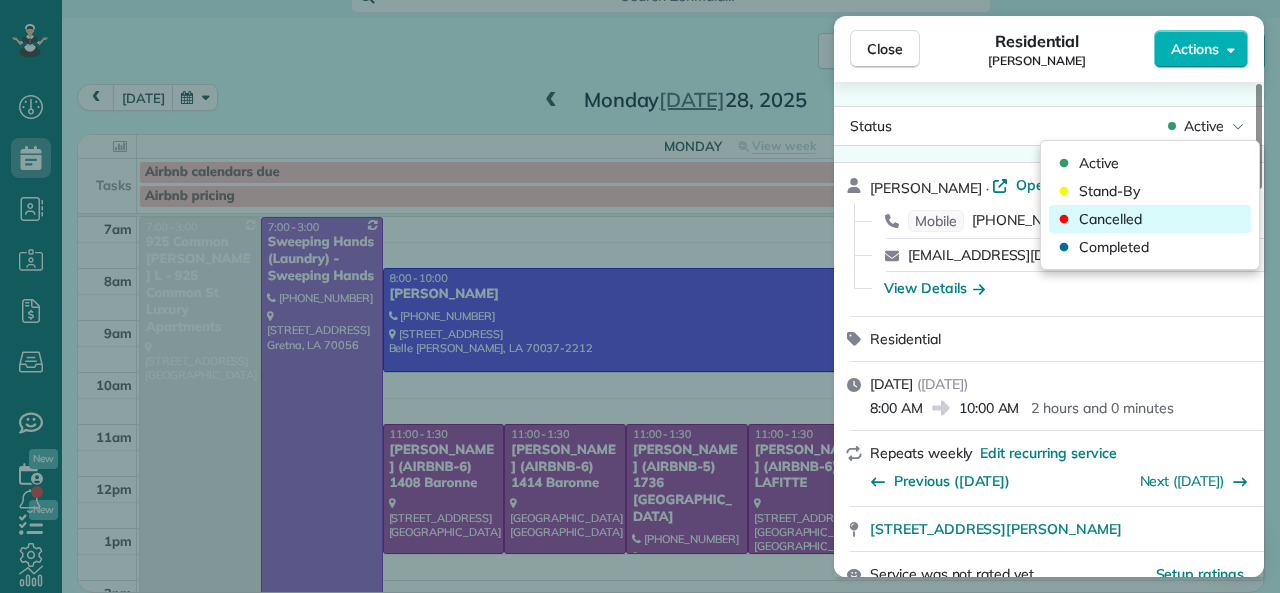 click on "Cancelled" at bounding box center [1110, 219] 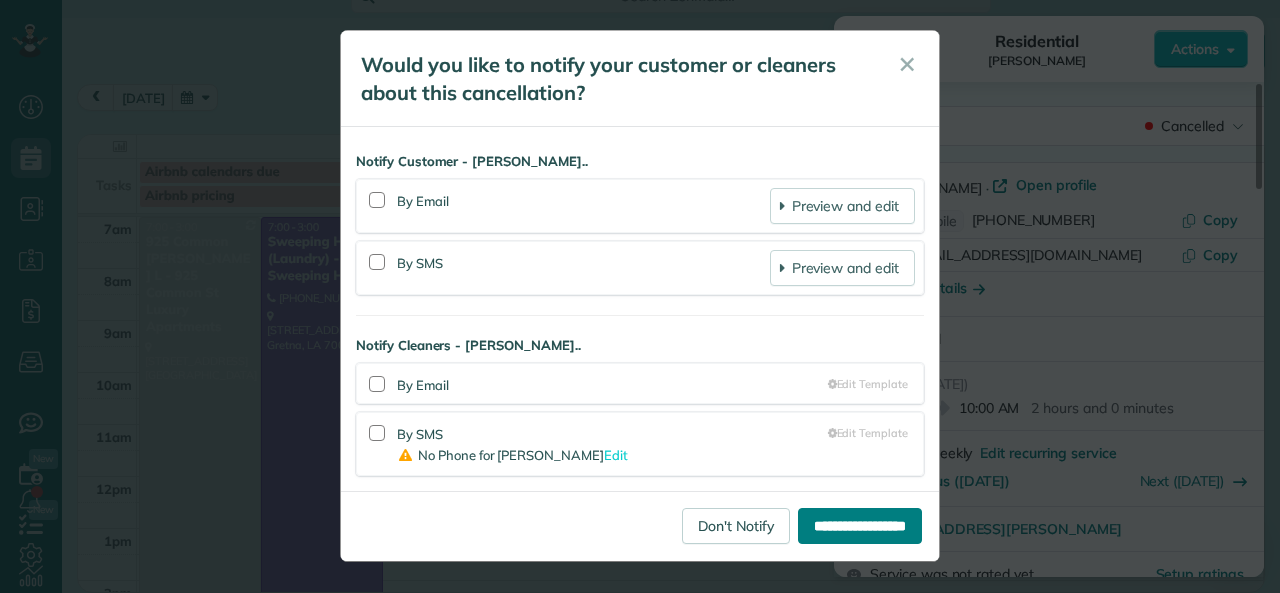 click on "**********" at bounding box center [860, 526] 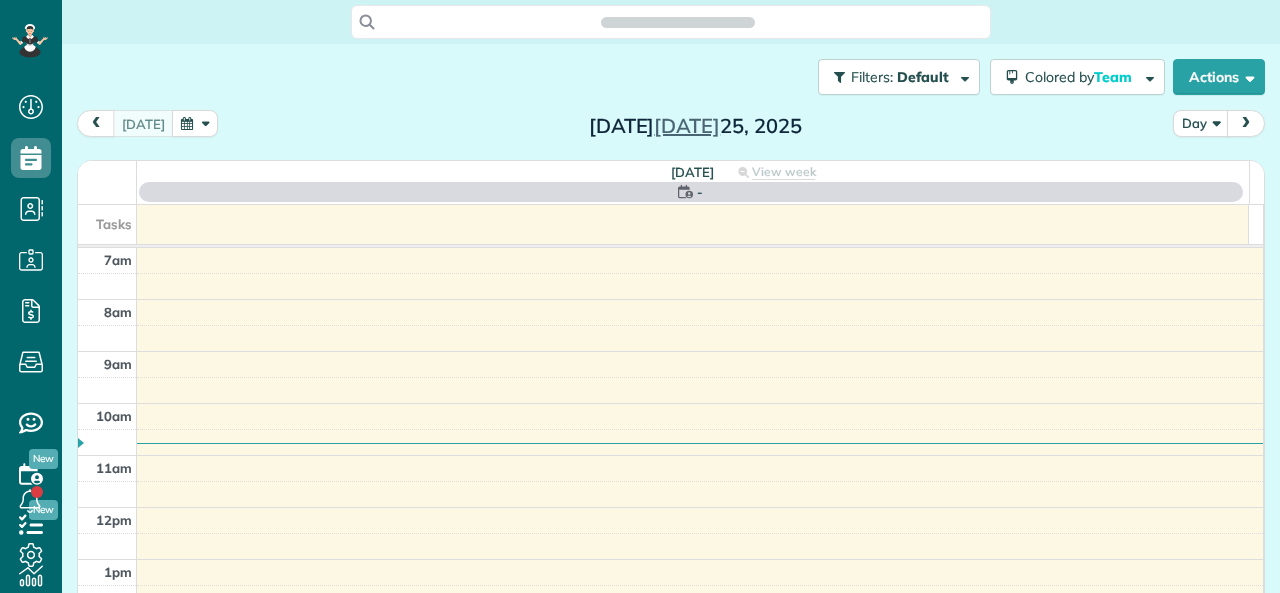 scroll, scrollTop: 0, scrollLeft: 0, axis: both 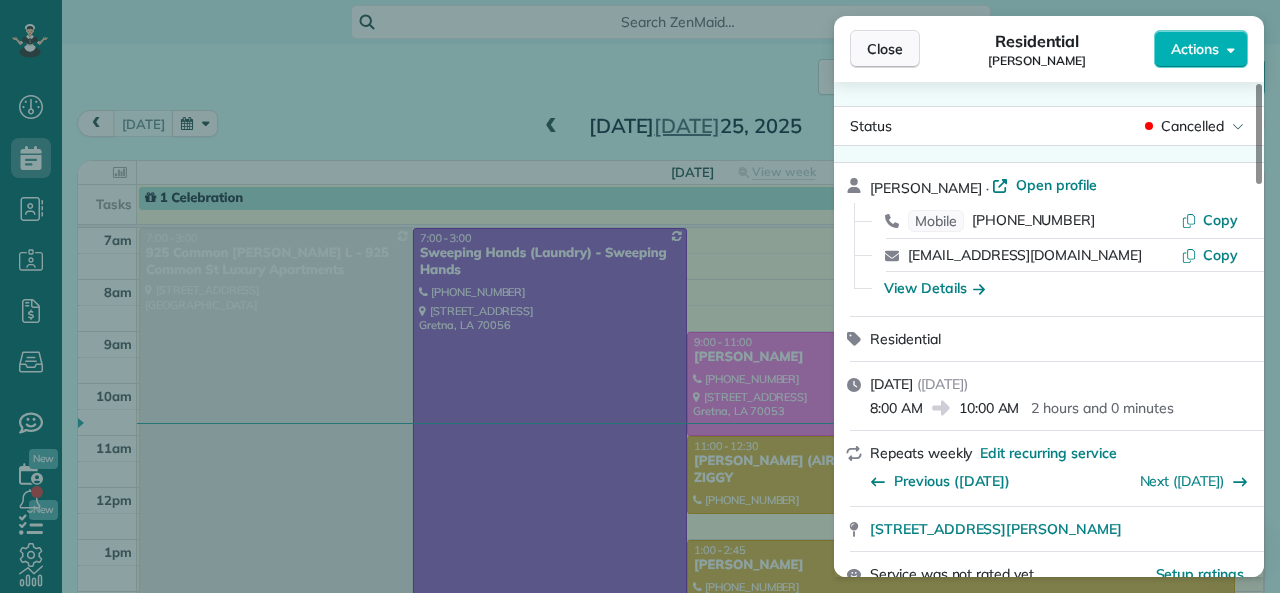 click on "Close" at bounding box center (885, 49) 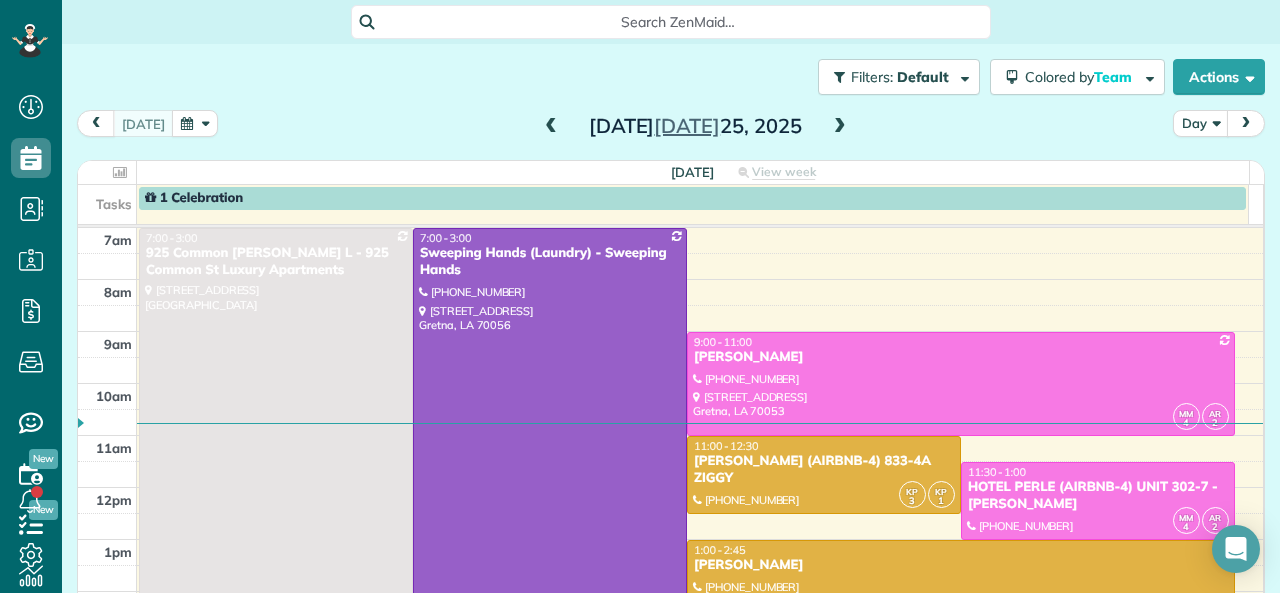 click at bounding box center [840, 127] 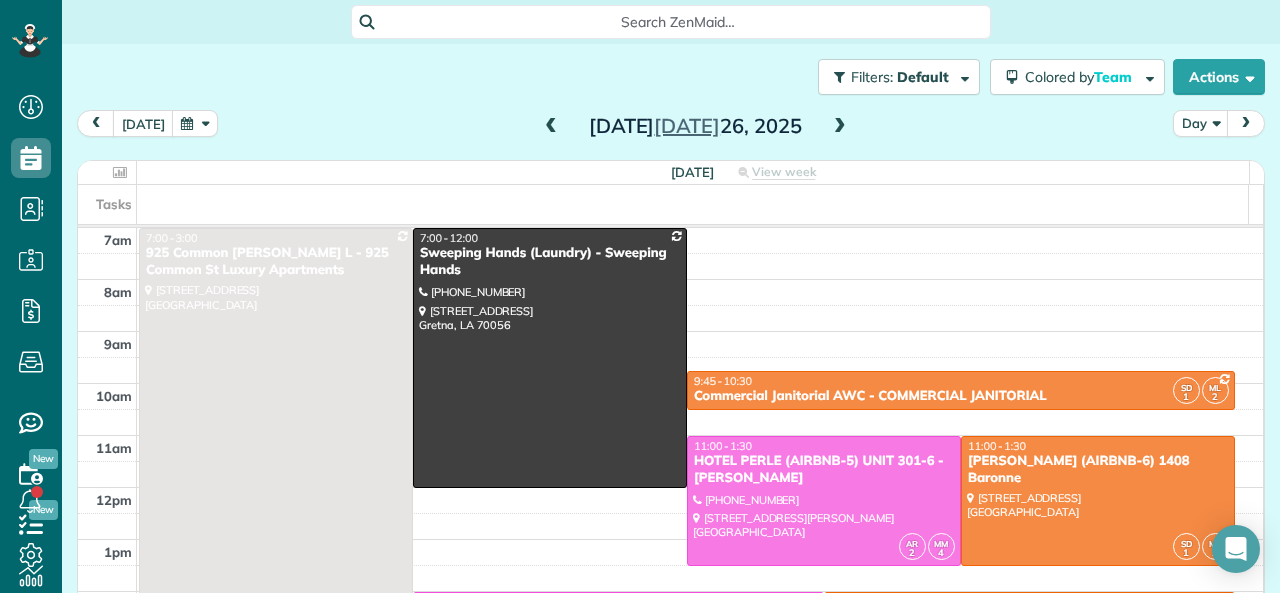 click at bounding box center (840, 127) 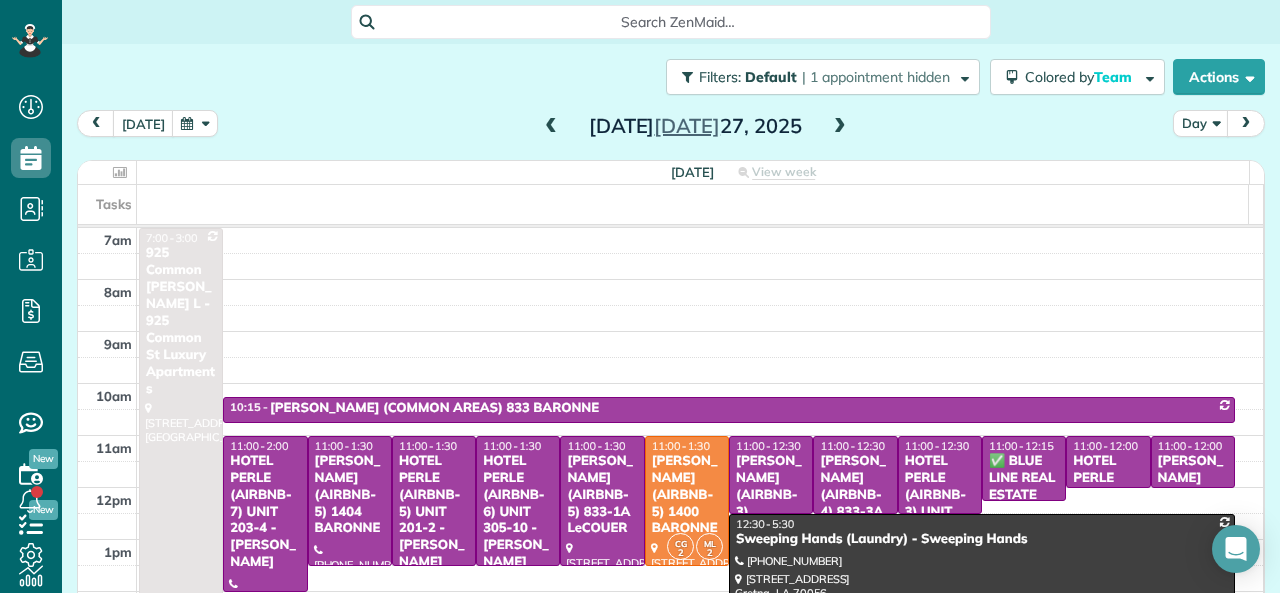click at bounding box center [840, 127] 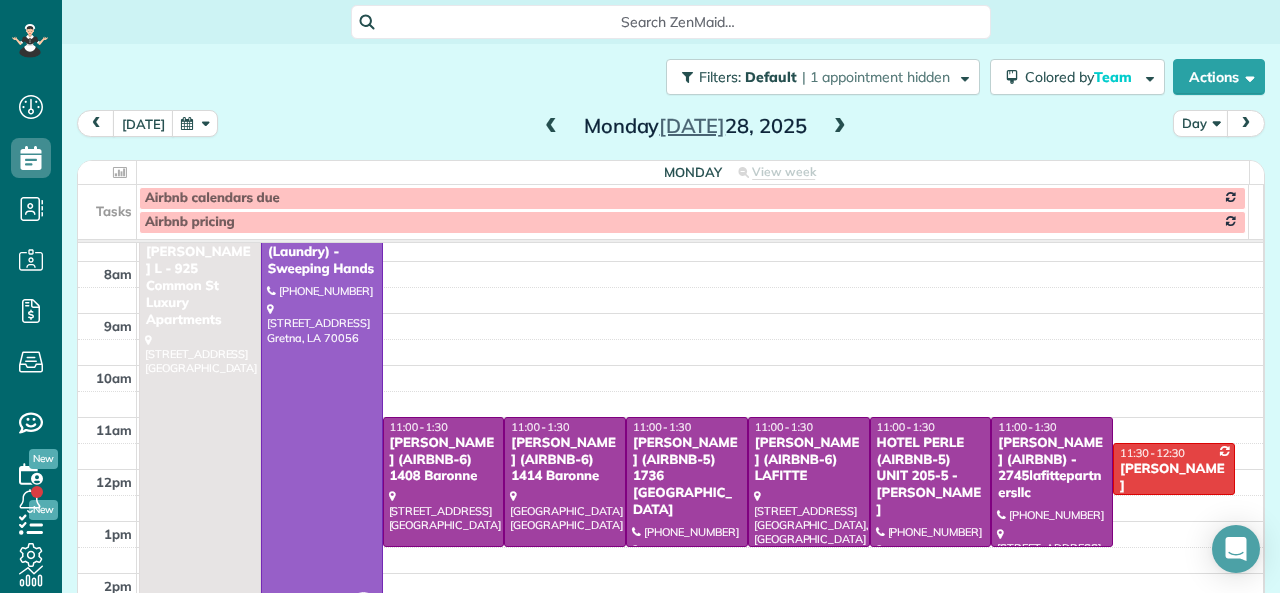 scroll, scrollTop: 0, scrollLeft: 0, axis: both 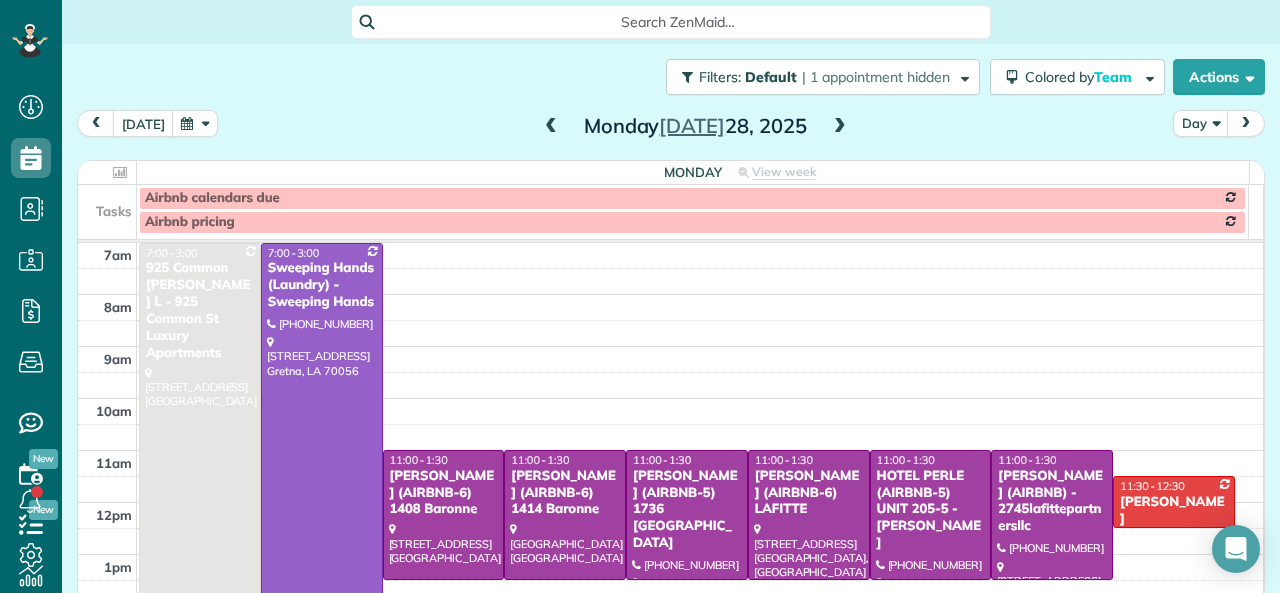 click at bounding box center [551, 127] 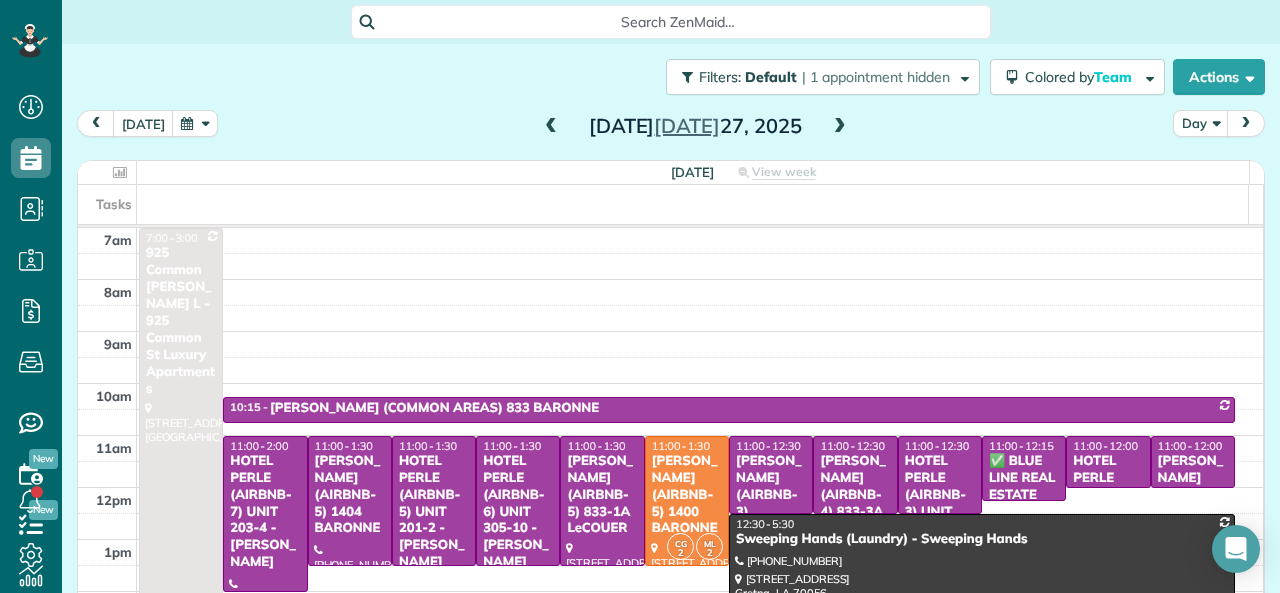 click at bounding box center (551, 127) 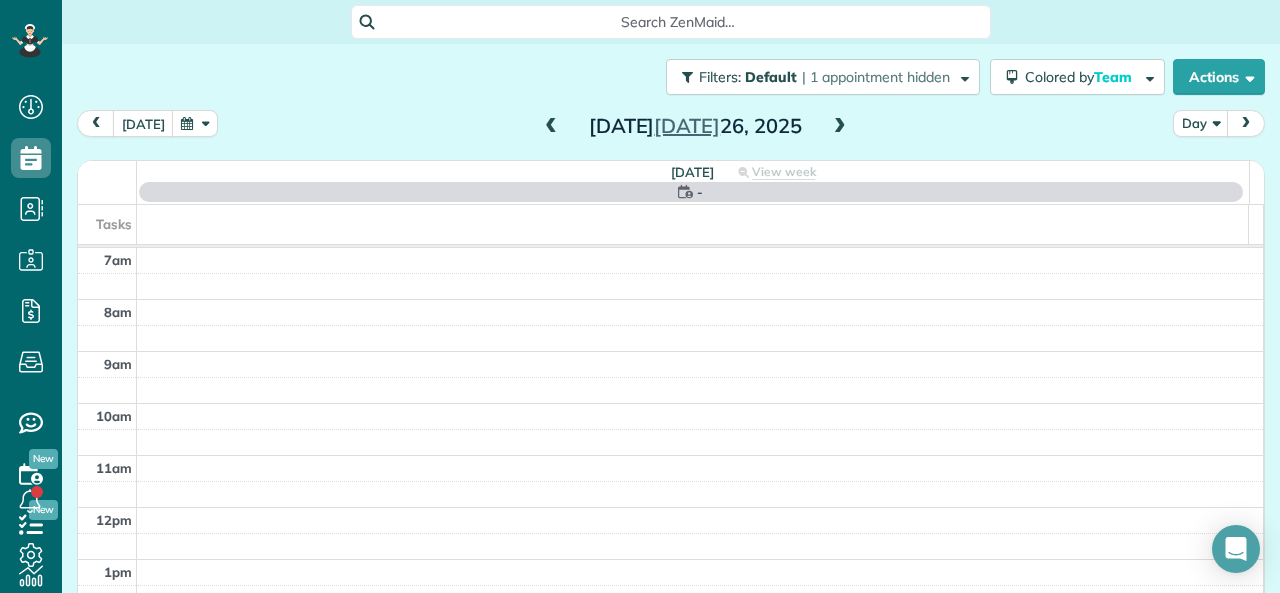 click at bounding box center [551, 127] 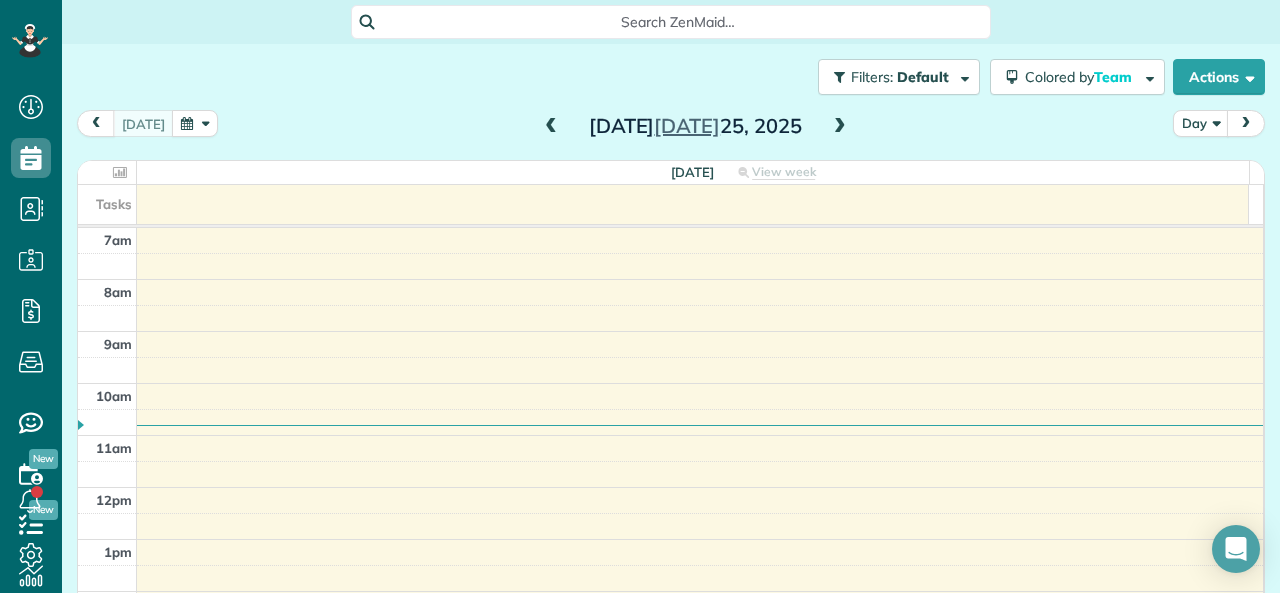 click at bounding box center [551, 127] 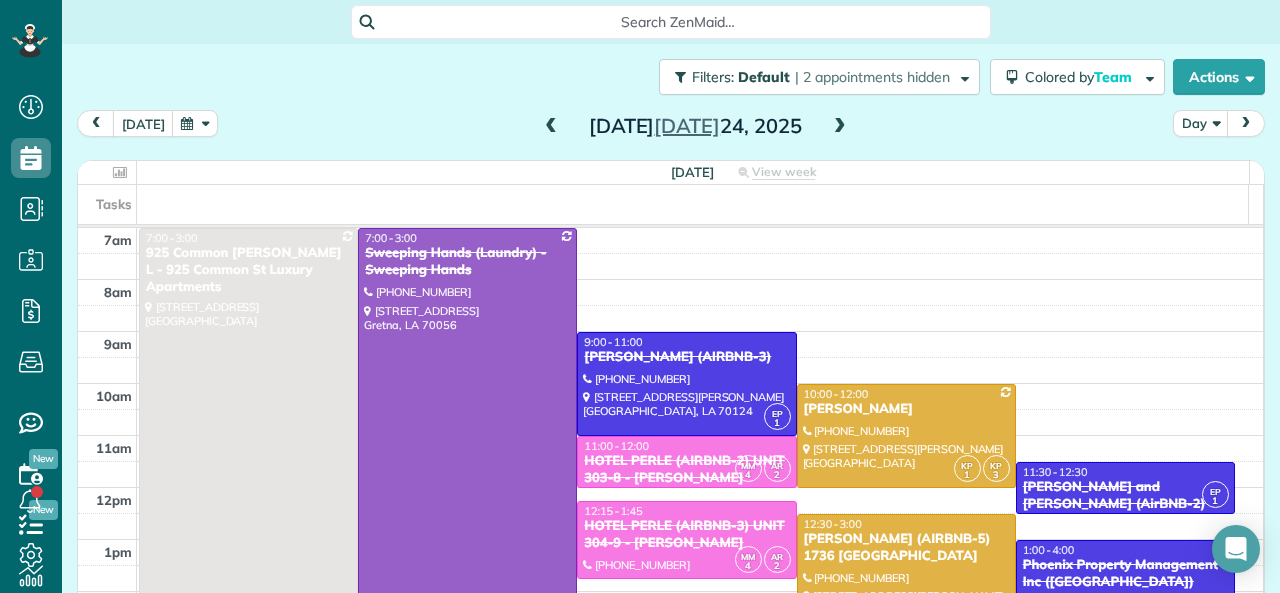click at bounding box center (840, 127) 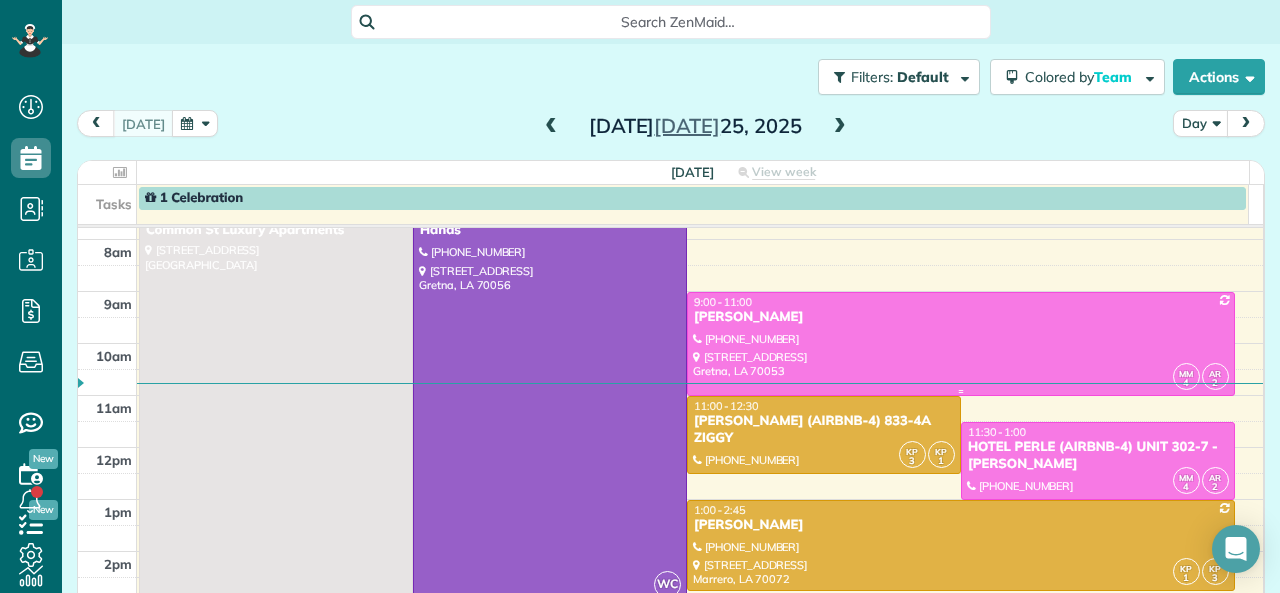 scroll, scrollTop: 100, scrollLeft: 0, axis: vertical 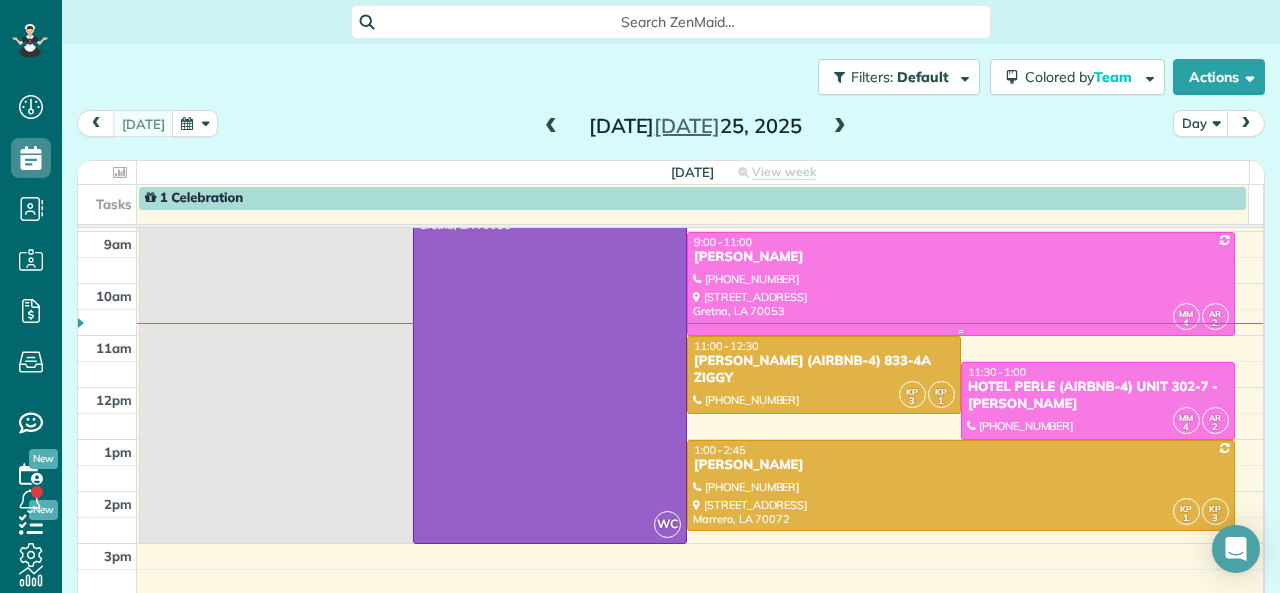 click at bounding box center [961, 284] 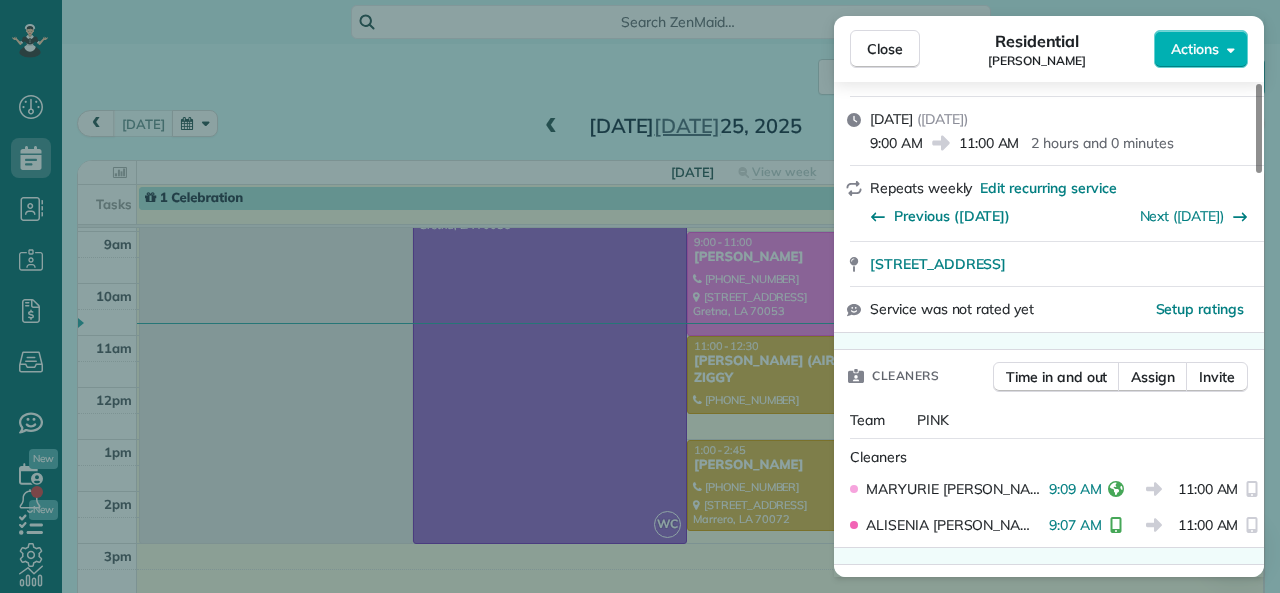 scroll, scrollTop: 300, scrollLeft: 0, axis: vertical 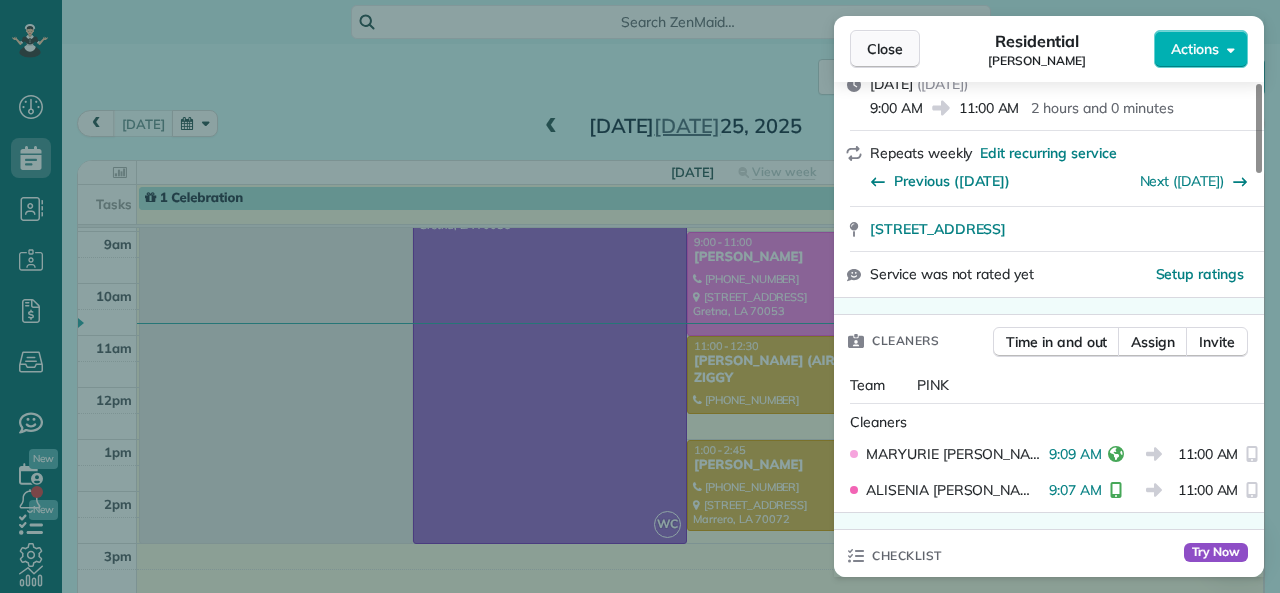 click on "Close" at bounding box center (885, 49) 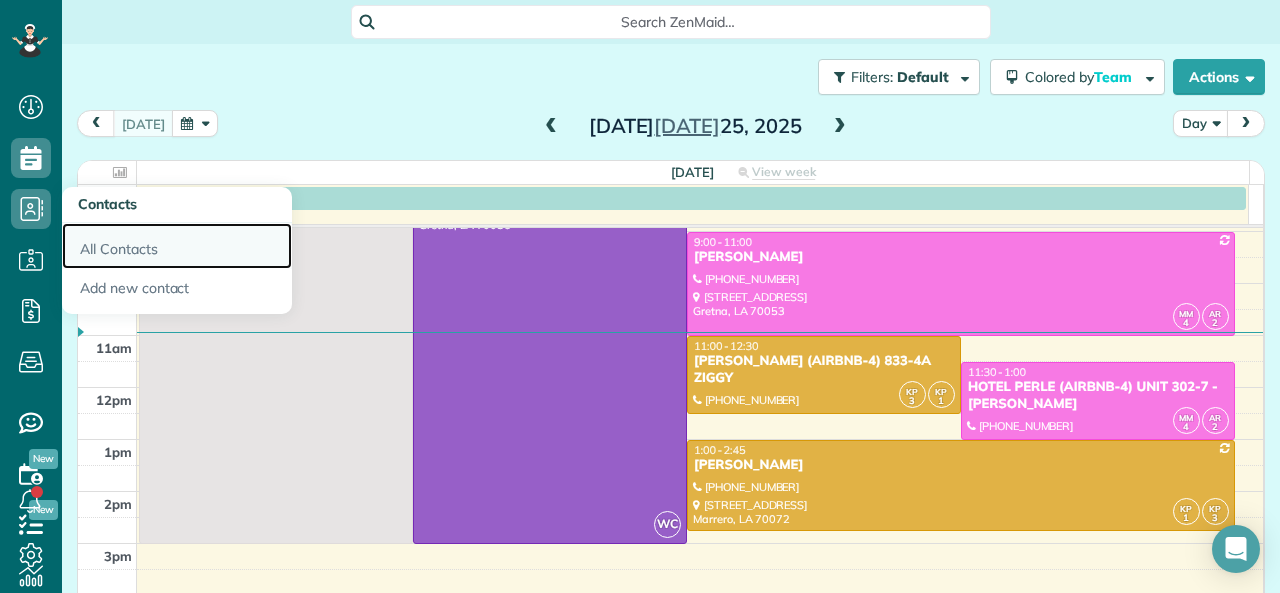 click on "All Contacts" at bounding box center (177, 246) 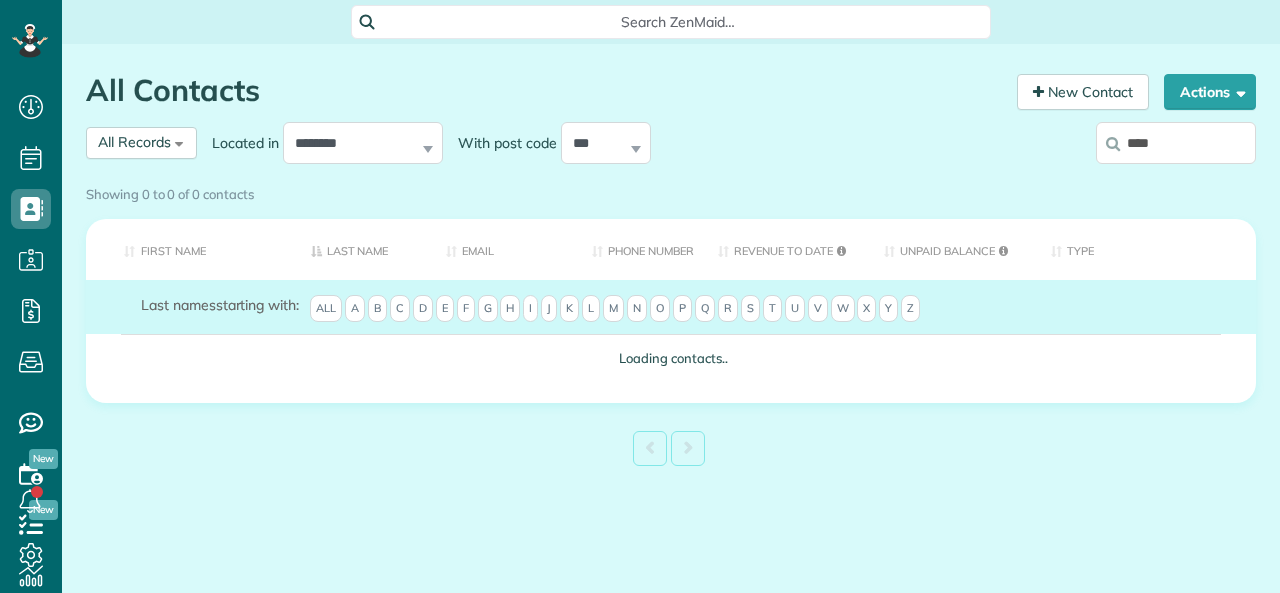 scroll, scrollTop: 0, scrollLeft: 0, axis: both 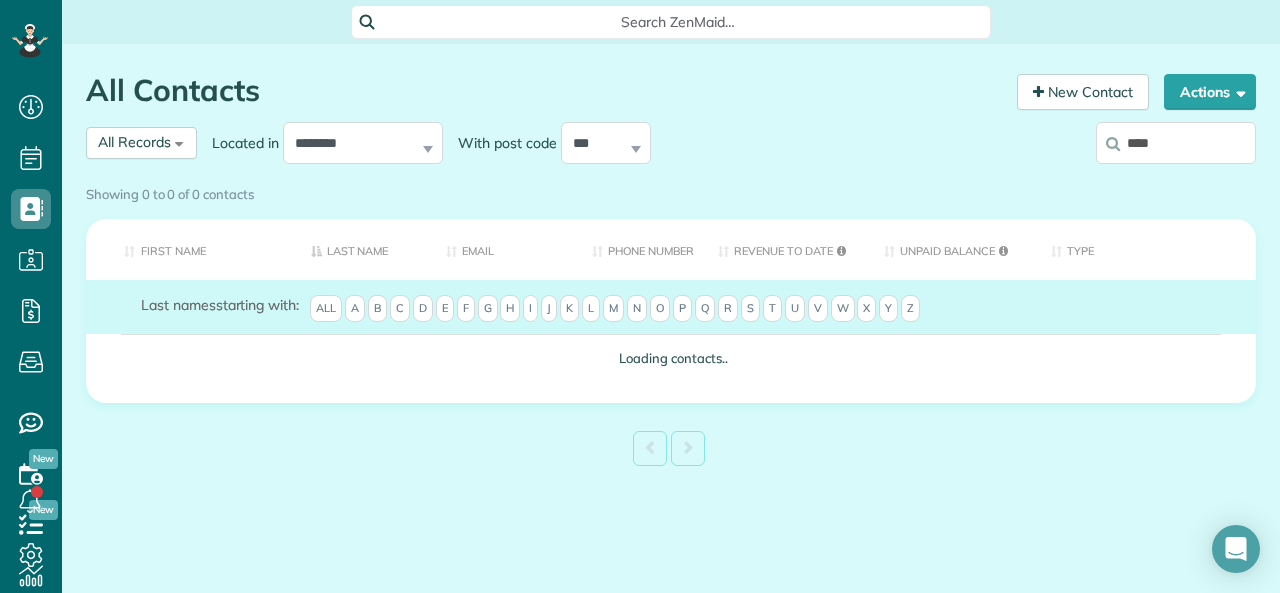 type on "****" 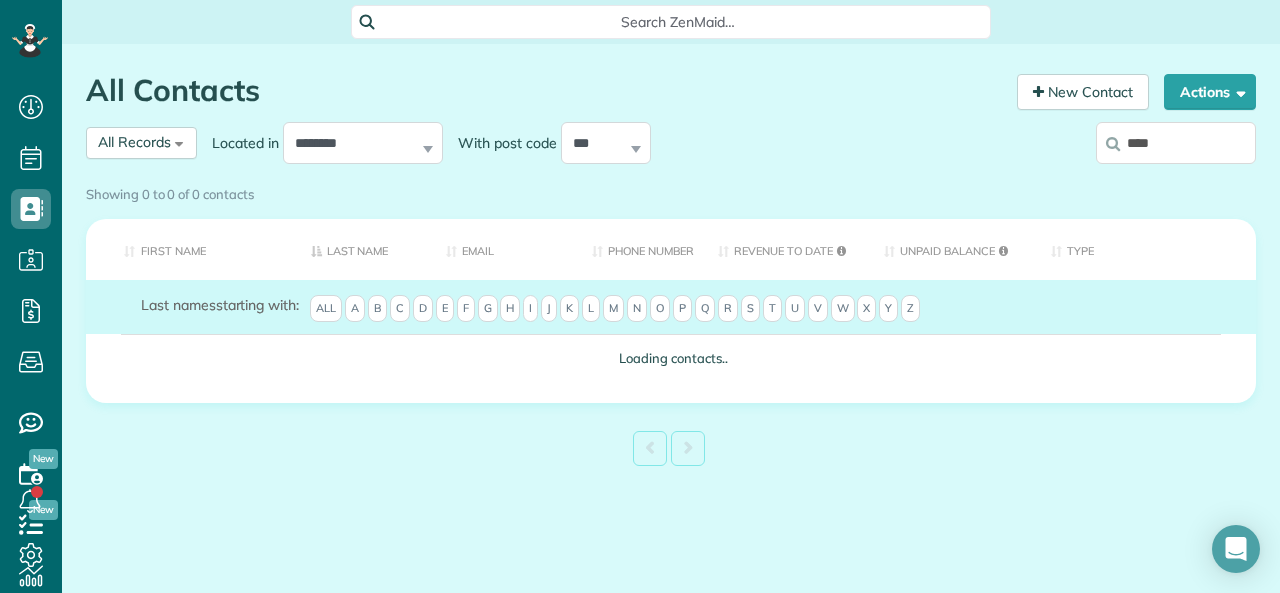 click on "Showing 0 to 0 of 0 contacts" at bounding box center [671, 190] 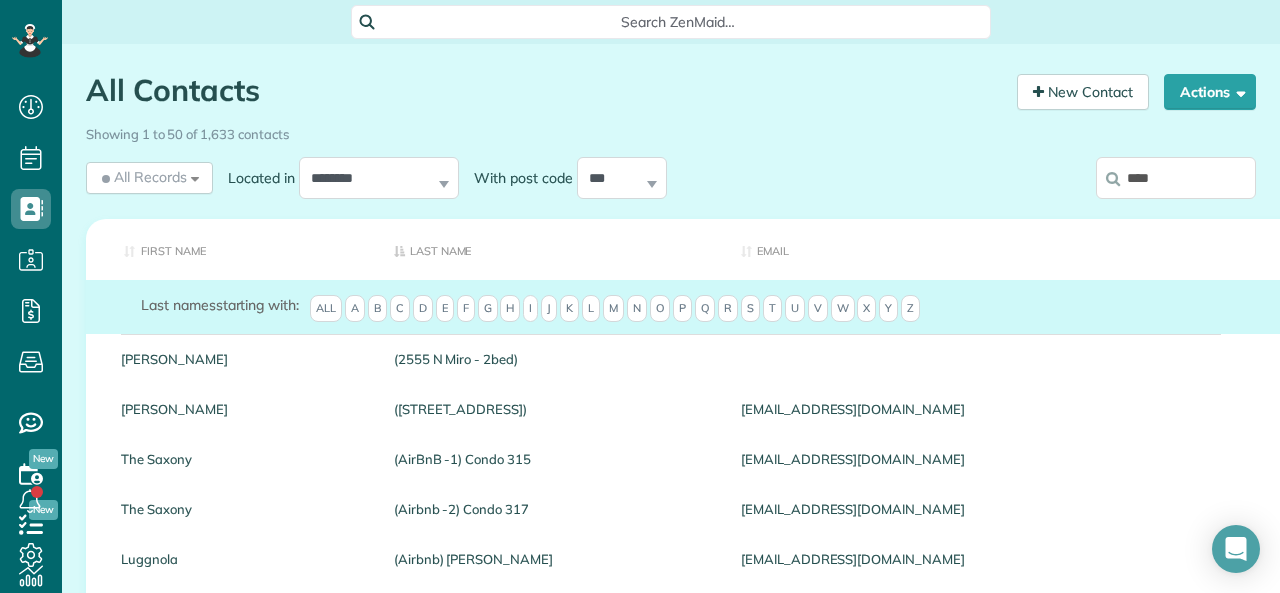 click on "****" at bounding box center (1176, 178) 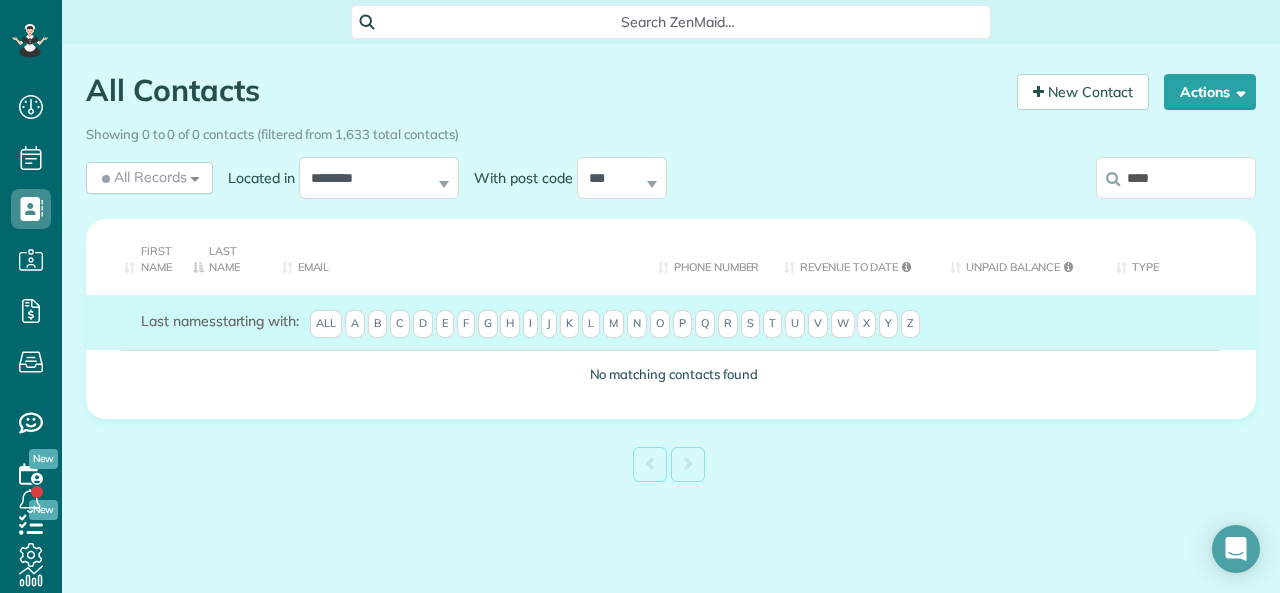 click on "**********" at bounding box center (521, 178) 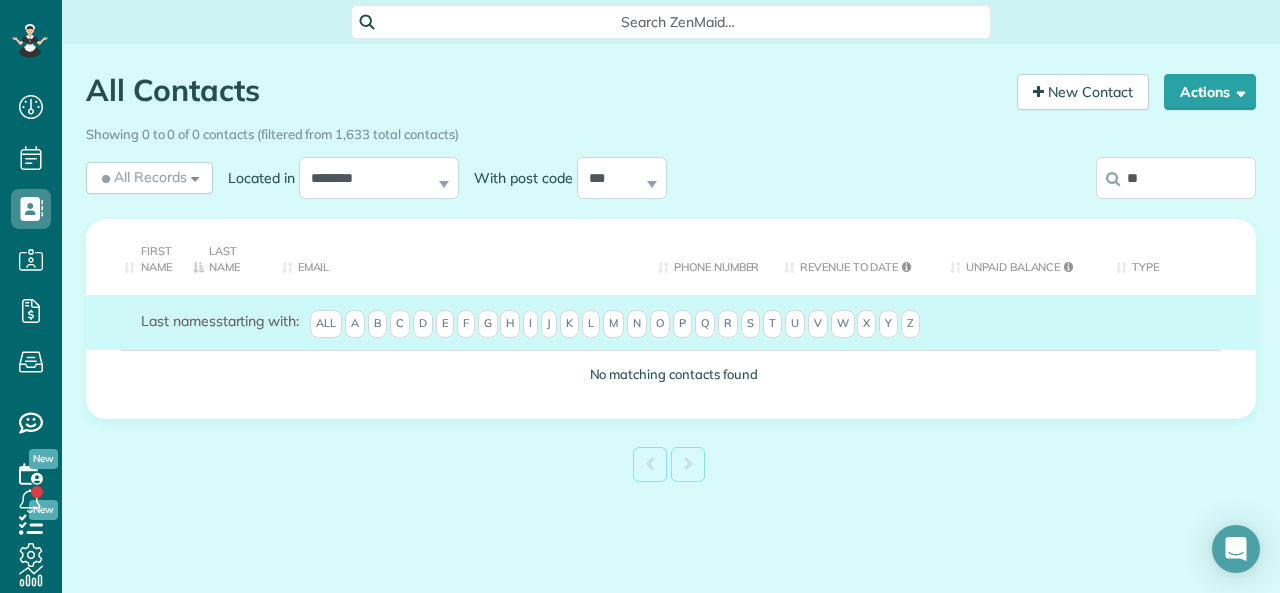 type on "*" 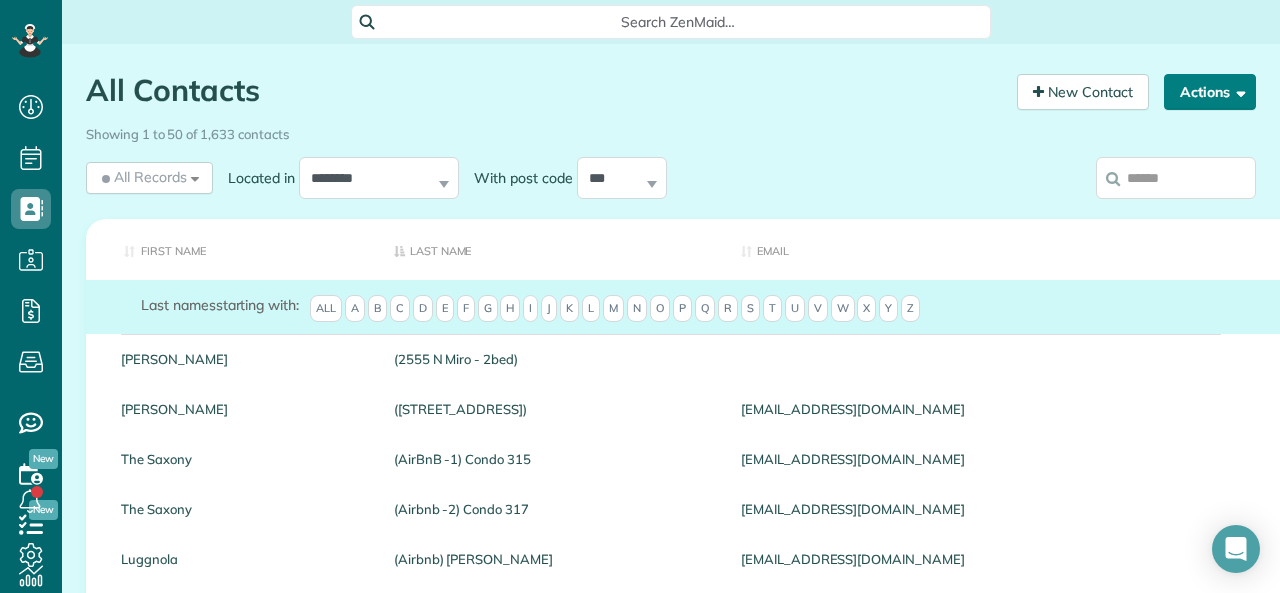 type 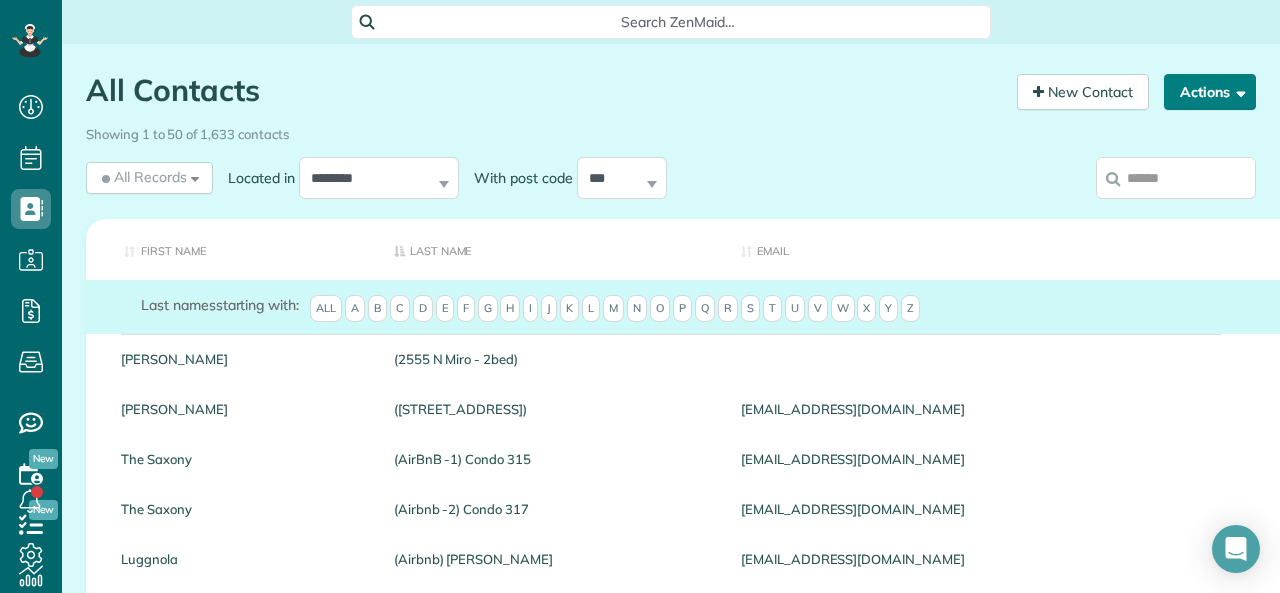 click on "Actions" at bounding box center (1210, 92) 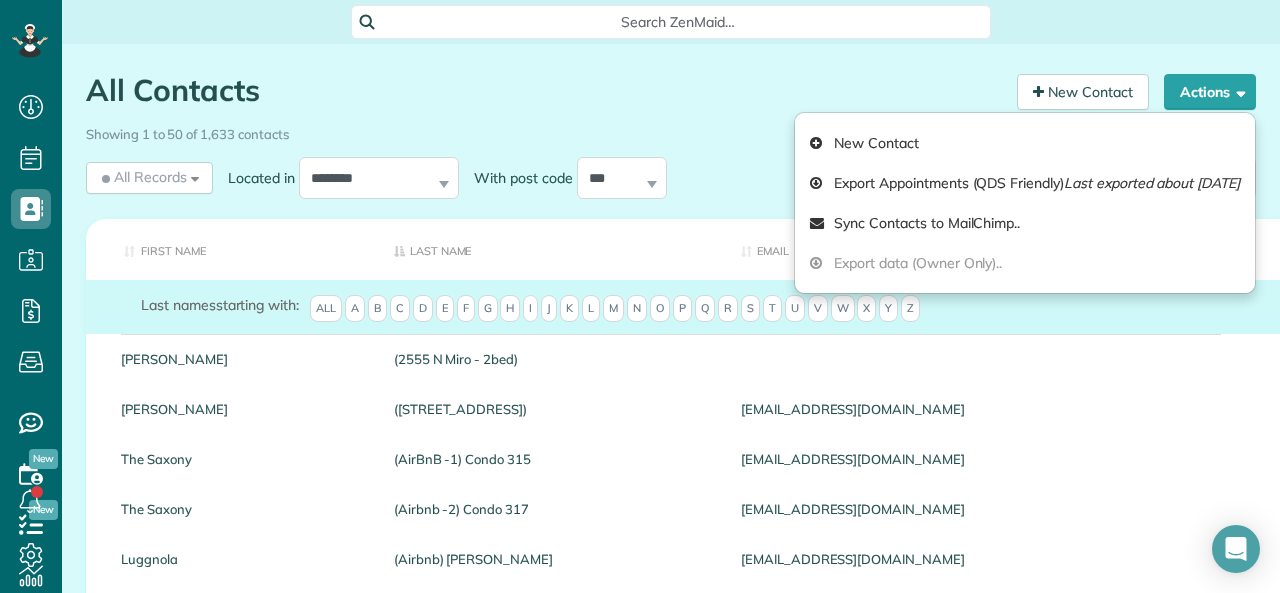 click on "All Contacts
Contacts in [GEOGRAPHIC_DATA] [2 min]
New Contact
Actions
New Contact
Export Appointments (QDS Friendly)
Last exported about [DATE]
Sync Contacts to MailChimp..
Export data (Owner Only).." at bounding box center [671, 80] 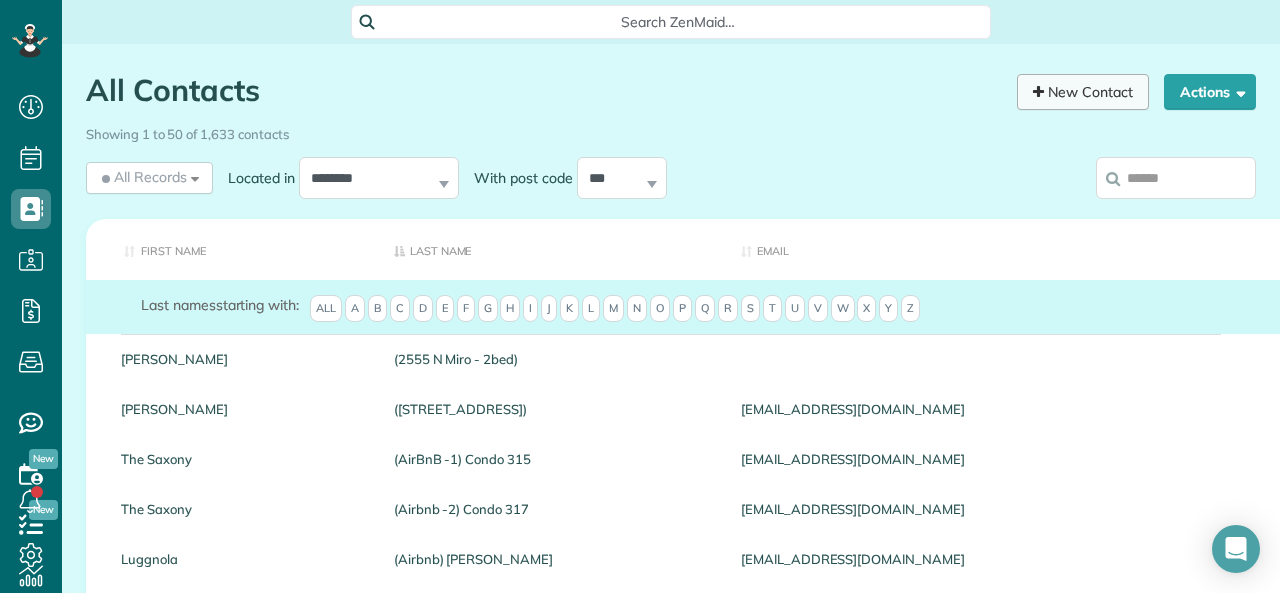 click on "New Contact" at bounding box center [1083, 92] 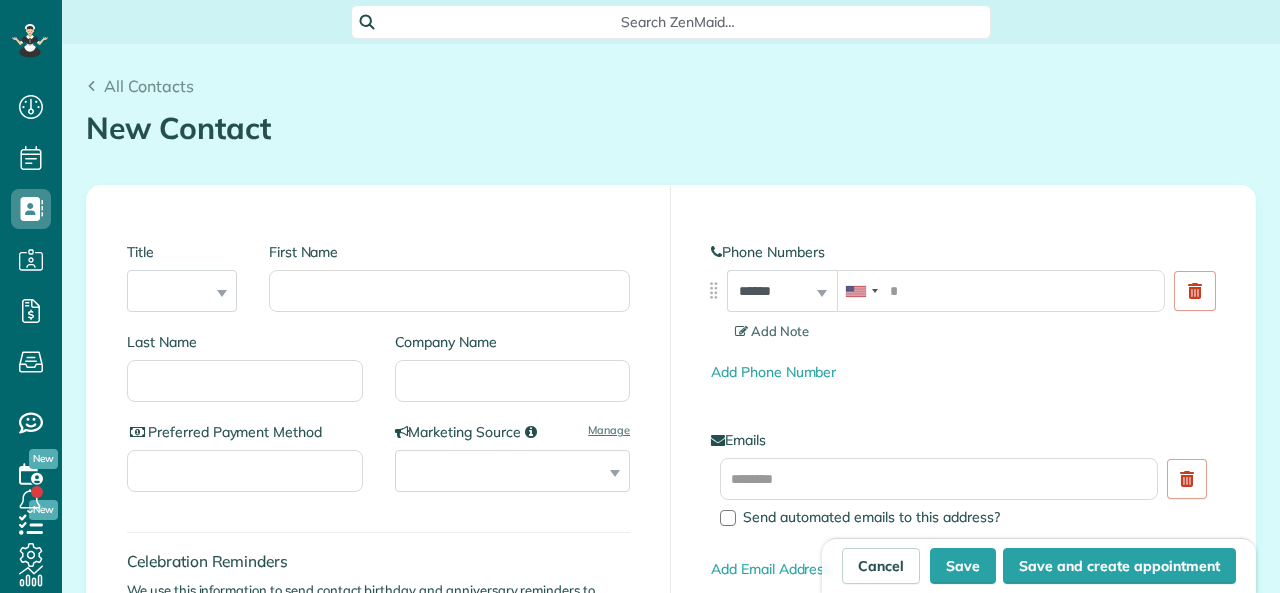 scroll, scrollTop: 0, scrollLeft: 0, axis: both 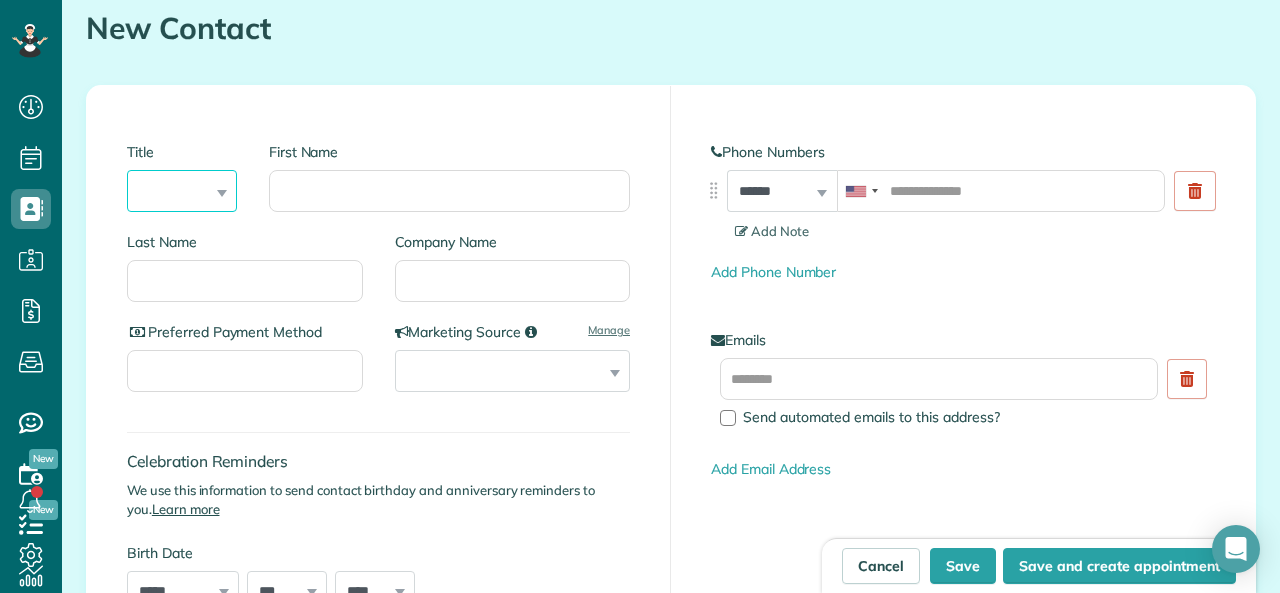 click on "***
****
***
***" at bounding box center [182, 191] 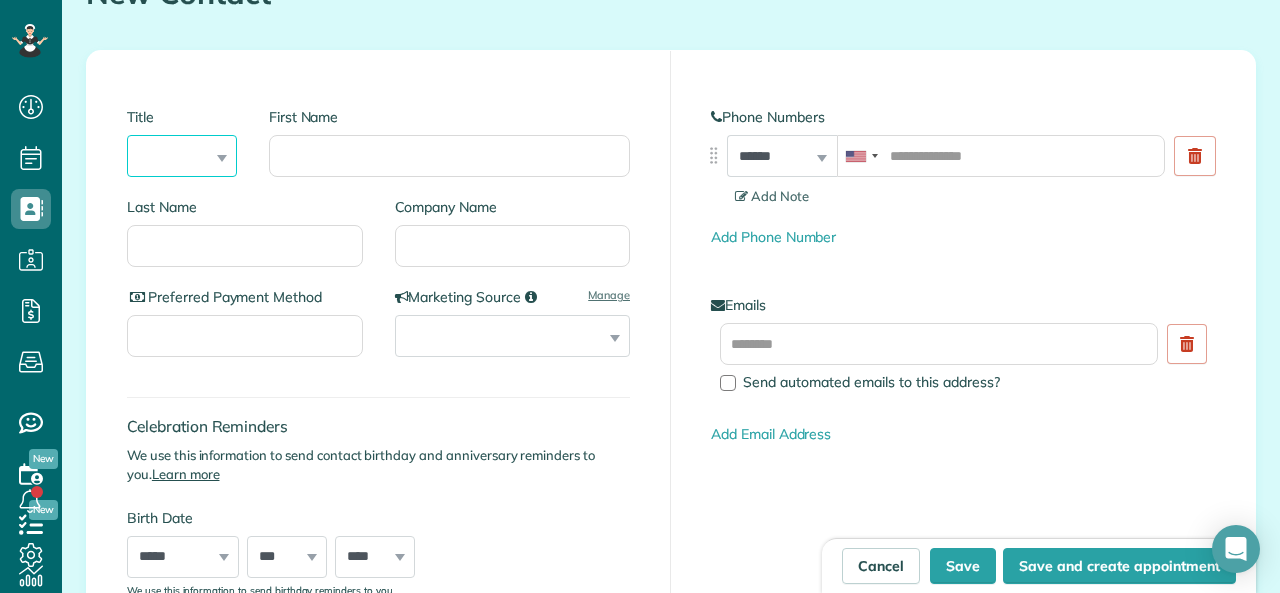 scroll, scrollTop: 100, scrollLeft: 0, axis: vertical 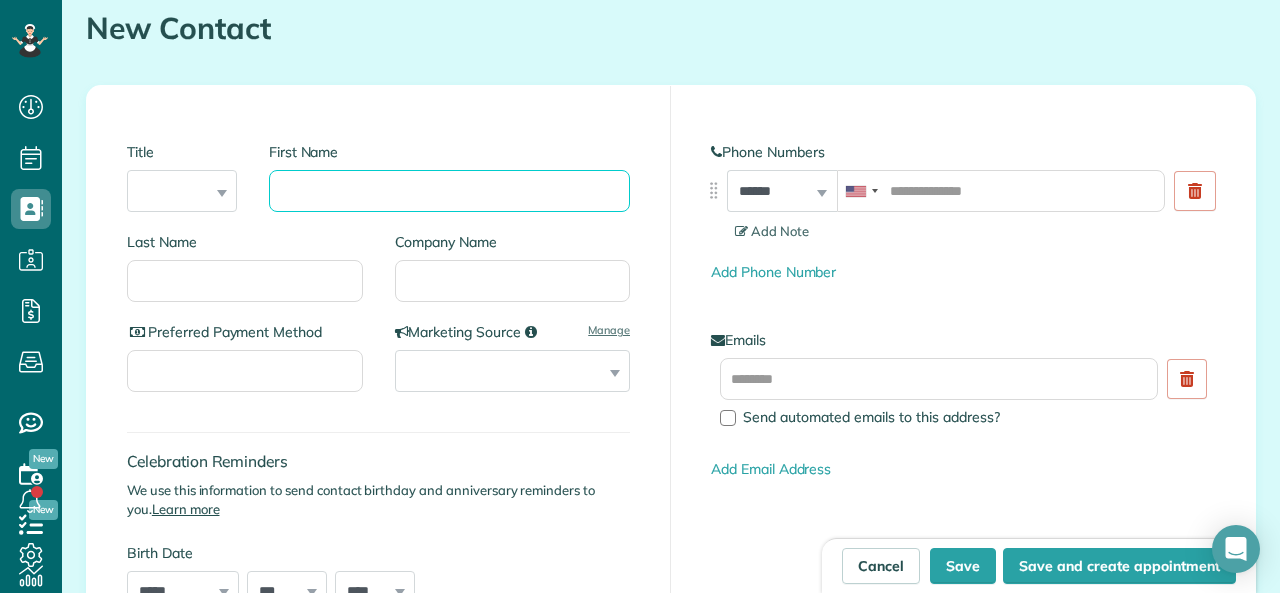 click on "First Name" at bounding box center (449, 191) 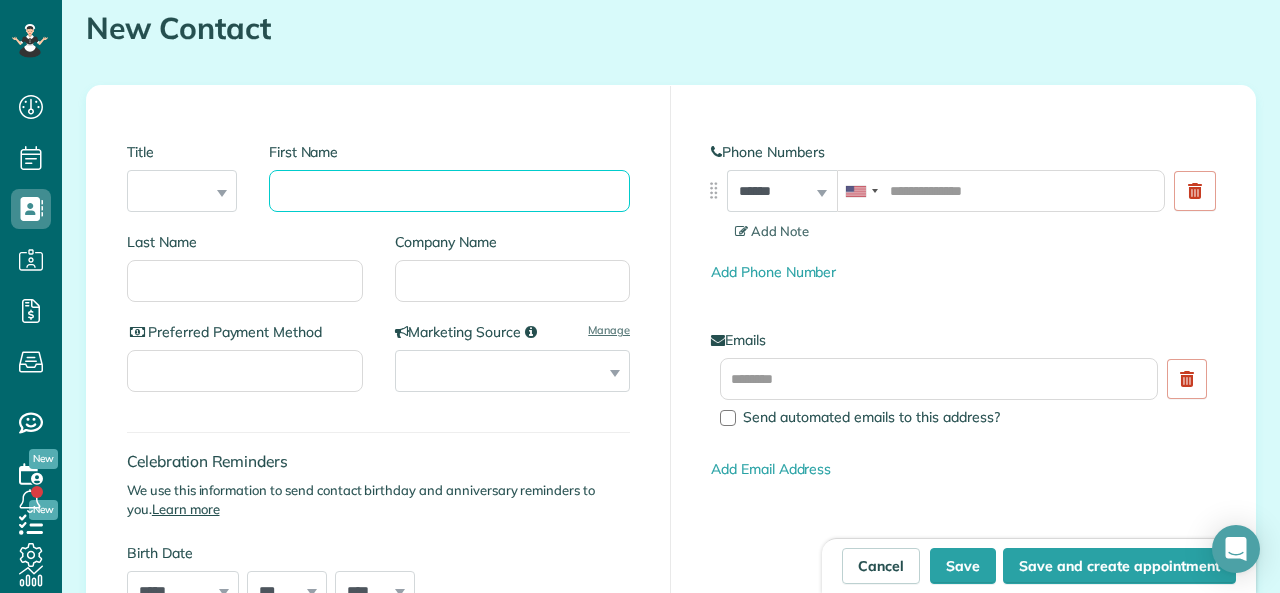 paste on "**********" 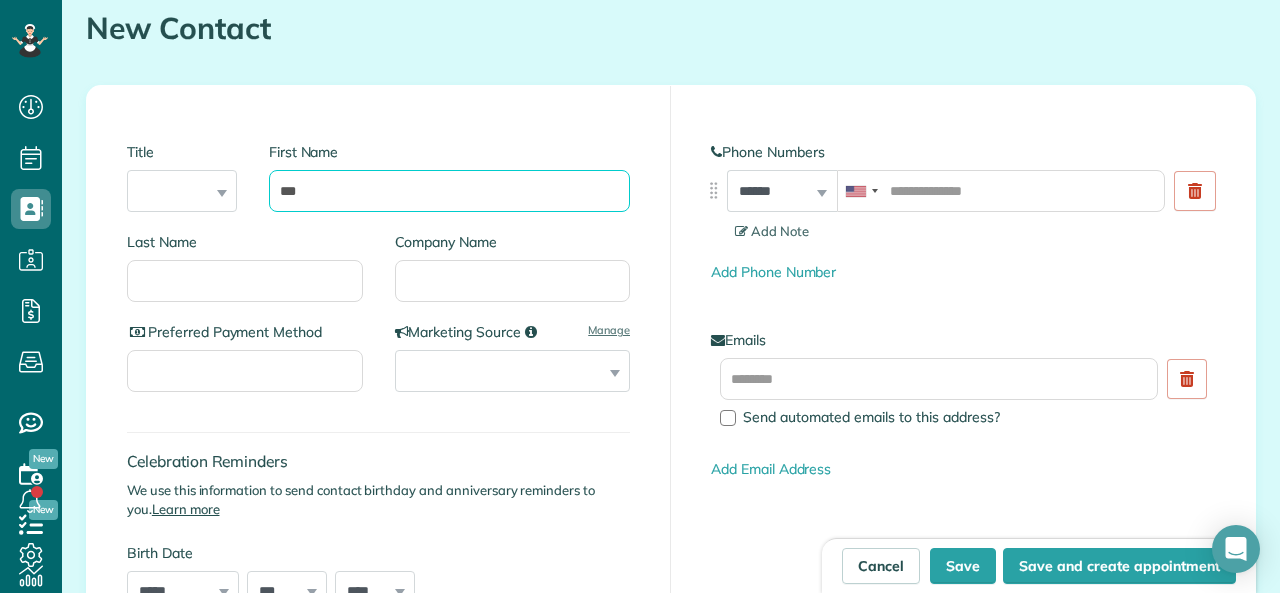 type on "*" 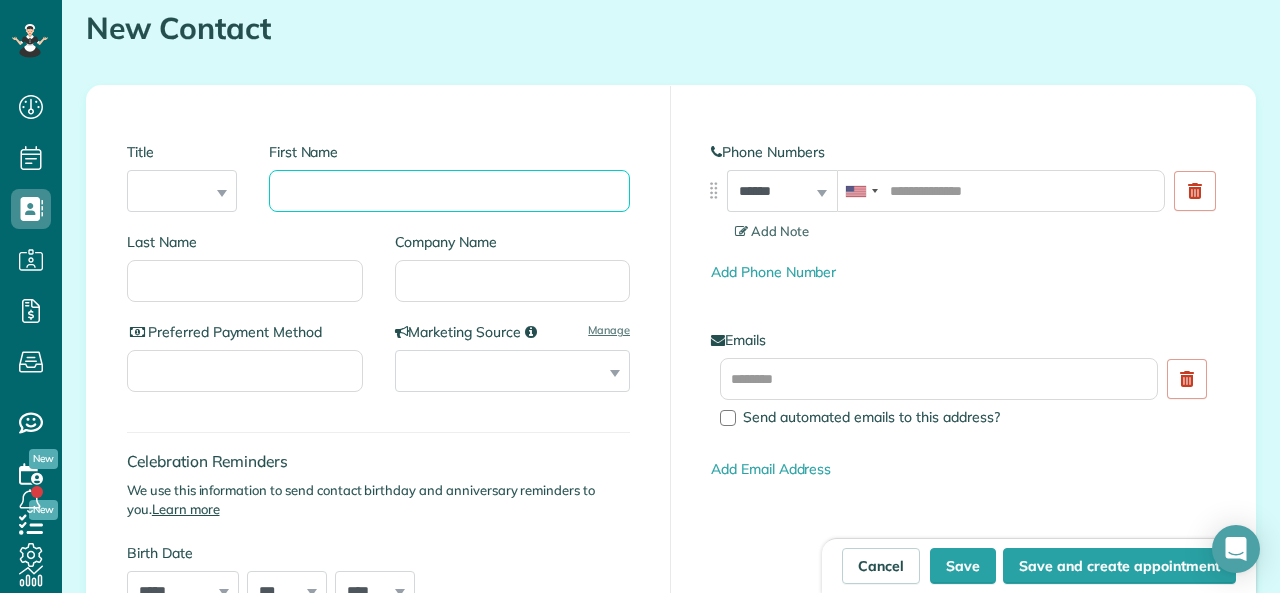 paste on "**********" 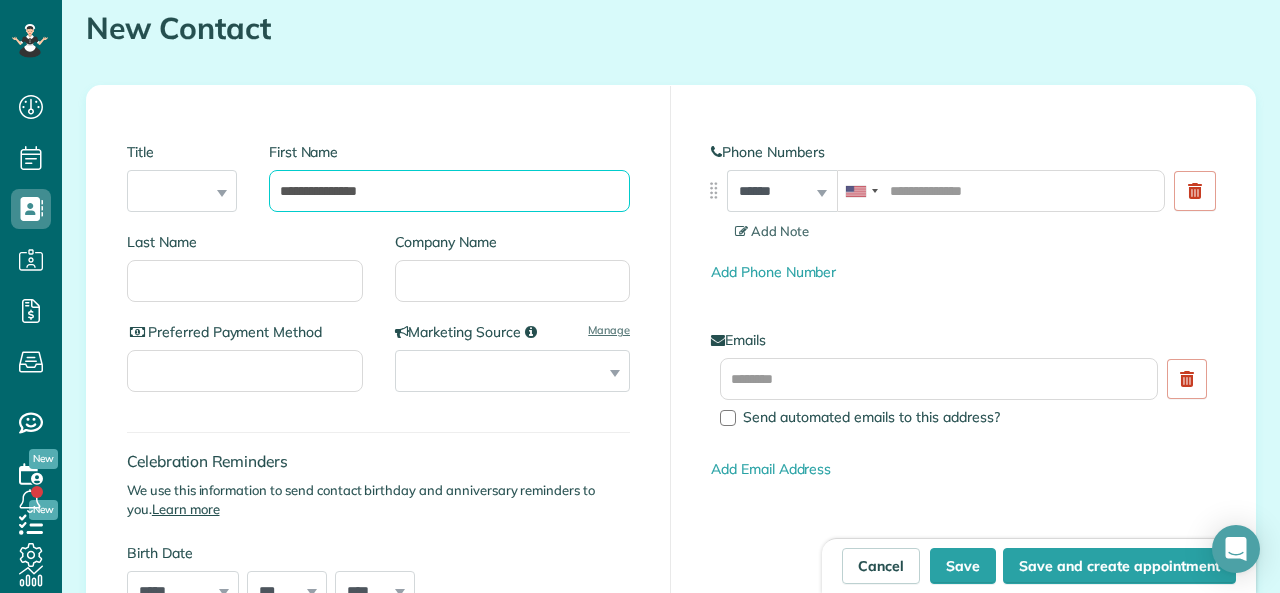 type on "**********" 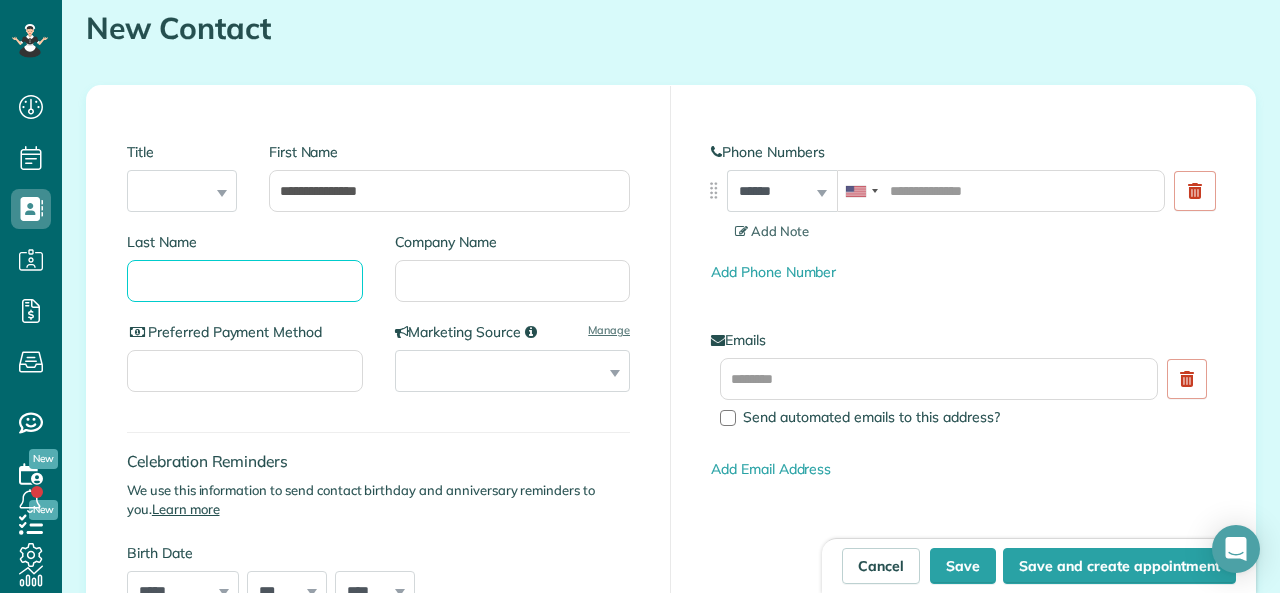 click on "Last Name" at bounding box center [245, 281] 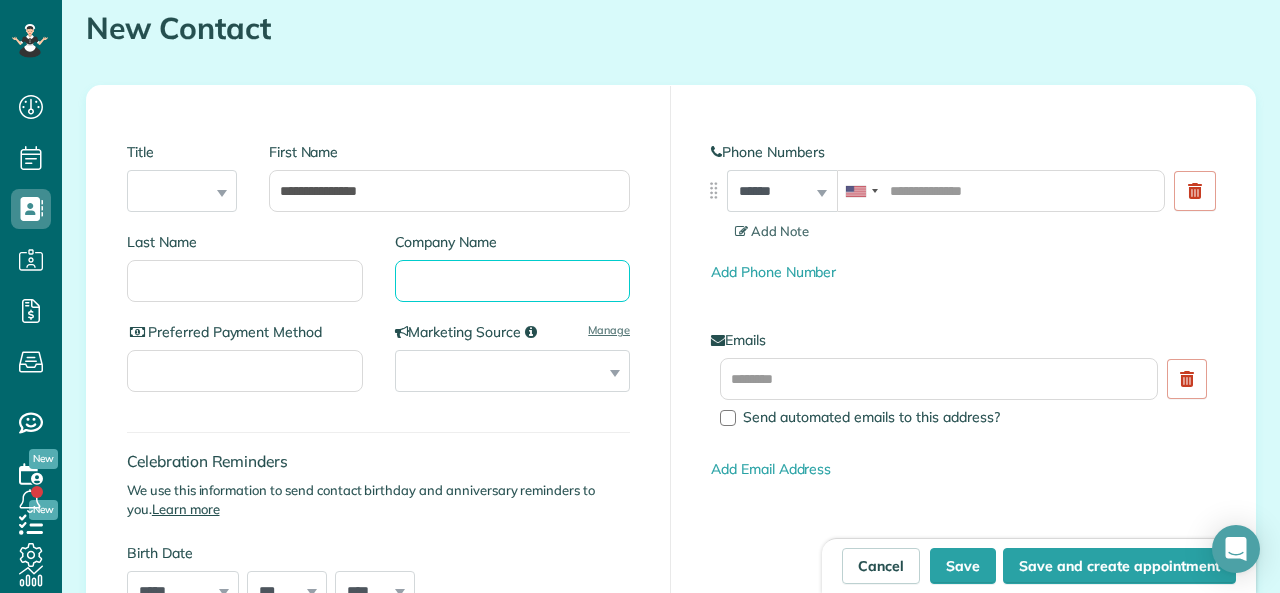 click on "Company Name" at bounding box center [513, 281] 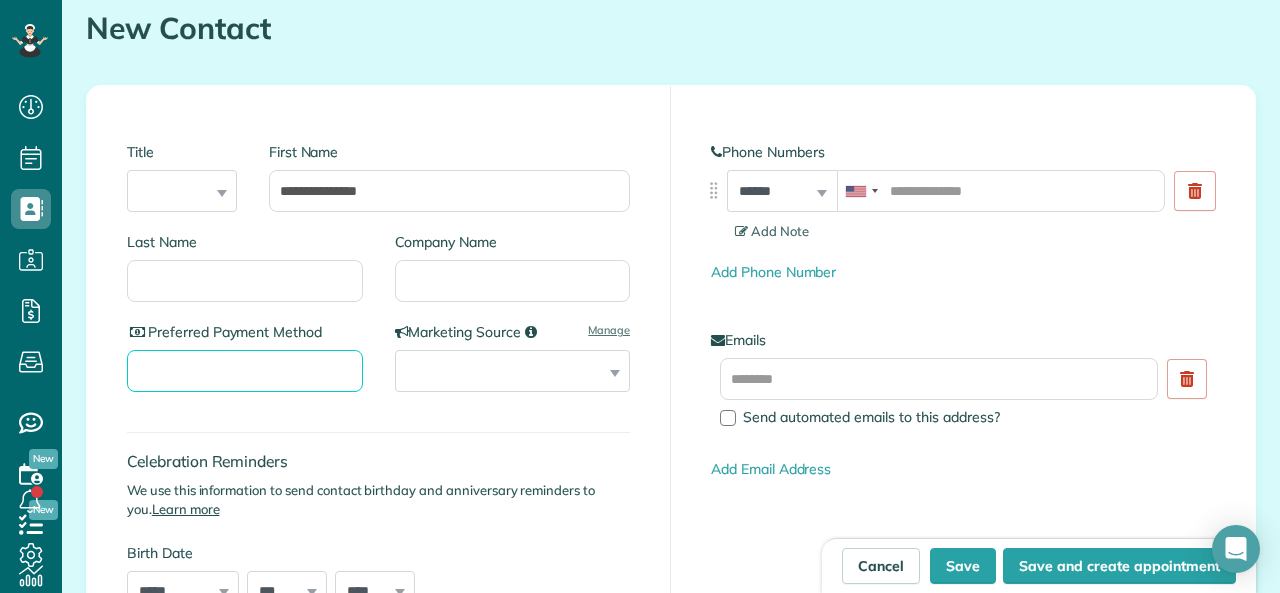 click on "Preferred Payment Method" at bounding box center [245, 371] 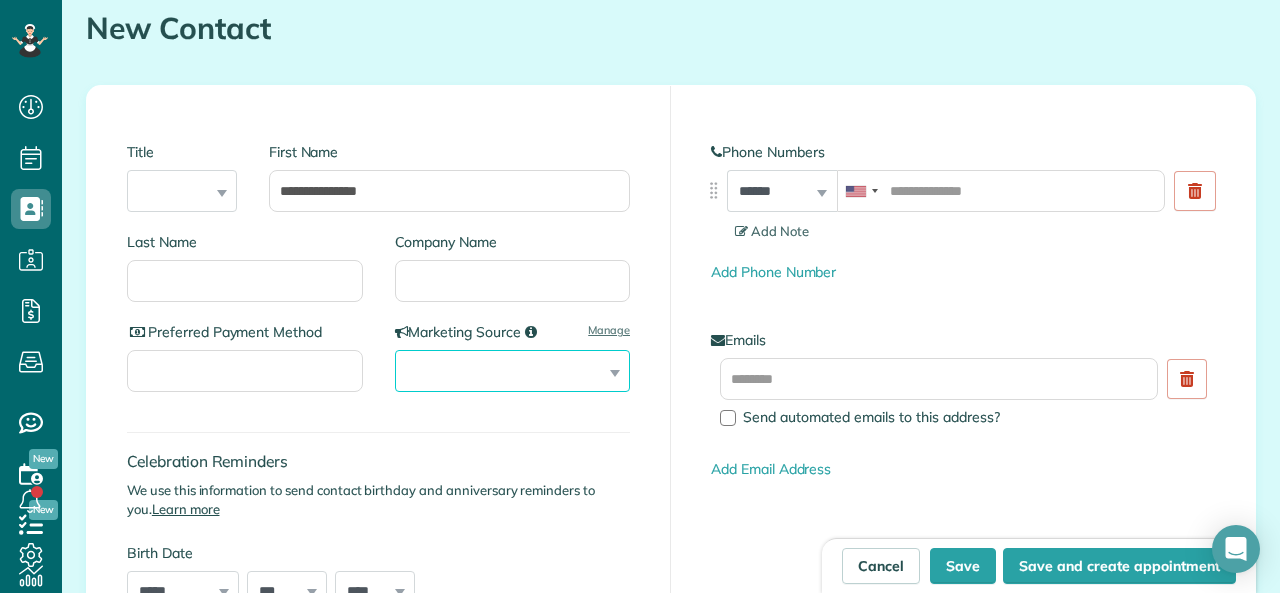 click on "**********" at bounding box center (513, 371) 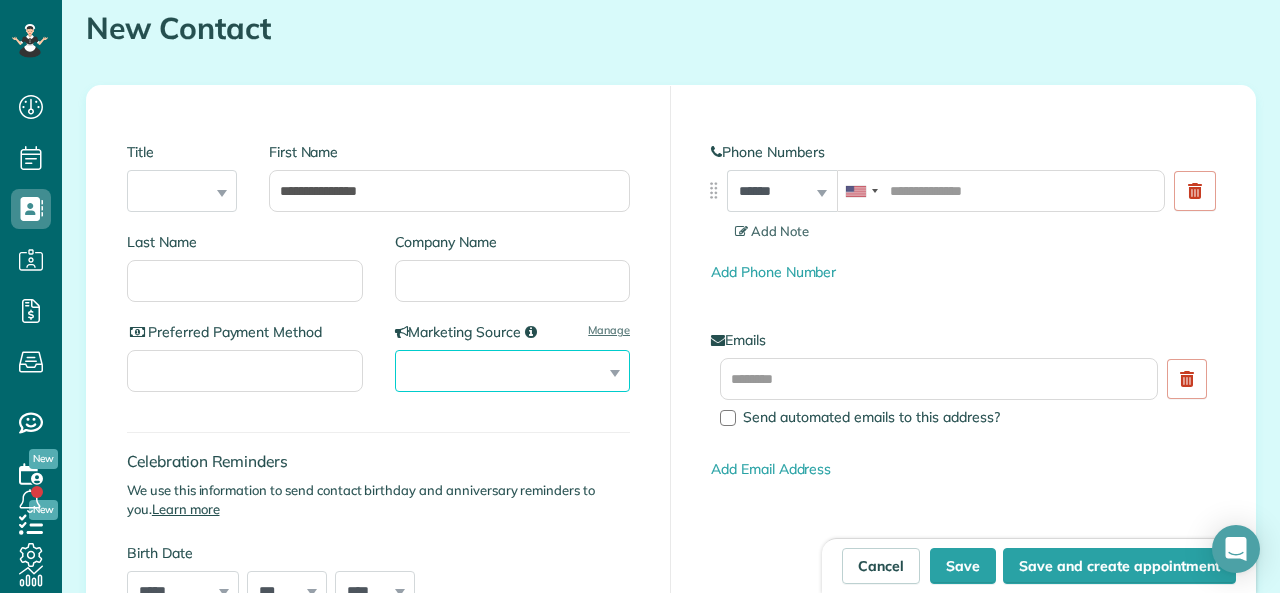 click on "**********" at bounding box center (513, 371) 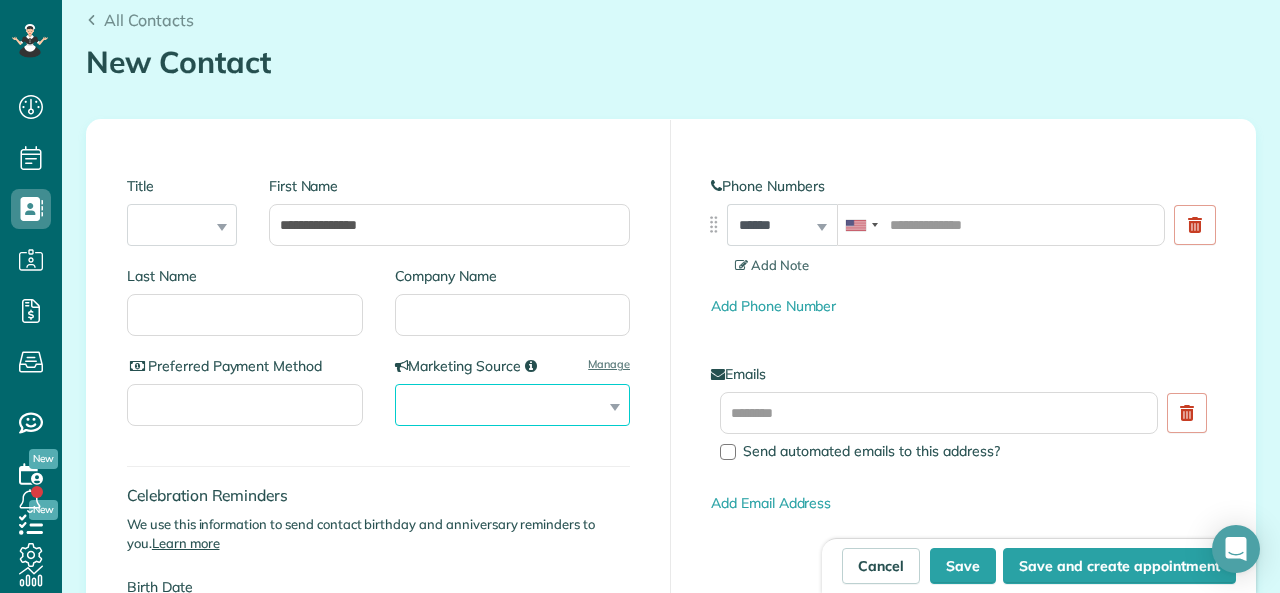 scroll, scrollTop: 0, scrollLeft: 0, axis: both 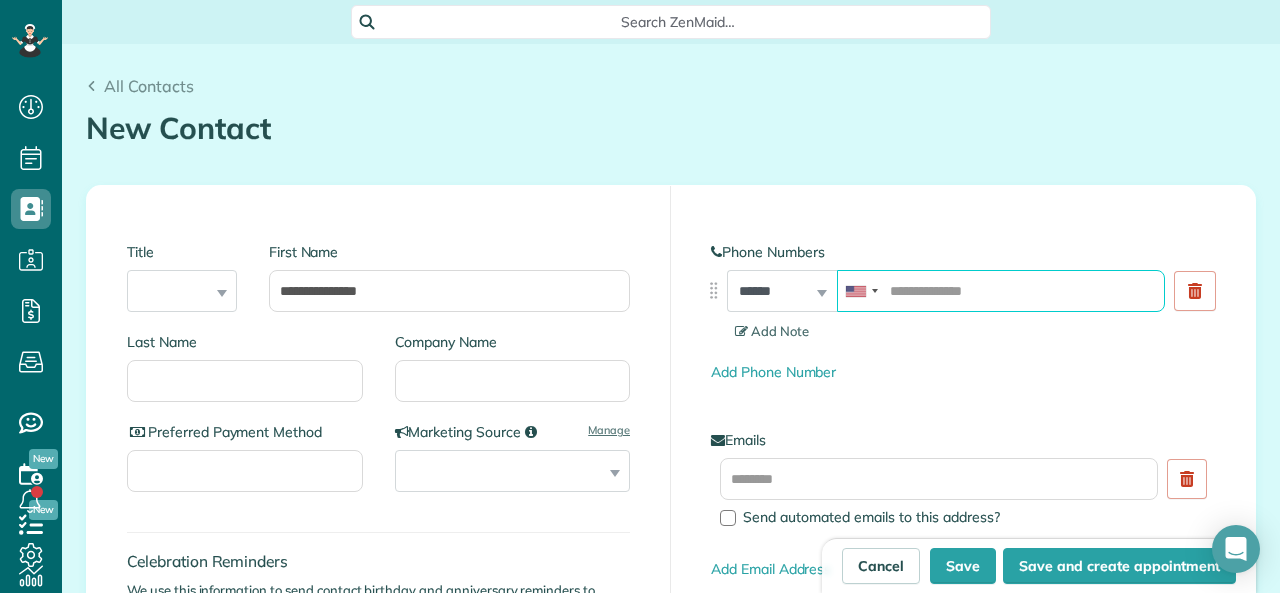 click at bounding box center (1001, 291) 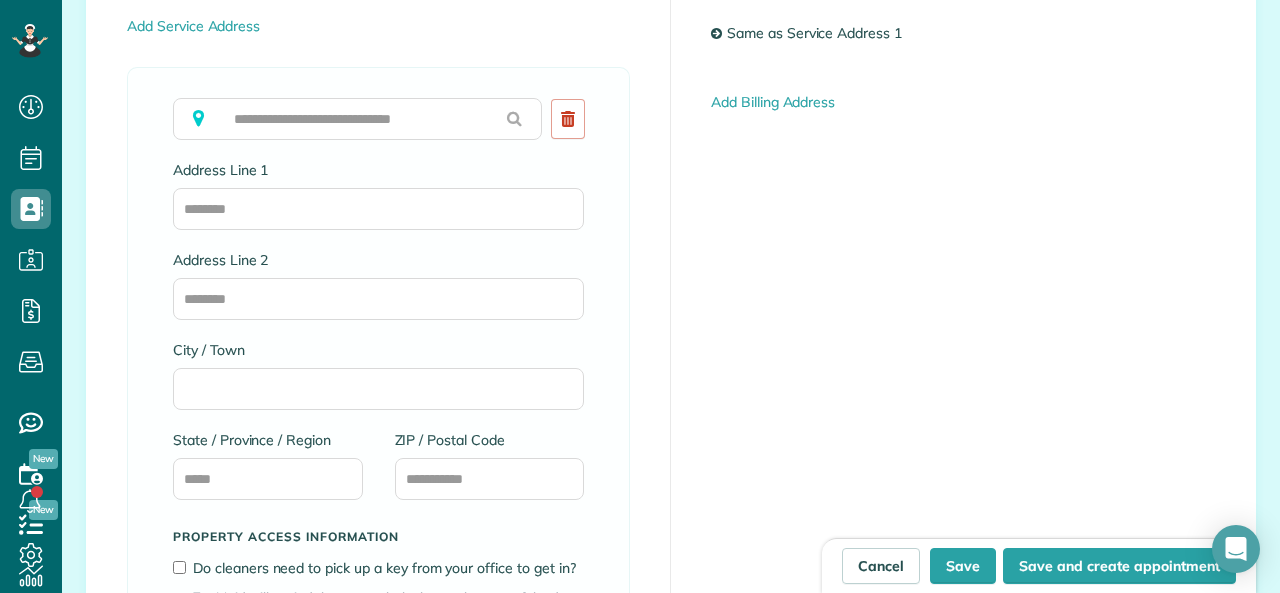 scroll, scrollTop: 1000, scrollLeft: 0, axis: vertical 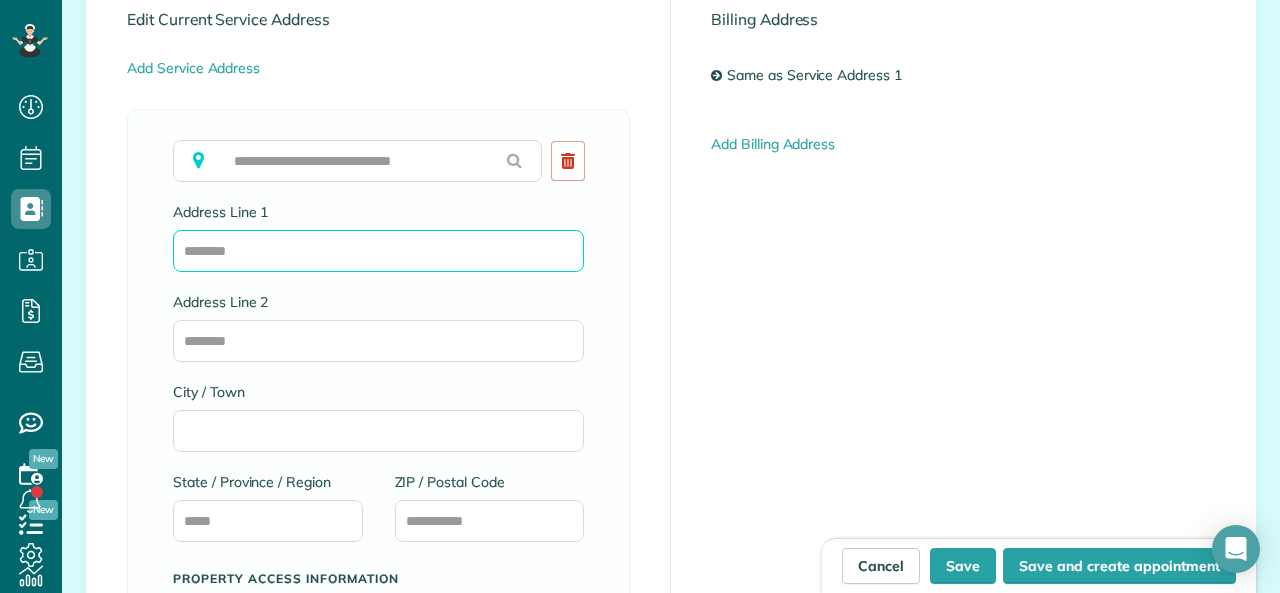 click on "Address Line 1" at bounding box center [378, 251] 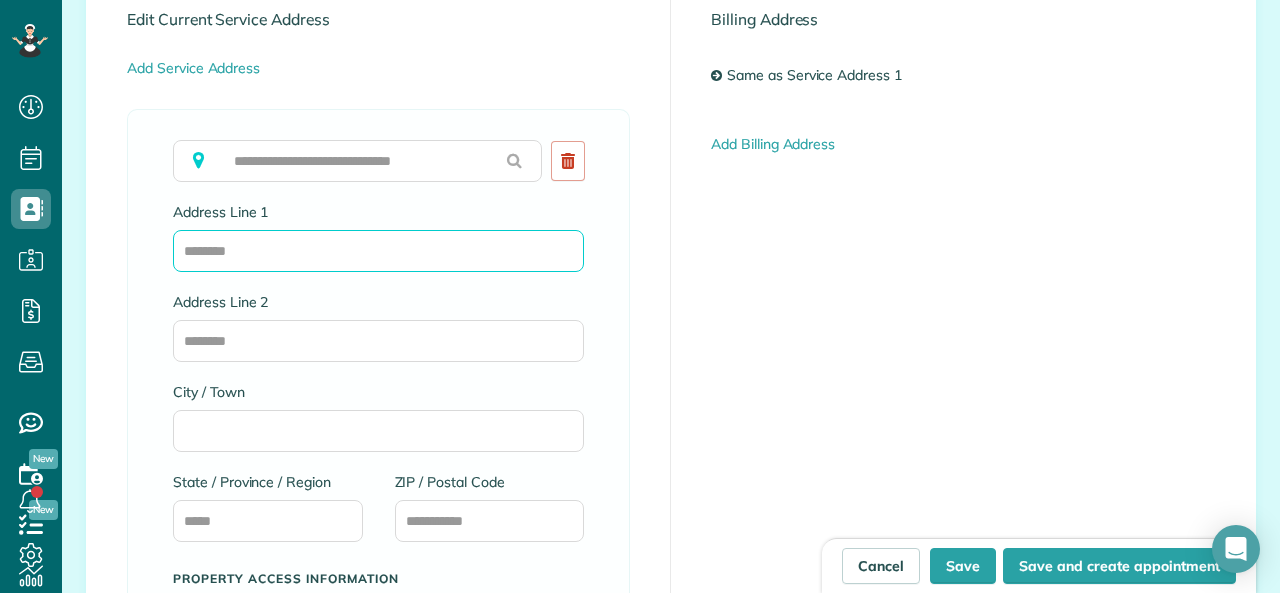 paste on "**********" 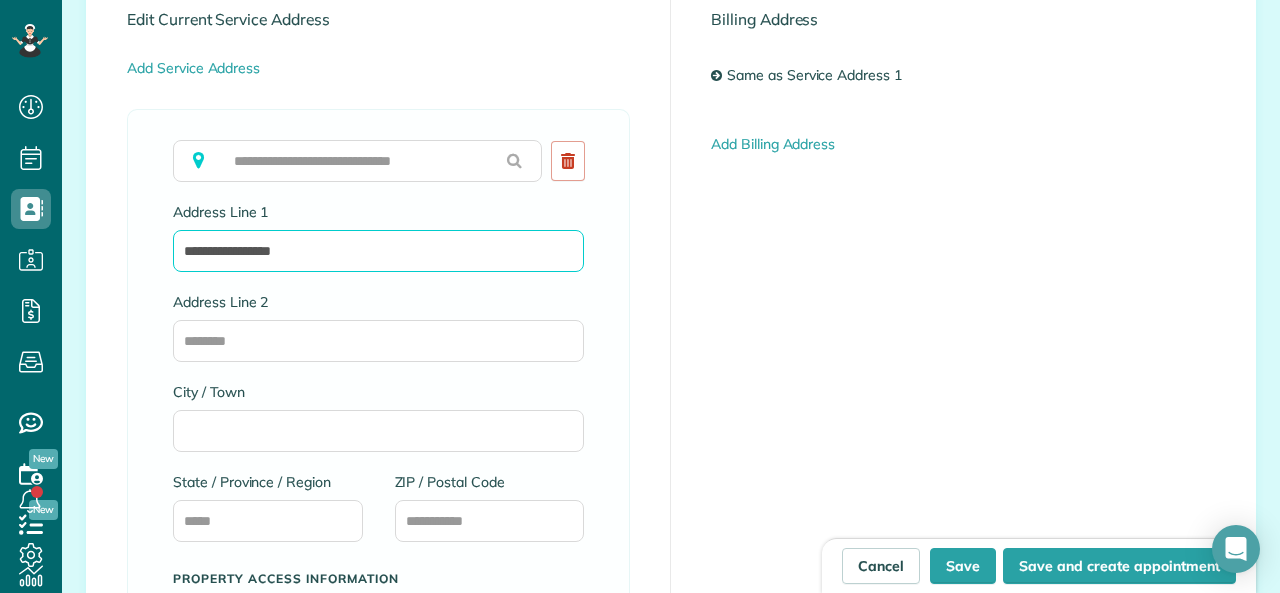 type on "**********" 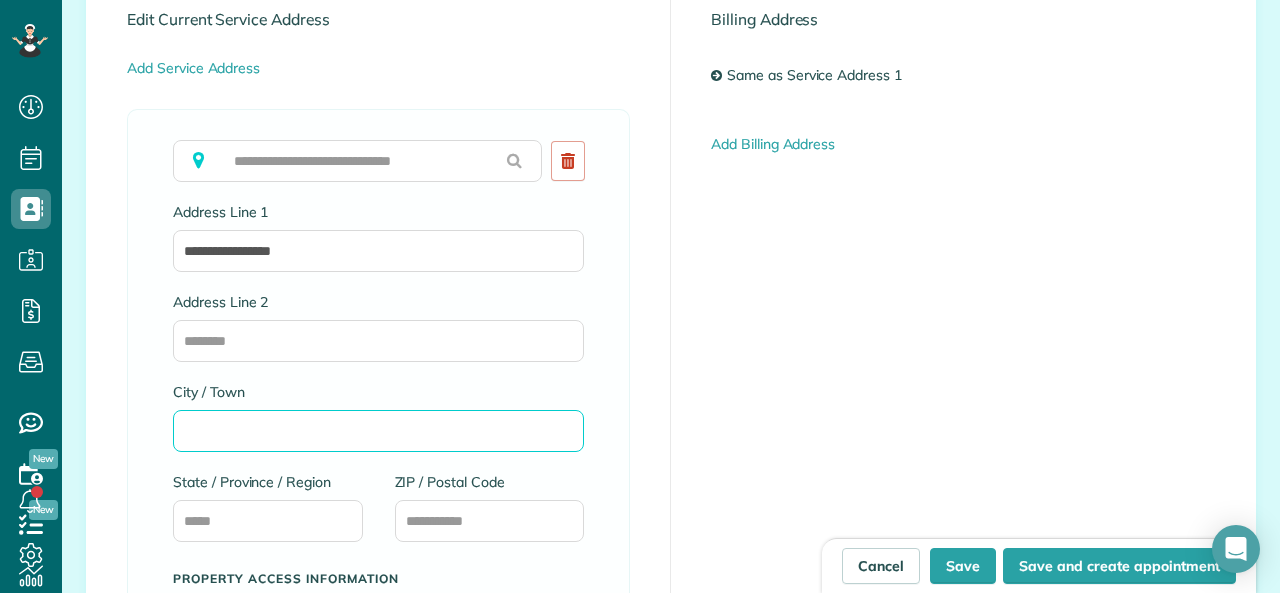 click on "City / Town" at bounding box center [378, 431] 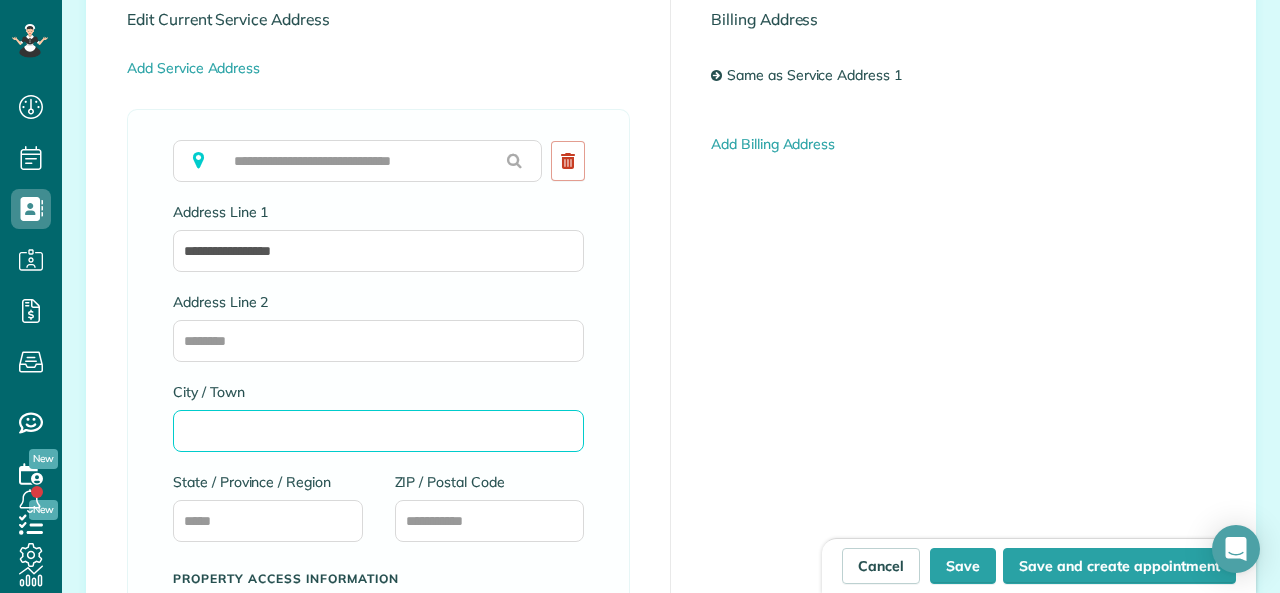 paste on "******" 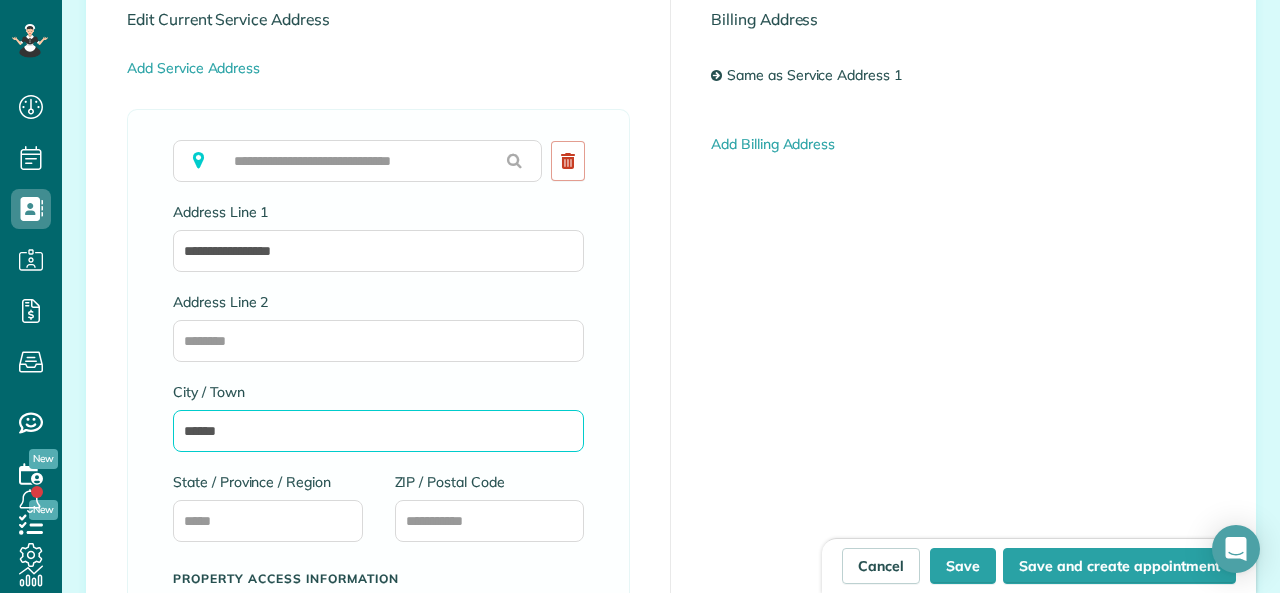 type on "******" 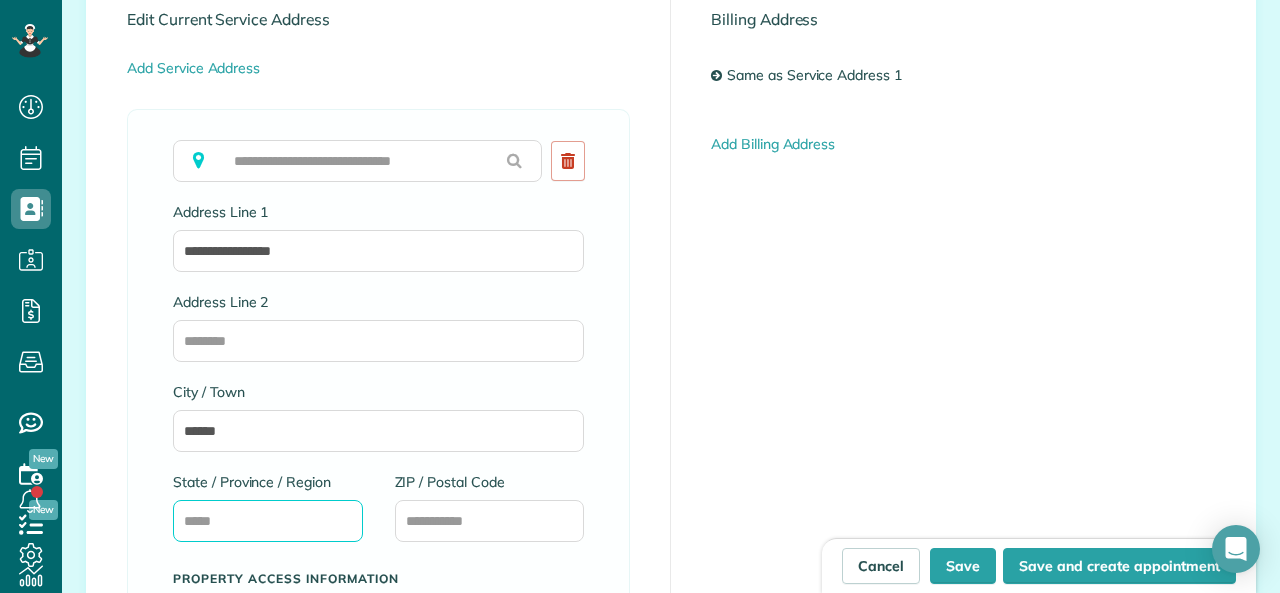 click on "State / Province / Region" at bounding box center [268, 521] 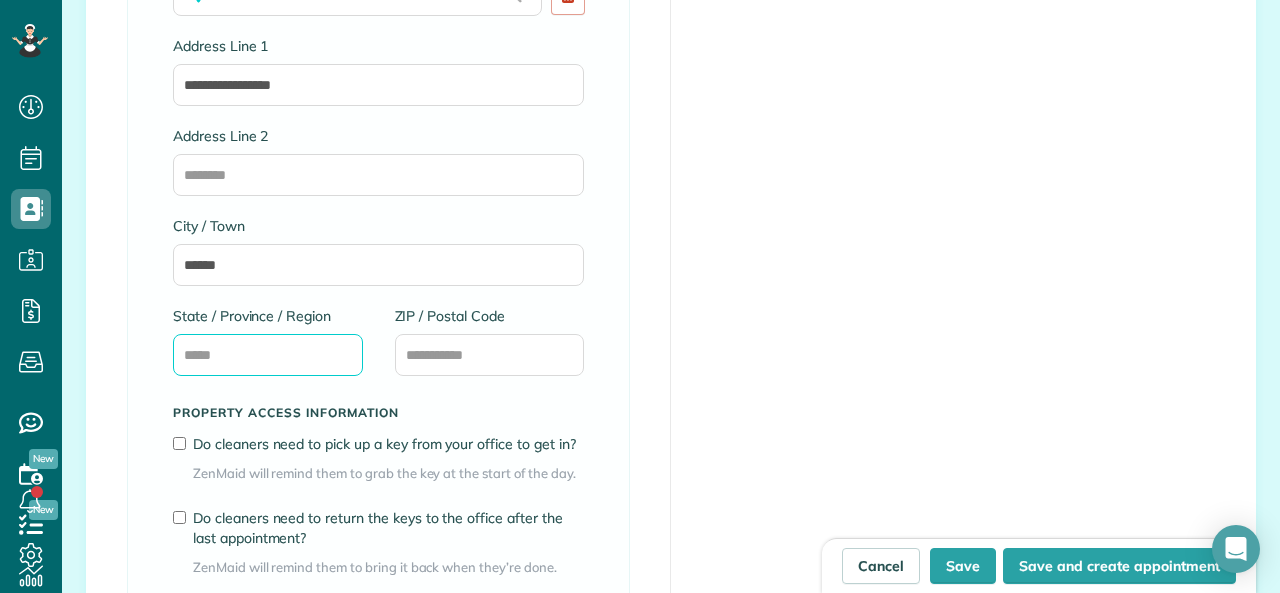 scroll, scrollTop: 1200, scrollLeft: 0, axis: vertical 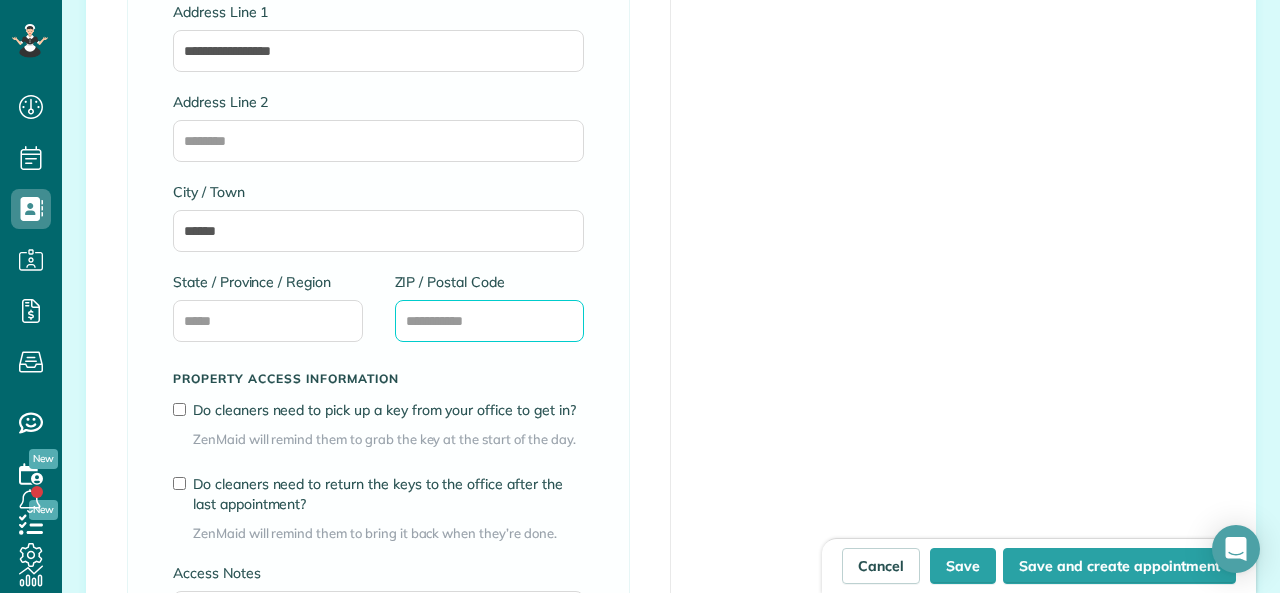 click on "ZIP / Postal Code" at bounding box center [490, 321] 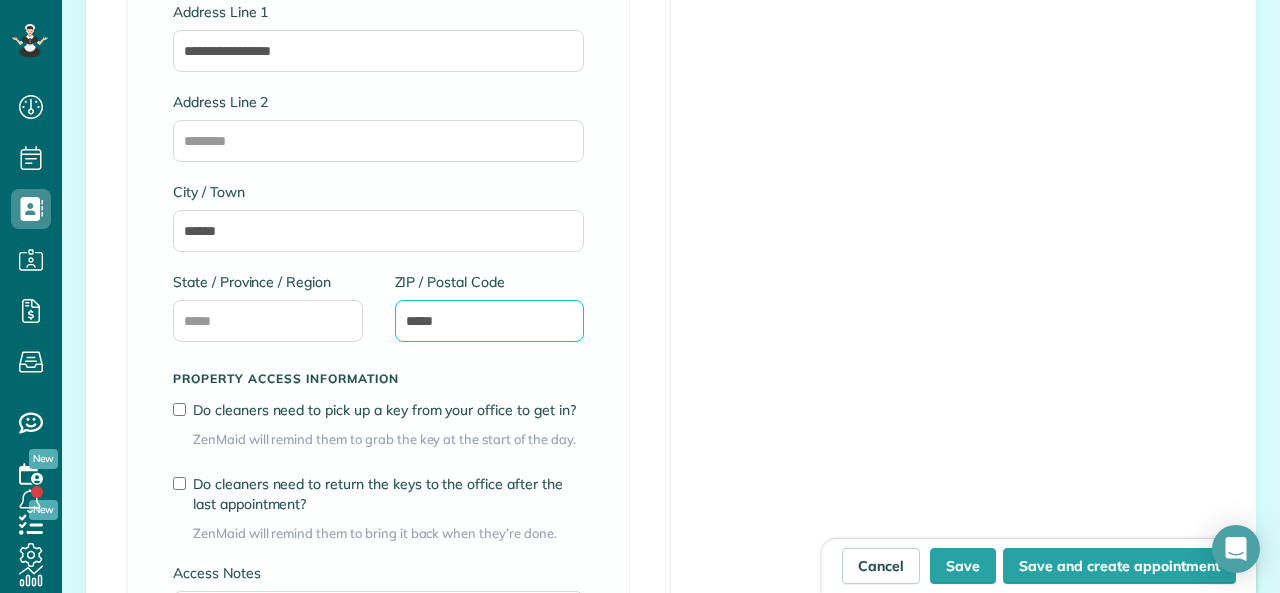 type on "*****" 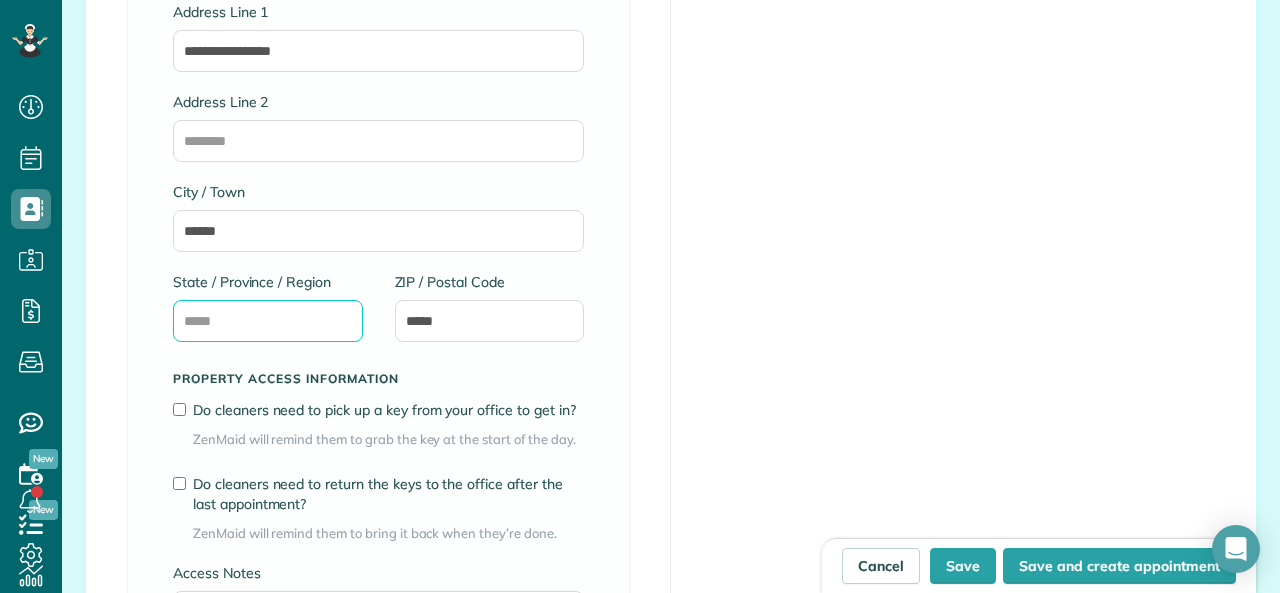 click on "State / Province / Region" at bounding box center [268, 321] 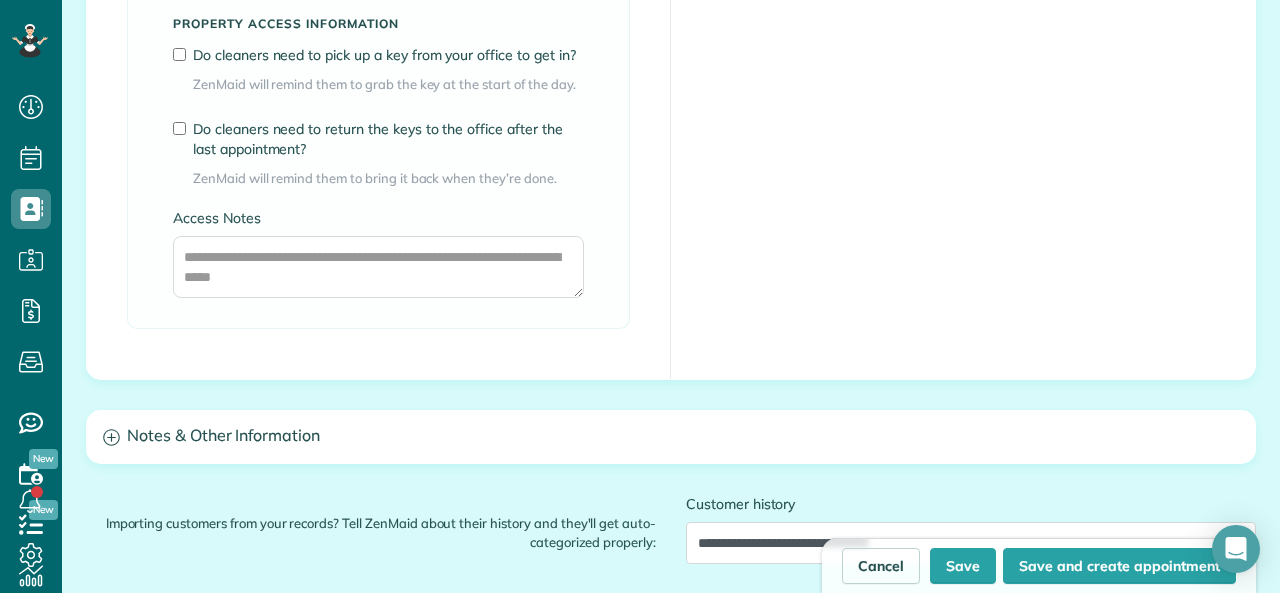 scroll, scrollTop: 1600, scrollLeft: 0, axis: vertical 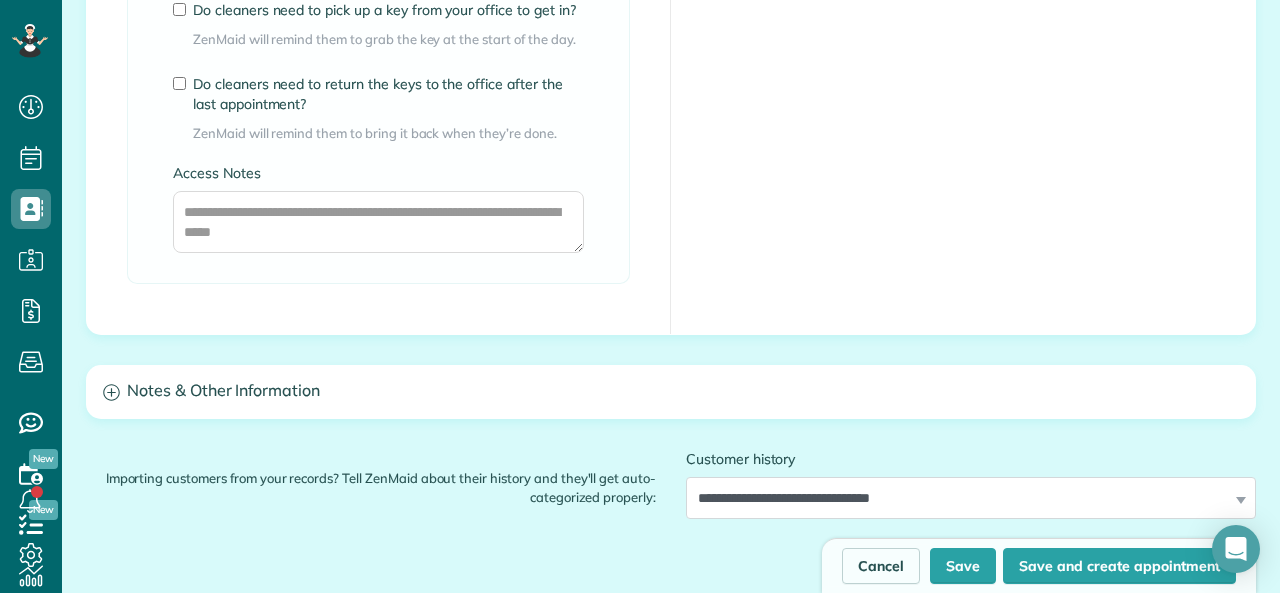 type on "*********" 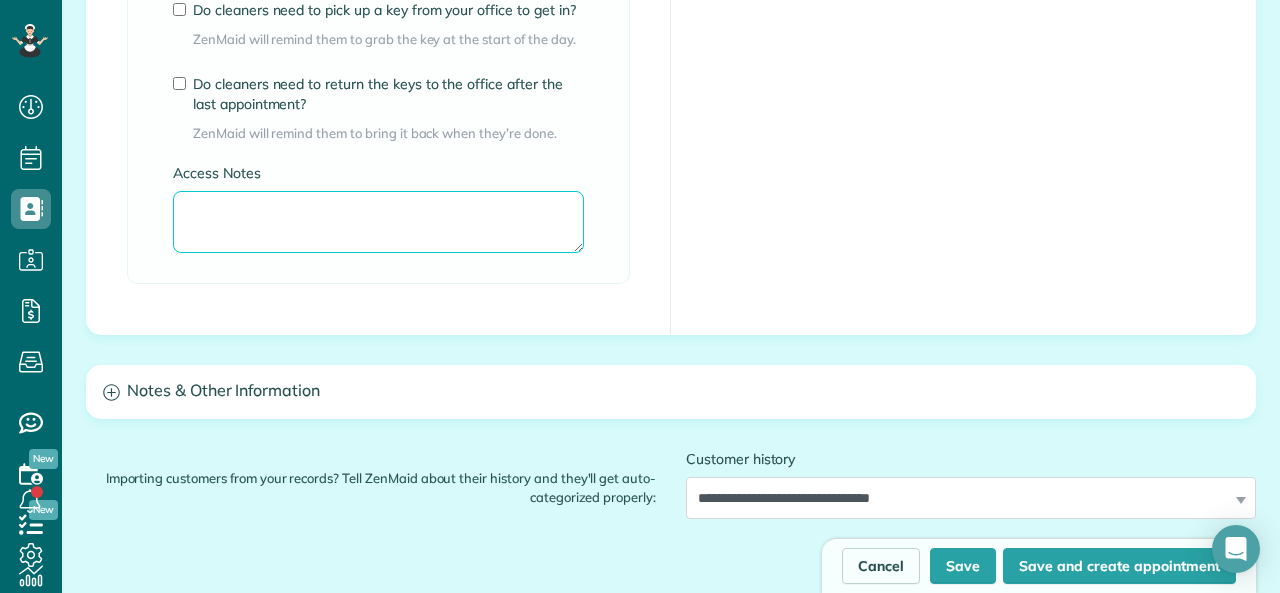 click on "Access Notes" at bounding box center (378, 222) 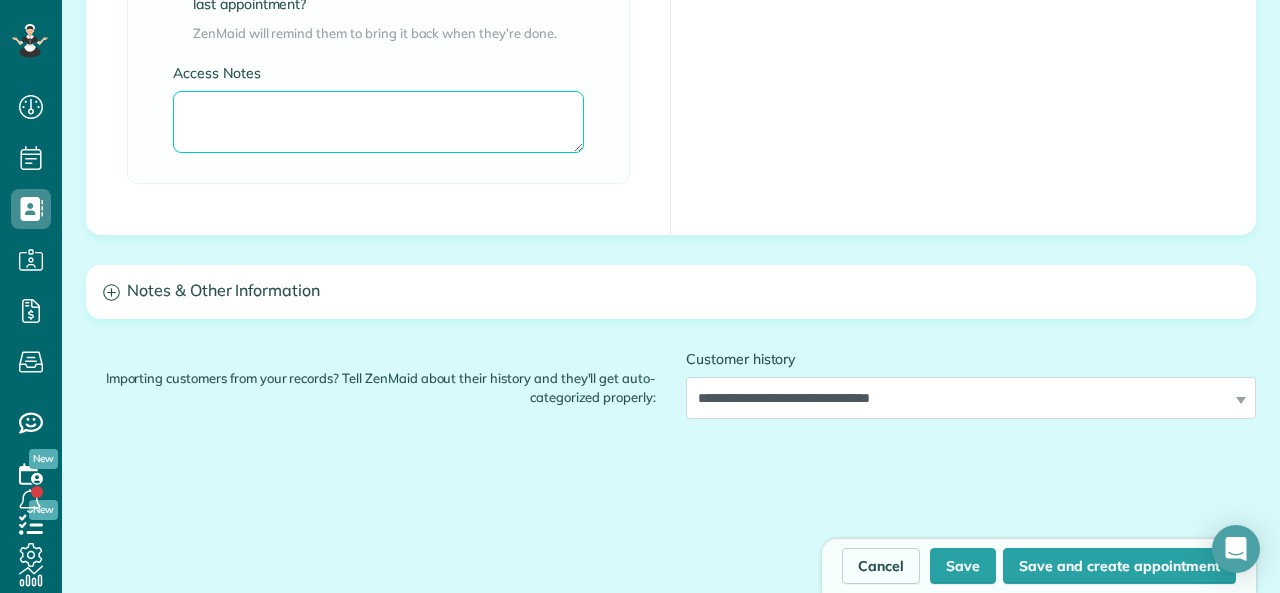 scroll, scrollTop: 1600, scrollLeft: 0, axis: vertical 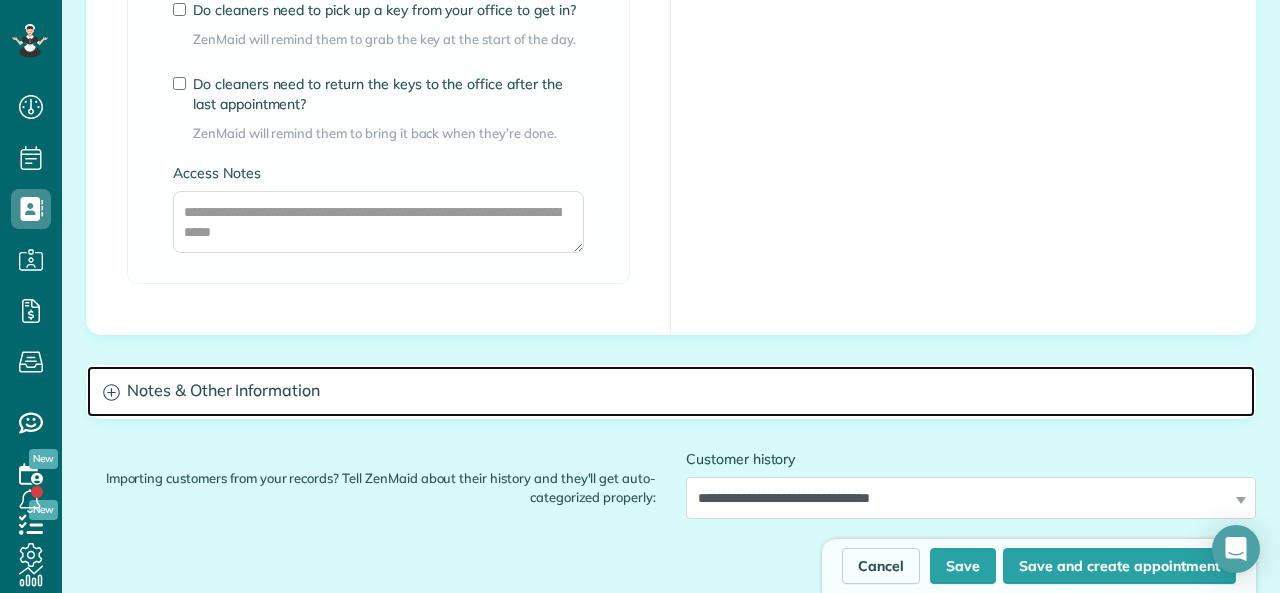click 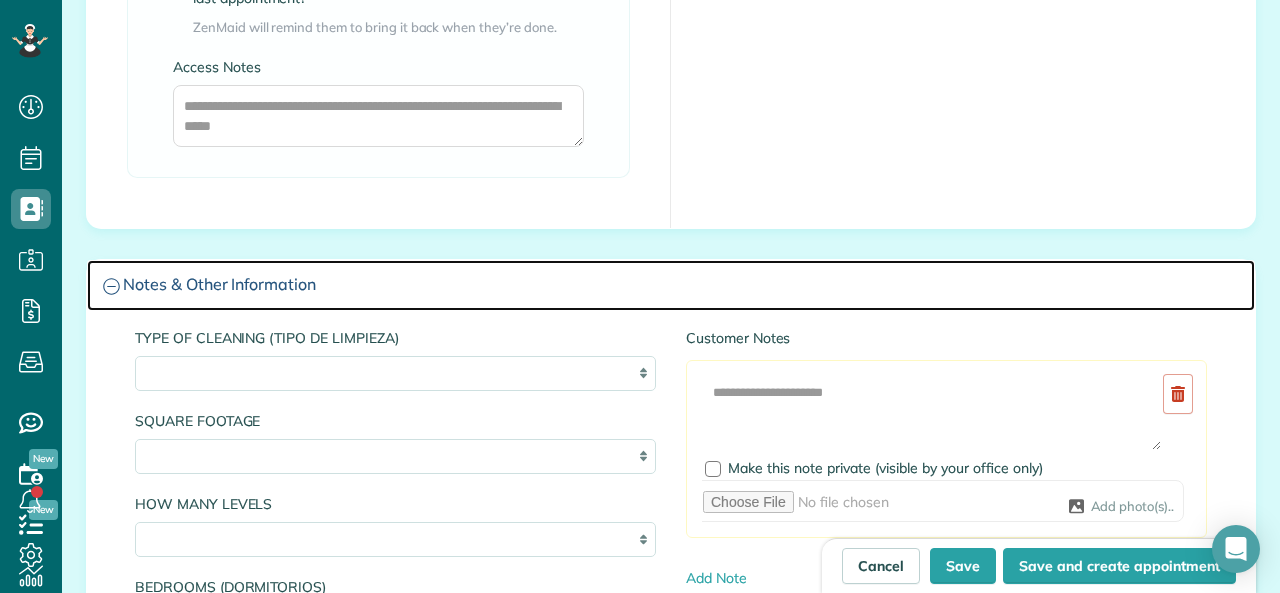 scroll, scrollTop: 1800, scrollLeft: 0, axis: vertical 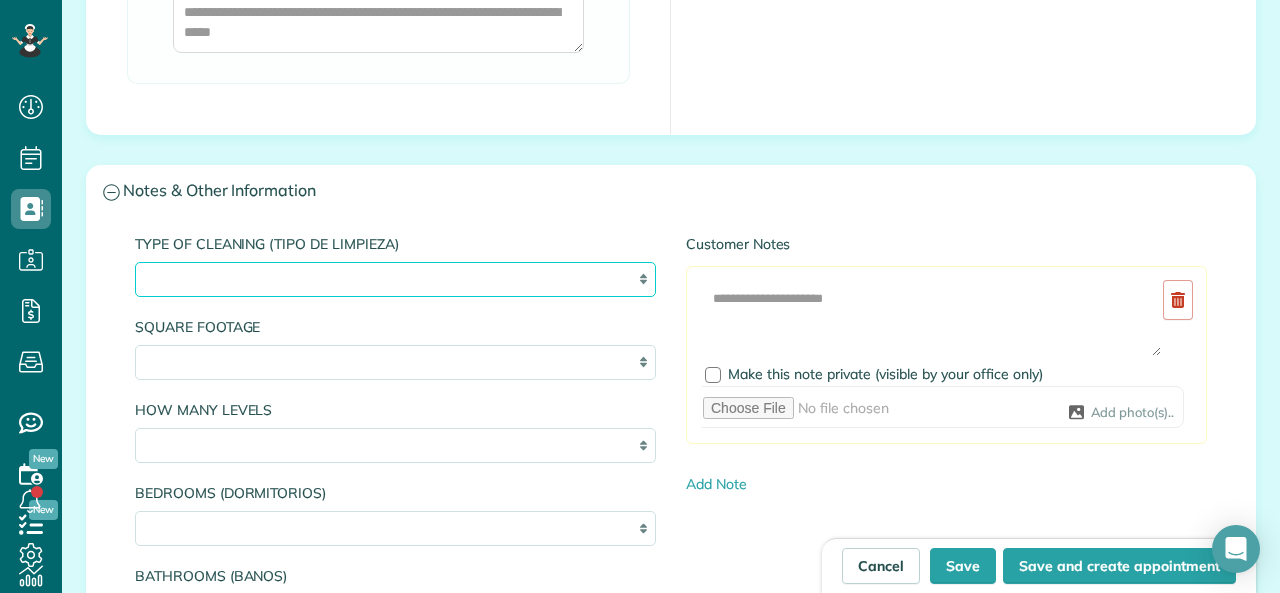 click on "**********" at bounding box center (395, 279) 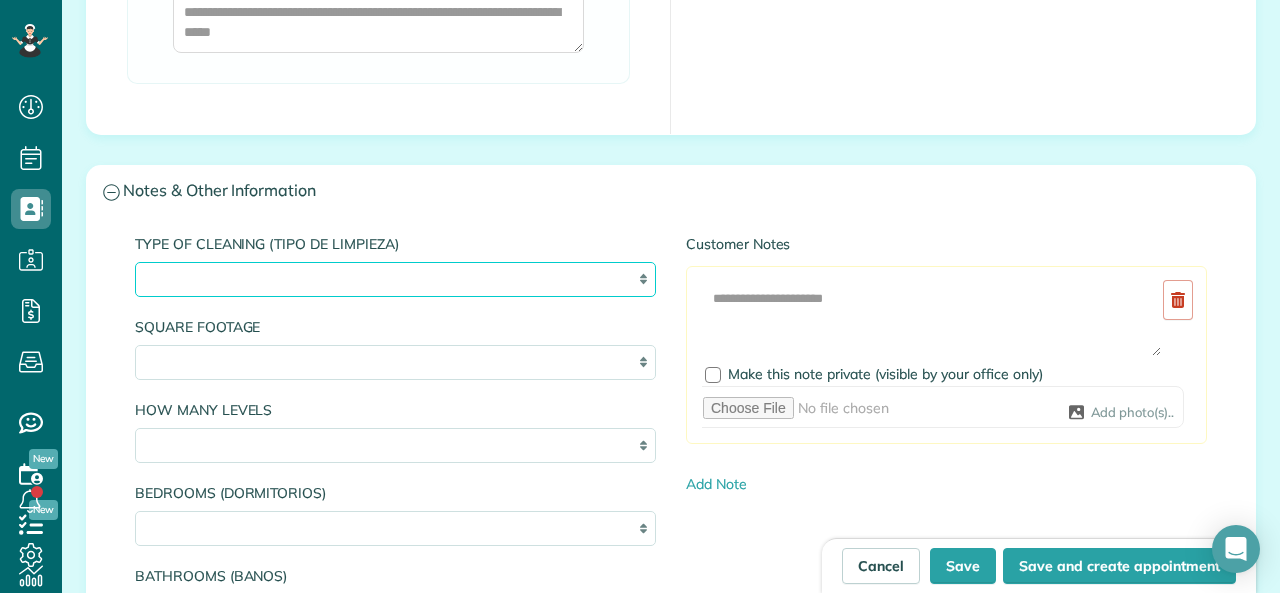 select on "**********" 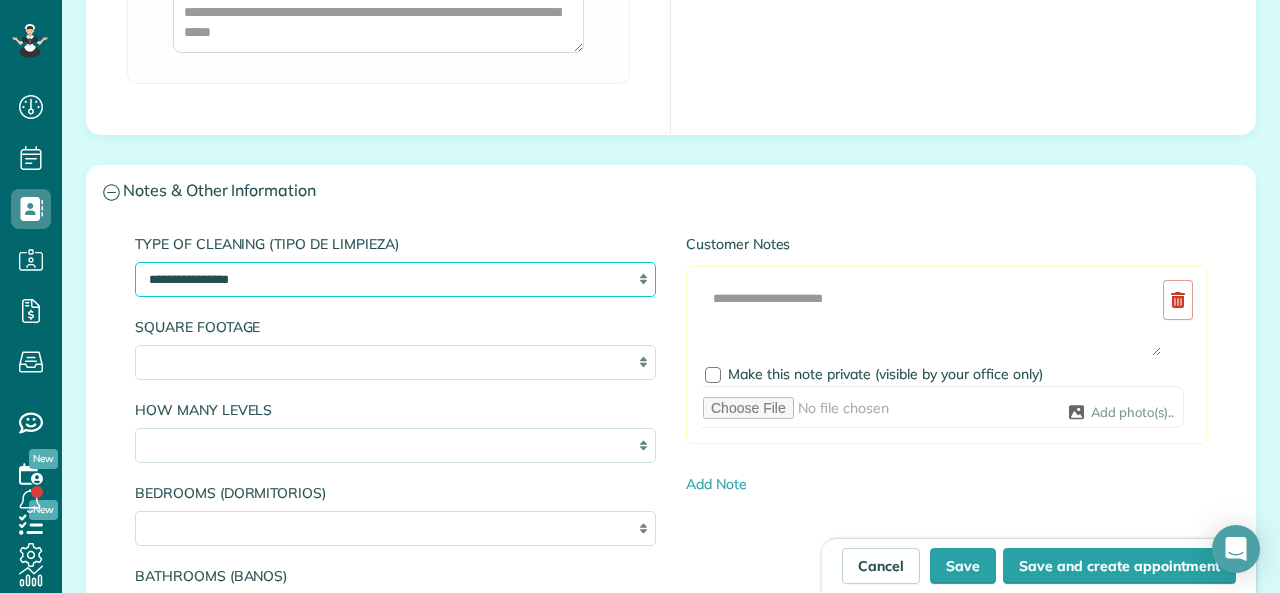 click on "**********" at bounding box center [395, 279] 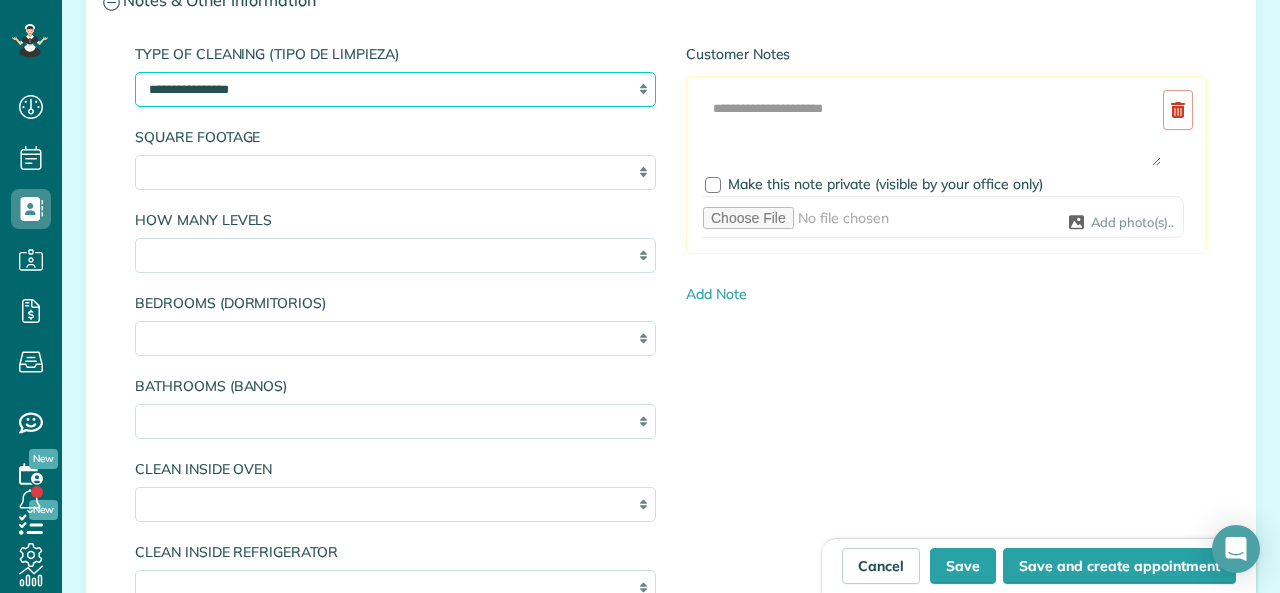 scroll, scrollTop: 2000, scrollLeft: 0, axis: vertical 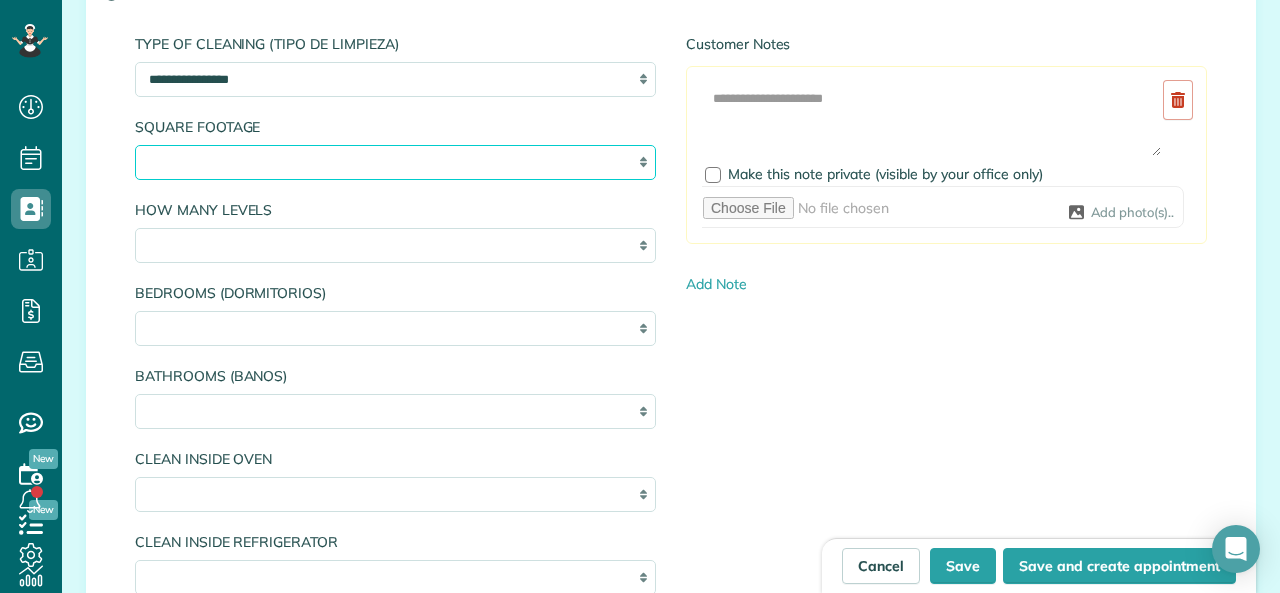 click on "*****
********
*********
*********
*****" at bounding box center (395, 162) 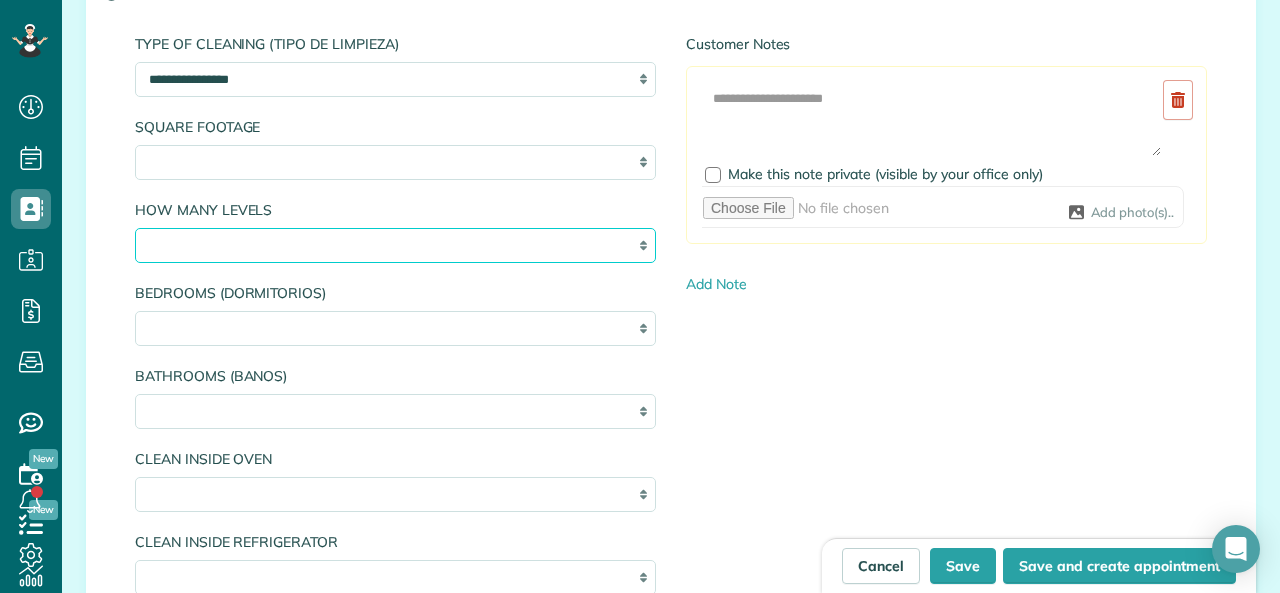 click on "*******
********
********" at bounding box center [395, 245] 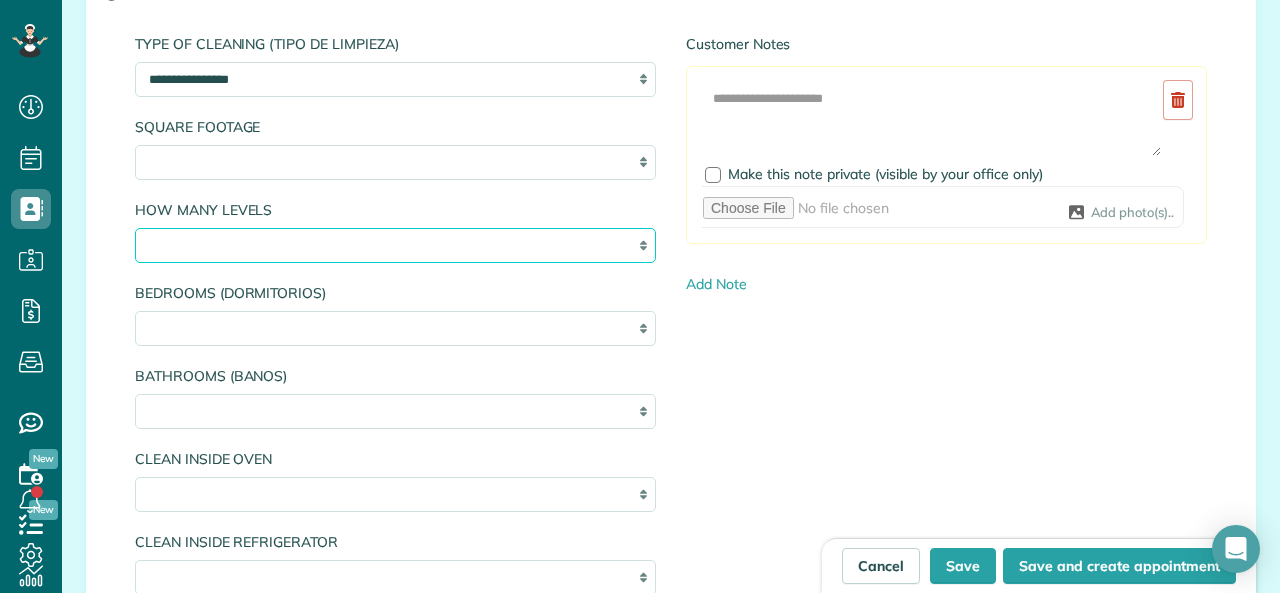 select on "*******" 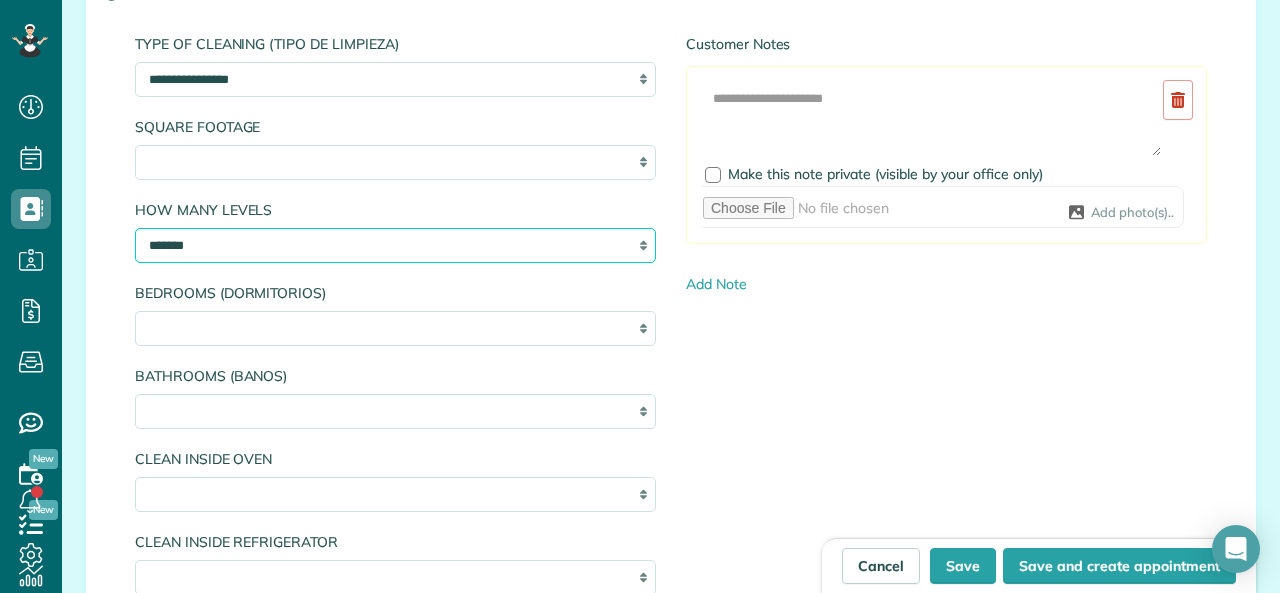 click on "*******
********
********" at bounding box center (395, 245) 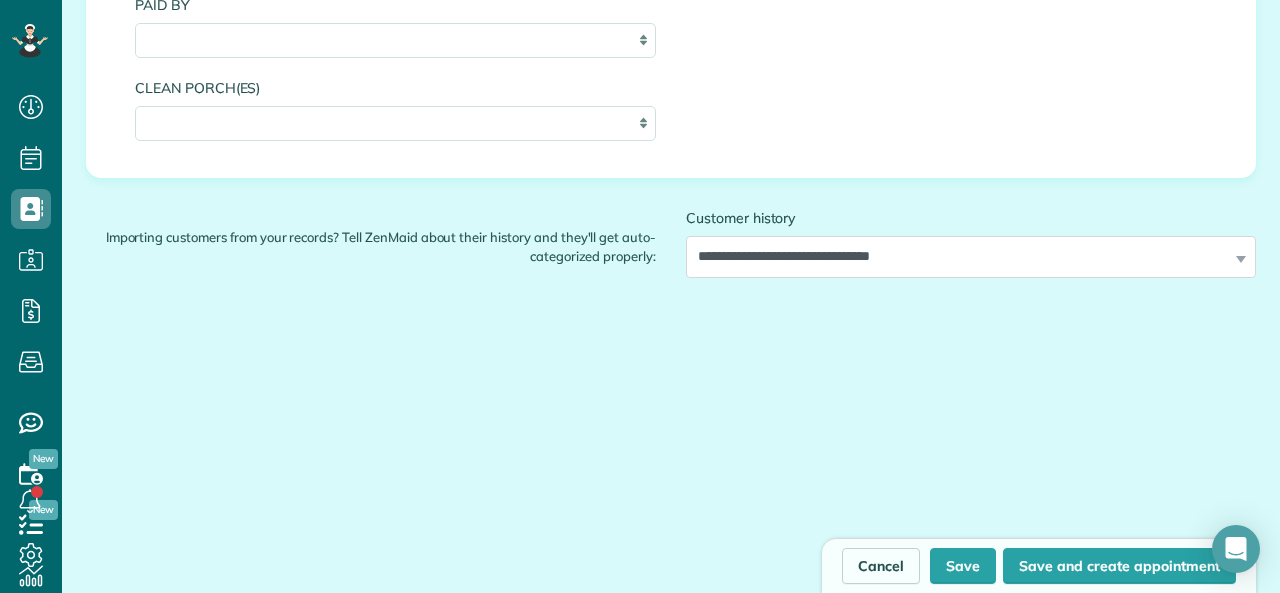 scroll, scrollTop: 3008, scrollLeft: 0, axis: vertical 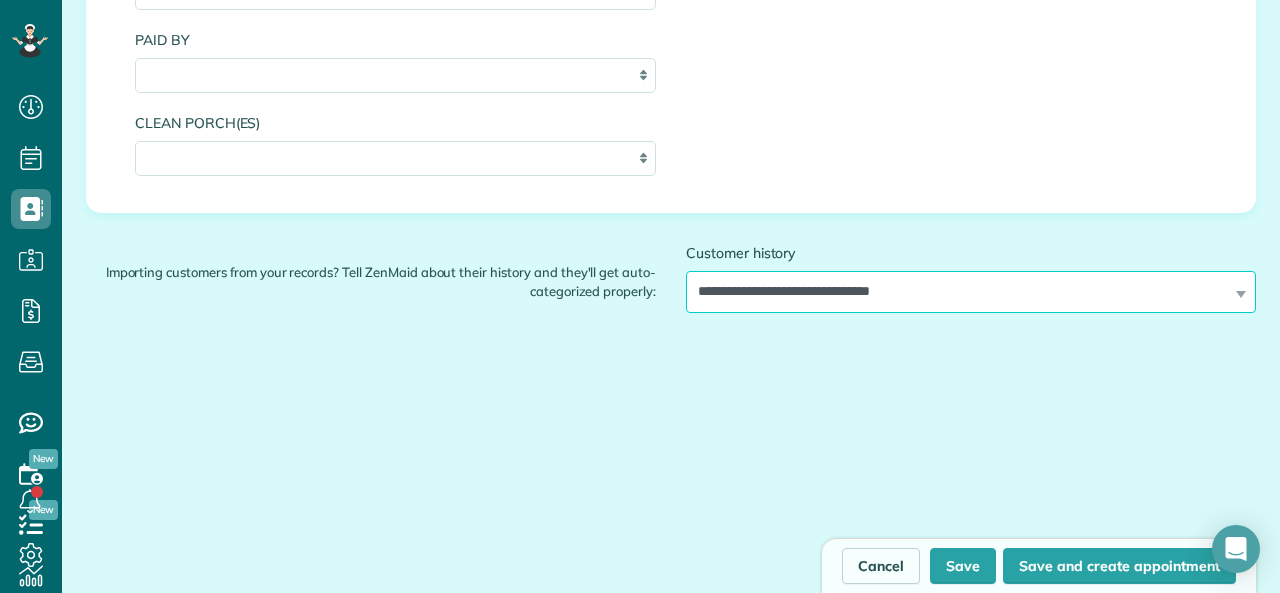click on "**********" at bounding box center (971, 292) 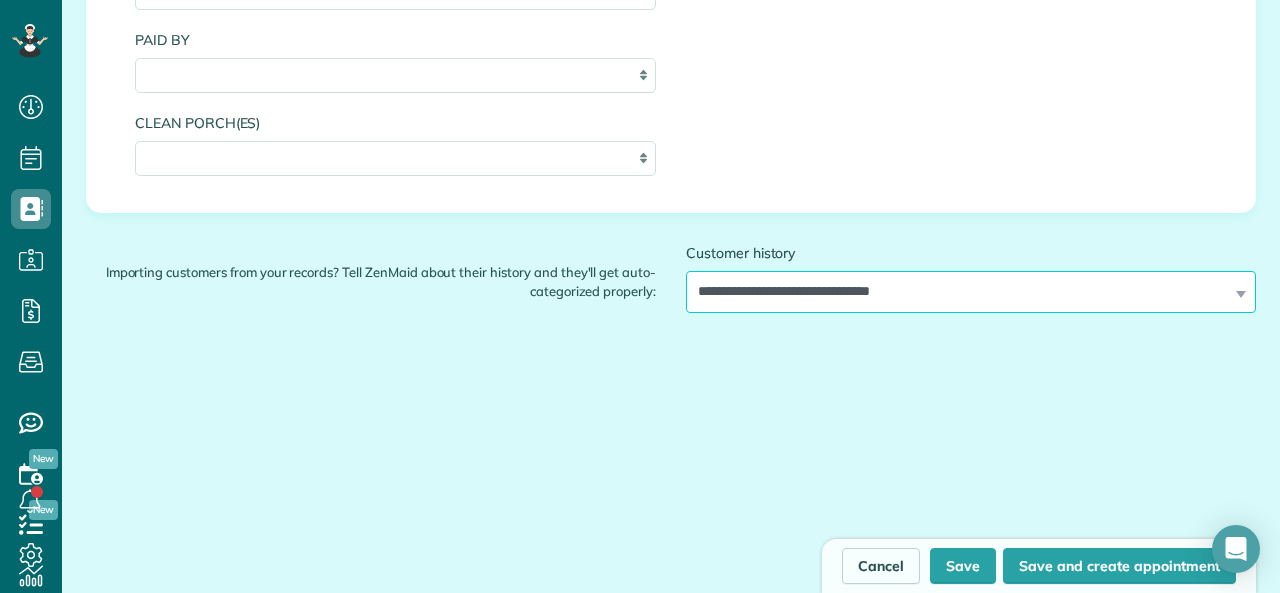 click on "**********" at bounding box center [971, 292] 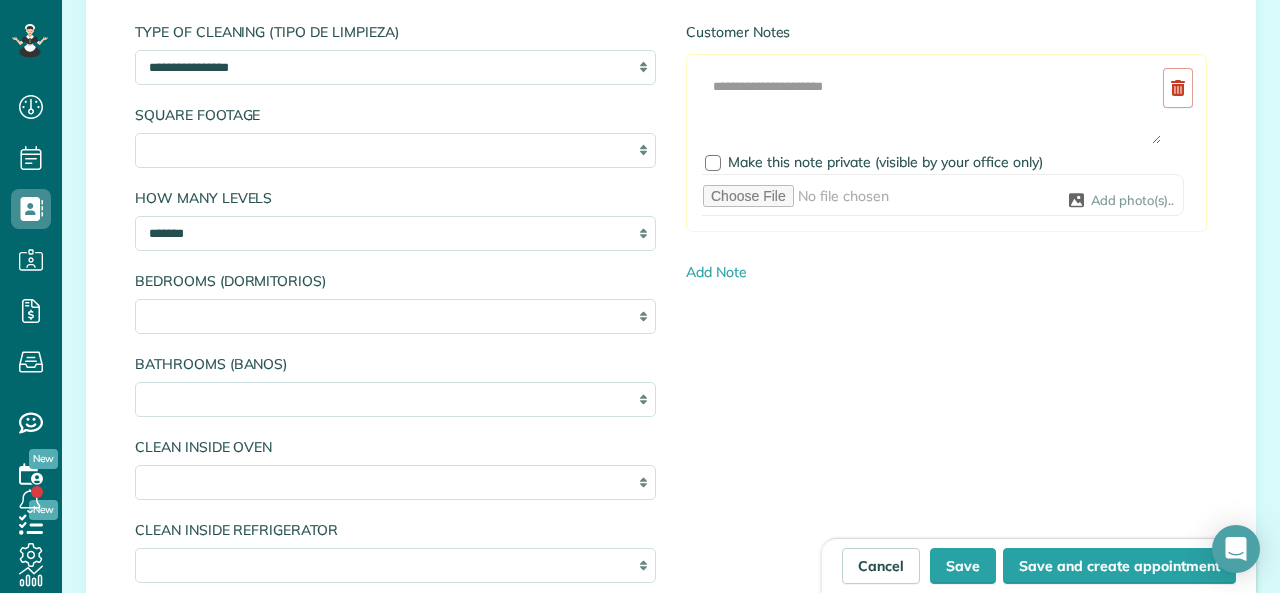 scroll, scrollTop: 2008, scrollLeft: 0, axis: vertical 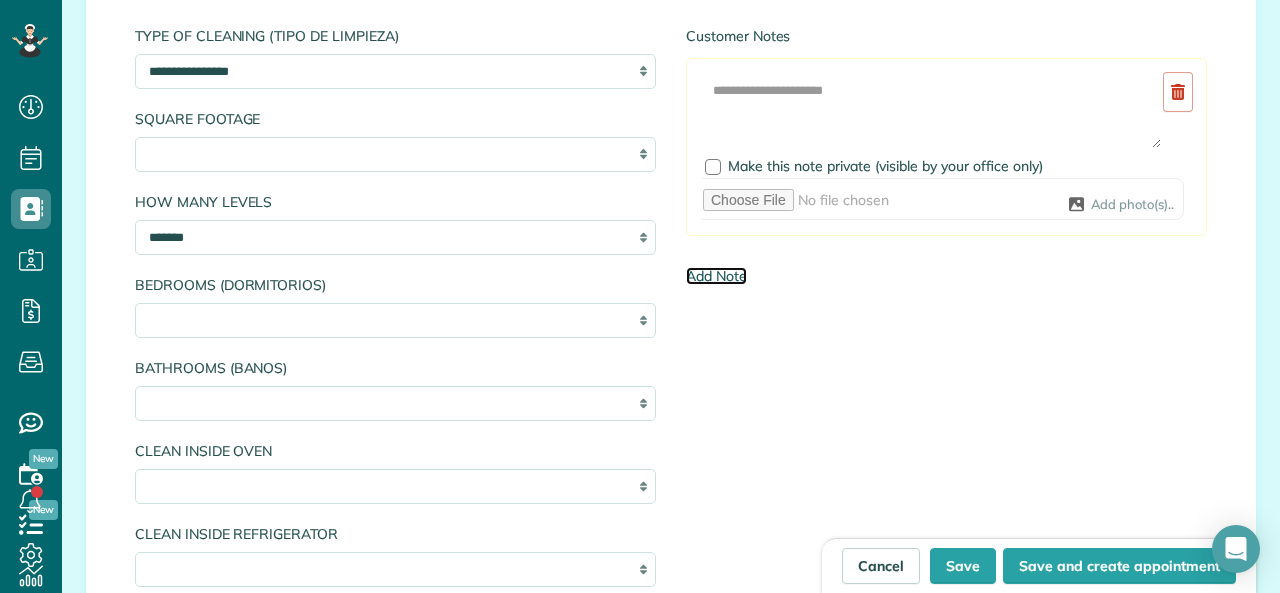 click on "Add Note" at bounding box center [716, 276] 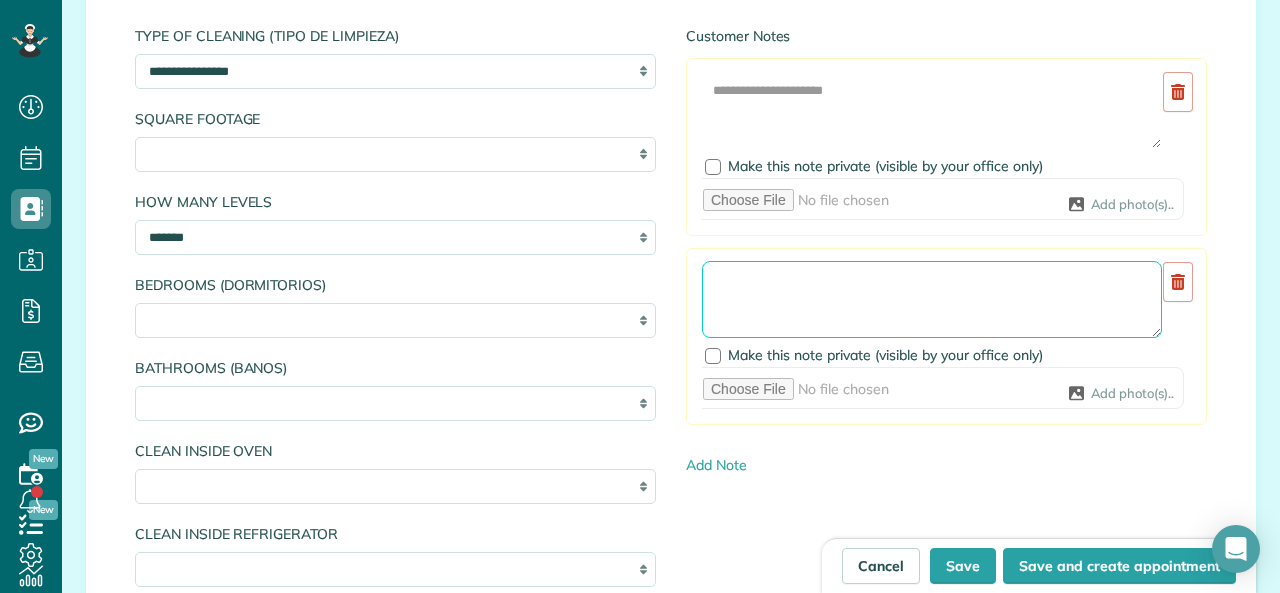 click at bounding box center (932, 300) 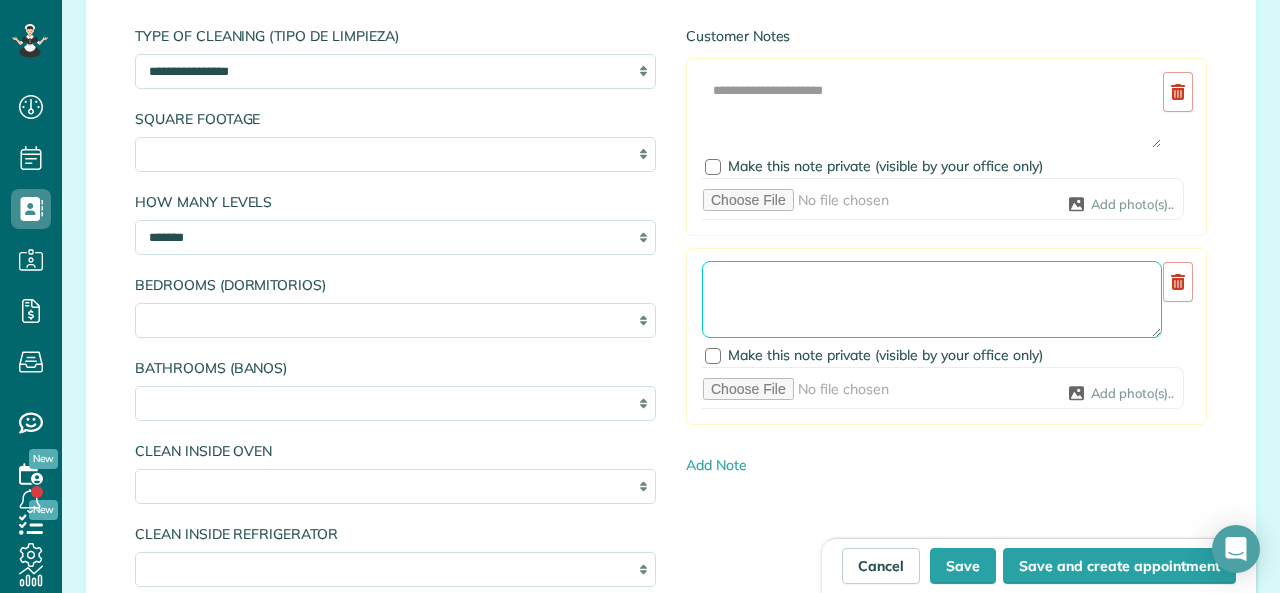 paste on "**********" 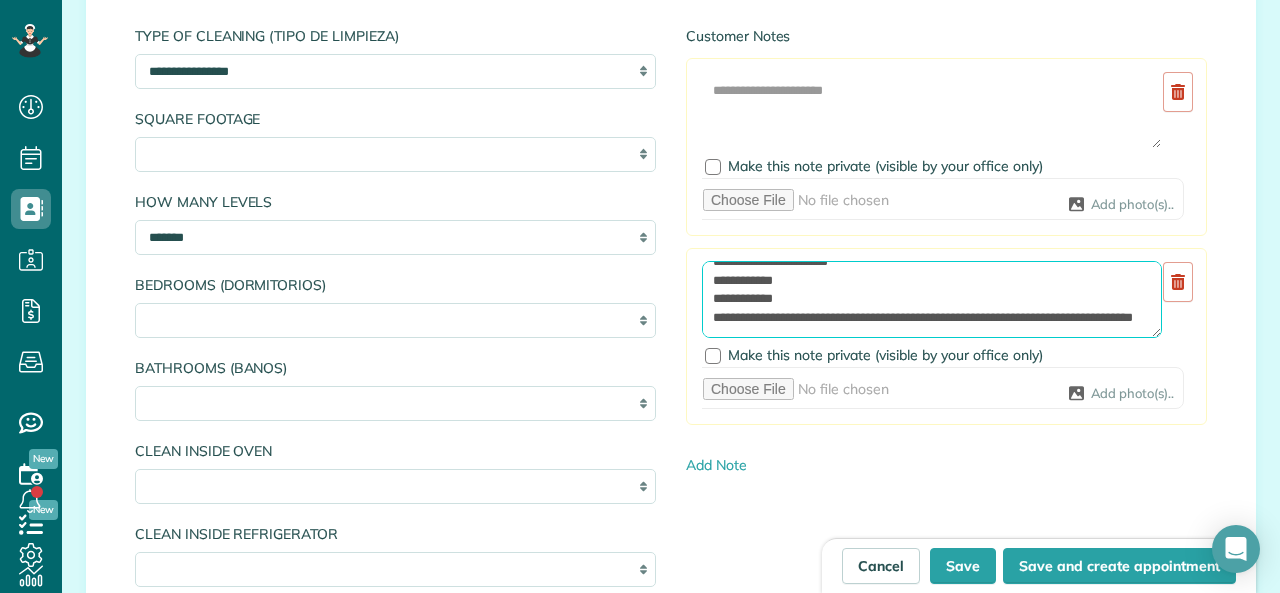 scroll, scrollTop: 0, scrollLeft: 0, axis: both 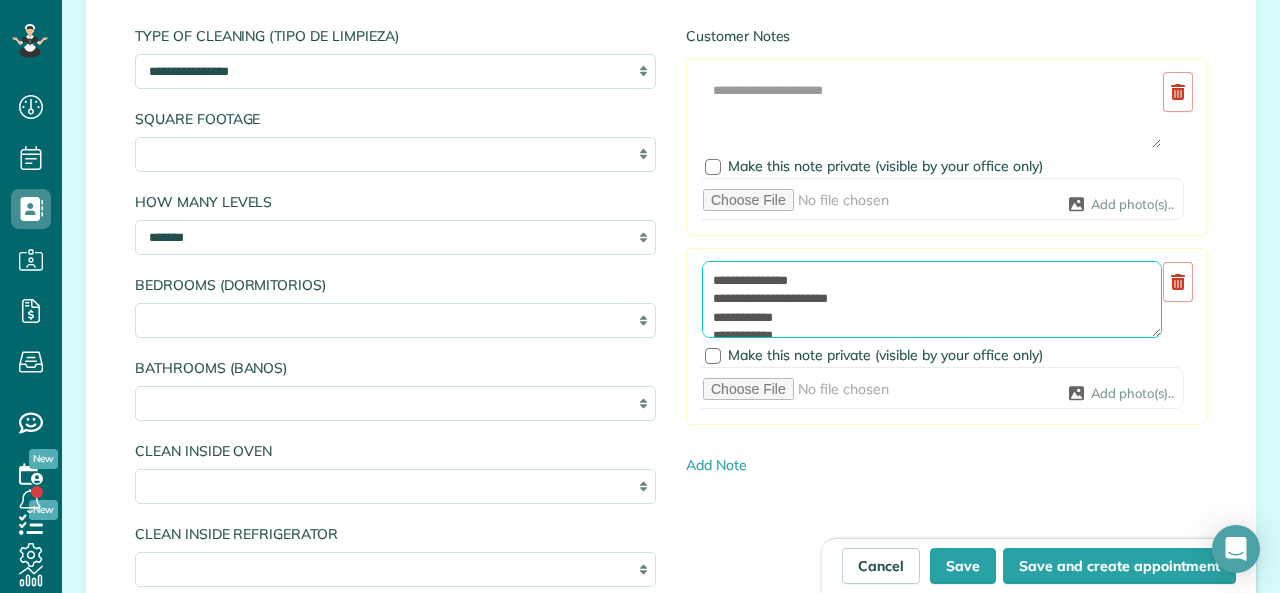 click on "**********" at bounding box center (932, 300) 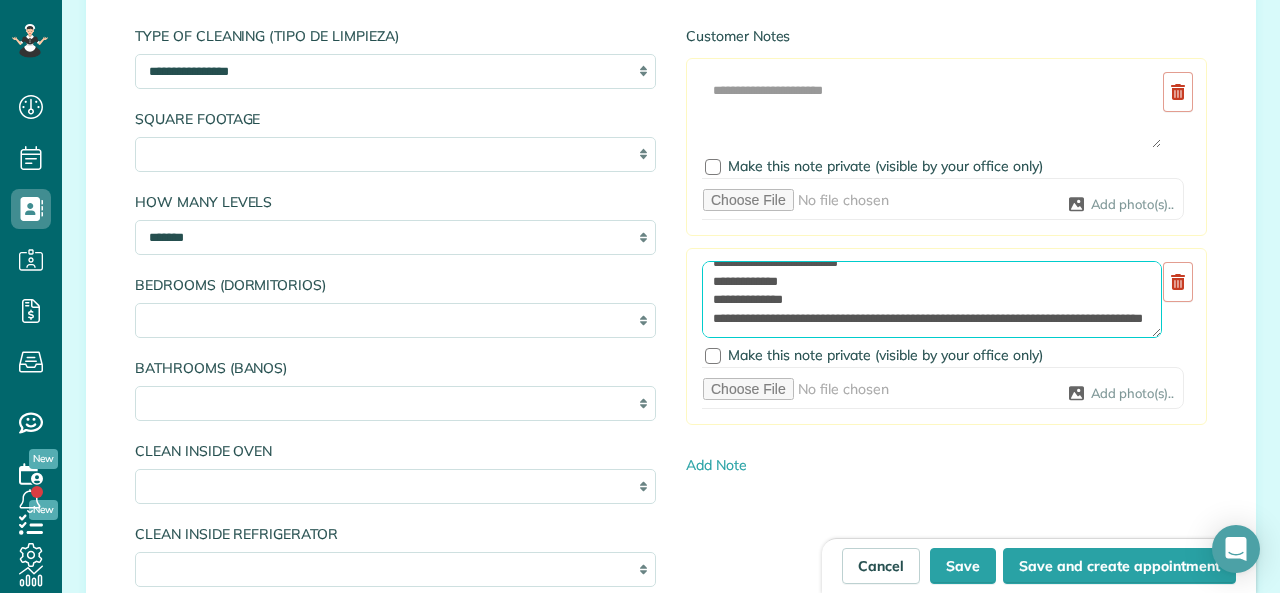 scroll, scrollTop: 55, scrollLeft: 0, axis: vertical 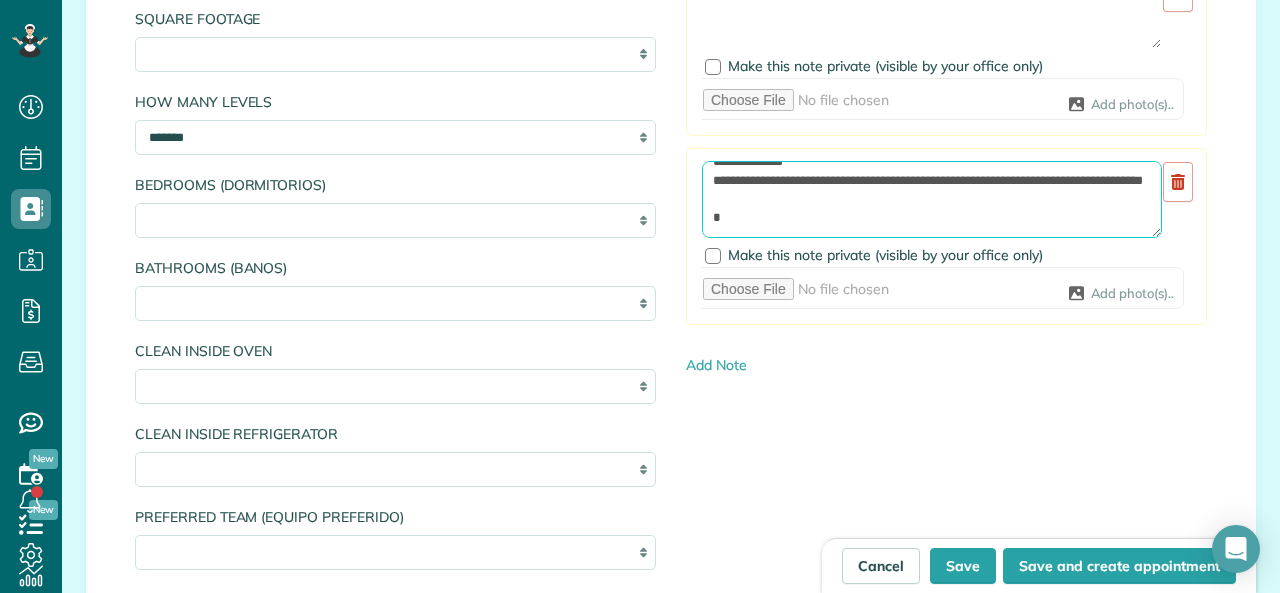 click on "**********" at bounding box center [932, 200] 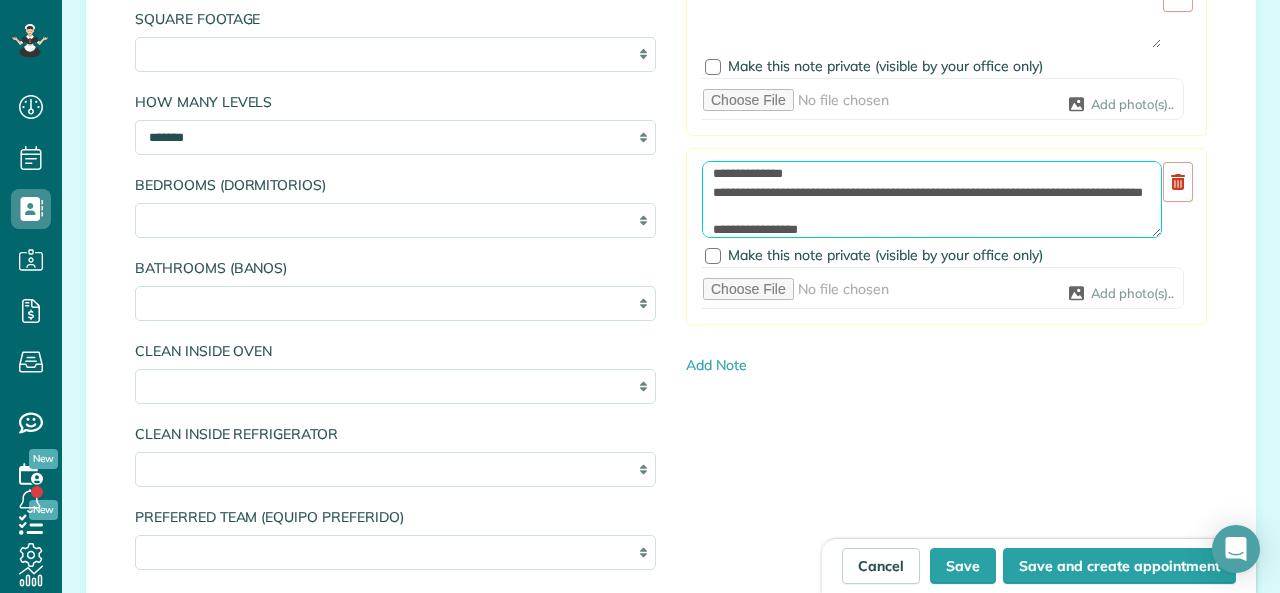 scroll, scrollTop: 93, scrollLeft: 0, axis: vertical 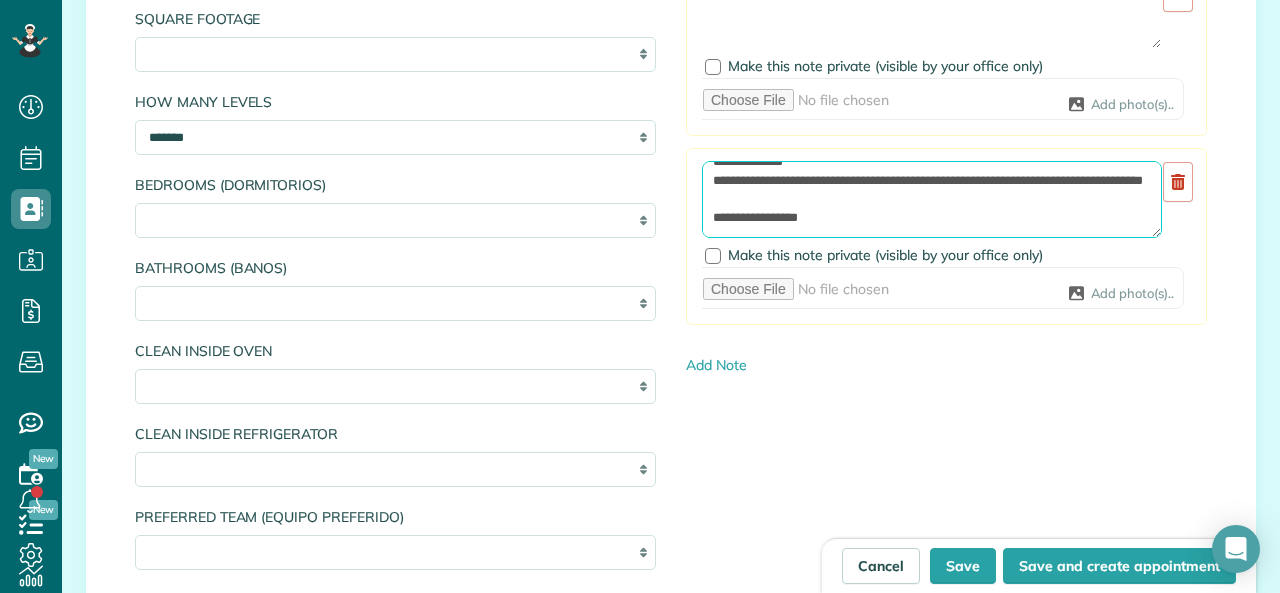 click on "**********" at bounding box center (932, 200) 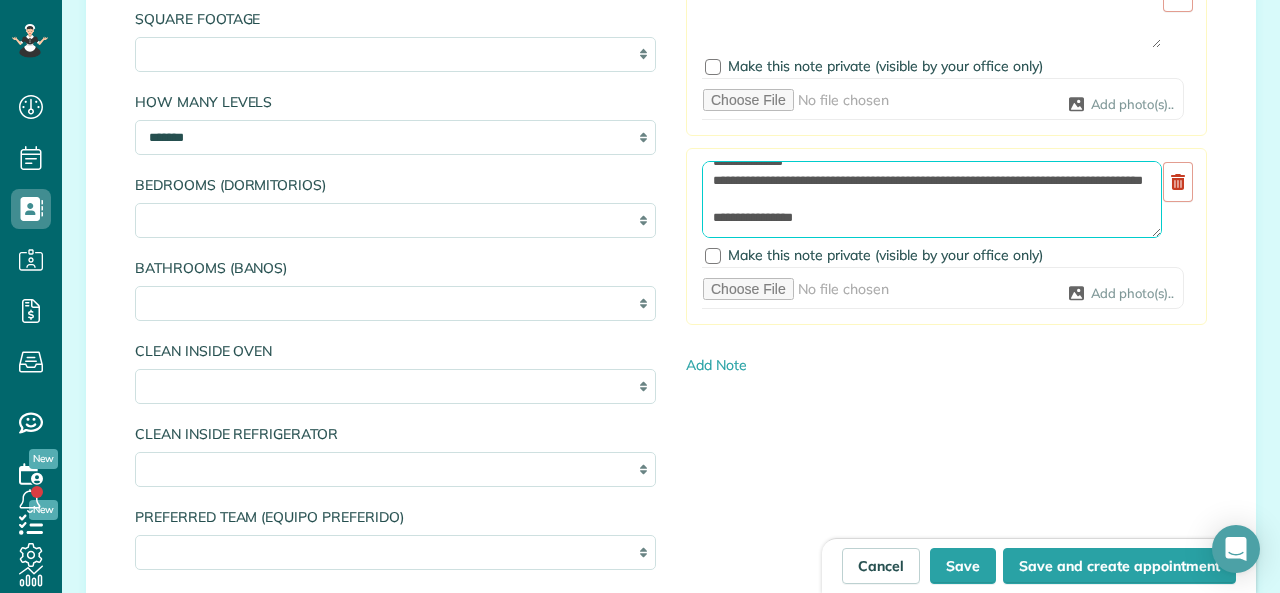 drag, startPoint x: 781, startPoint y: 221, endPoint x: 747, endPoint y: 227, distance: 34.525352 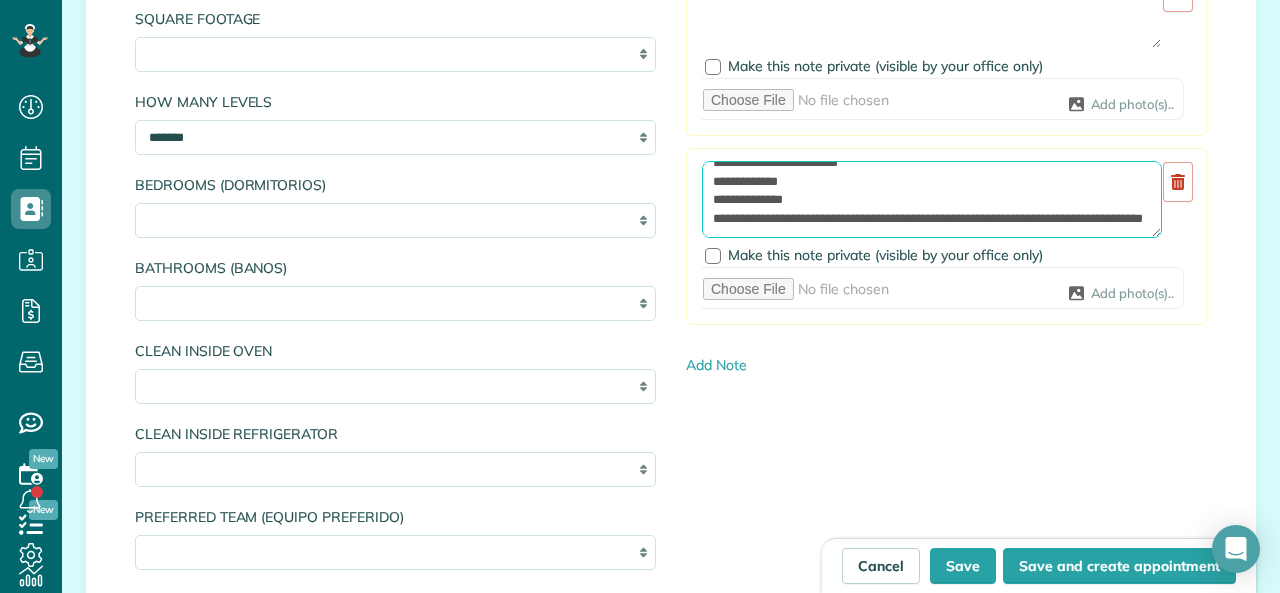 scroll, scrollTop: 1, scrollLeft: 0, axis: vertical 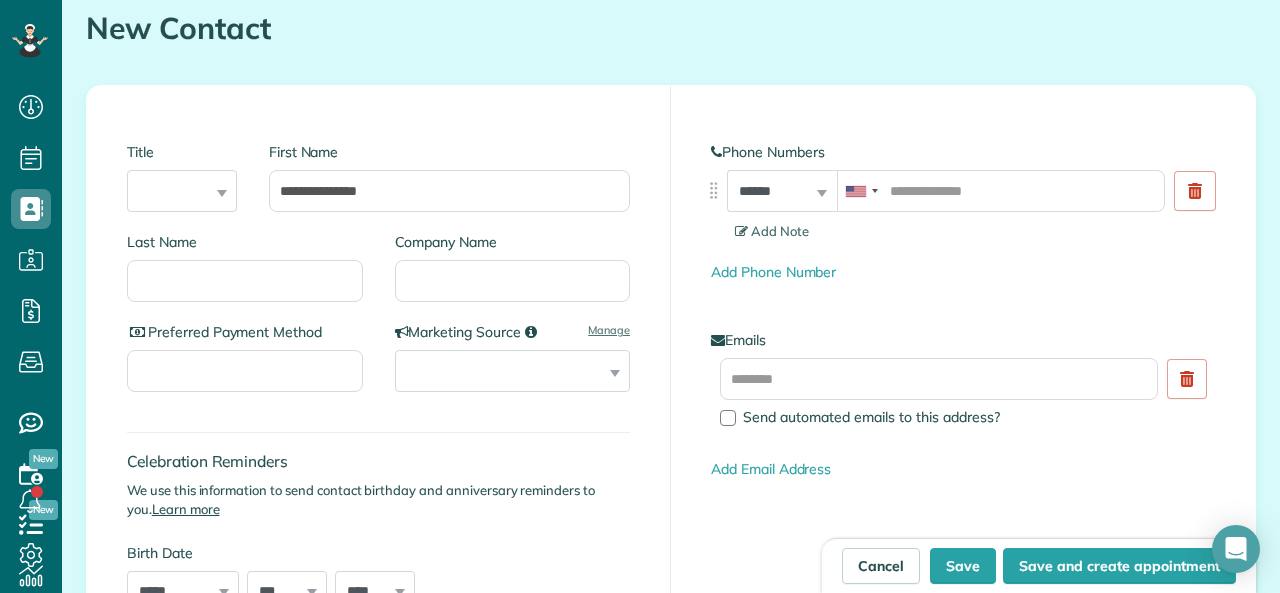 type on "**********" 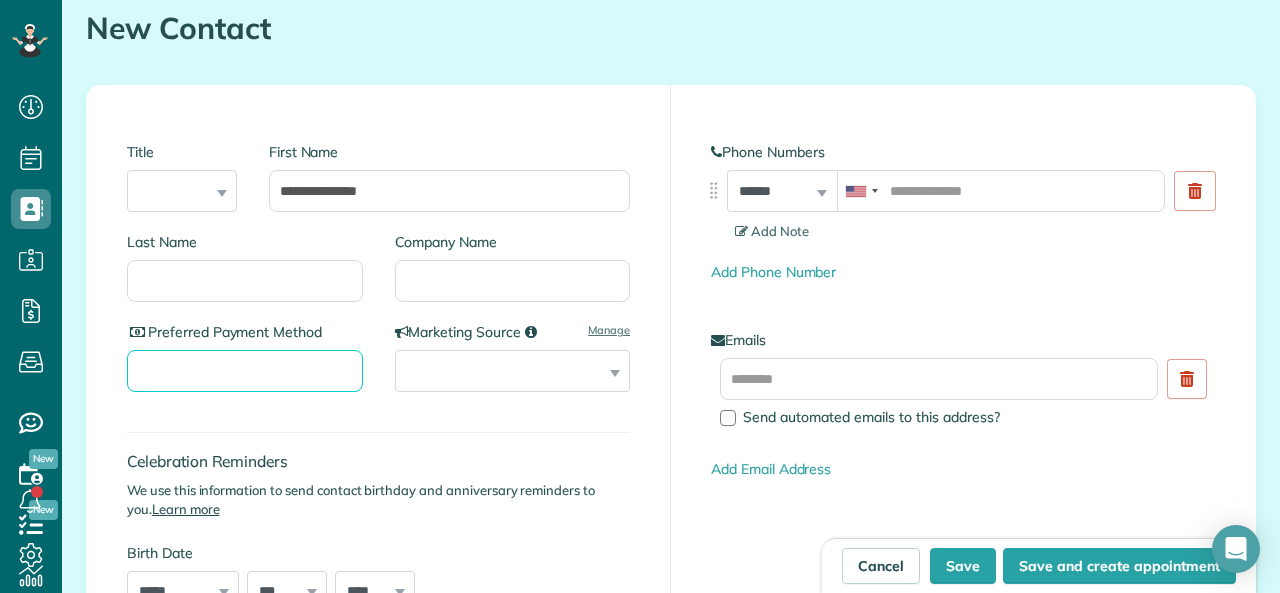 click on "Preferred Payment Method" at bounding box center (245, 371) 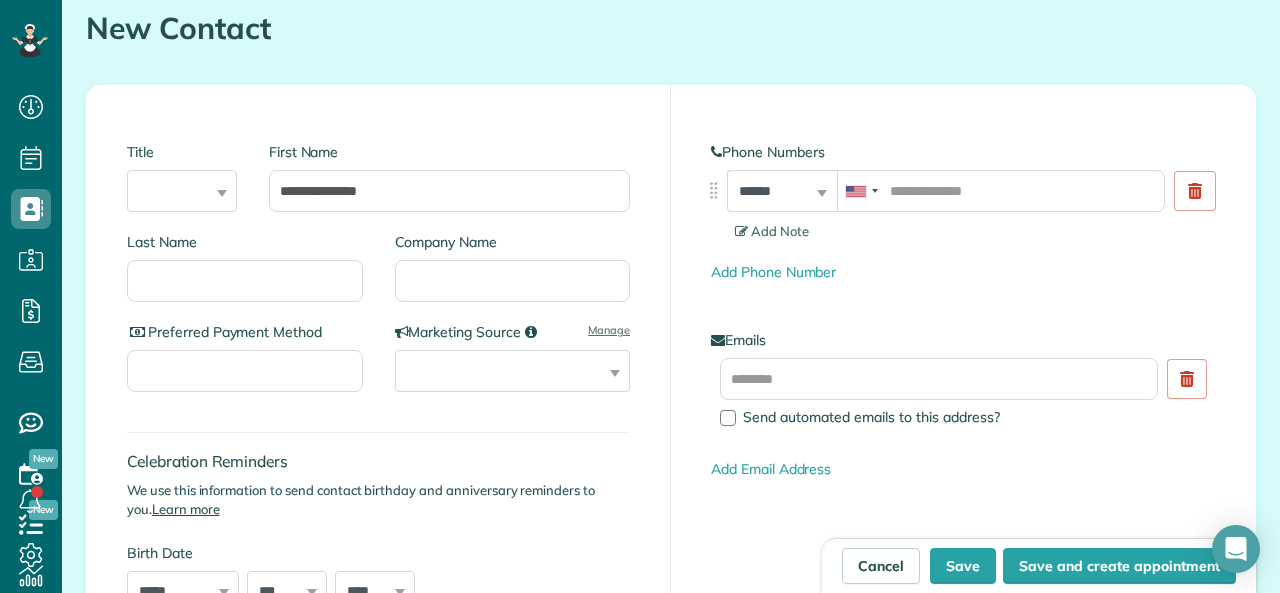 click at bounding box center [137, 332] 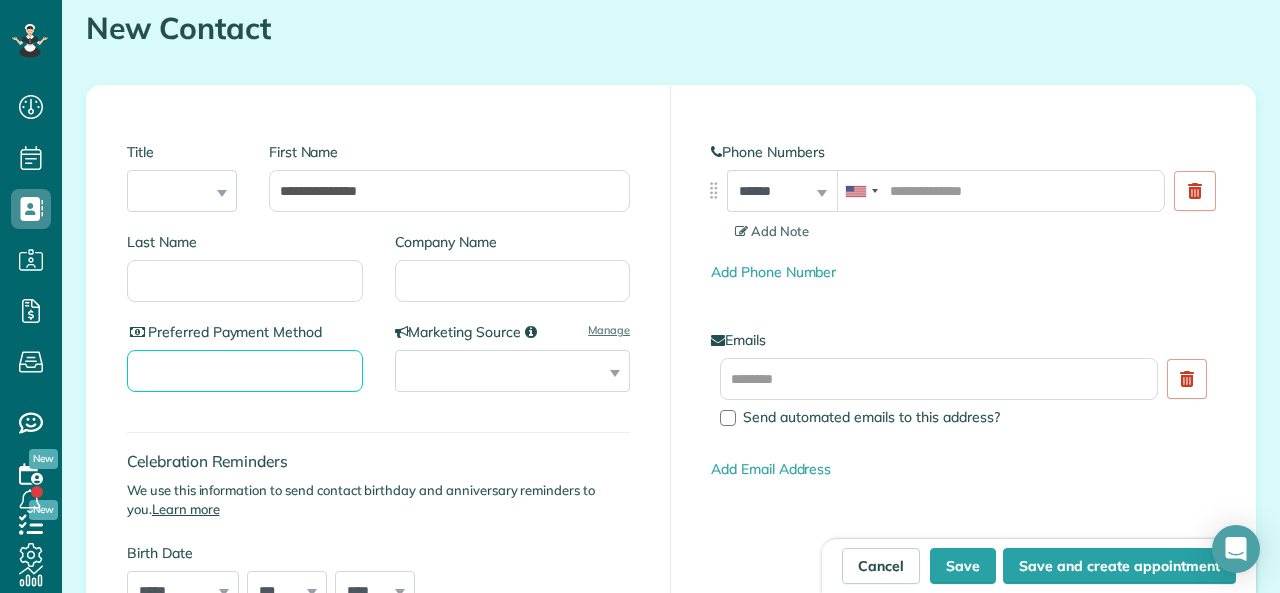 click on "Preferred Payment Method" at bounding box center (245, 371) 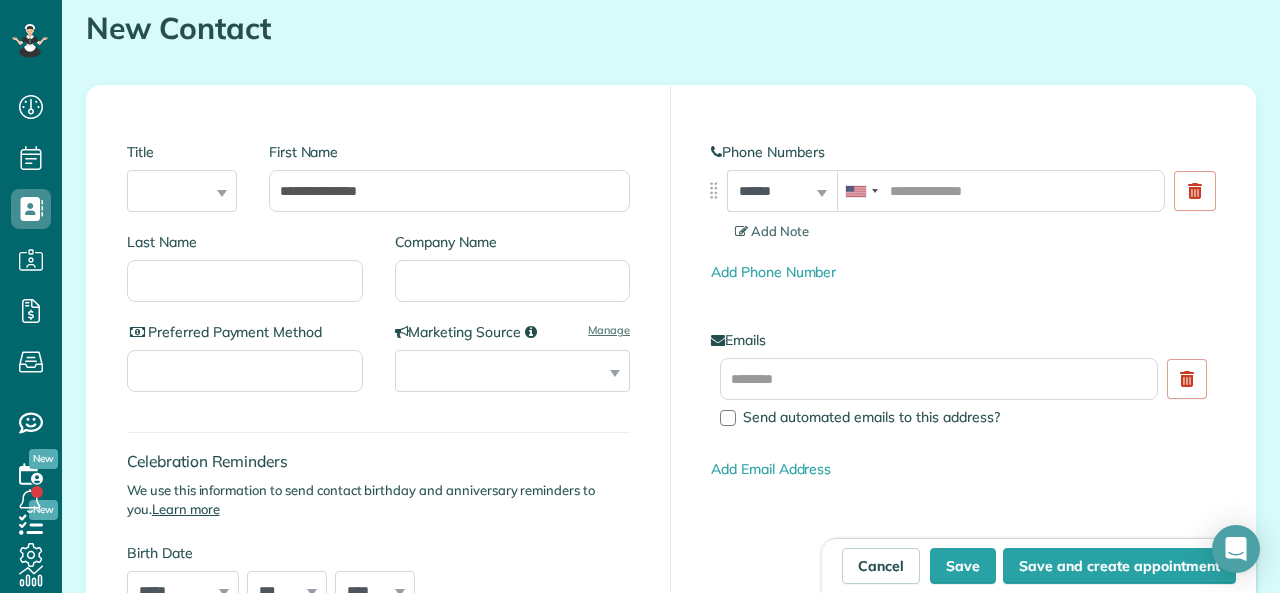 click on "Celebration Reminders
We use this information to send contact birthday and anniversary reminders to you.
Learn more
Birth Date
*****
*******
********
*****
*****
***
****
****
******
*********
*******
********
********
***
*
*
*
*
*
*
*
*
*
**
**
**
**
**
**
**
**
**
**
**
**
**
**
**
**
**
**
**
**
**
**
****
****
****
****
****
****
****
****
****
****
****
****
****
****
****
****
****
****
****
****
****
****
****
****
****
****
****
****
****
****
****
****
****
****
****
****
****
****
****
****
****
****
****
****
****
****
****
****
****
****
****
****
****
****
****
****
****
****
****
****
****" at bounding box center (378, 521) 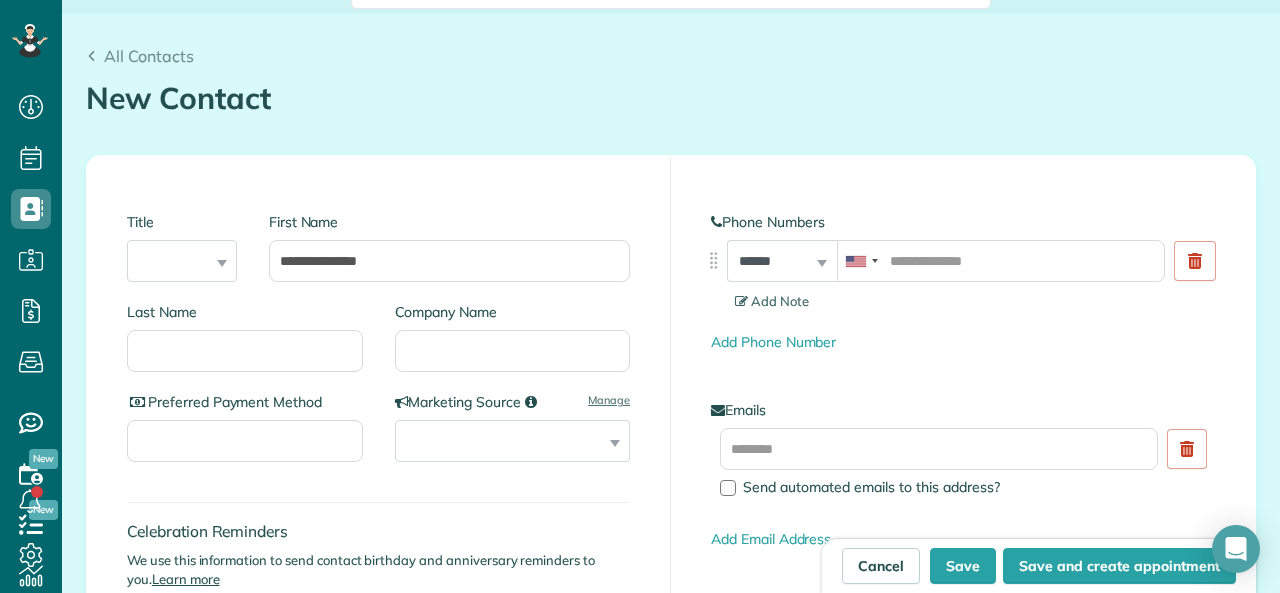 scroll, scrollTop: 0, scrollLeft: 0, axis: both 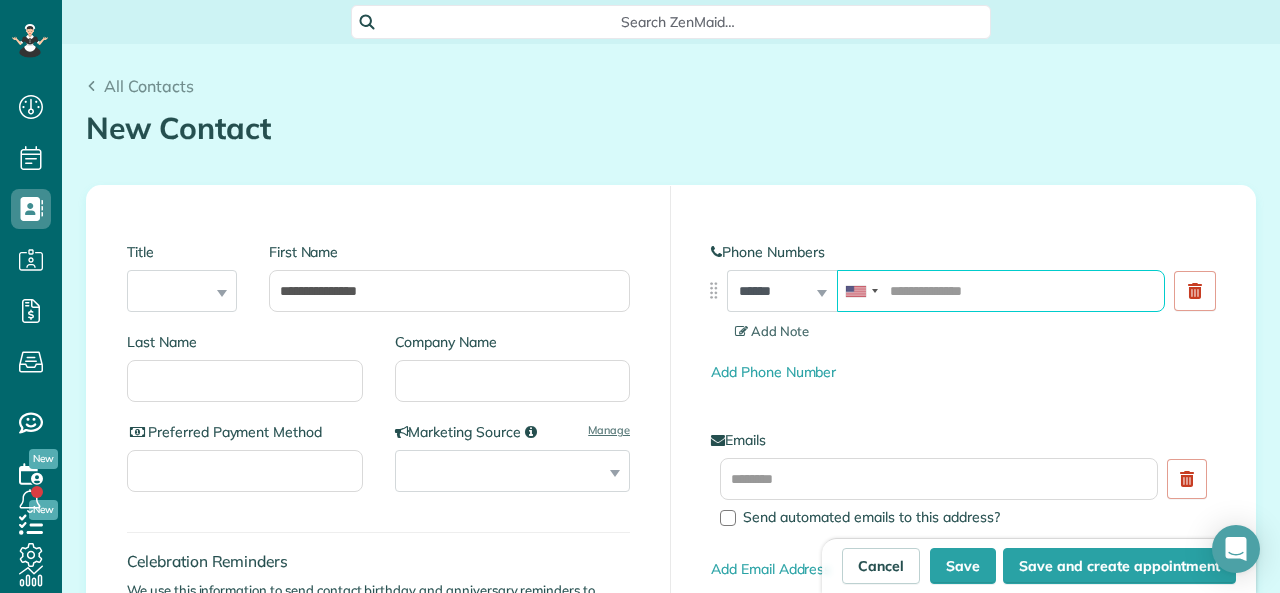 click at bounding box center (1001, 291) 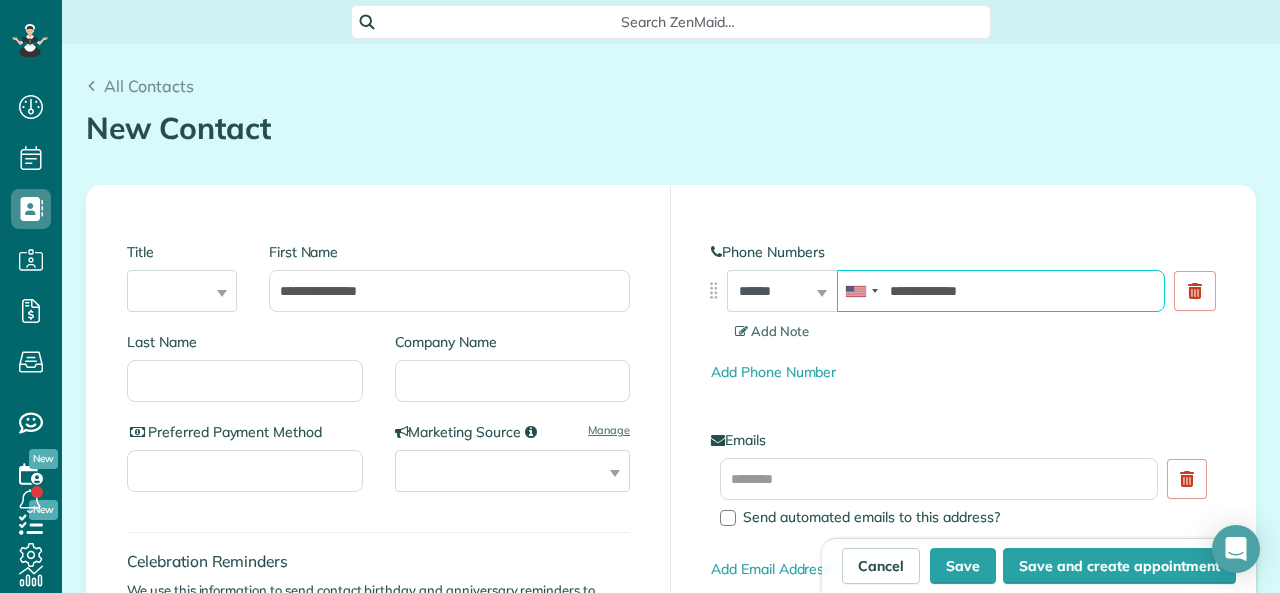 click on "**********" at bounding box center [1001, 291] 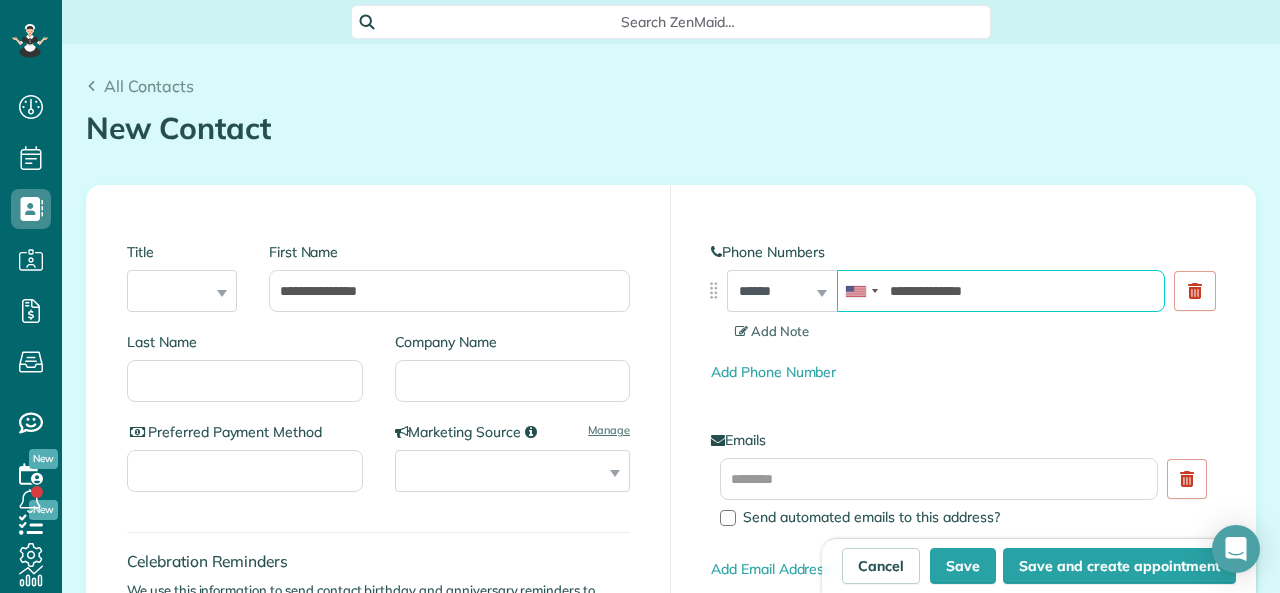 click on "**********" at bounding box center (1001, 291) 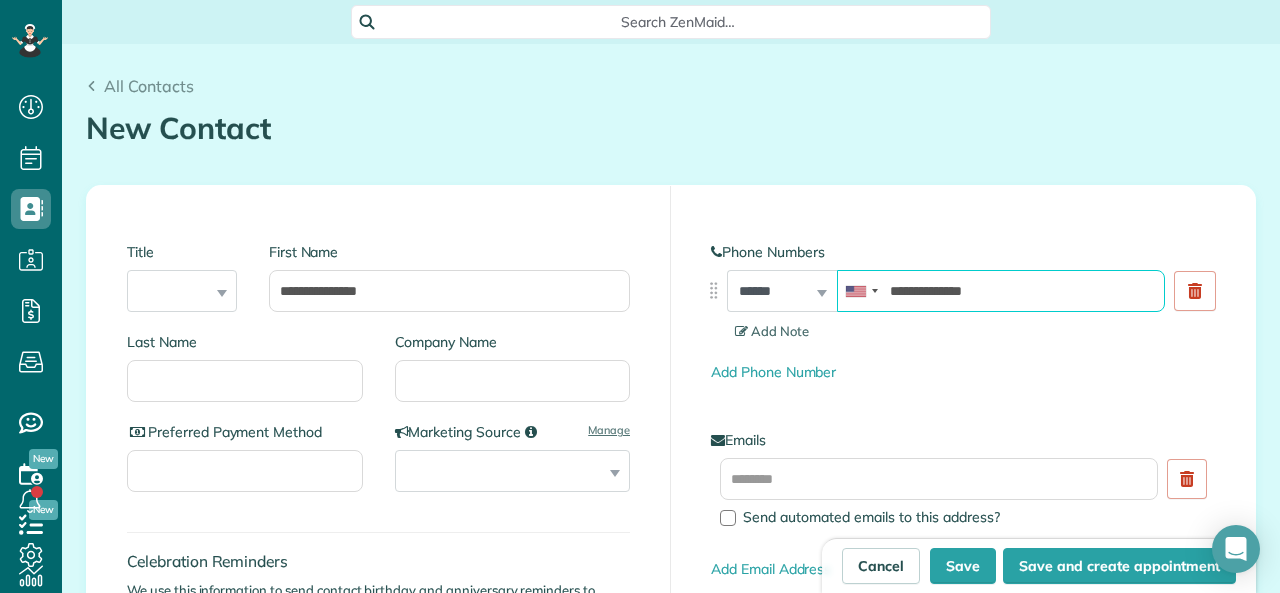 type on "**********" 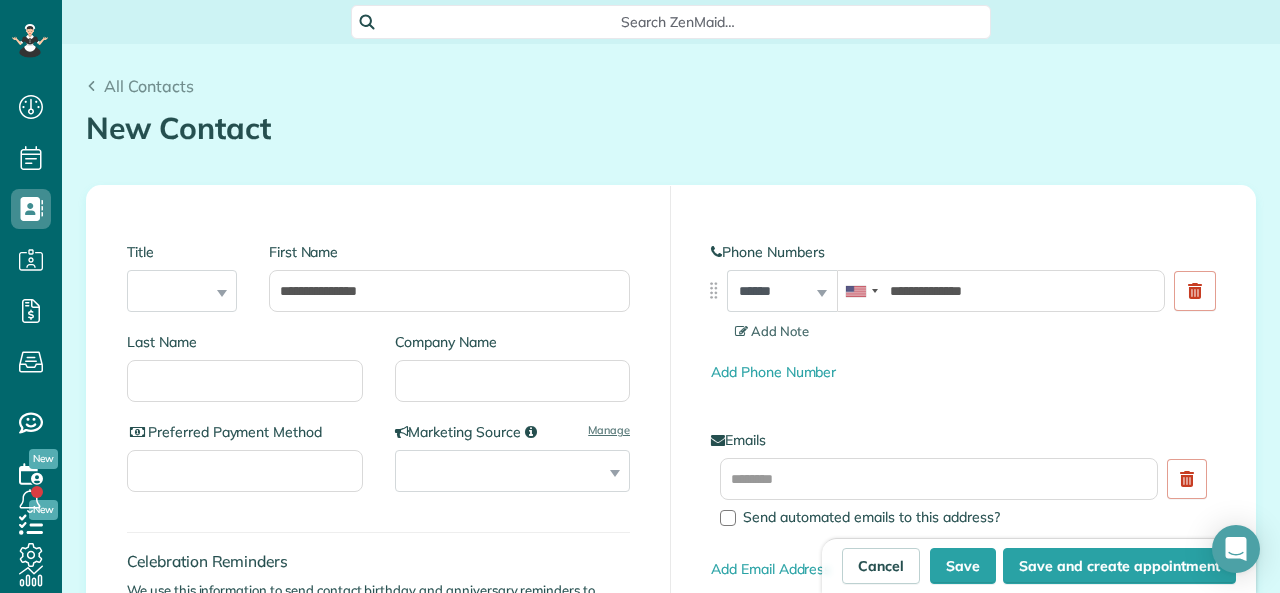 click on "**********" at bounding box center [963, 531] 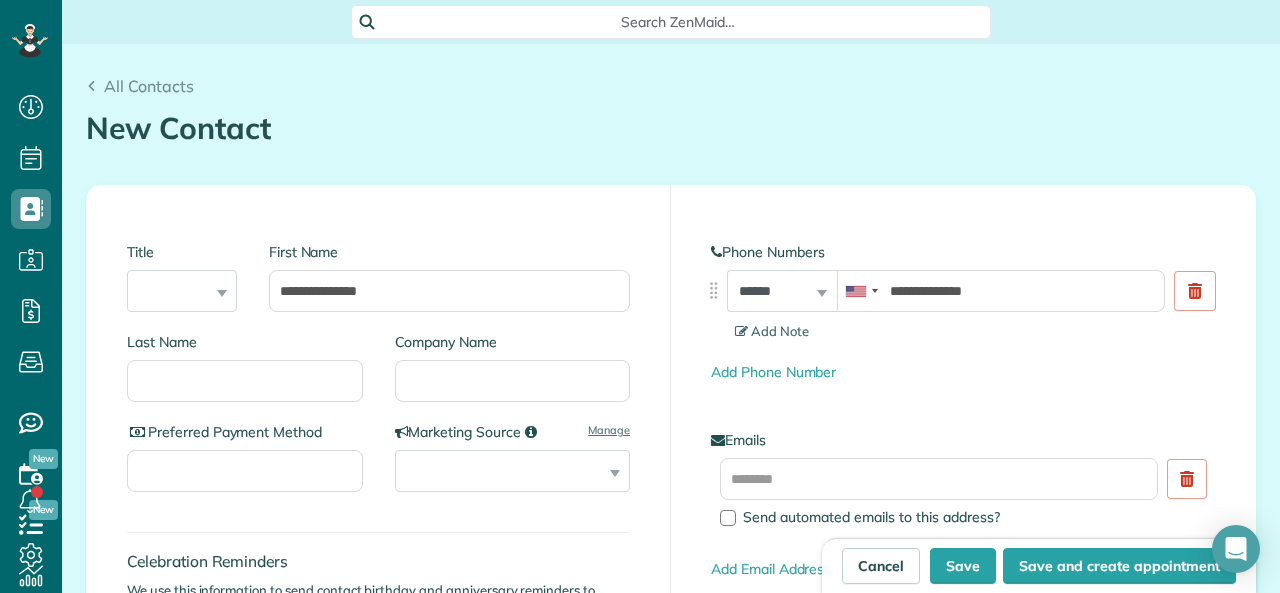 click on "**********" at bounding box center (963, 531) 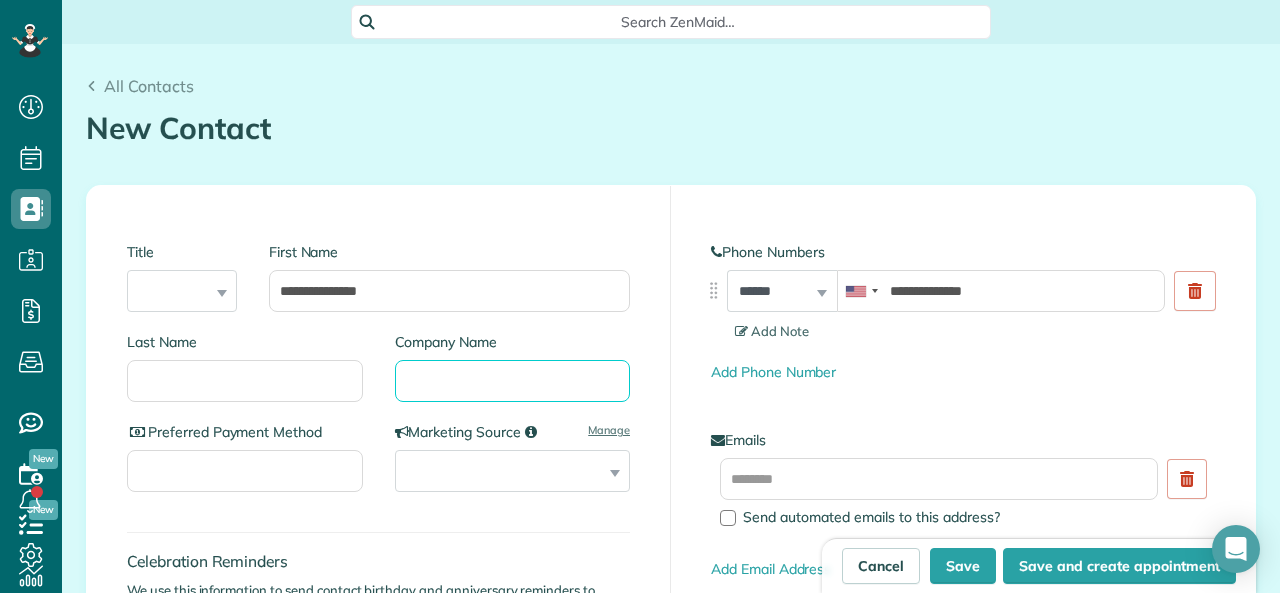 click on "Company Name" at bounding box center [513, 381] 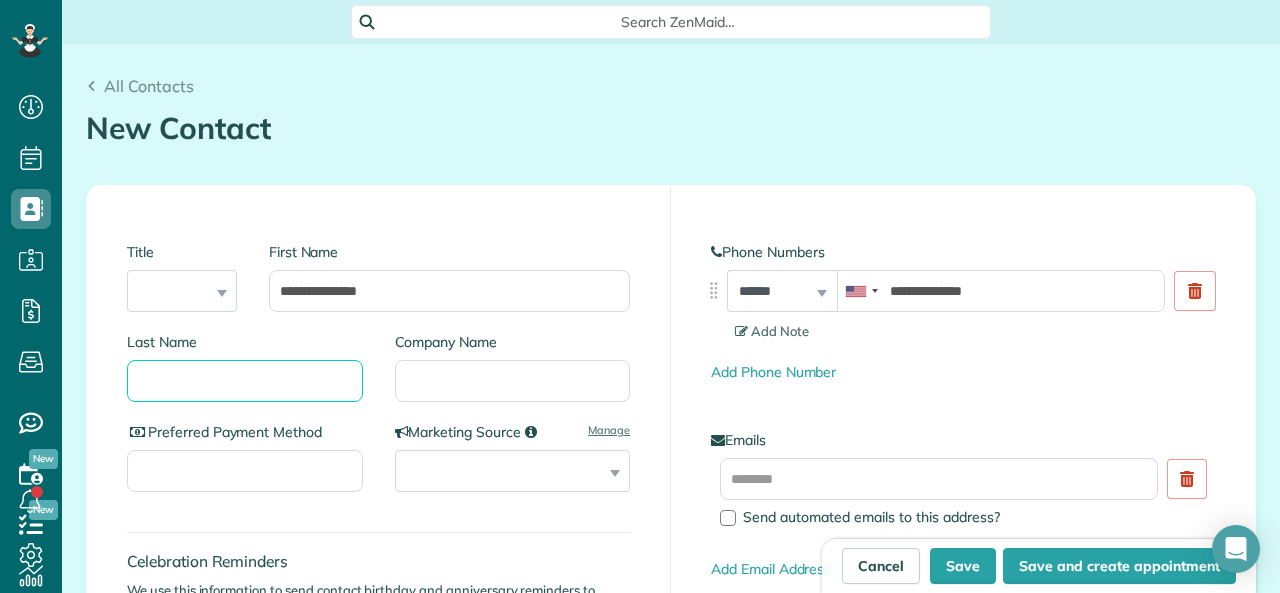click on "Last Name" at bounding box center (245, 381) 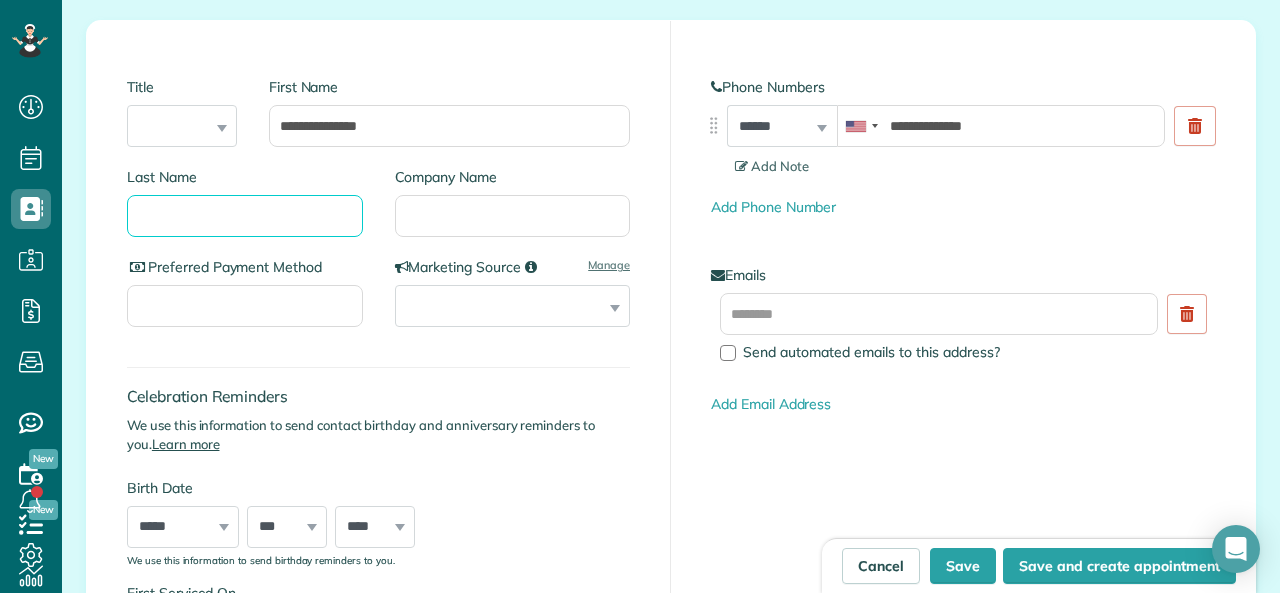 scroll, scrollTop: 200, scrollLeft: 0, axis: vertical 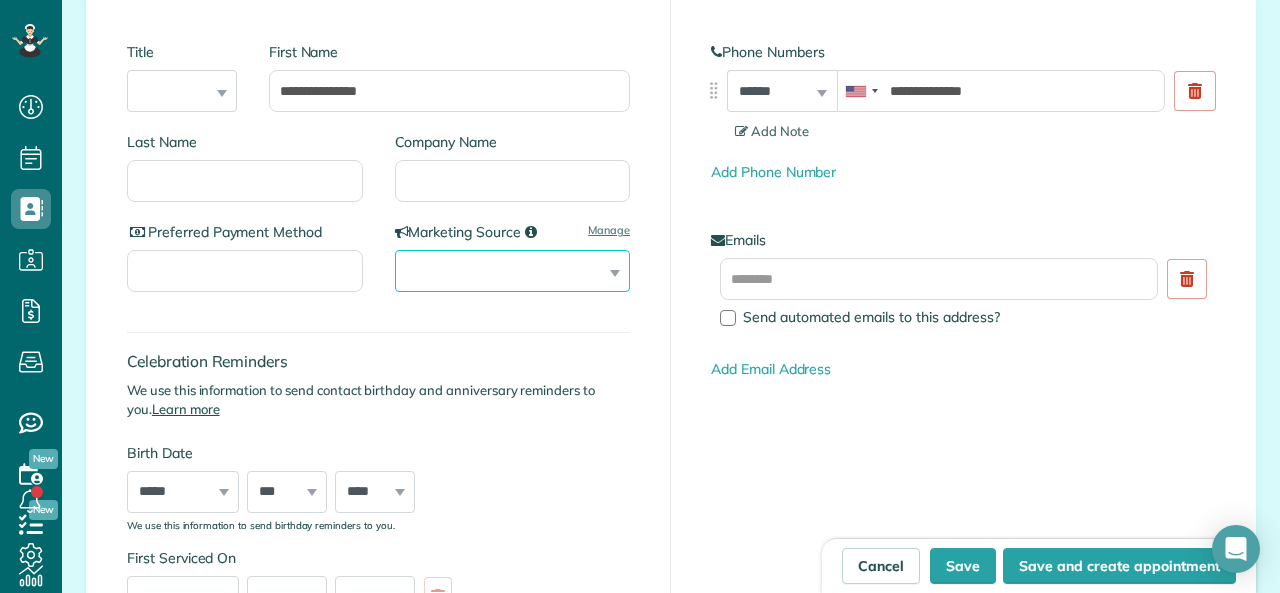 click on "**********" at bounding box center (513, 271) 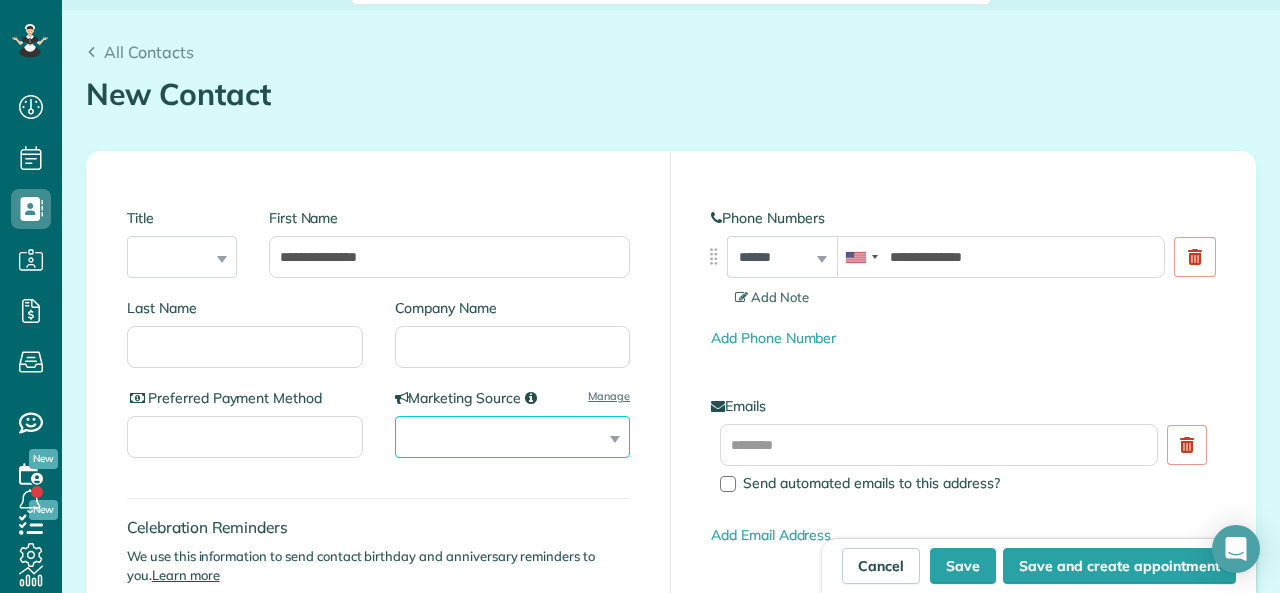 scroll, scrollTop: 0, scrollLeft: 0, axis: both 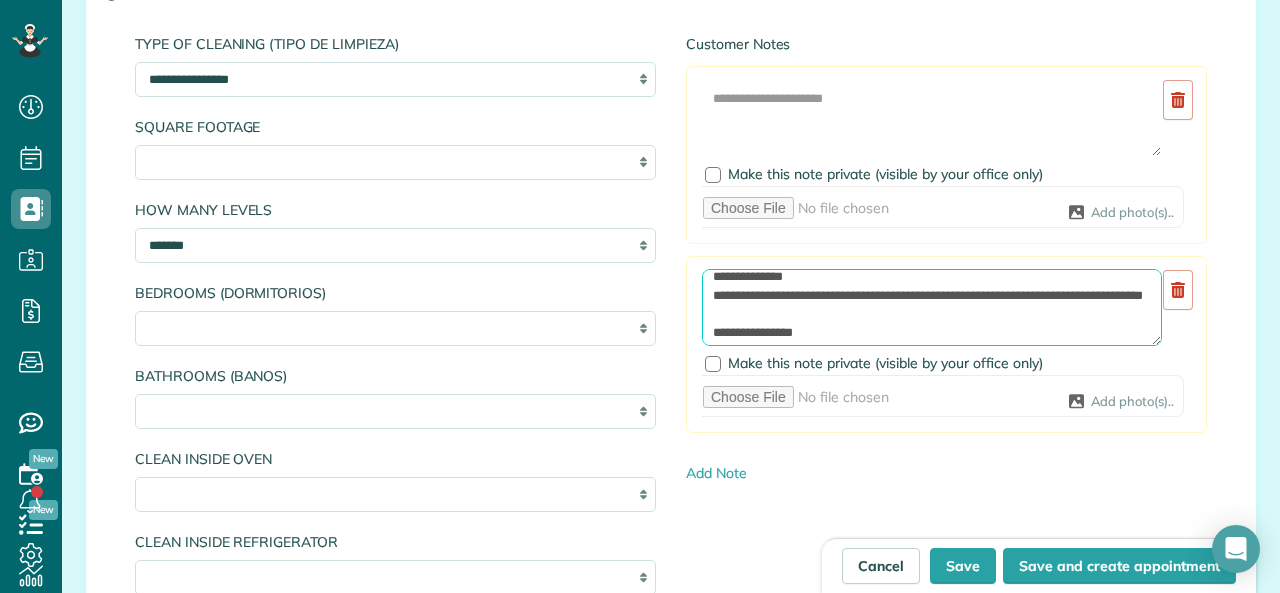 click on "**********" at bounding box center (932, 308) 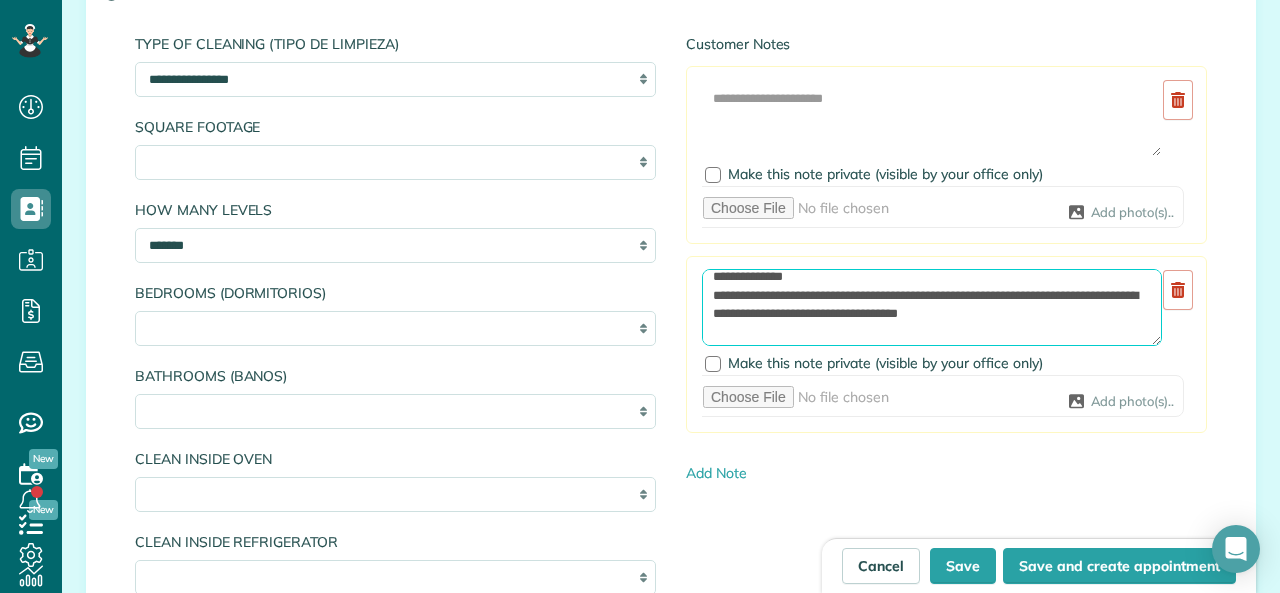 drag, startPoint x: 998, startPoint y: 317, endPoint x: 775, endPoint y: 319, distance: 223.00897 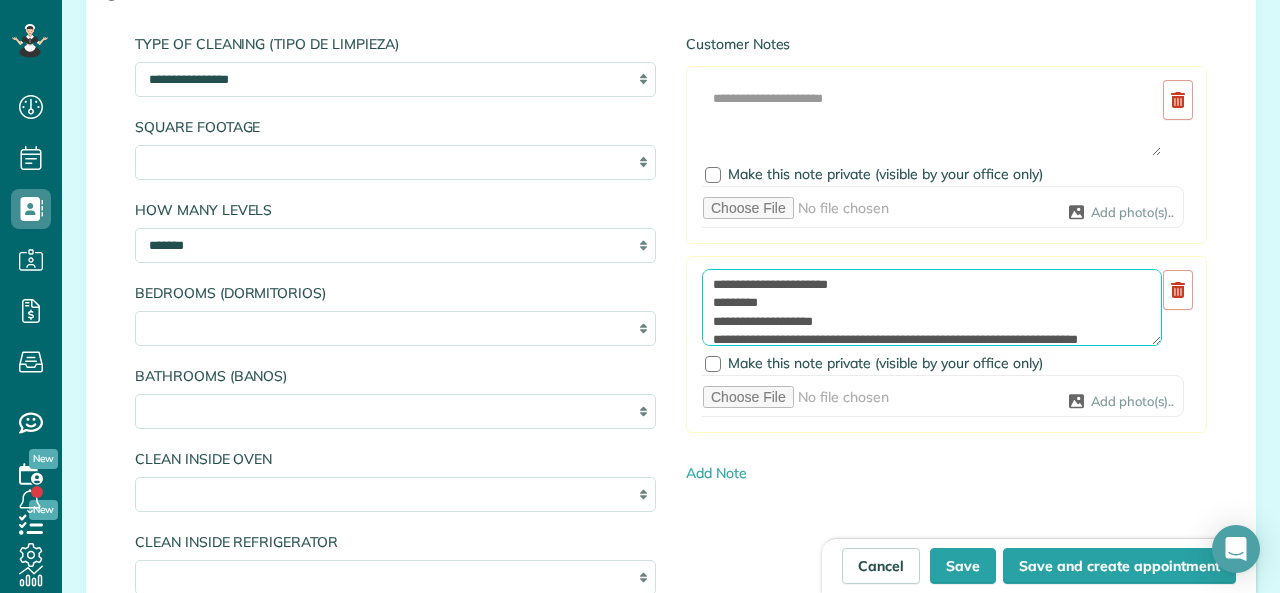 scroll, scrollTop: 167, scrollLeft: 0, axis: vertical 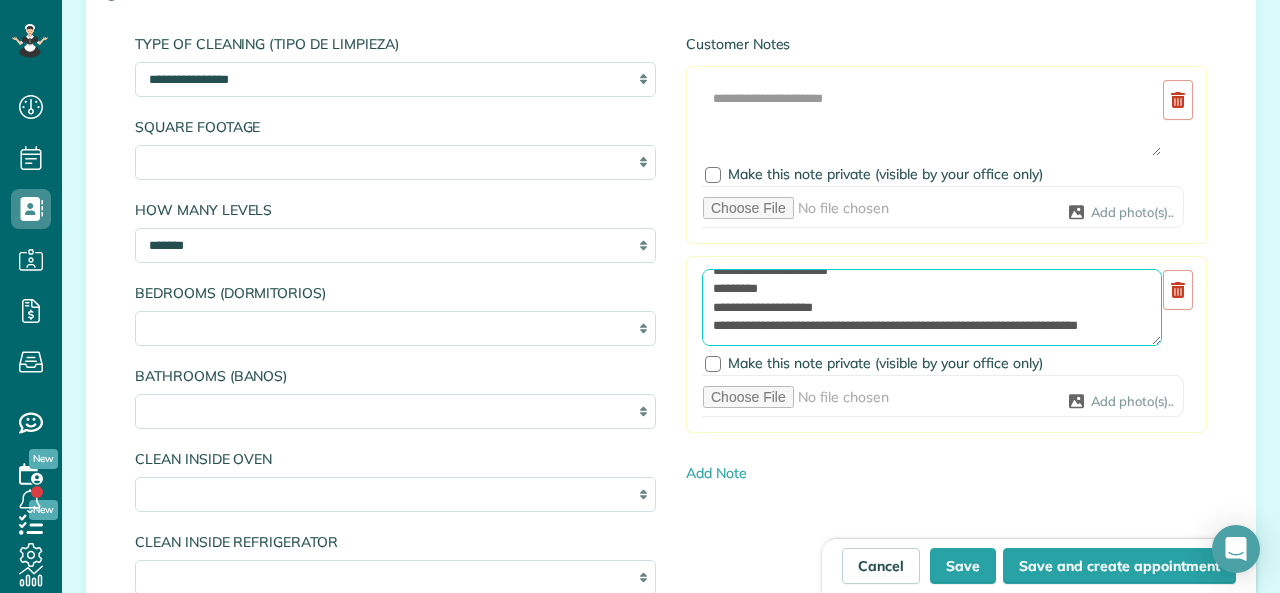 click on "**********" at bounding box center (932, 308) 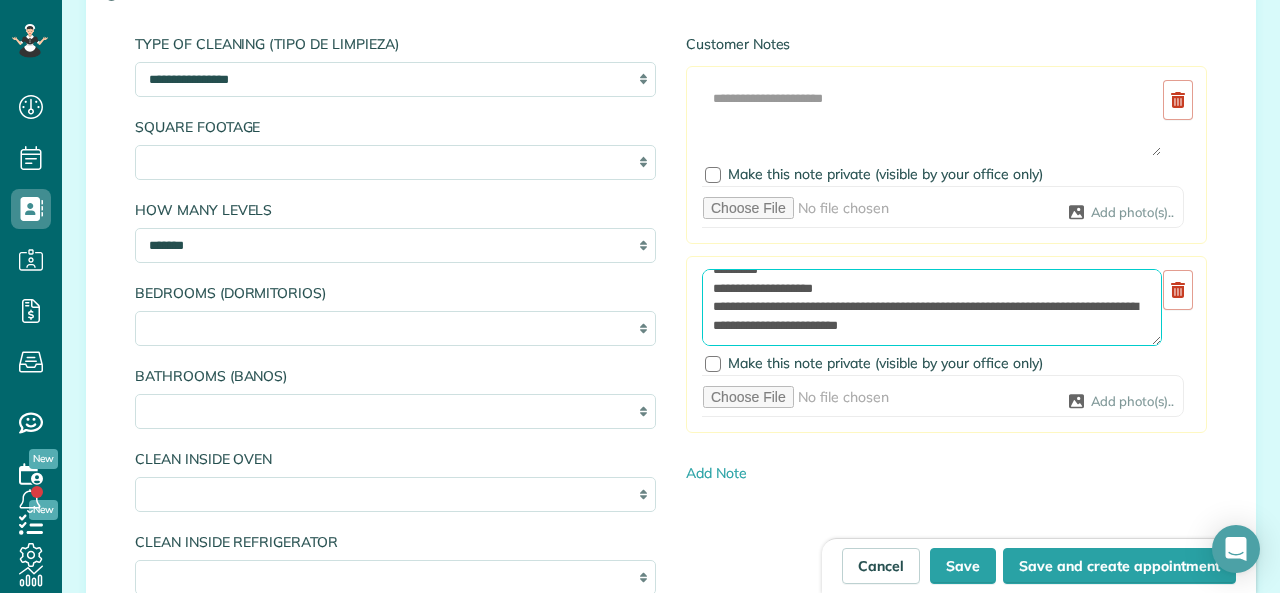 scroll, scrollTop: 175, scrollLeft: 0, axis: vertical 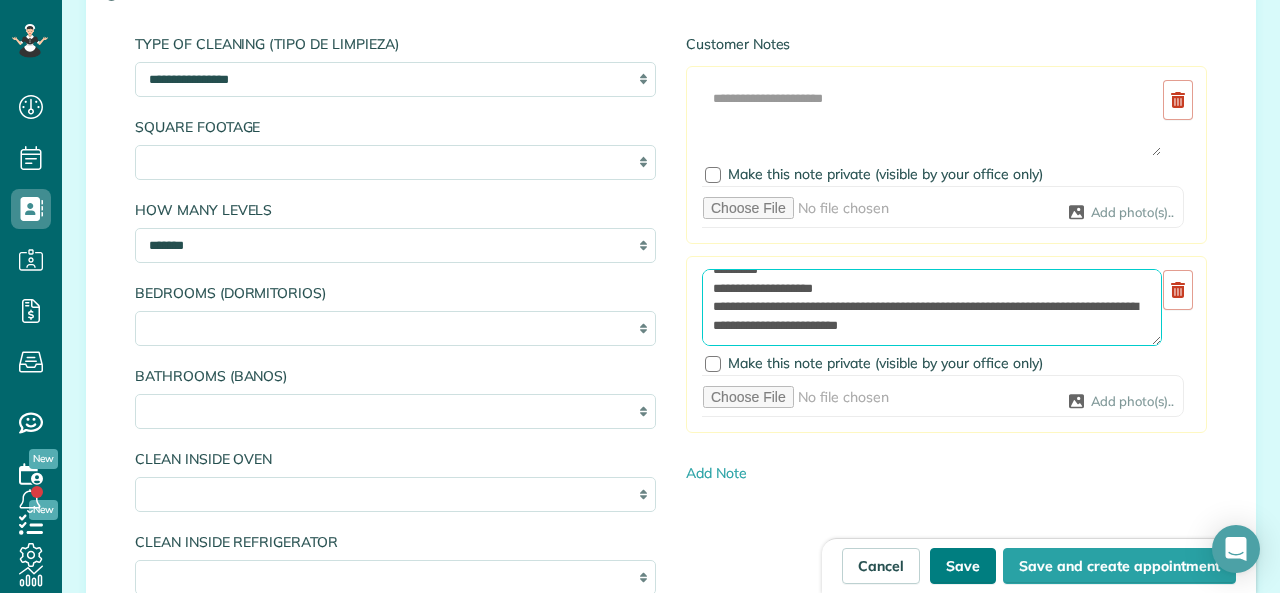 type on "**********" 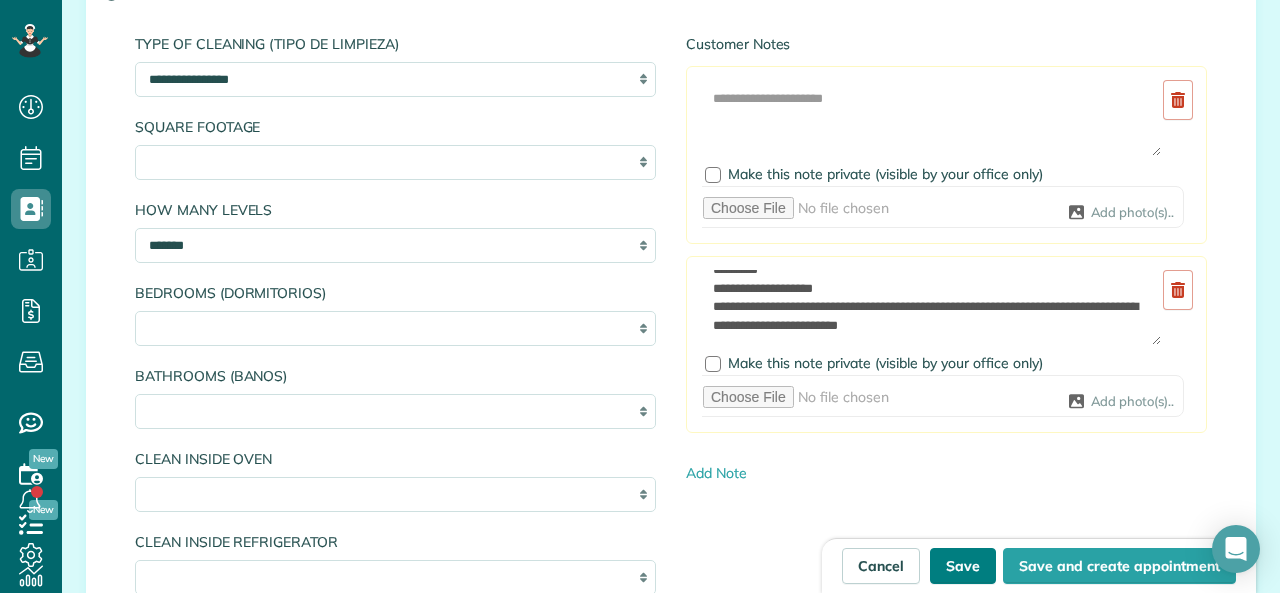 click on "Save" at bounding box center (963, 566) 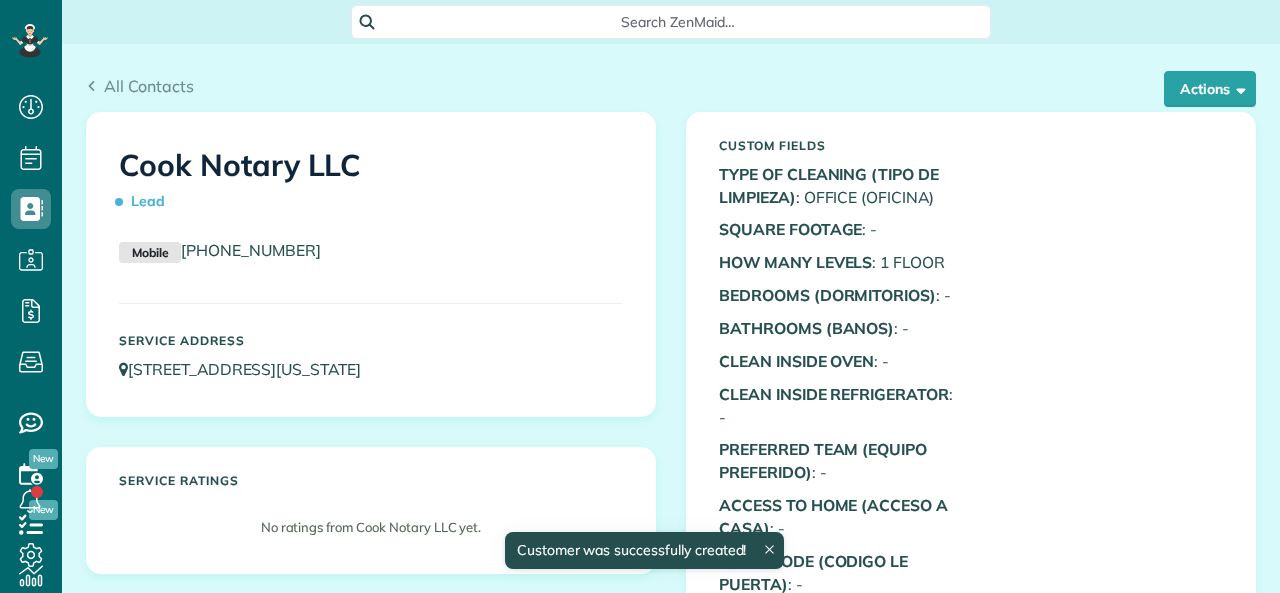 scroll, scrollTop: 0, scrollLeft: 0, axis: both 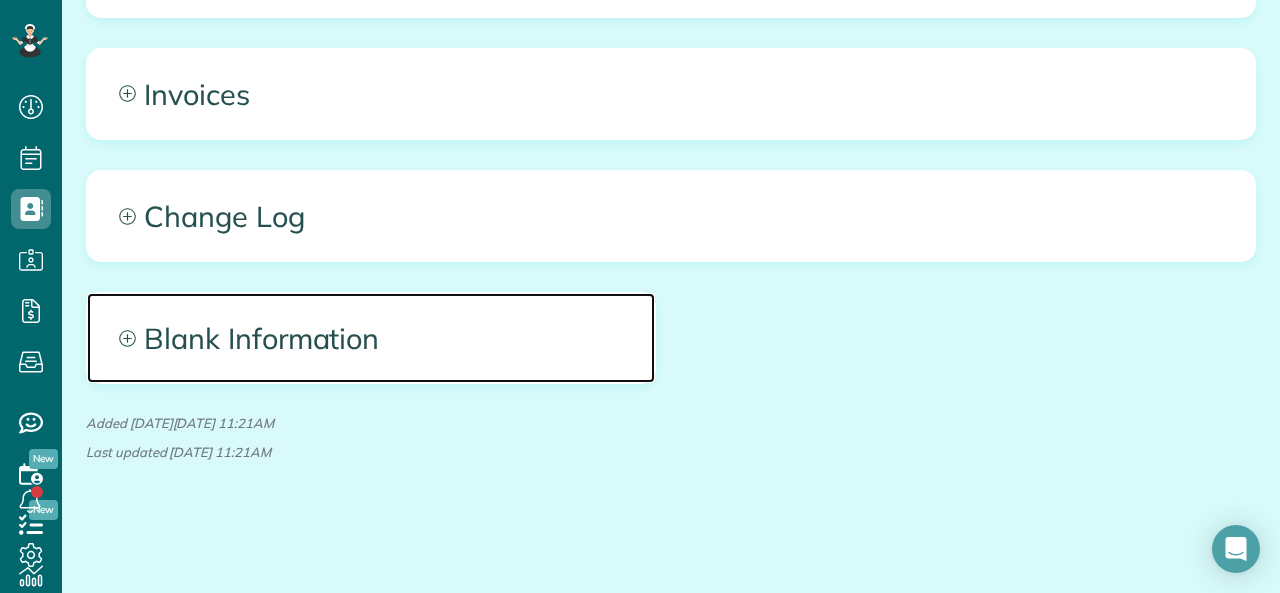 click 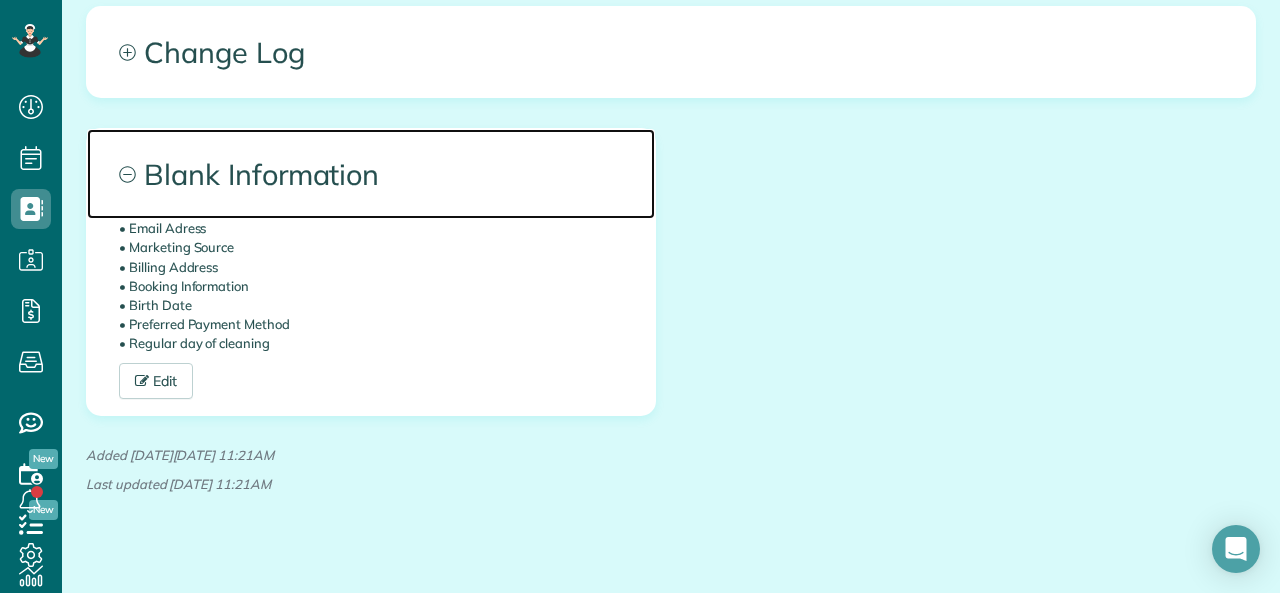 scroll, scrollTop: 1715, scrollLeft: 0, axis: vertical 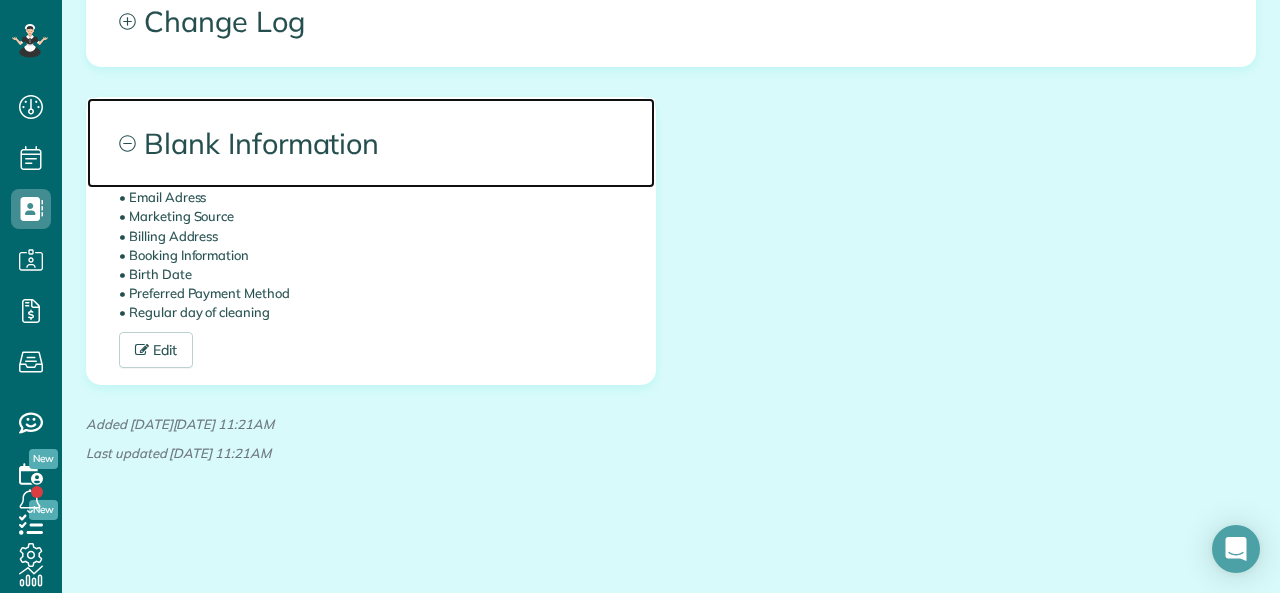 click 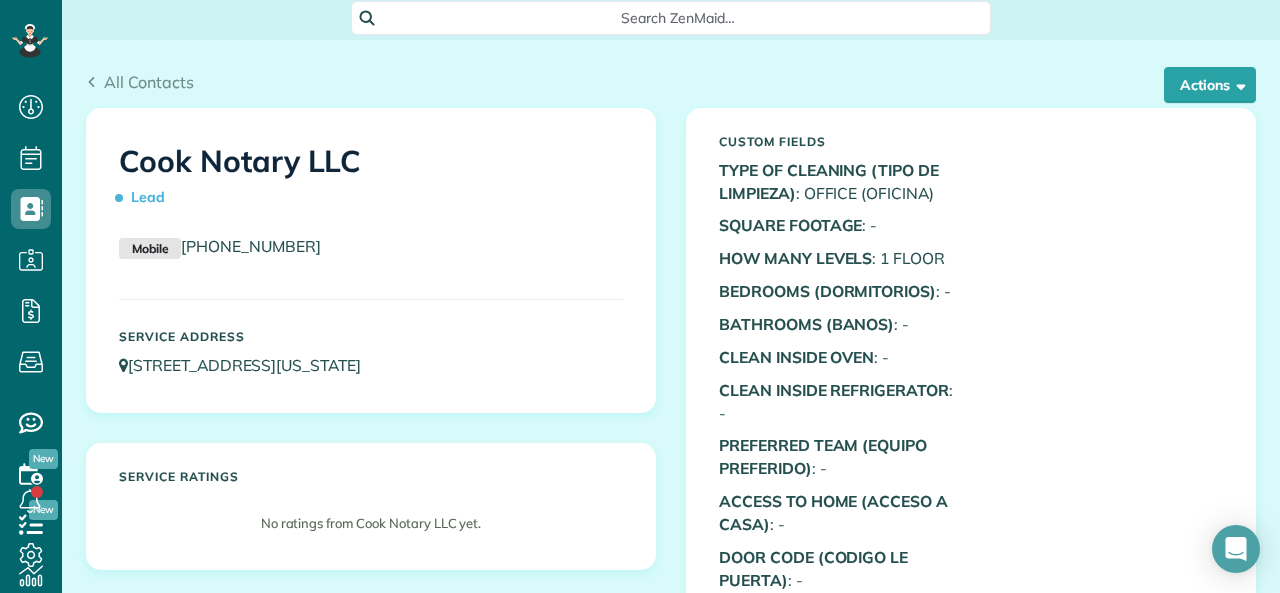 scroll, scrollTop: 0, scrollLeft: 0, axis: both 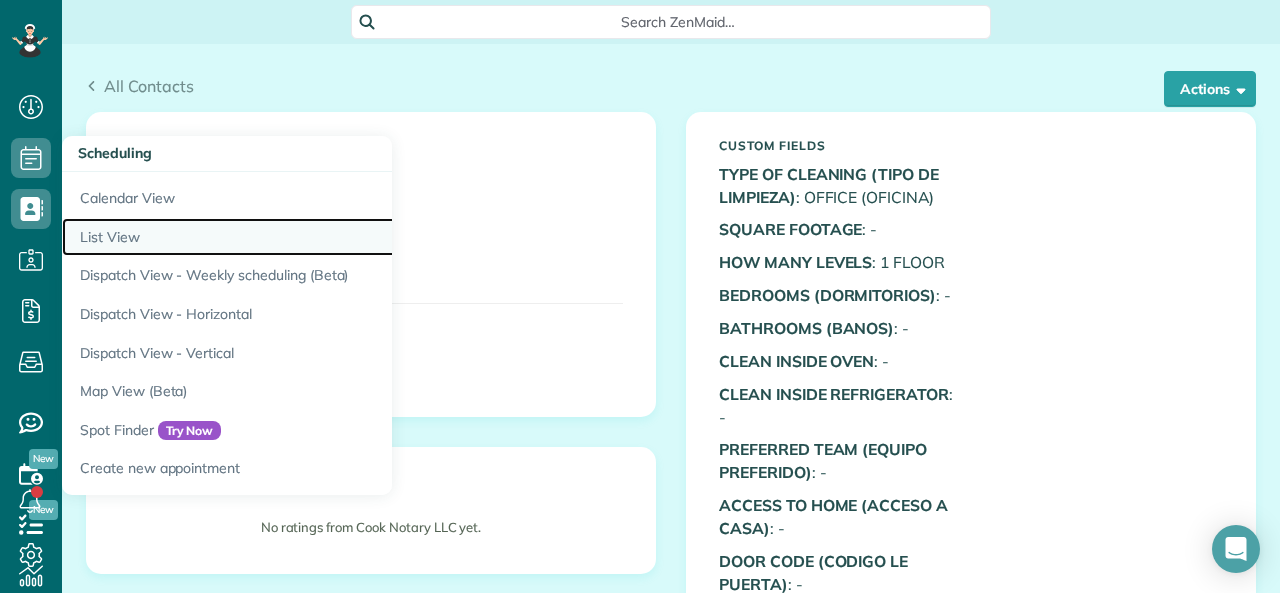 click on "List View" at bounding box center [312, 237] 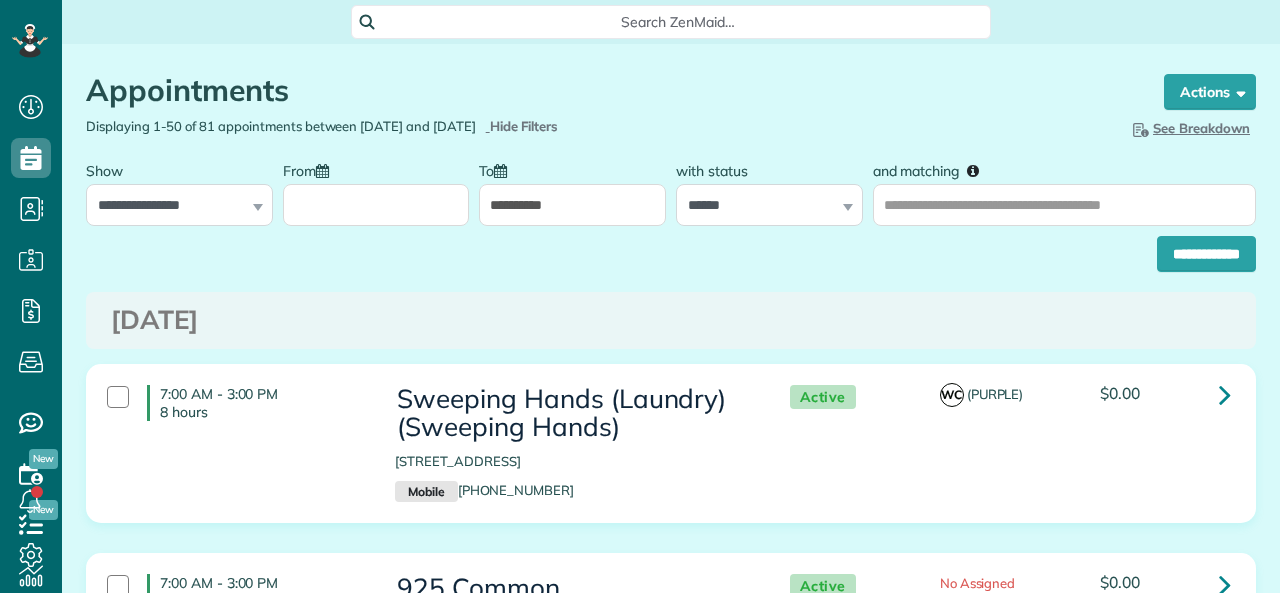 scroll, scrollTop: 0, scrollLeft: 0, axis: both 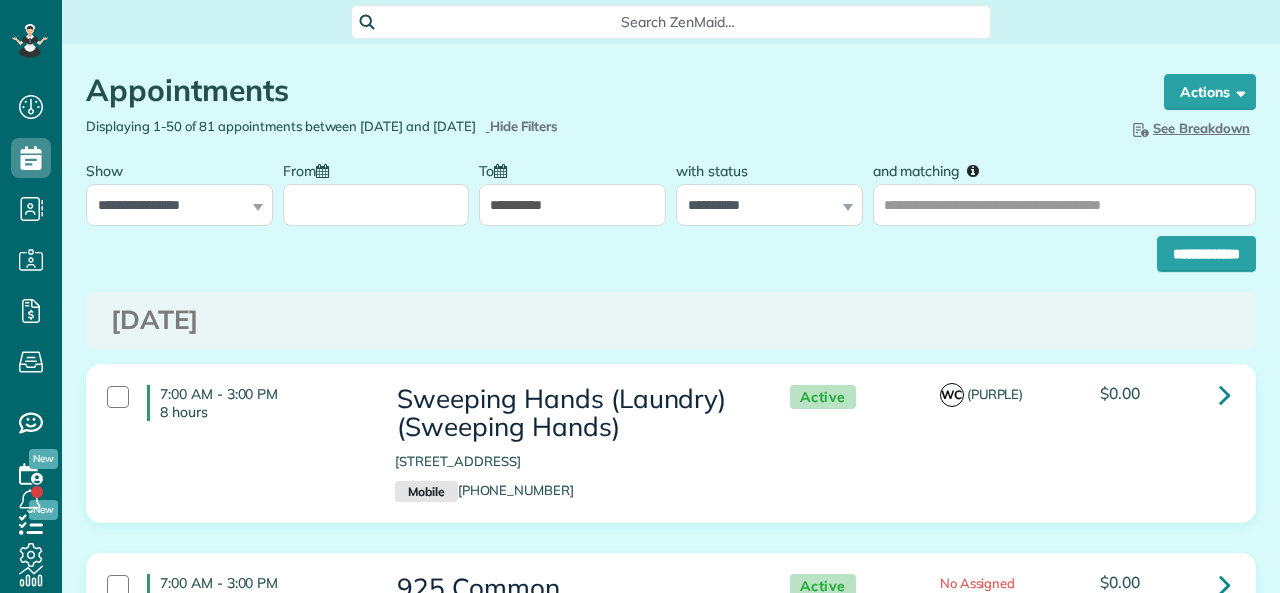 click on "**********" at bounding box center (769, 205) 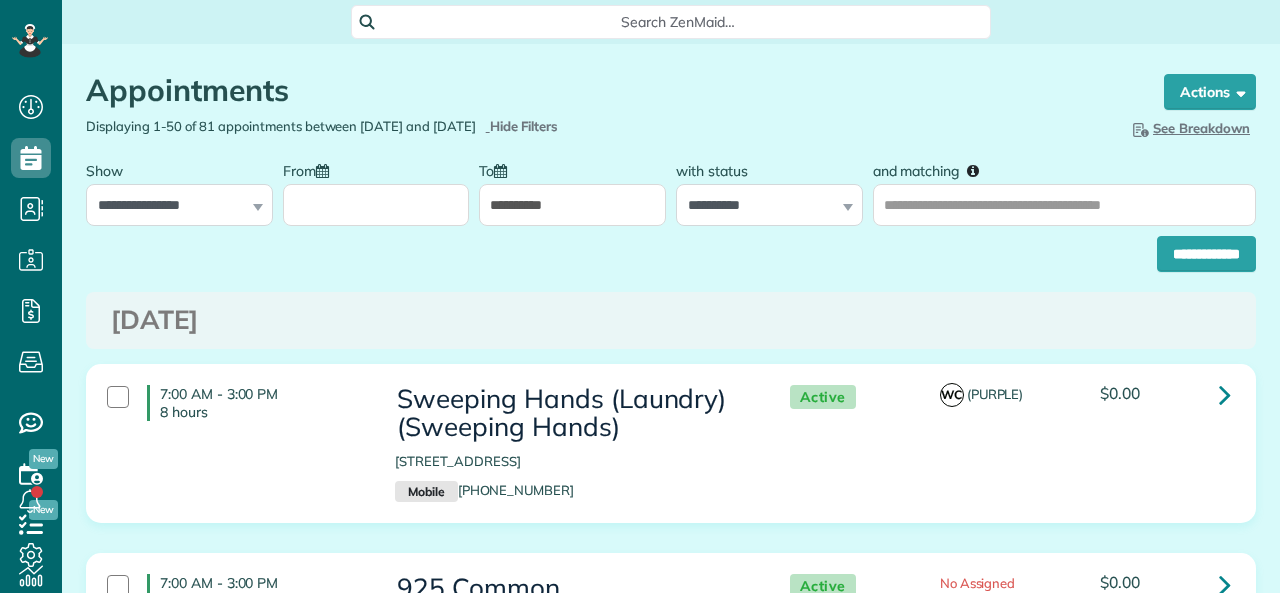 scroll, scrollTop: 593, scrollLeft: 62, axis: both 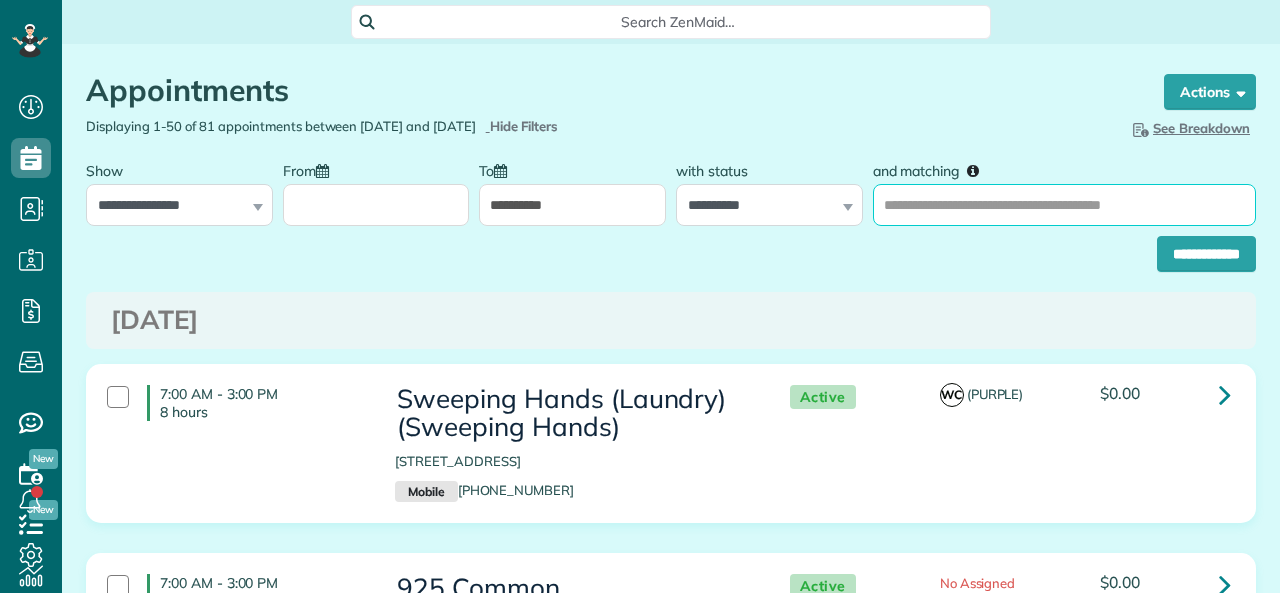click on "and matching" at bounding box center [1064, 205] 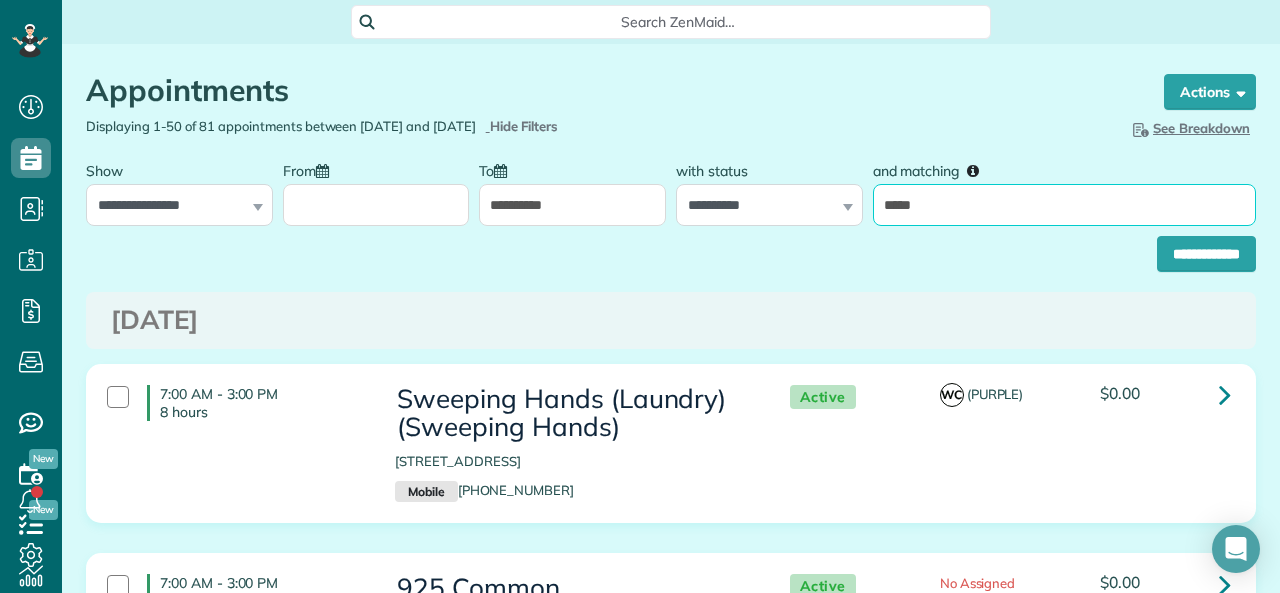 type on "*****" 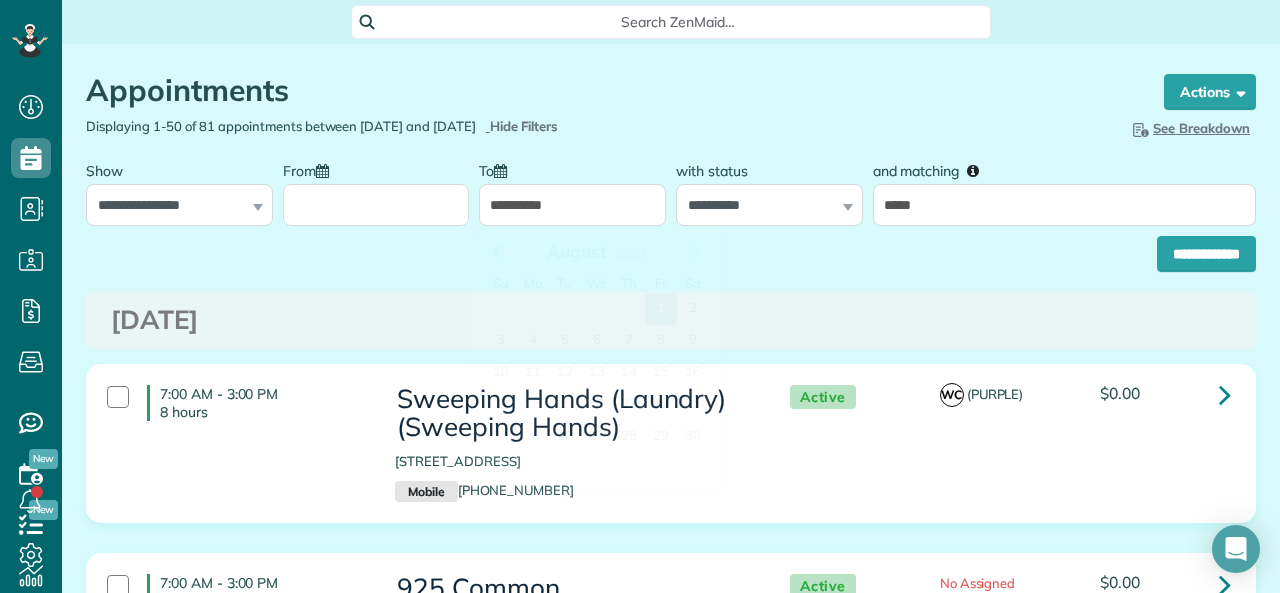 click on "**********" at bounding box center [572, 205] 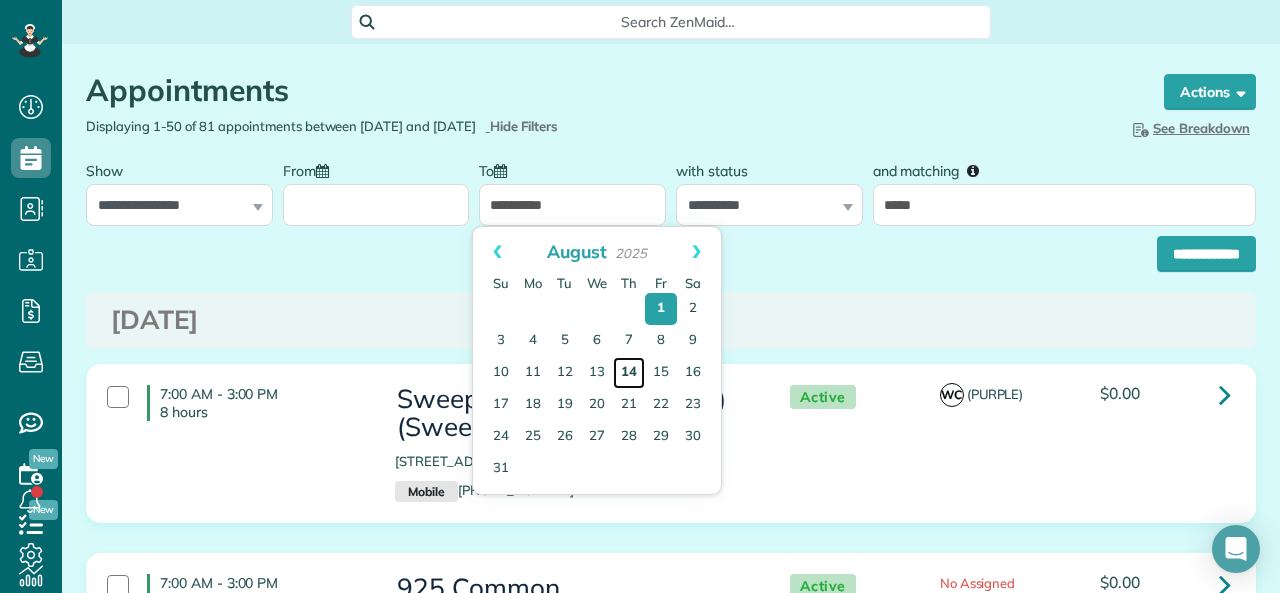 click on "14" at bounding box center [629, 373] 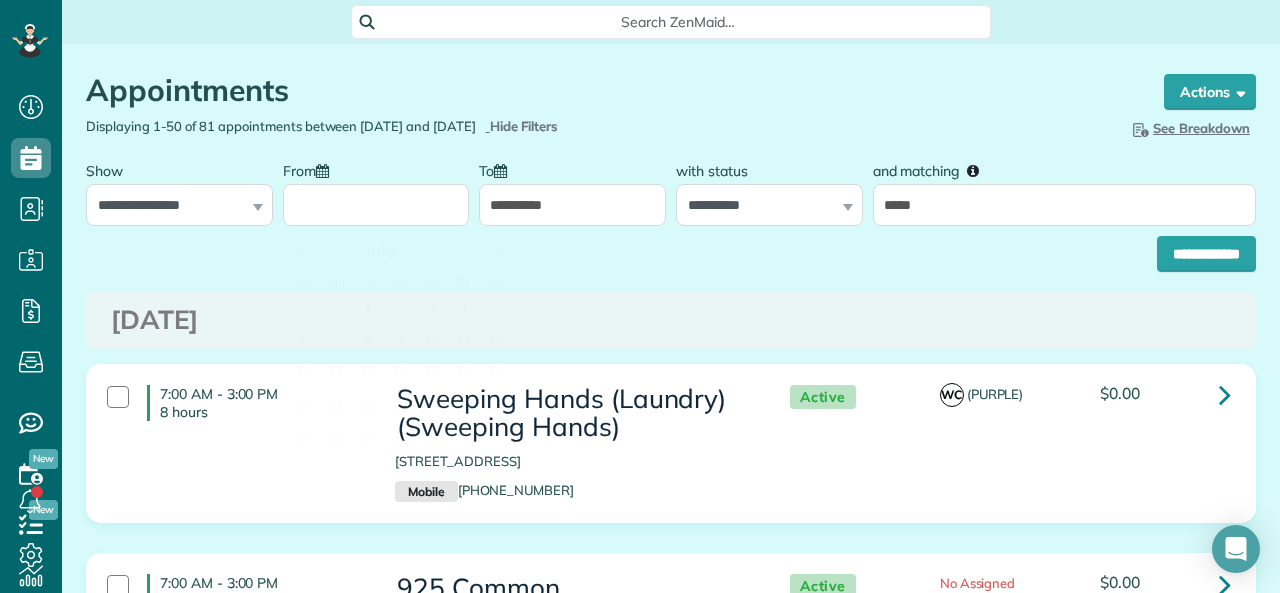 click on "From" at bounding box center [376, 205] 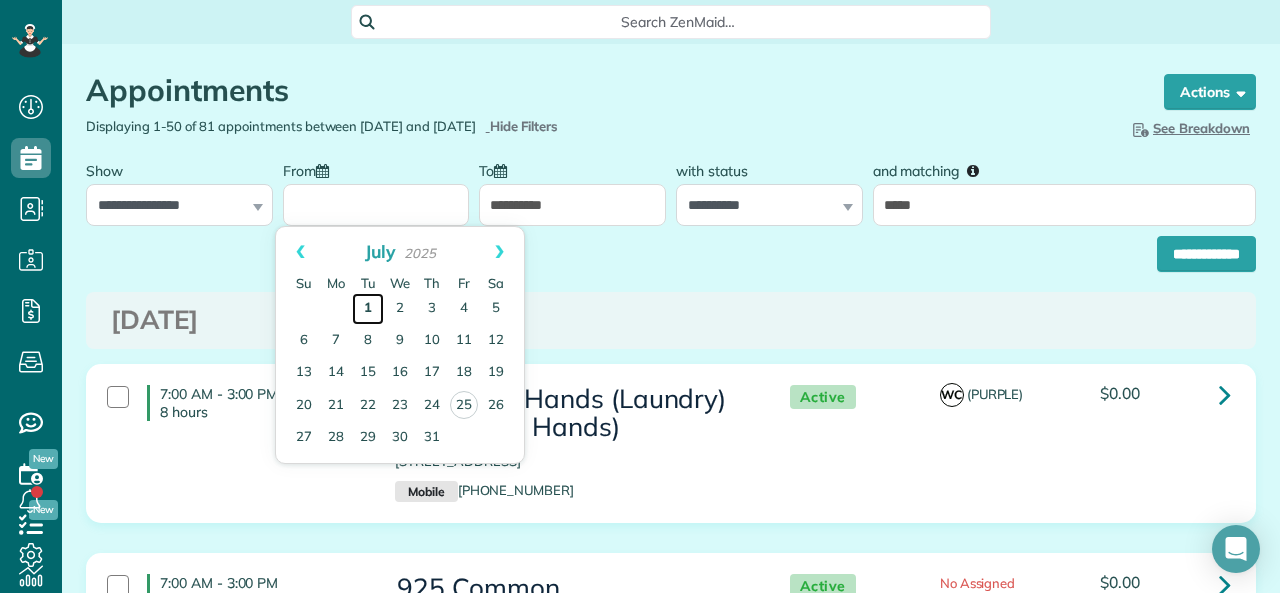click on "1" at bounding box center (368, 309) 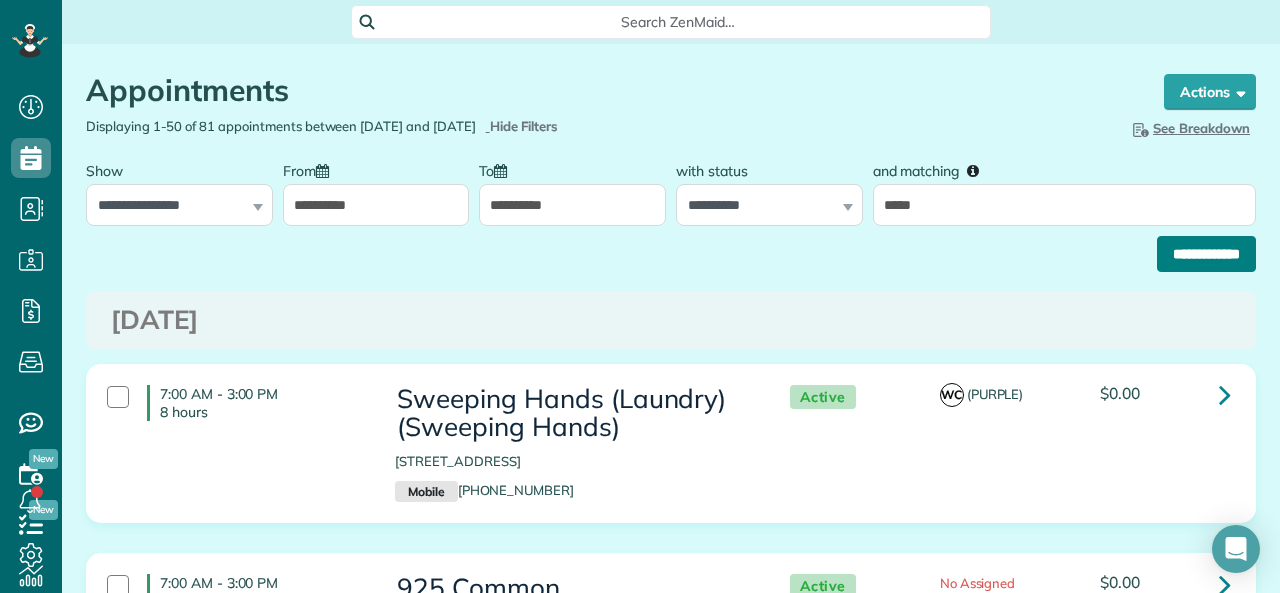 click on "**********" at bounding box center [1206, 254] 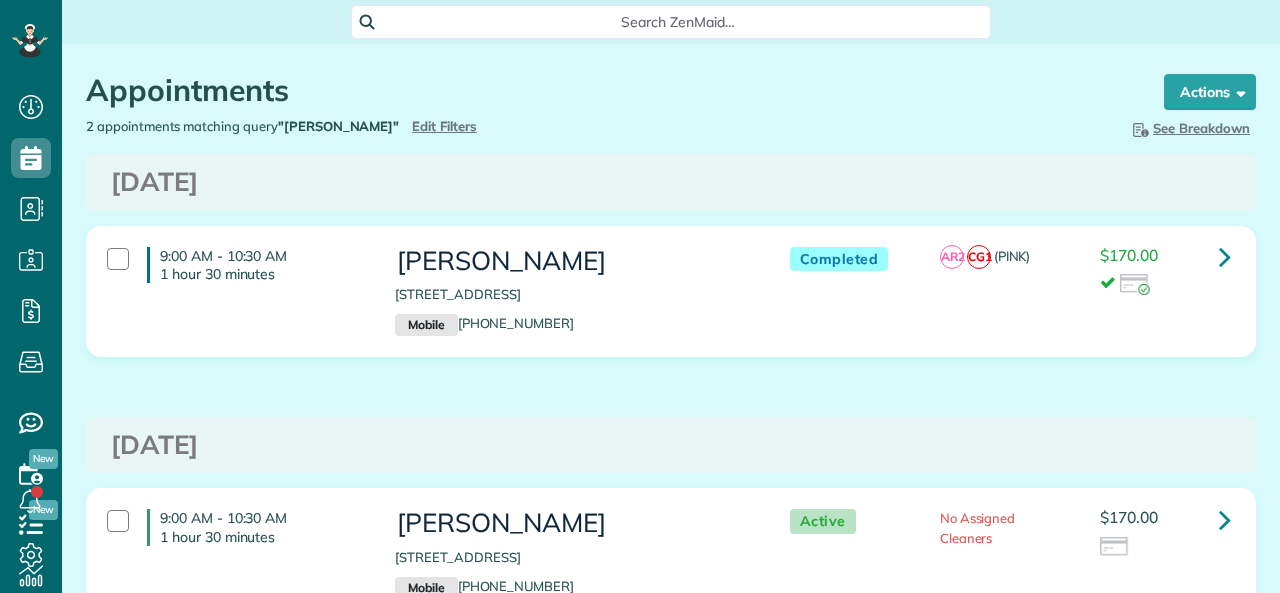 scroll, scrollTop: 0, scrollLeft: 0, axis: both 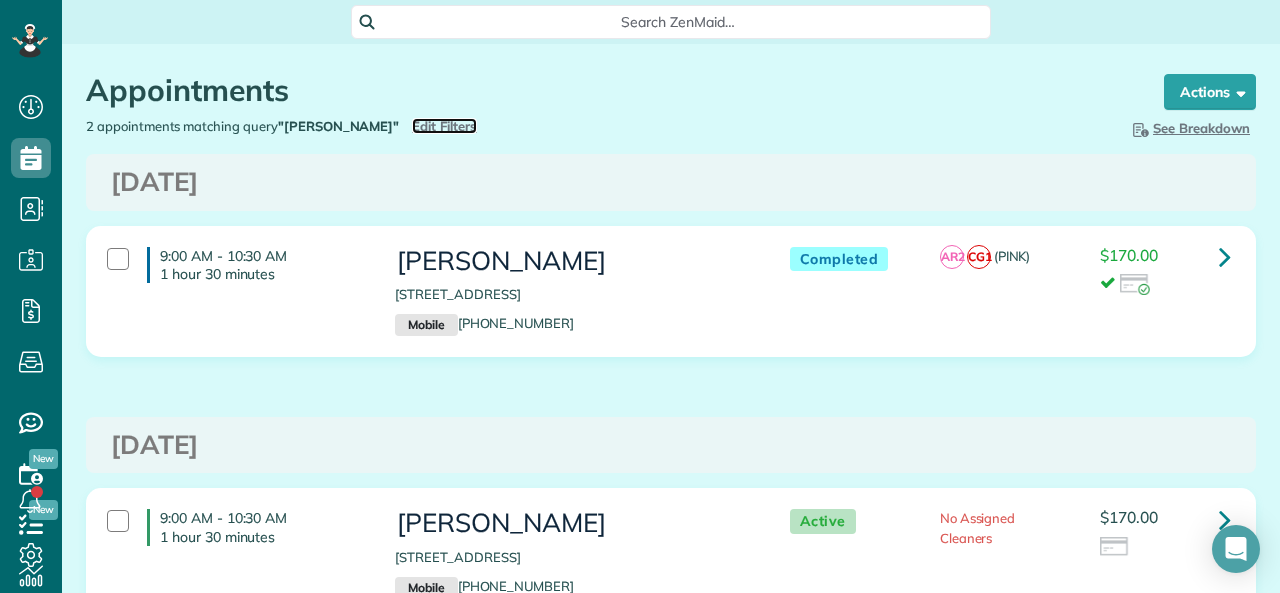 click on "Edit Filters" at bounding box center (444, 126) 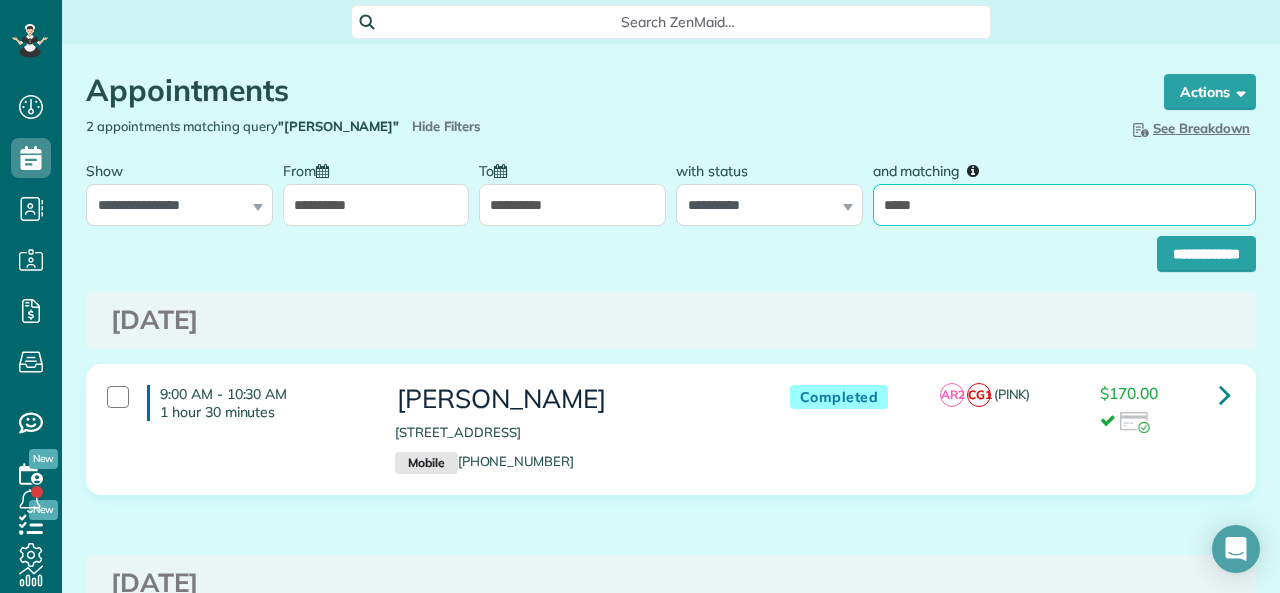 click on "*****" at bounding box center [1064, 205] 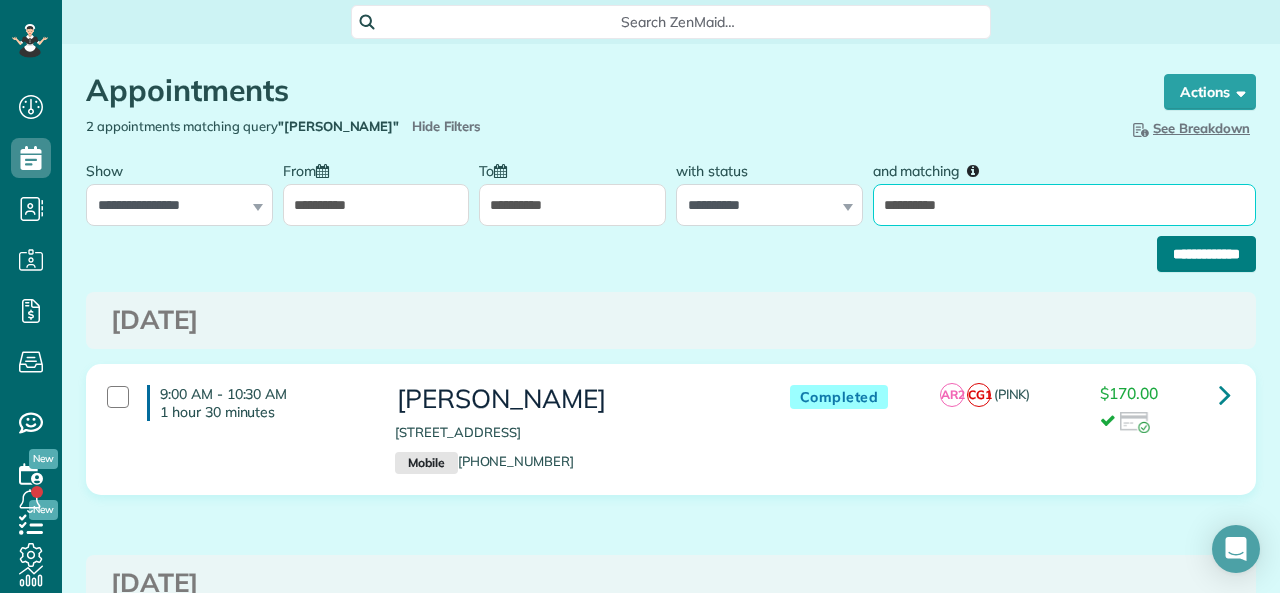 type on "**********" 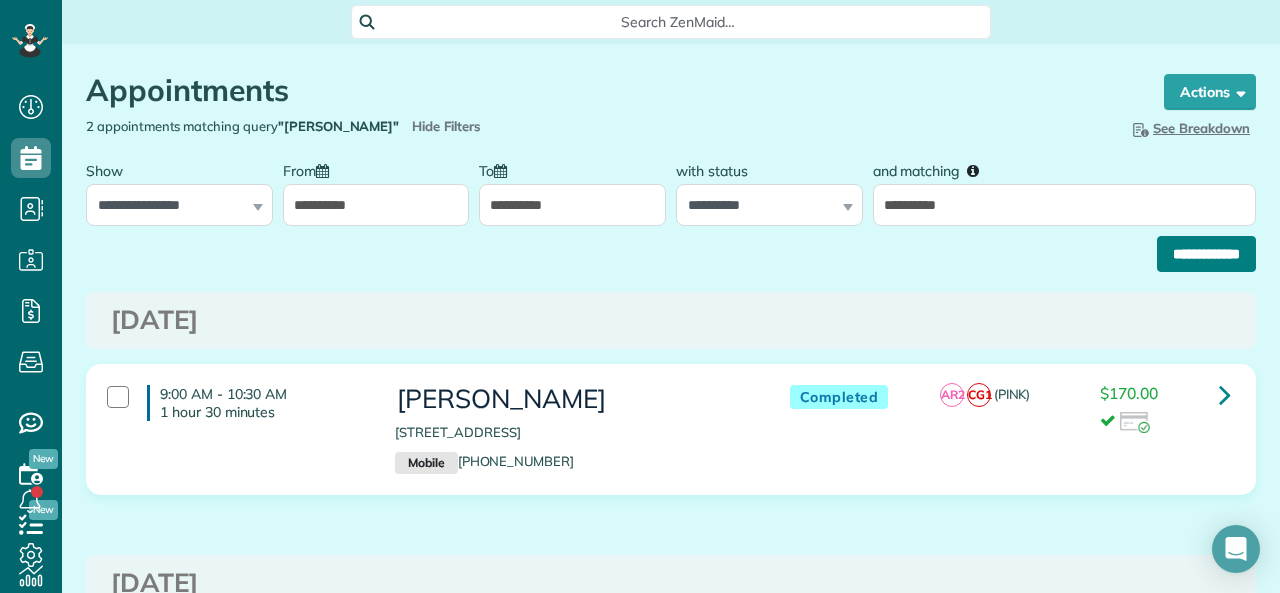 click on "**********" at bounding box center [1206, 254] 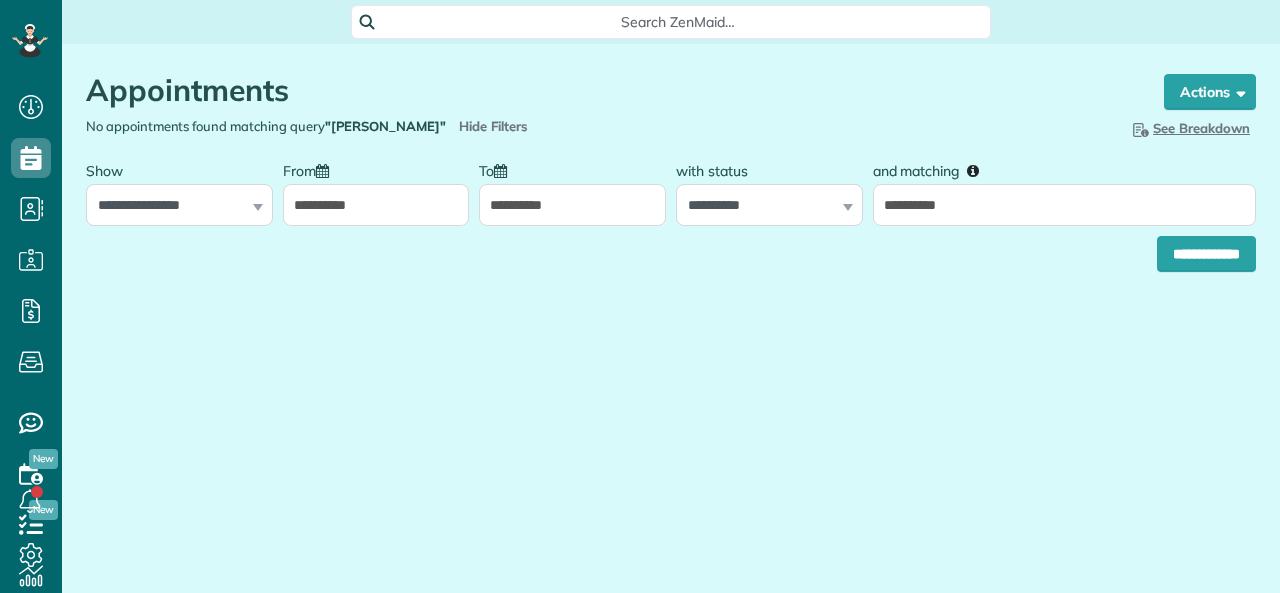 click on "**********" at bounding box center (376, 205) 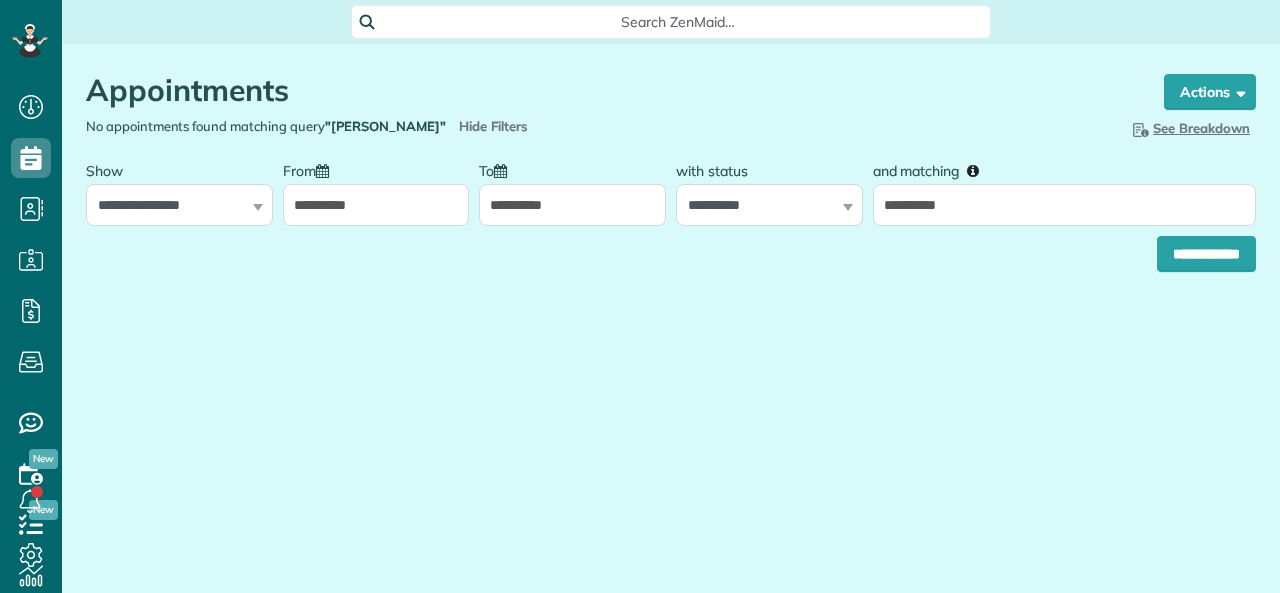 scroll, scrollTop: 0, scrollLeft: 0, axis: both 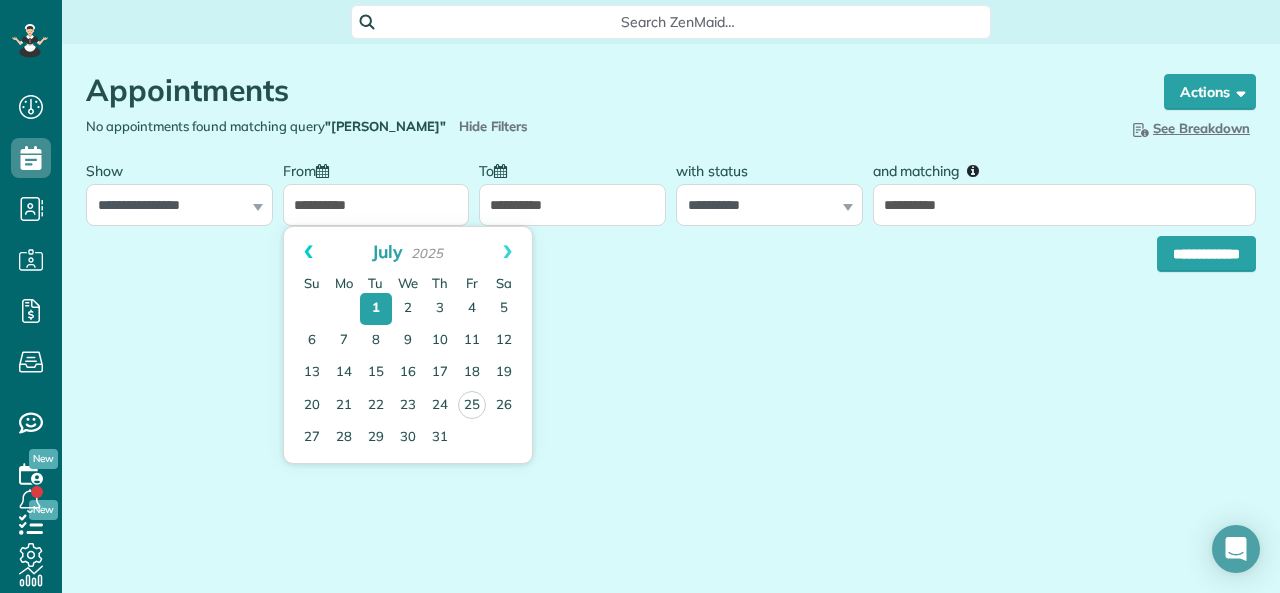 click on "Prev" at bounding box center (308, 252) 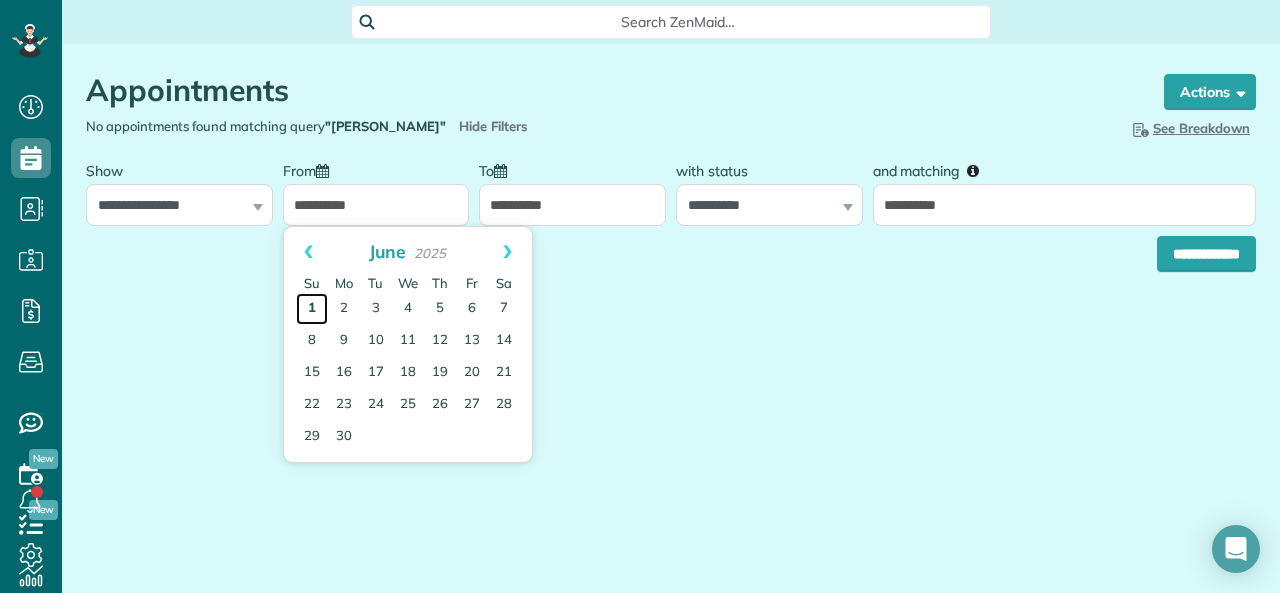 click on "1" at bounding box center [312, 309] 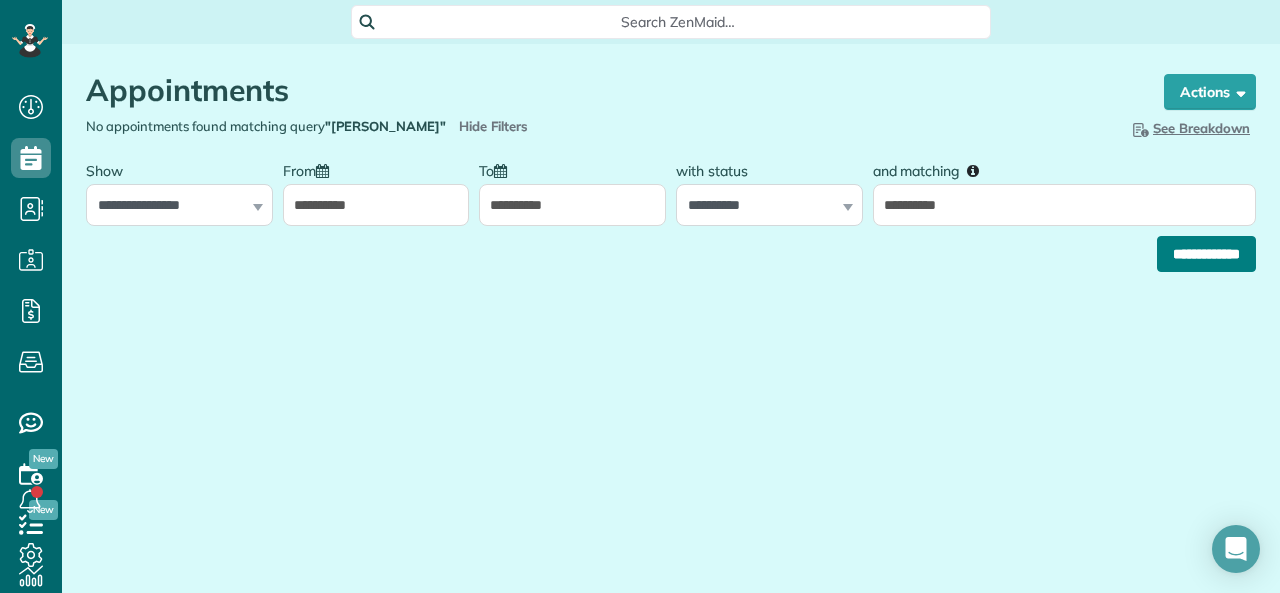 click on "**********" at bounding box center (1206, 254) 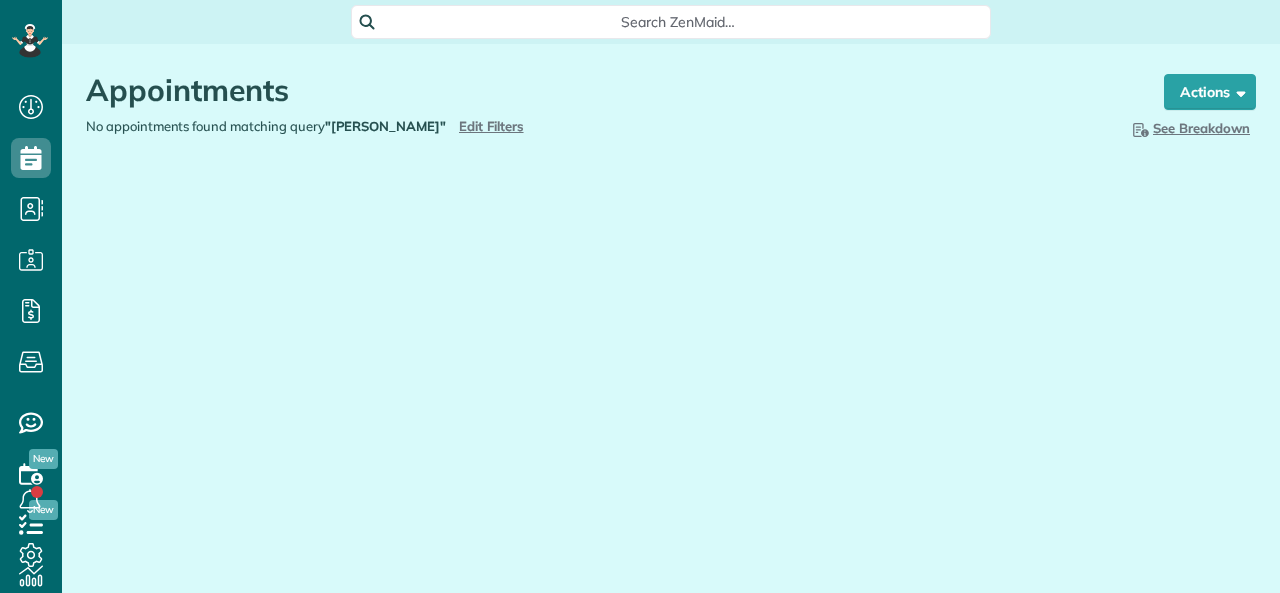 scroll, scrollTop: 0, scrollLeft: 0, axis: both 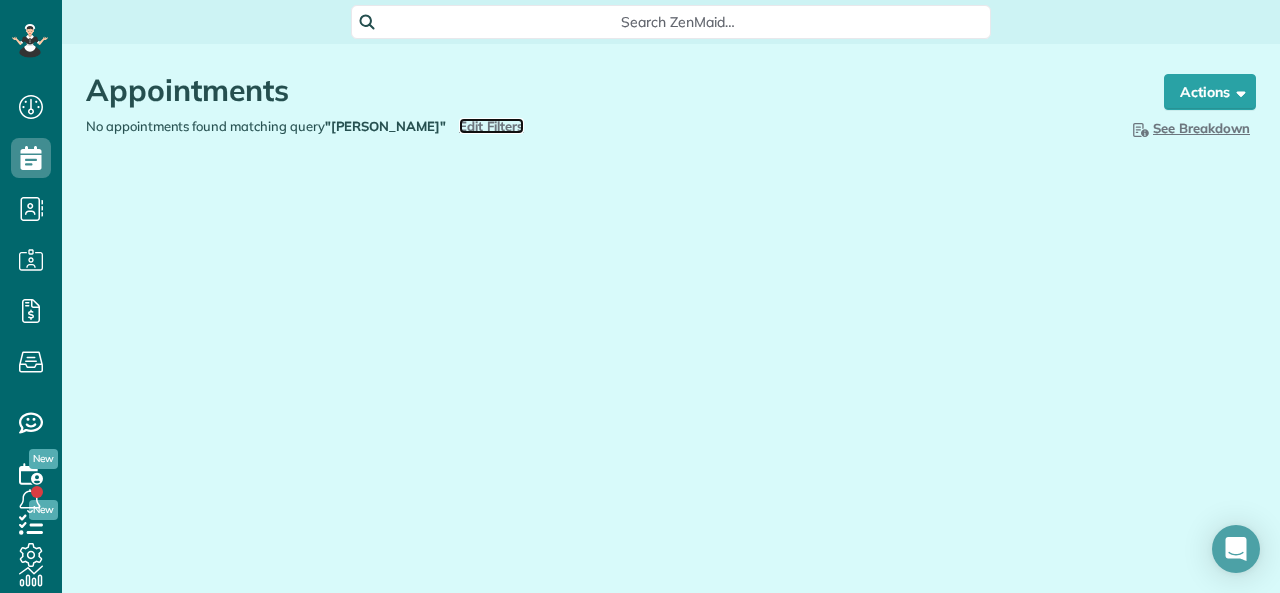 click on "Edit Filters" at bounding box center [491, 126] 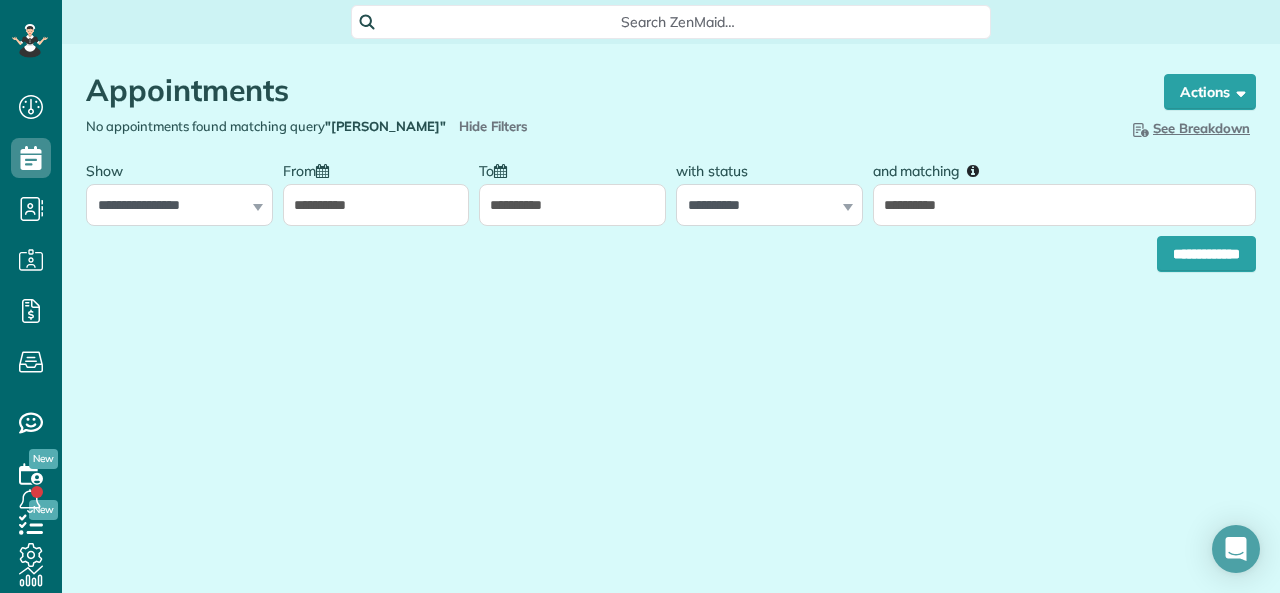 click on "**********" at bounding box center (376, 205) 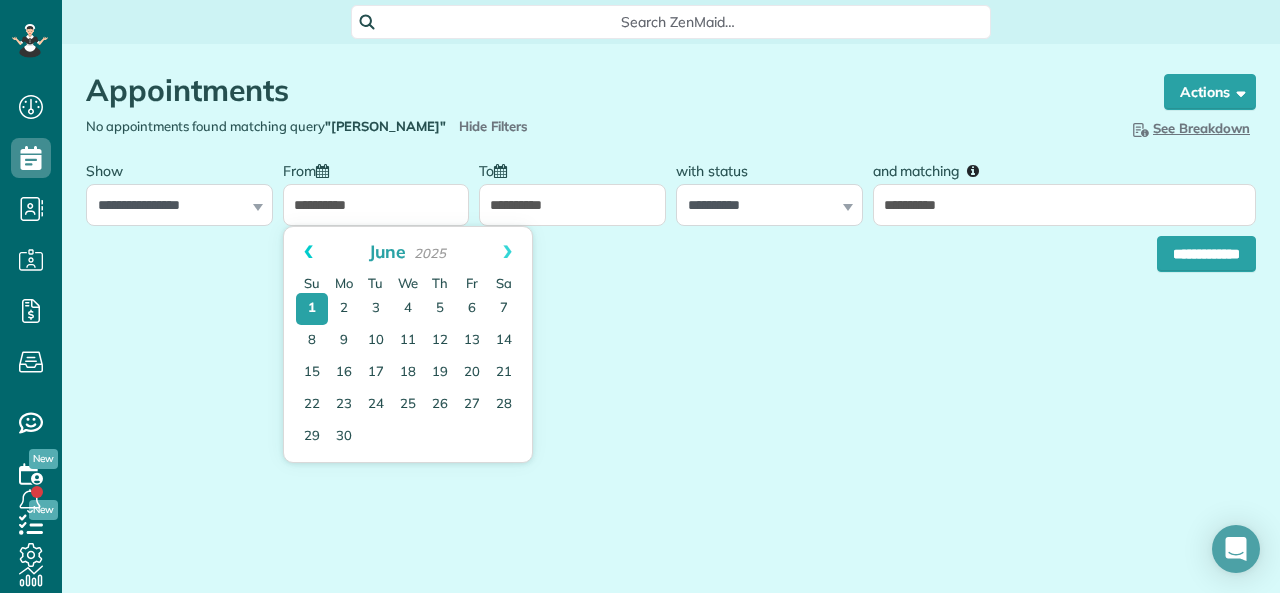 click on "Prev" at bounding box center (308, 252) 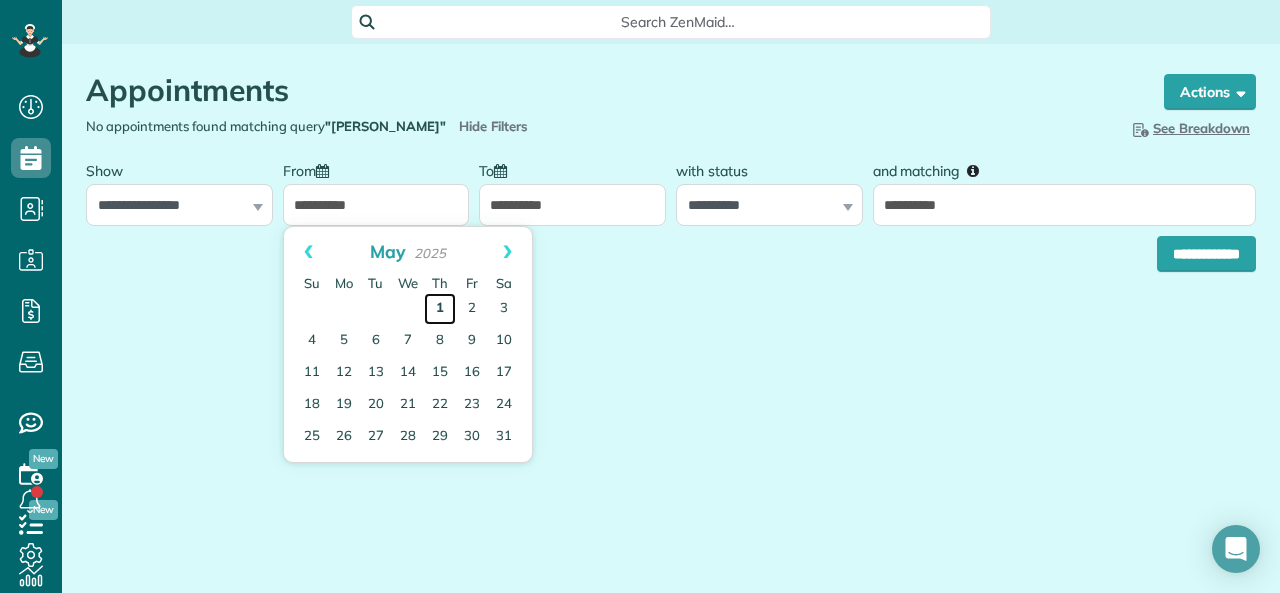click on "1" at bounding box center [440, 309] 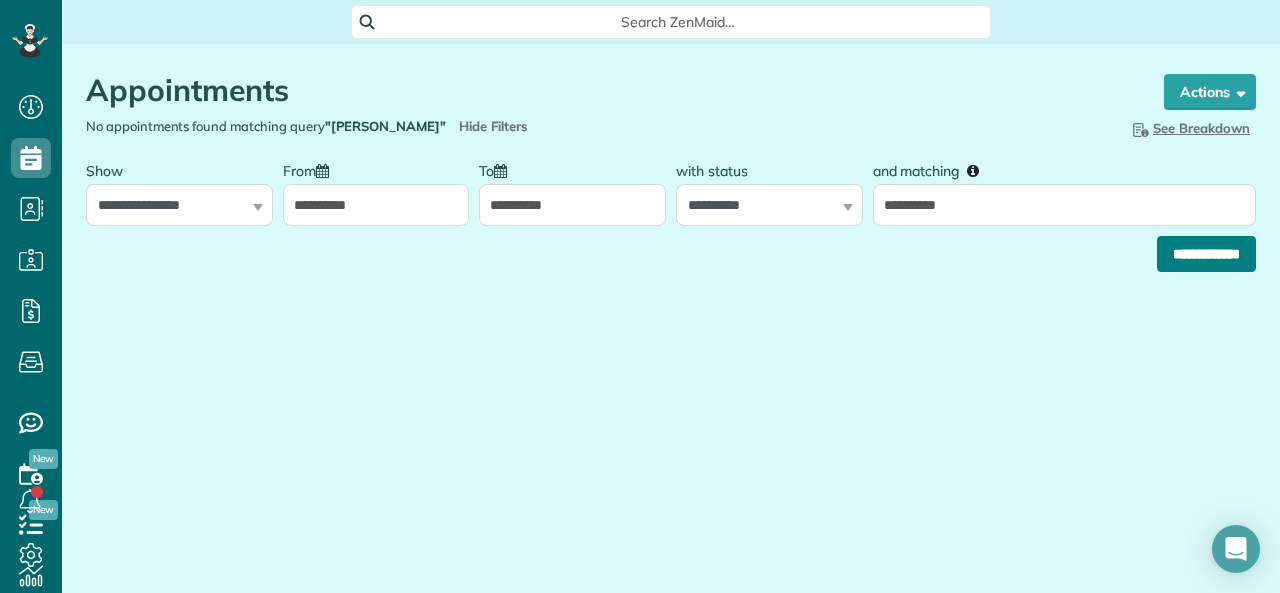click on "**********" at bounding box center (1206, 254) 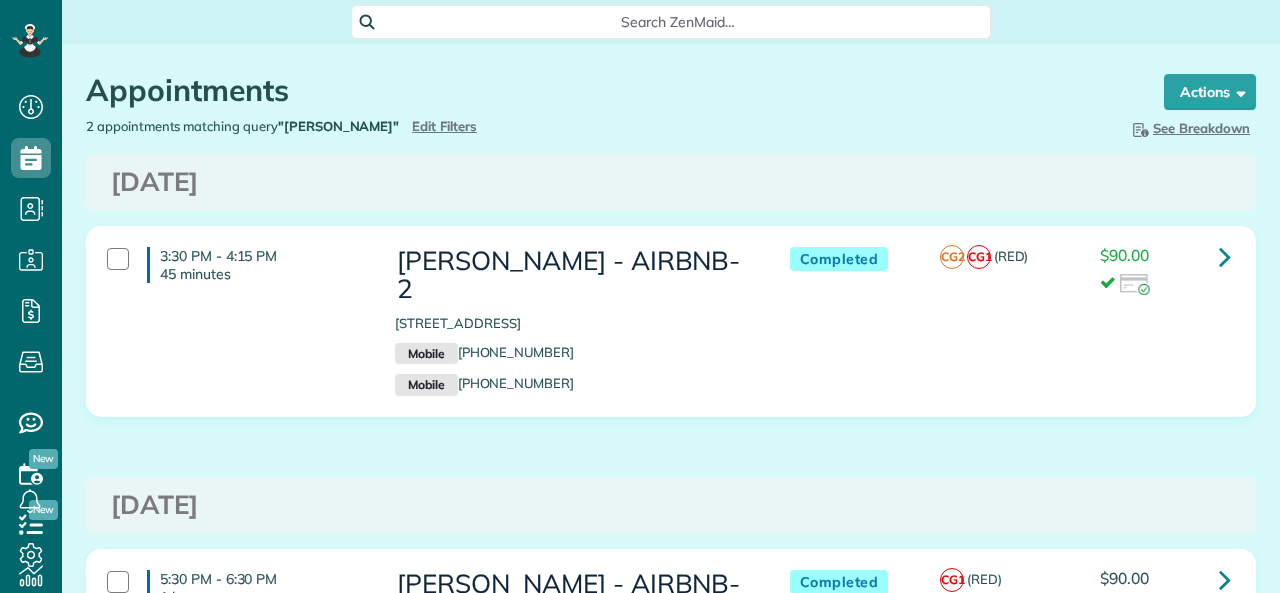 scroll, scrollTop: 0, scrollLeft: 0, axis: both 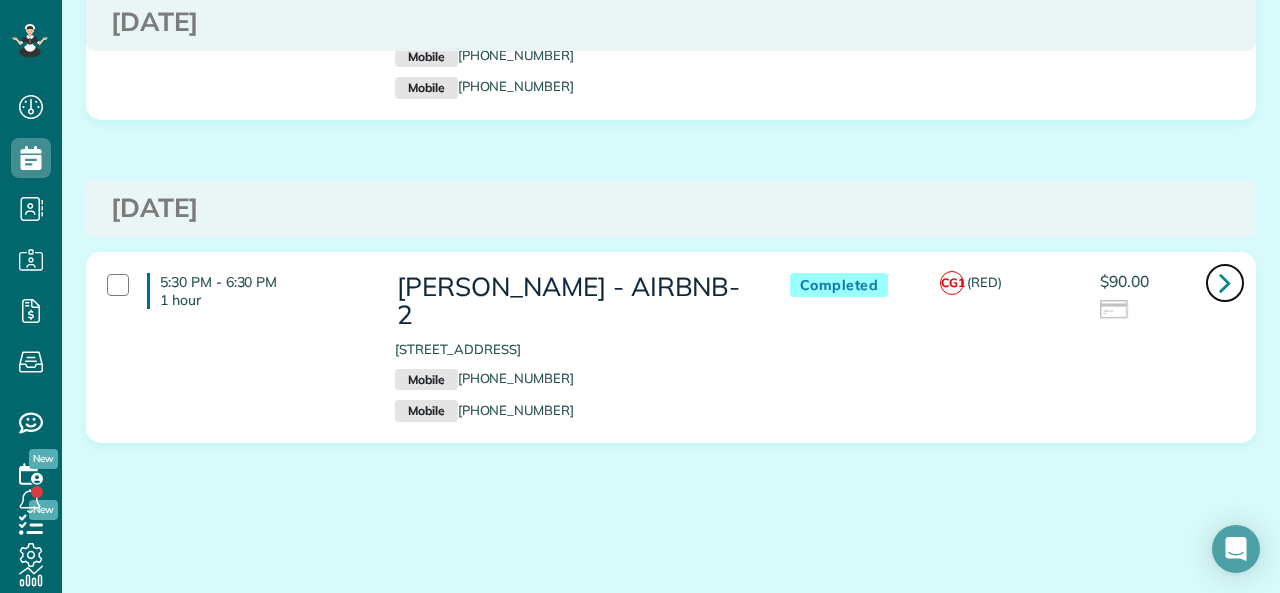 click at bounding box center (1225, 282) 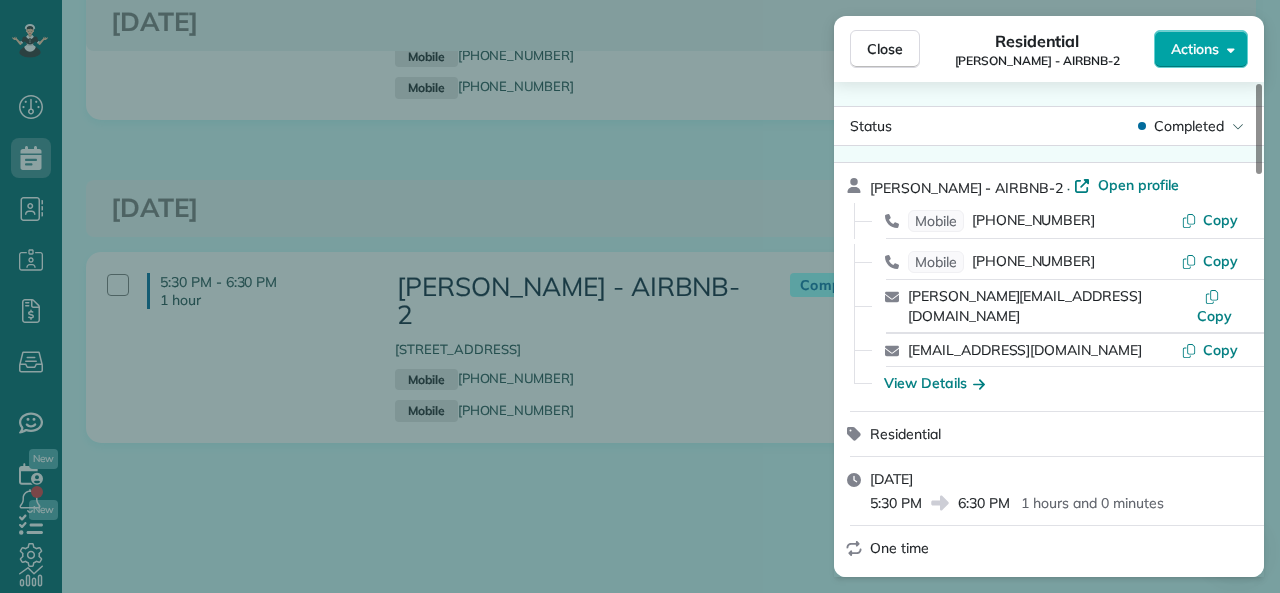 click on "Actions" at bounding box center [1195, 49] 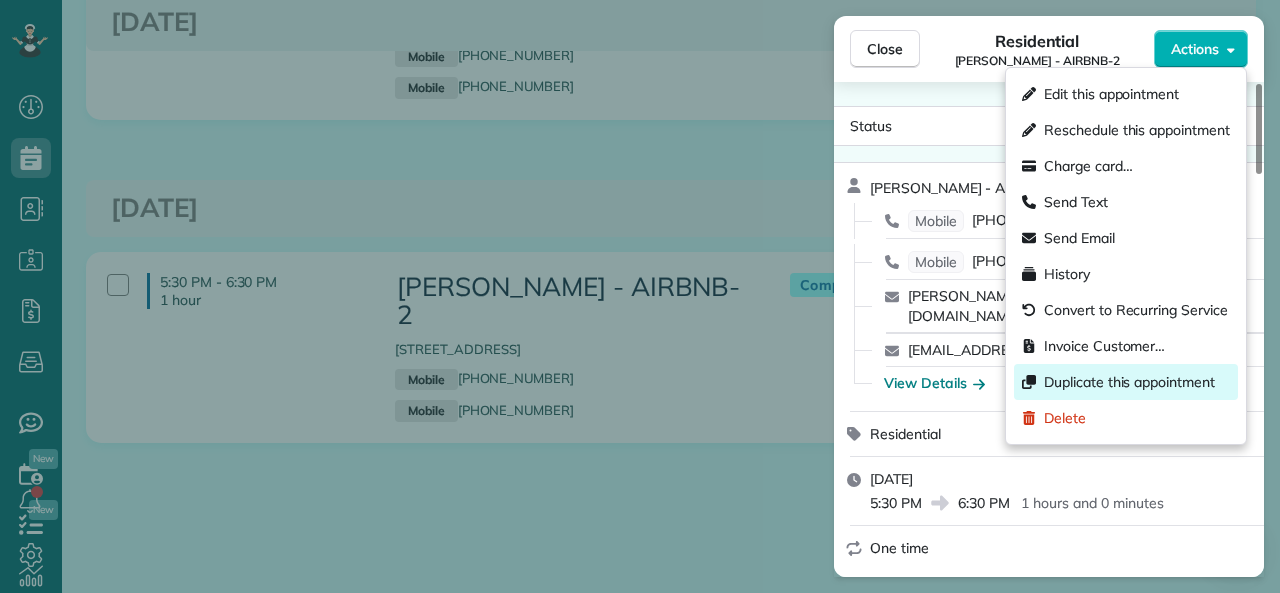 click on "Duplicate this appointment" at bounding box center (1129, 382) 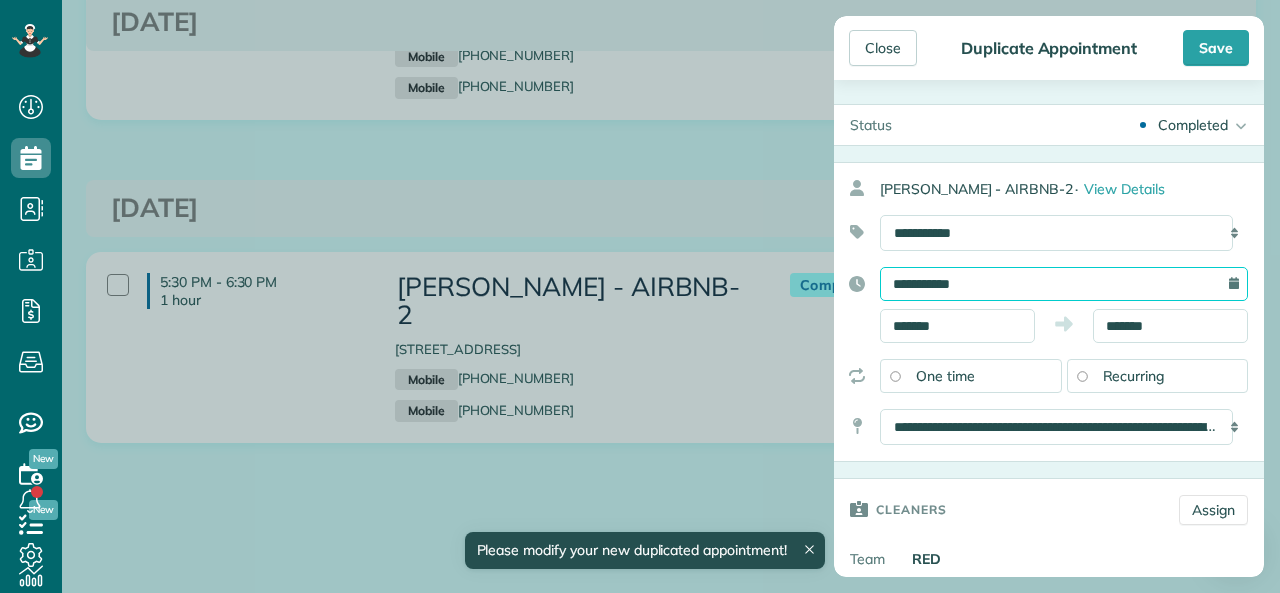 click on "**********" at bounding box center [1064, 284] 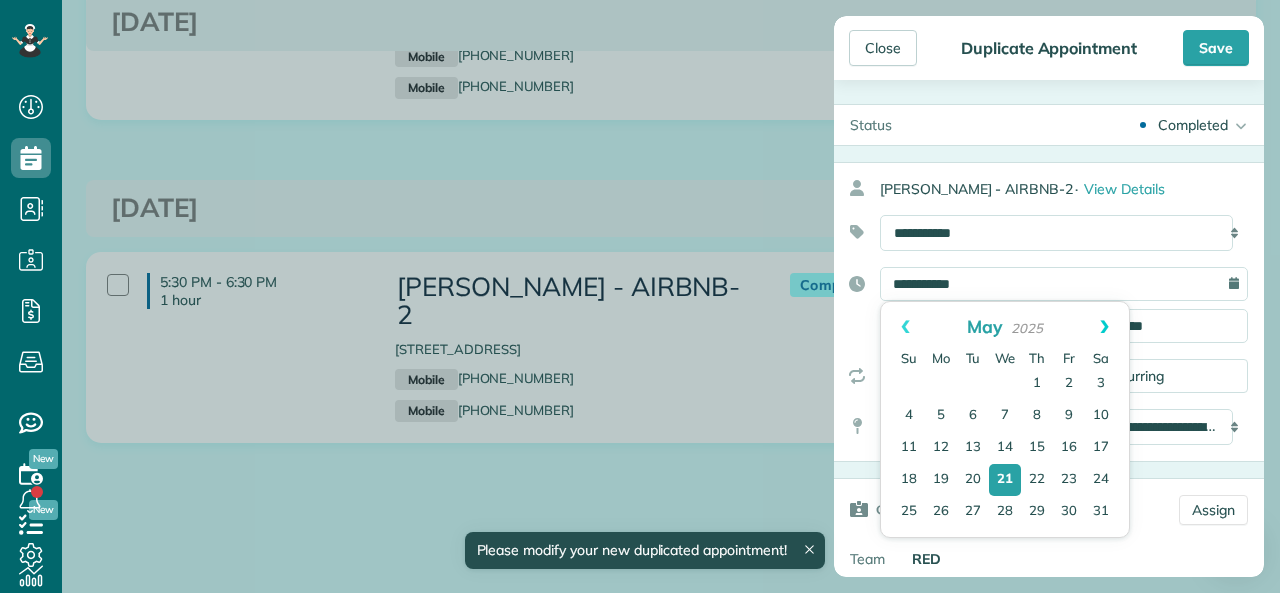 click on "Next" at bounding box center [1104, 327] 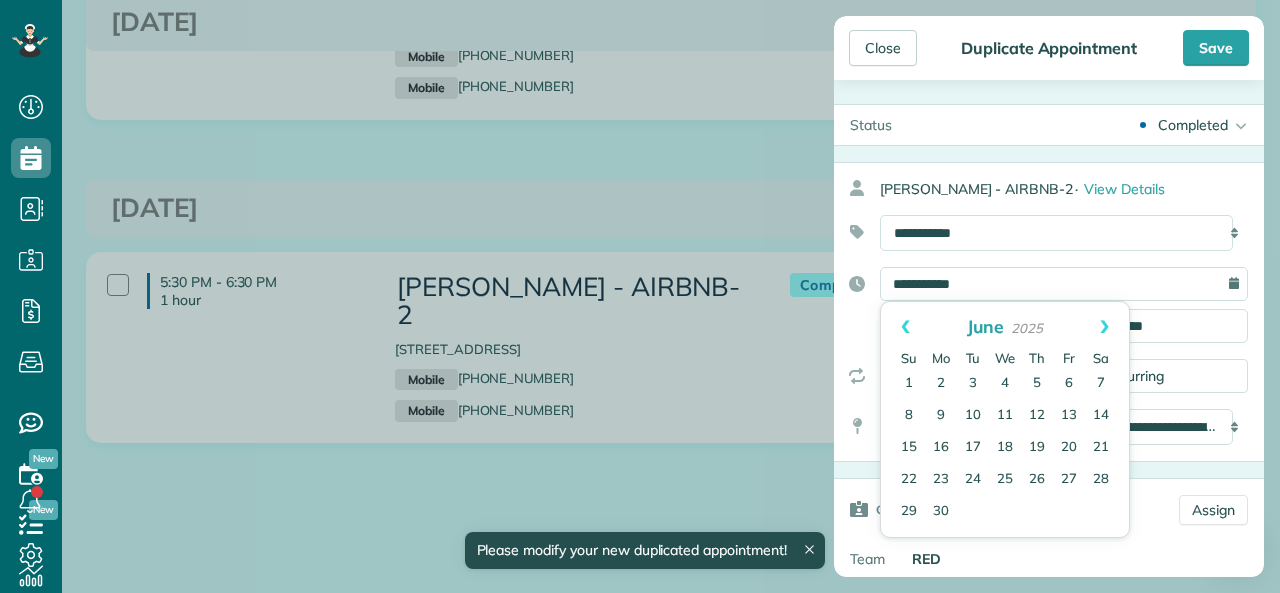 click on "Next" at bounding box center [1104, 327] 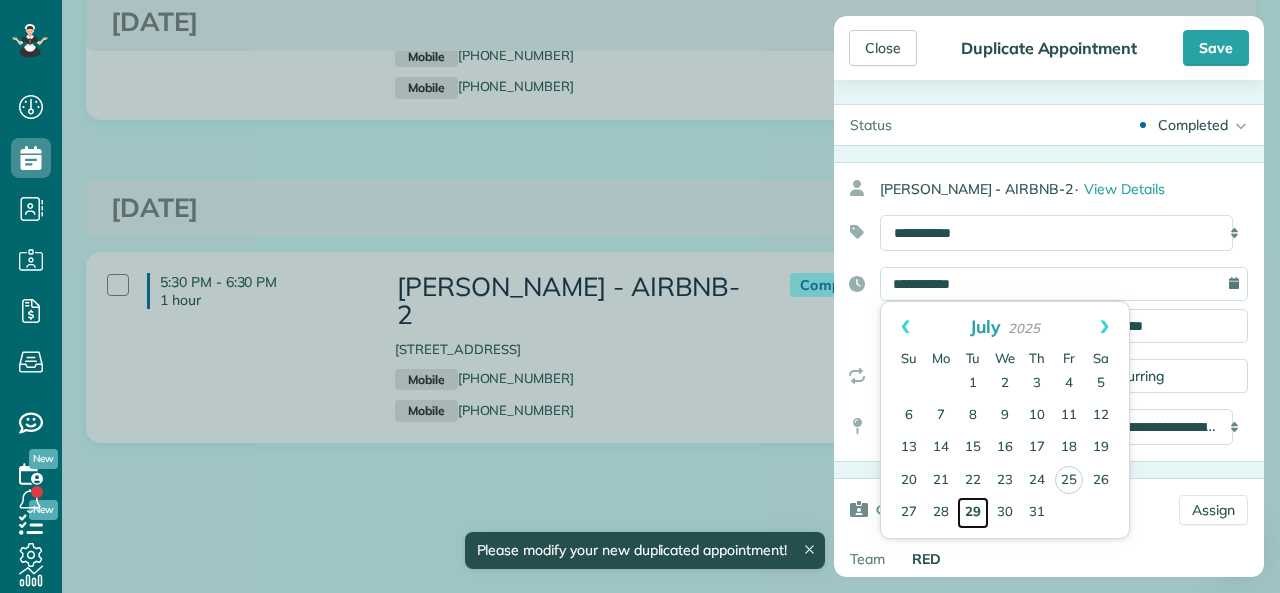 click on "29" at bounding box center [973, 513] 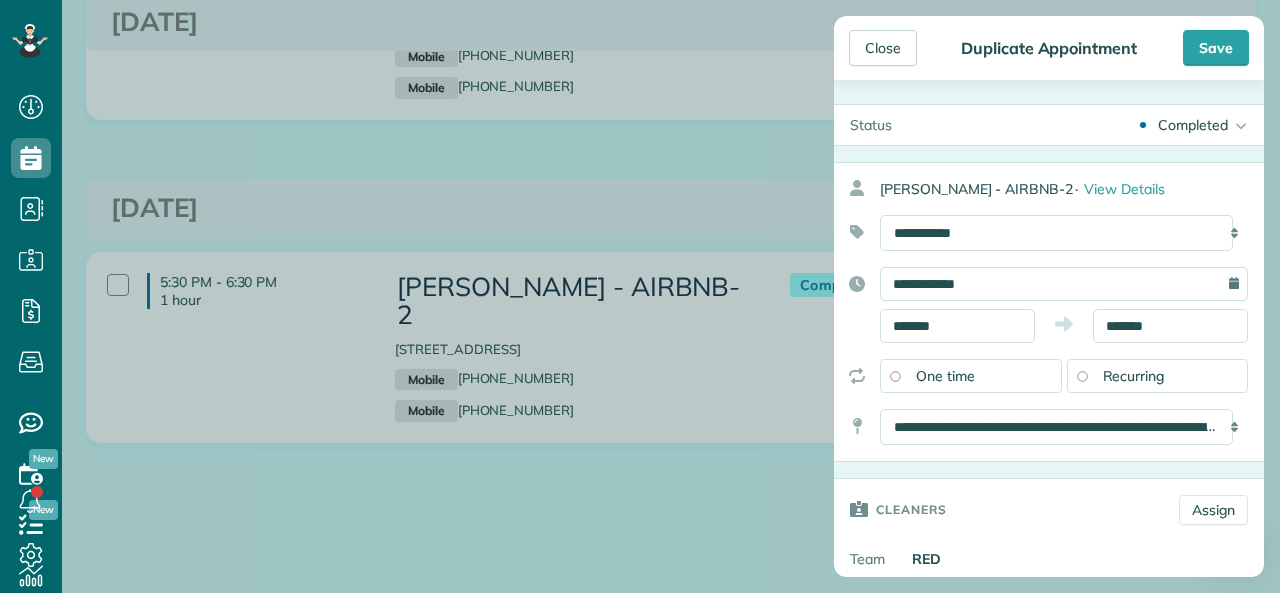 click on "Completed" at bounding box center (1193, 125) 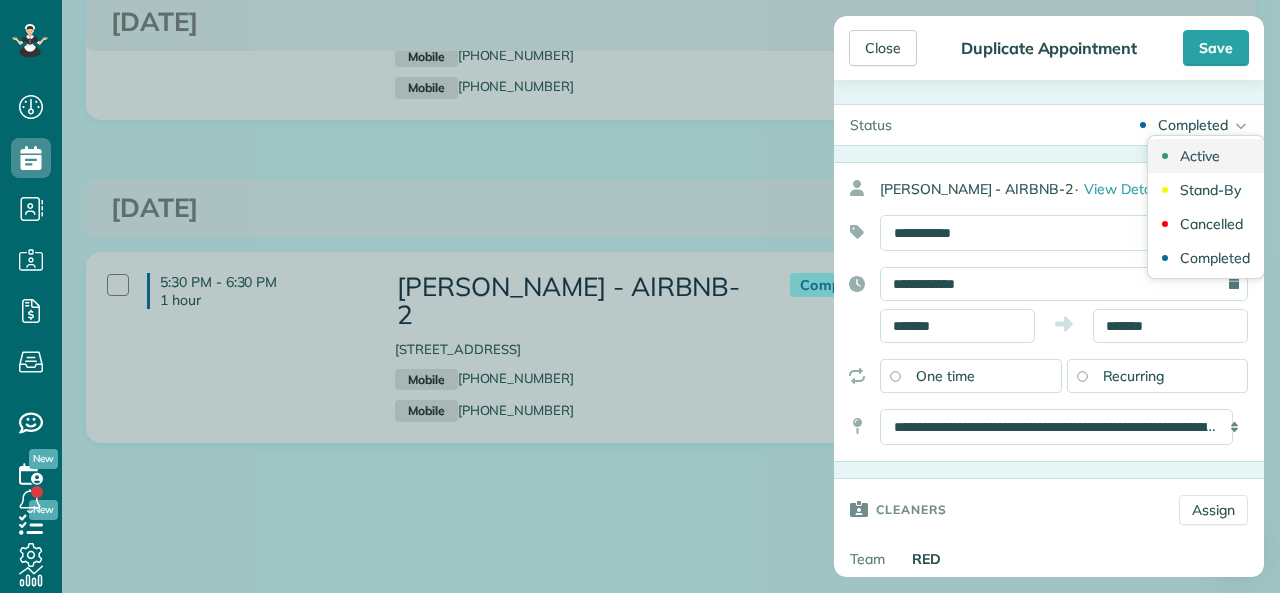 click on "Active" at bounding box center [1206, 156] 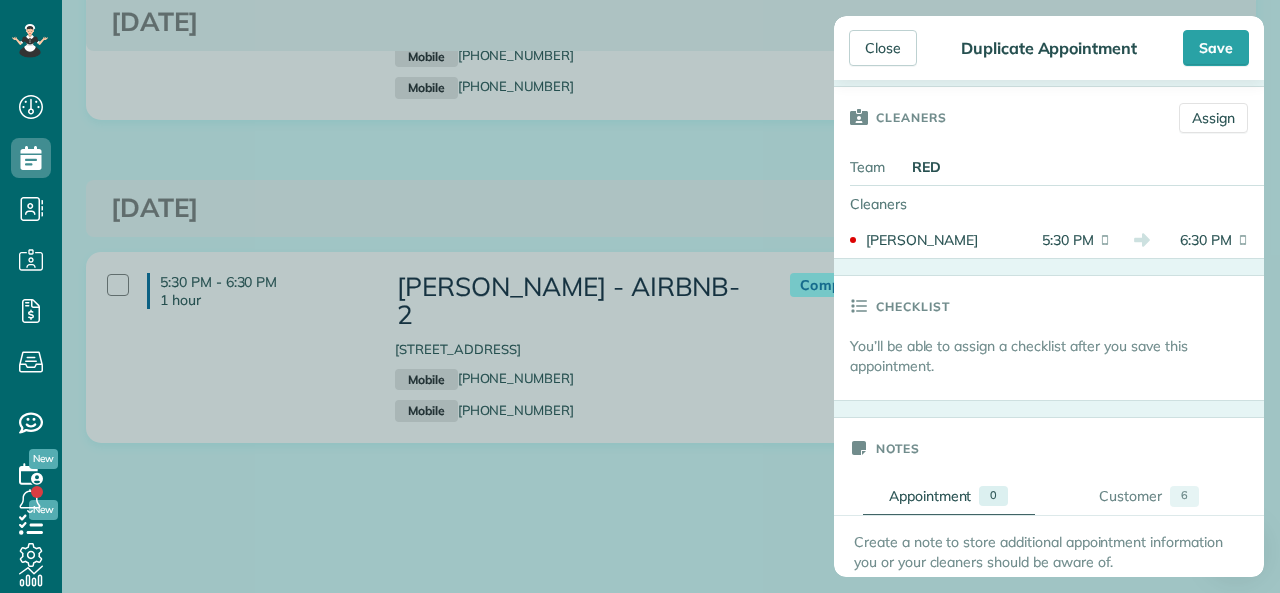 scroll, scrollTop: 400, scrollLeft: 0, axis: vertical 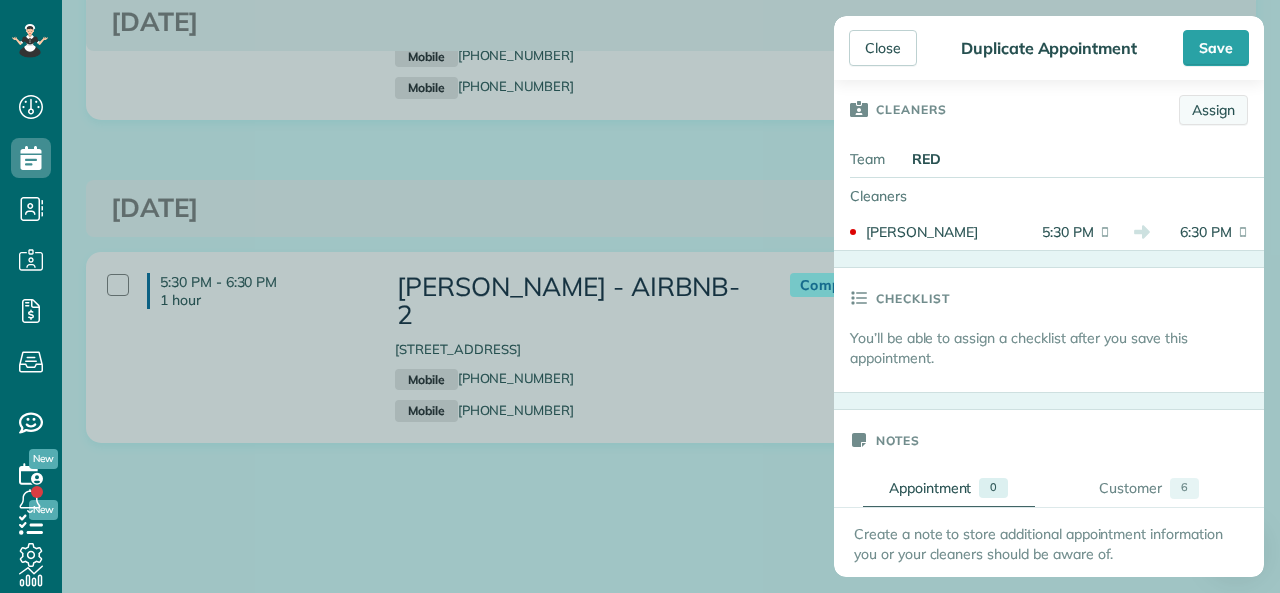 click on "Assign" at bounding box center (1213, 110) 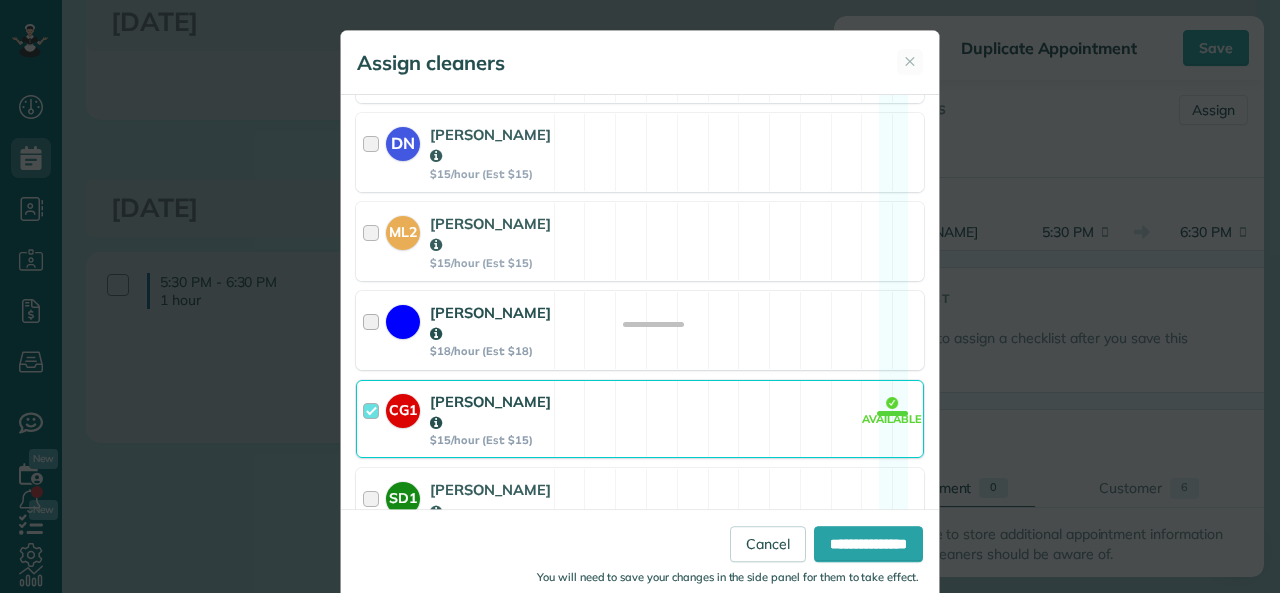 scroll, scrollTop: 1186, scrollLeft: 0, axis: vertical 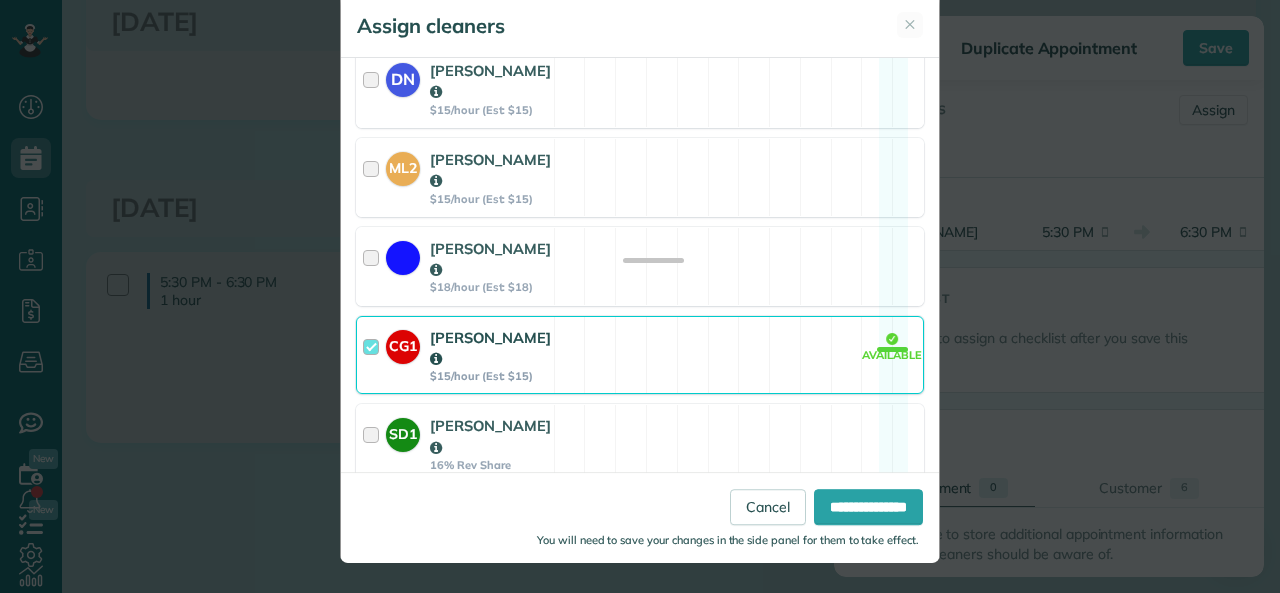 click at bounding box center (374, 355) 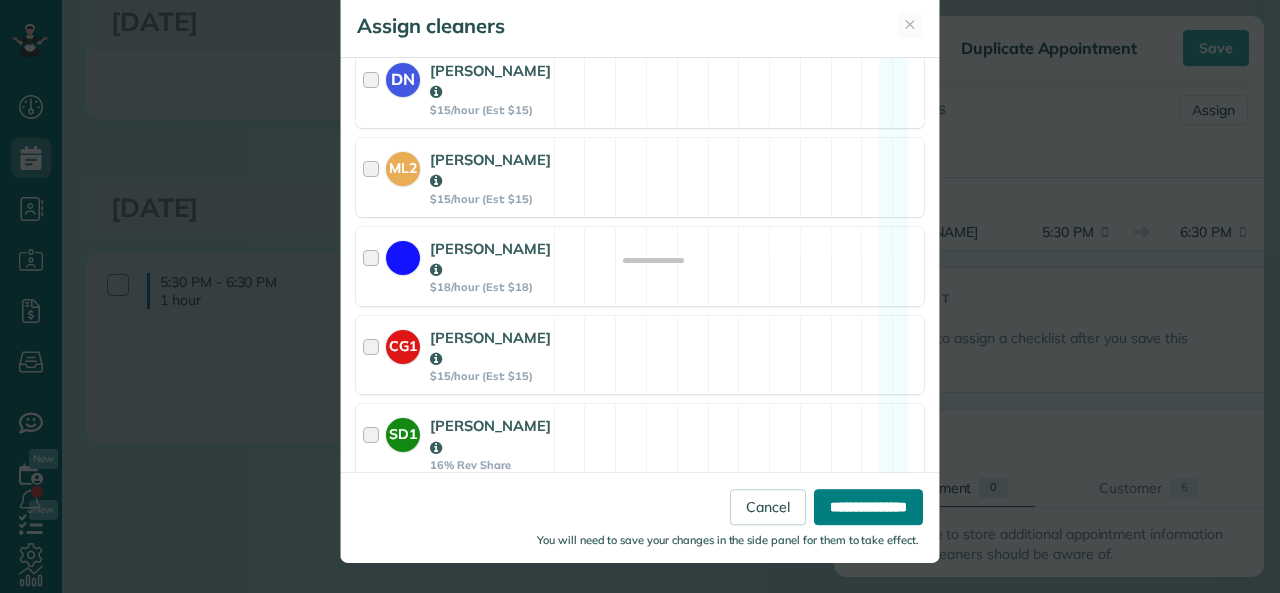 click on "**********" at bounding box center [868, 507] 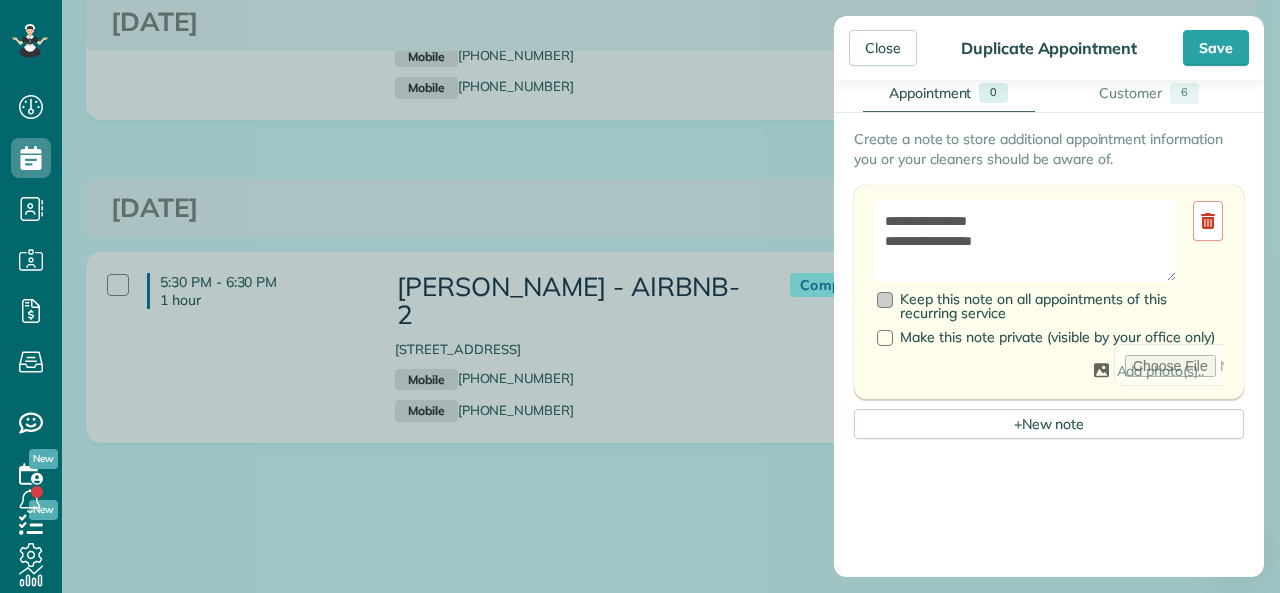 scroll, scrollTop: 800, scrollLeft: 0, axis: vertical 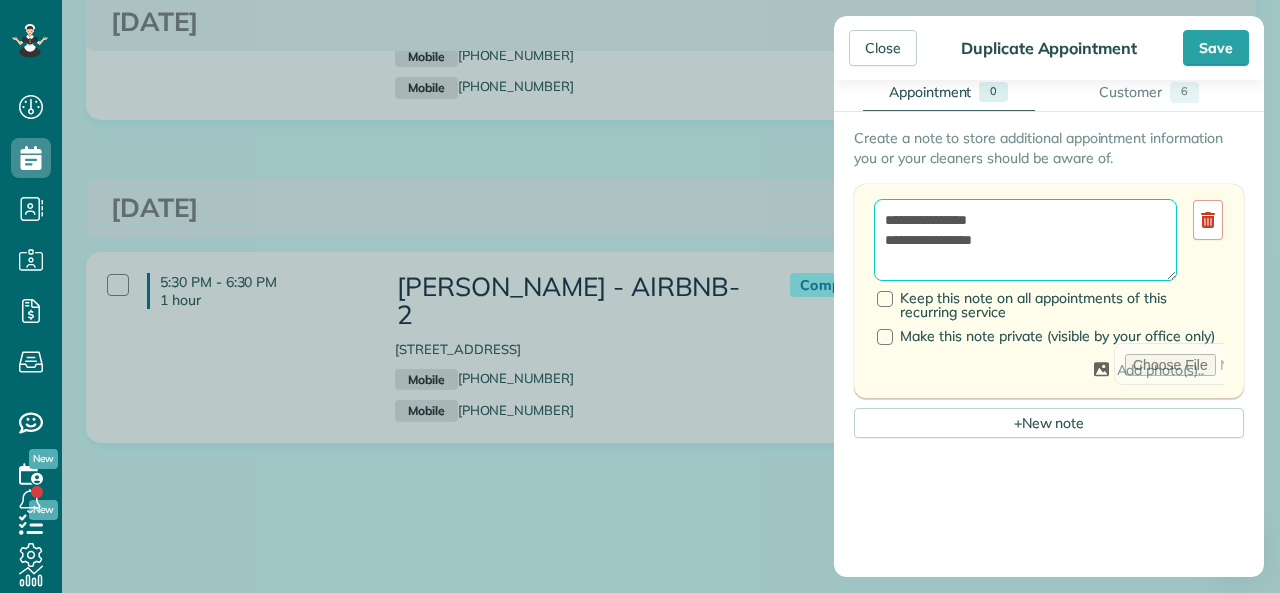 click on "**********" at bounding box center [1025, 240] 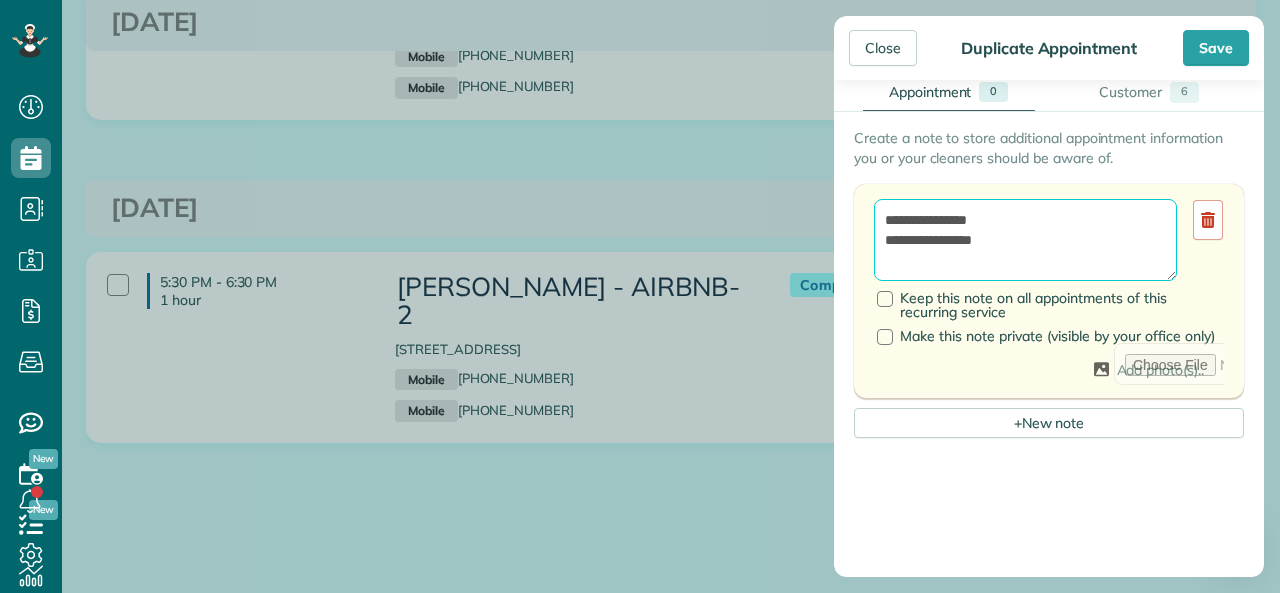 click on "**********" at bounding box center [1025, 240] 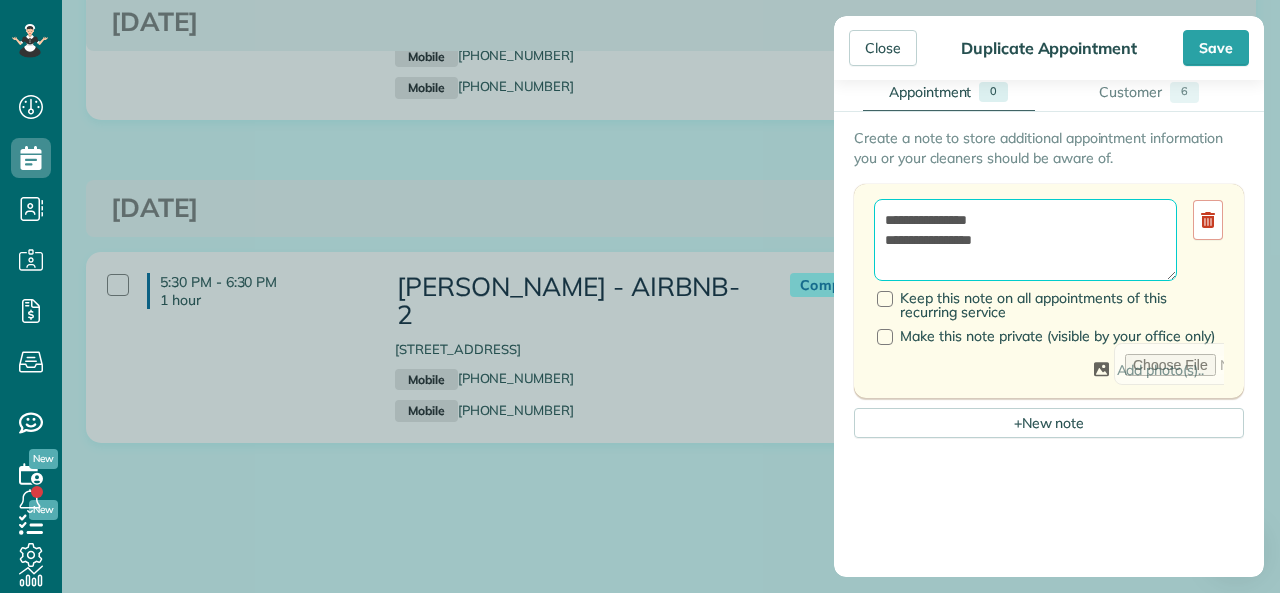 click on "**********" at bounding box center (1025, 240) 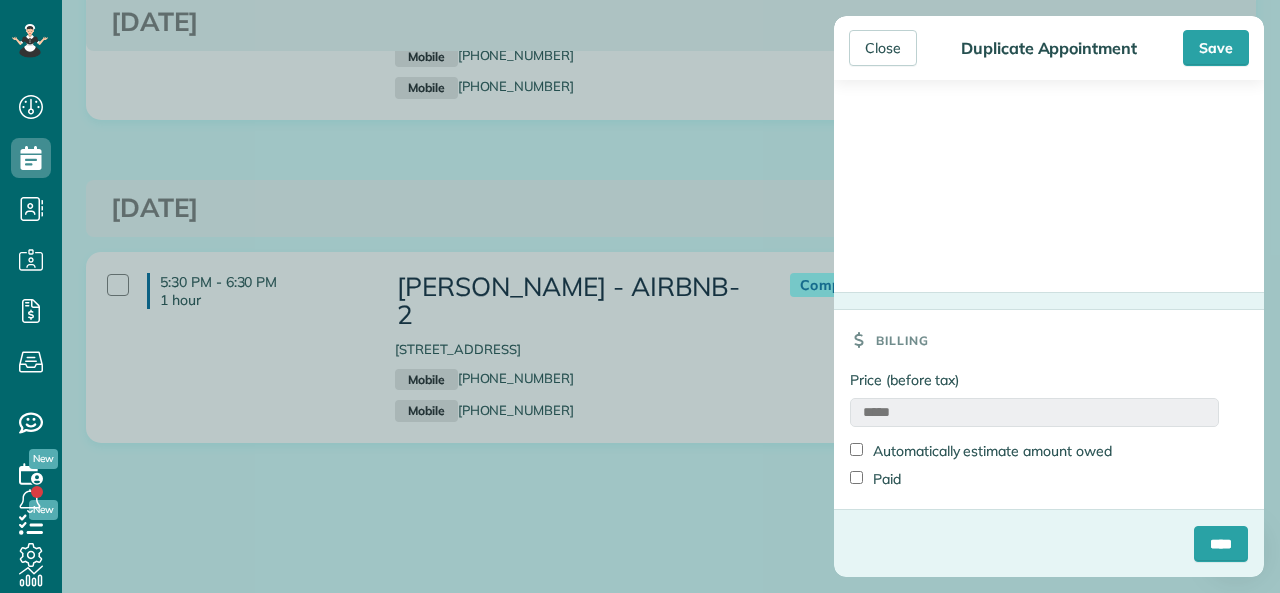 scroll, scrollTop: 1343, scrollLeft: 0, axis: vertical 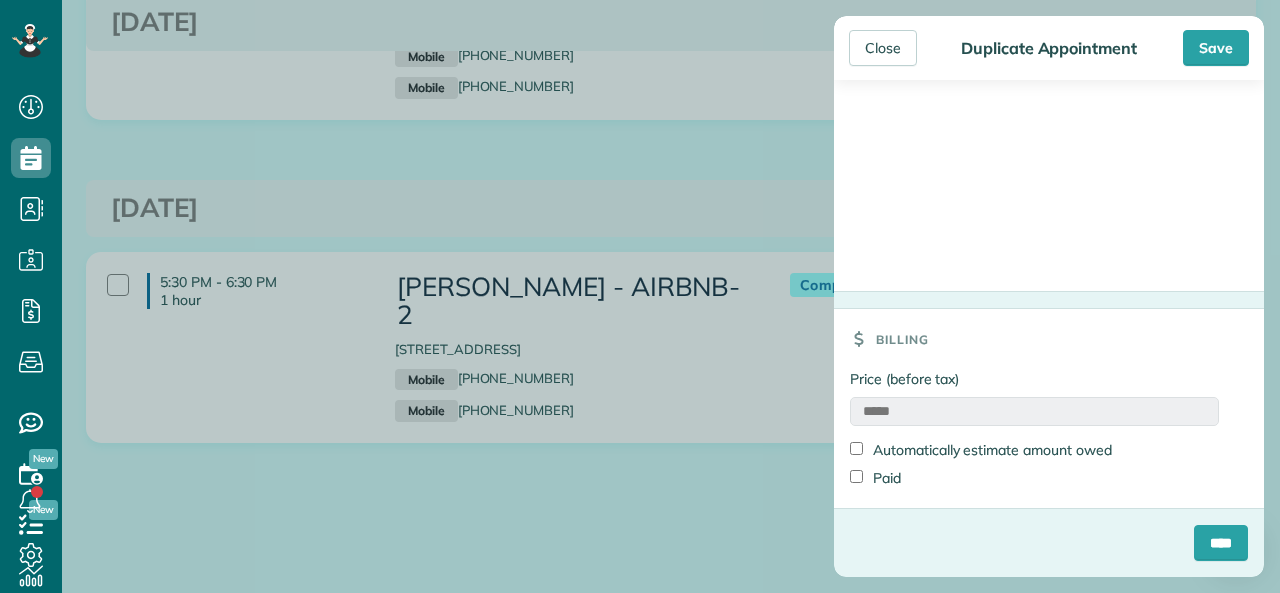 type on "**********" 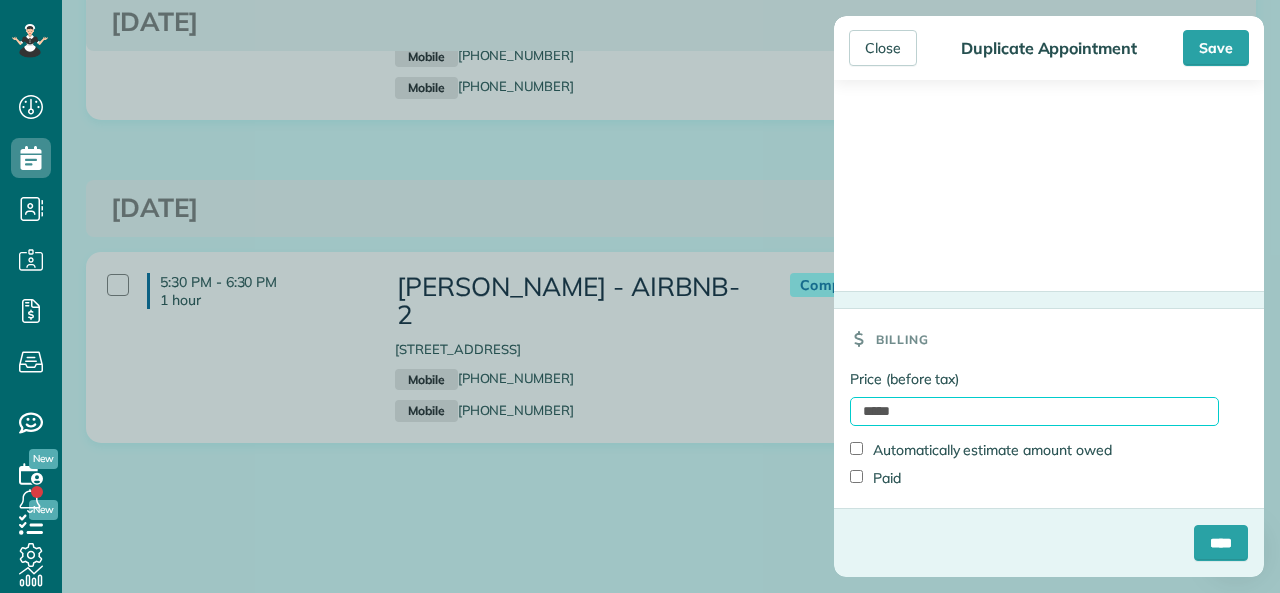 click on "*****" at bounding box center [1034, 411] 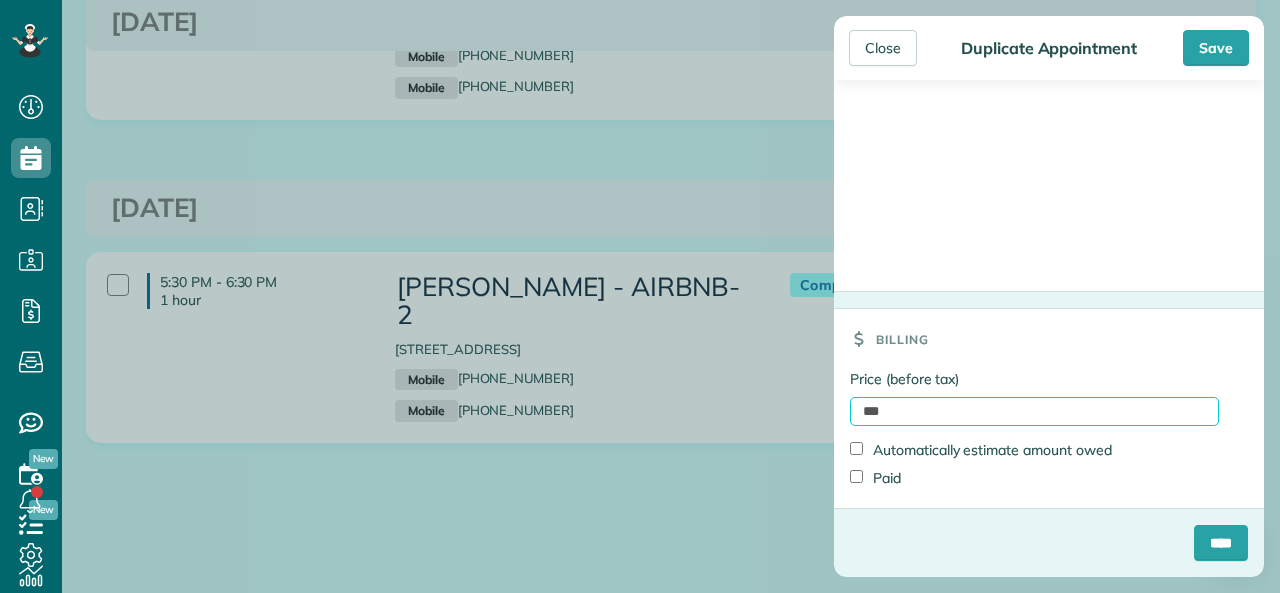 type on "******" 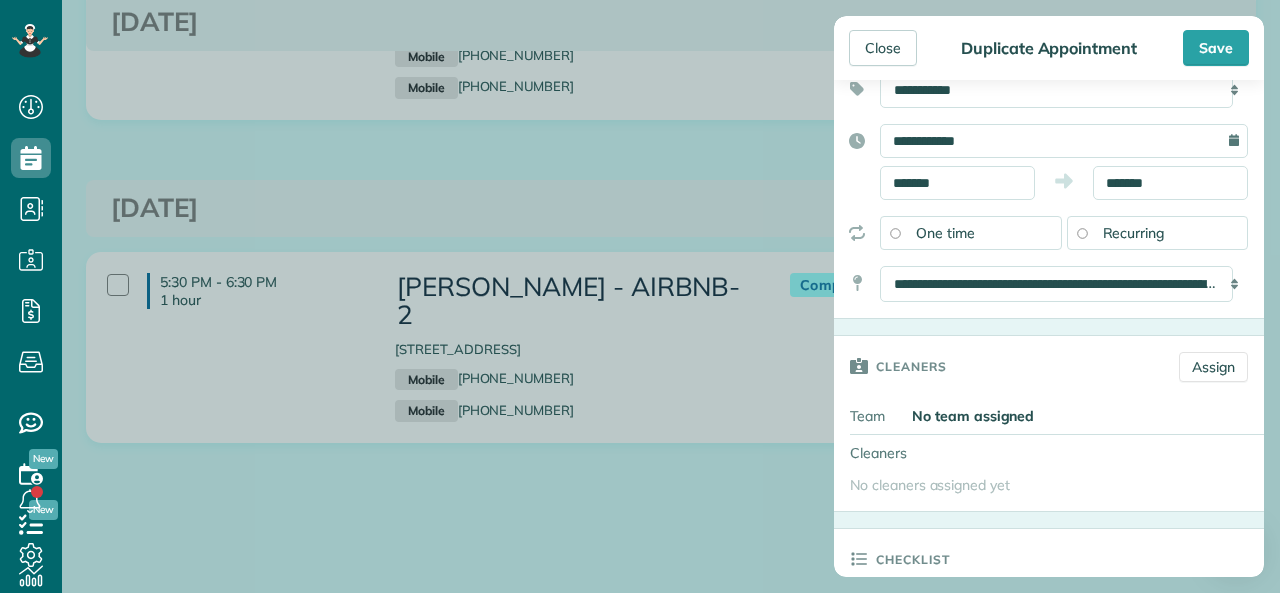 scroll, scrollTop: 43, scrollLeft: 0, axis: vertical 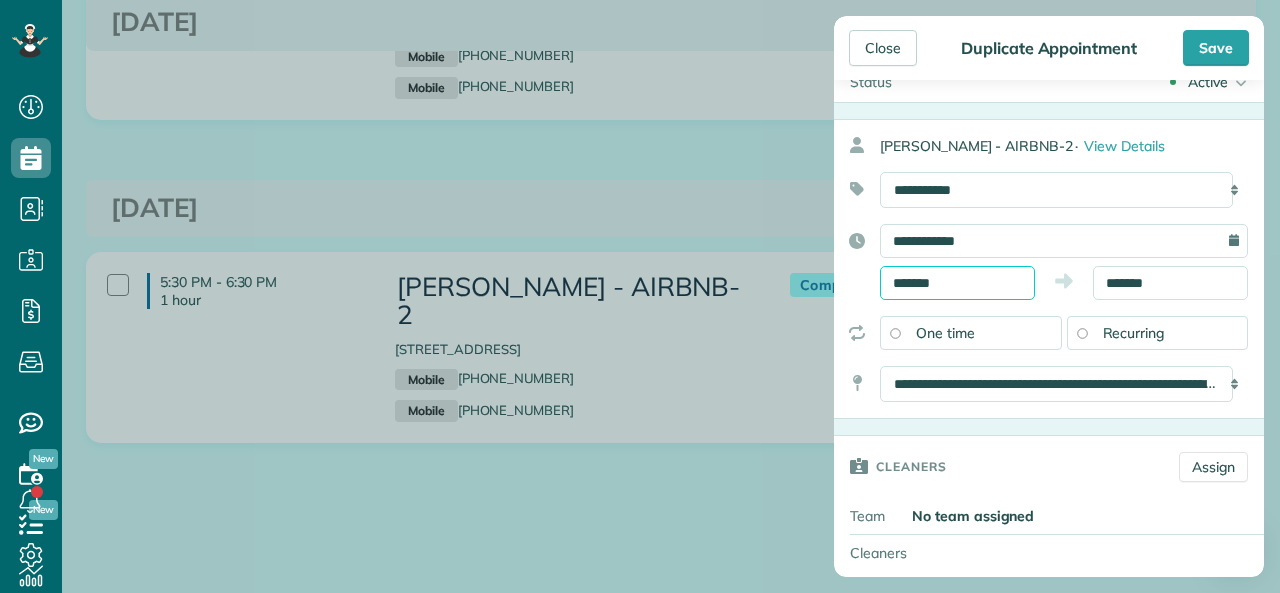 click on "Dashboard
Scheduling
Calendar View
List View
Dispatch View - Weekly scheduling (Beta)" at bounding box center (640, 296) 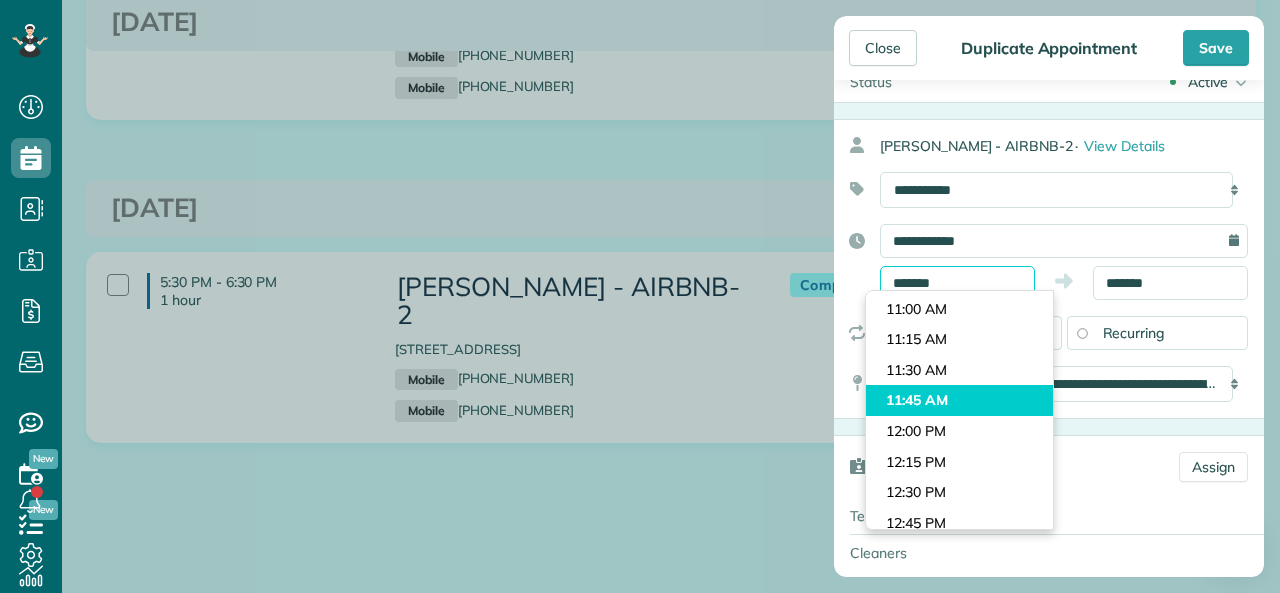 scroll, scrollTop: 1276, scrollLeft: 0, axis: vertical 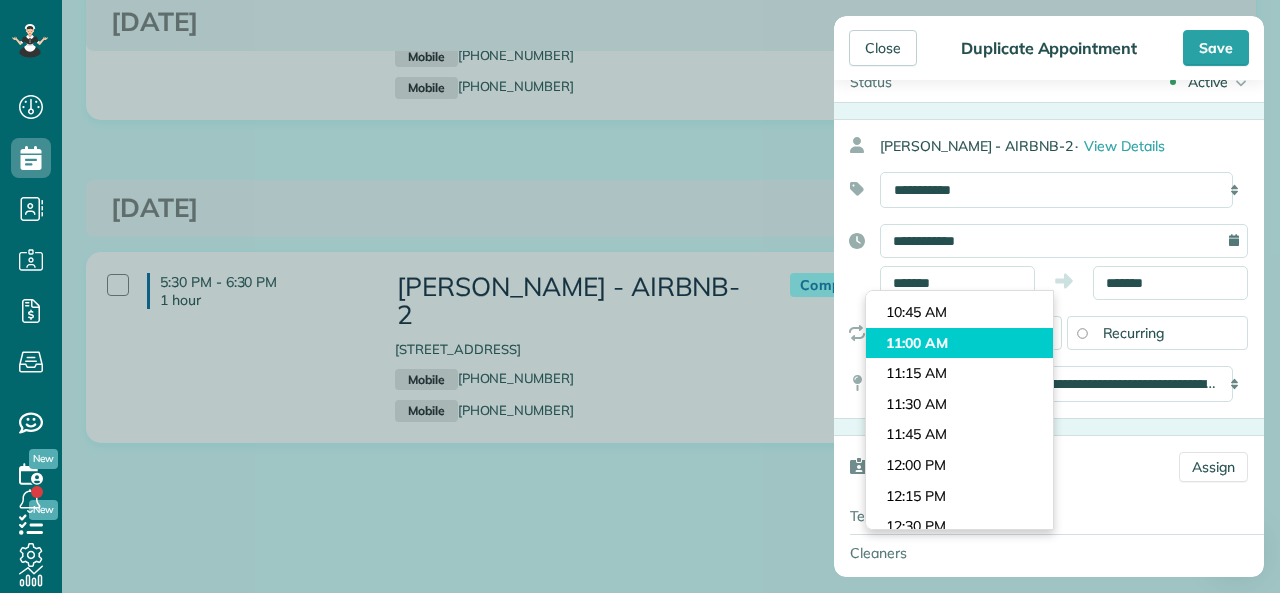 type on "********" 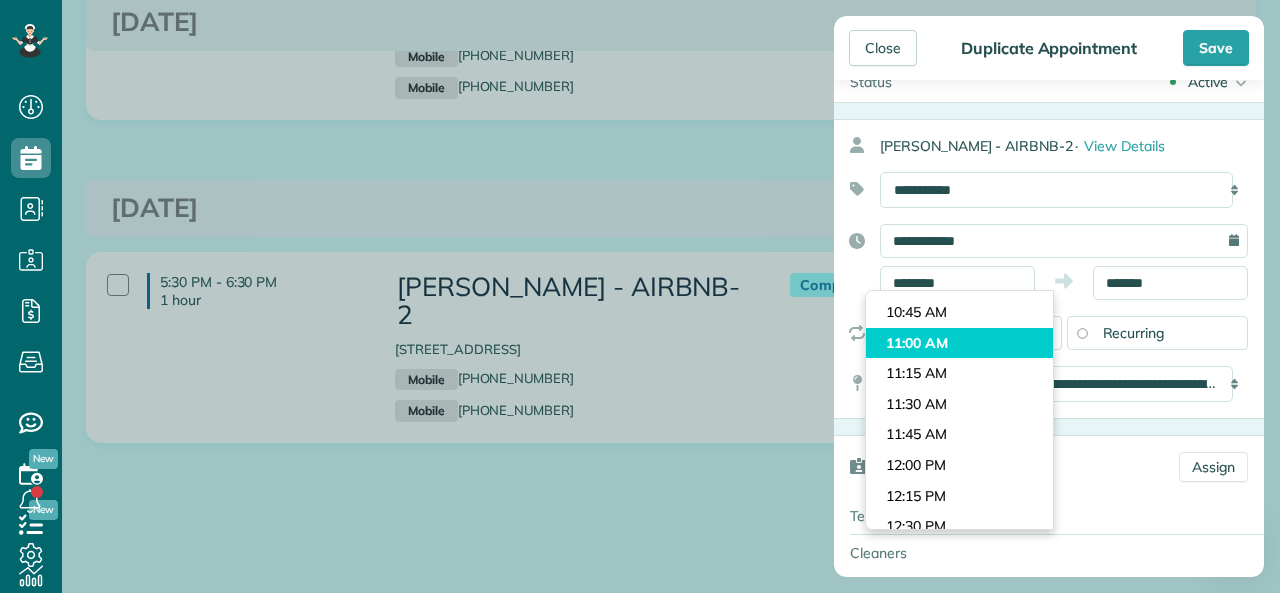 click on "Dashboard
Scheduling
Calendar View
List View
Dispatch View - Weekly scheduling (Beta)" at bounding box center [640, 296] 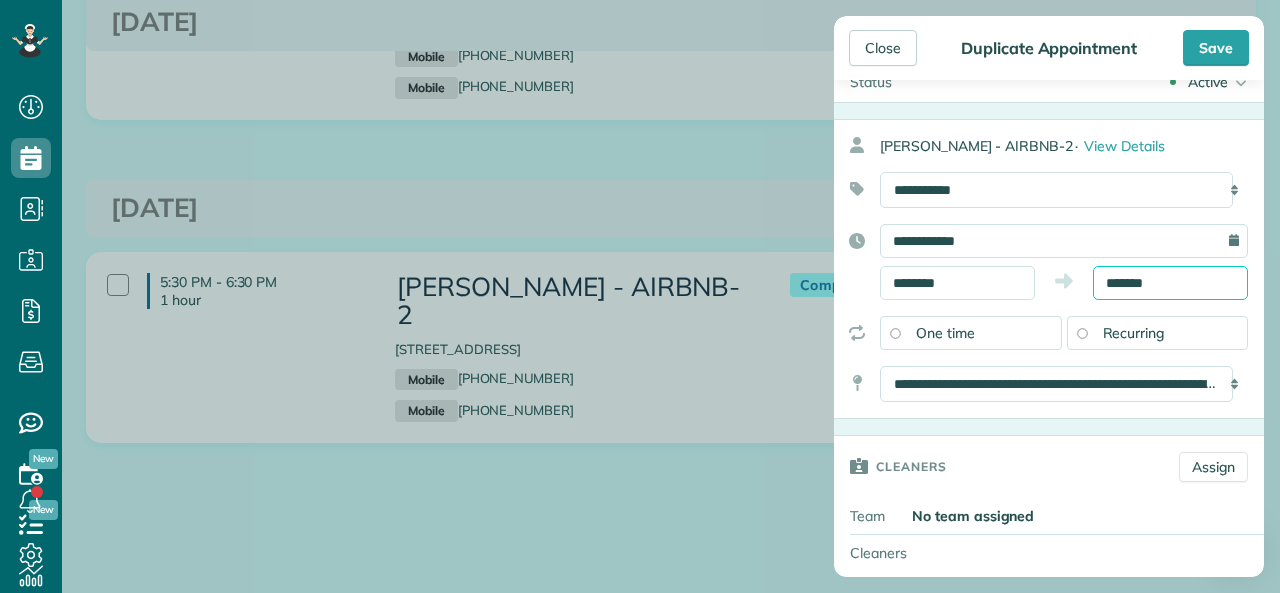 click on "*******" at bounding box center (1170, 283) 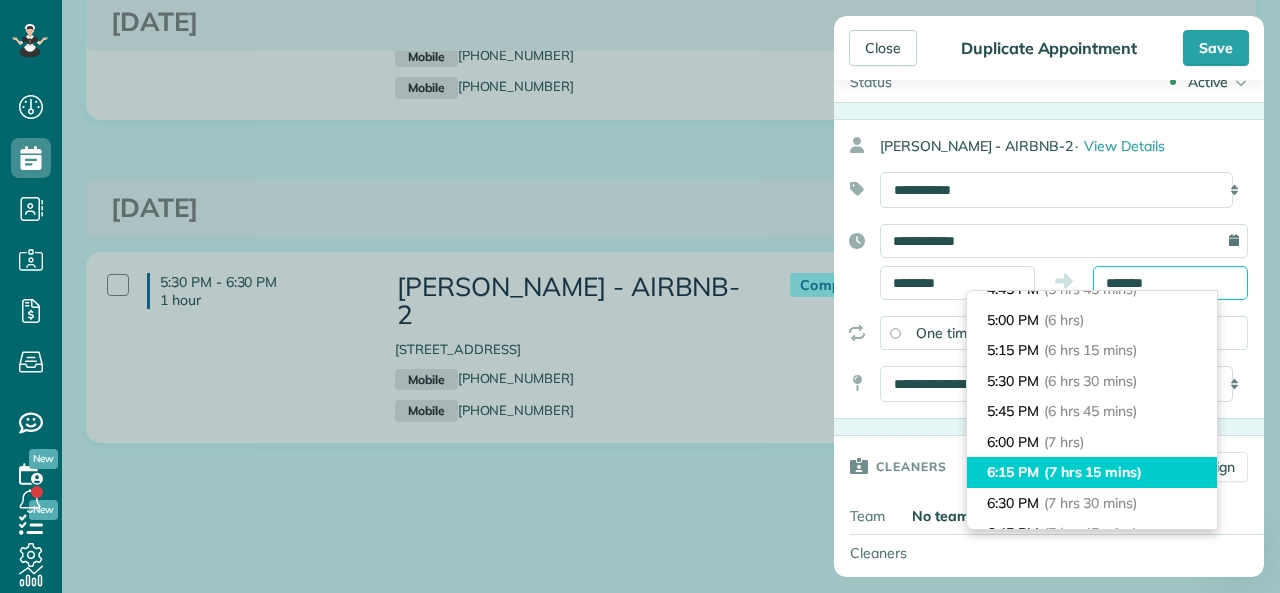 scroll, scrollTop: 685, scrollLeft: 0, axis: vertical 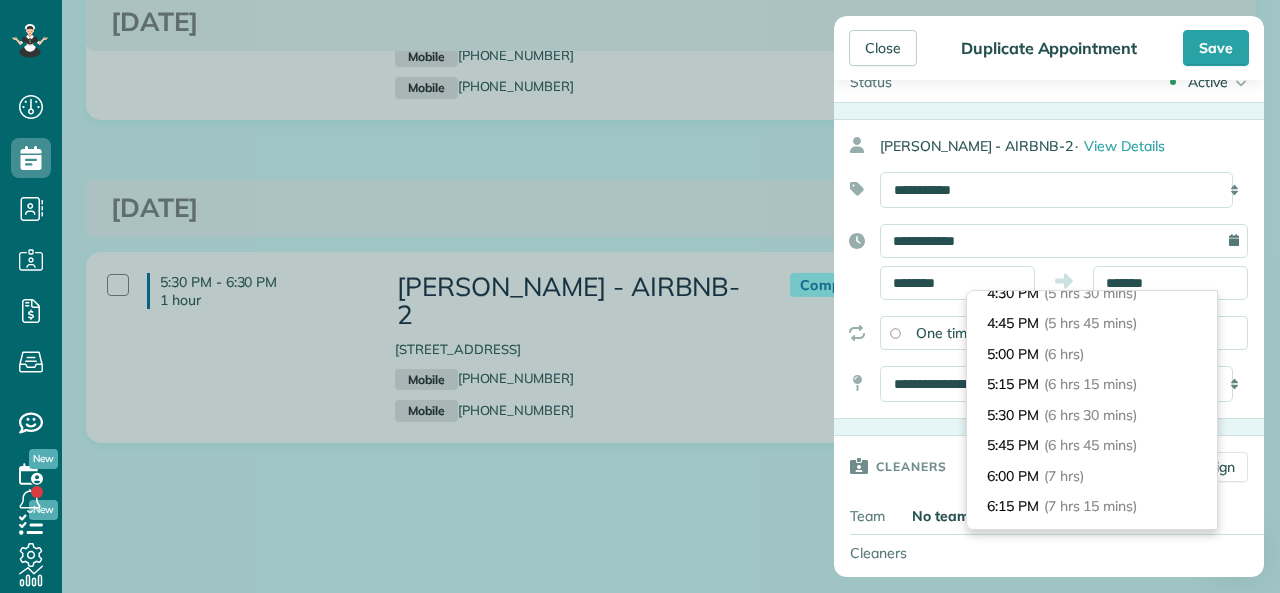 click on "**********" at bounding box center [1049, 262] 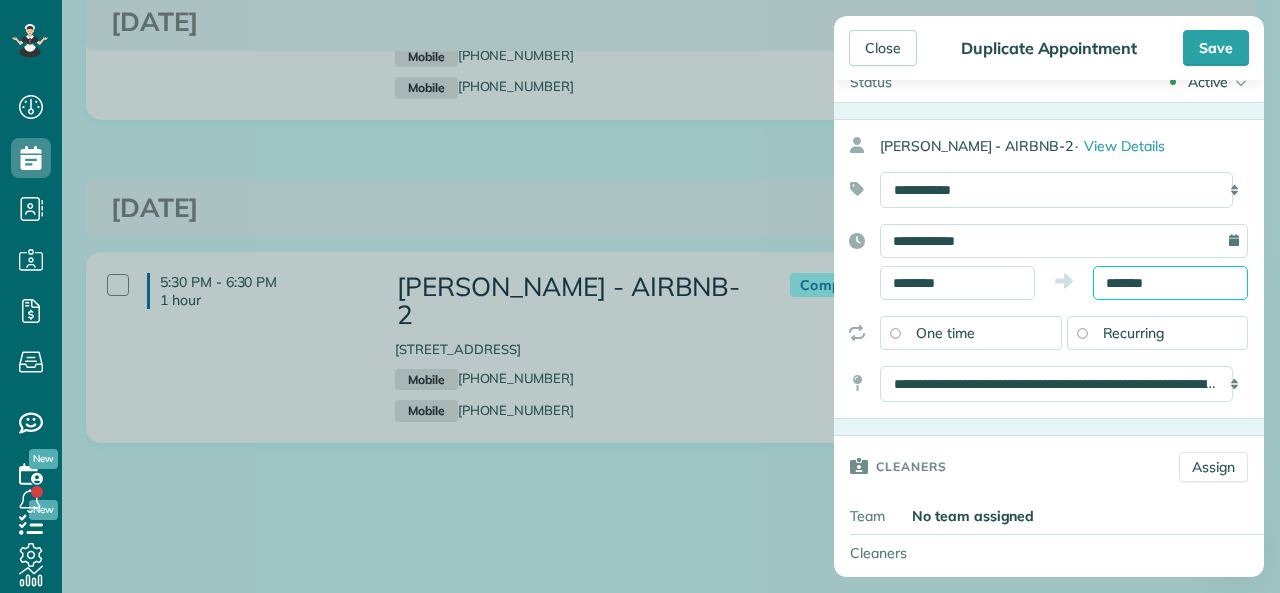 click on "*******" at bounding box center [1170, 283] 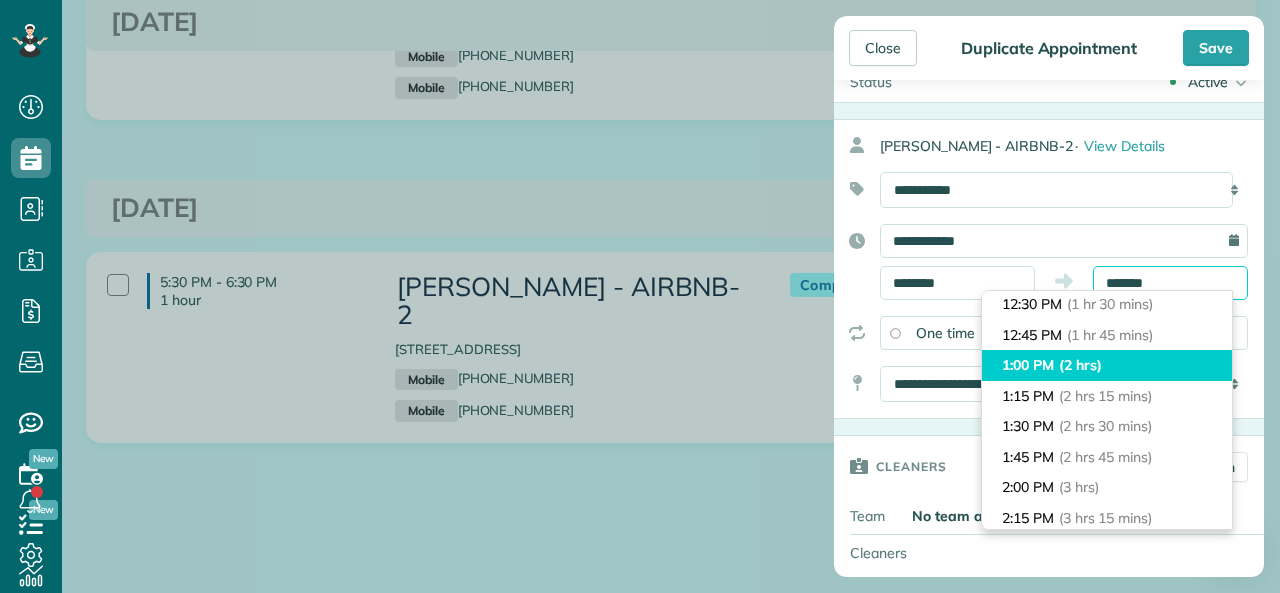 scroll, scrollTop: 85, scrollLeft: 0, axis: vertical 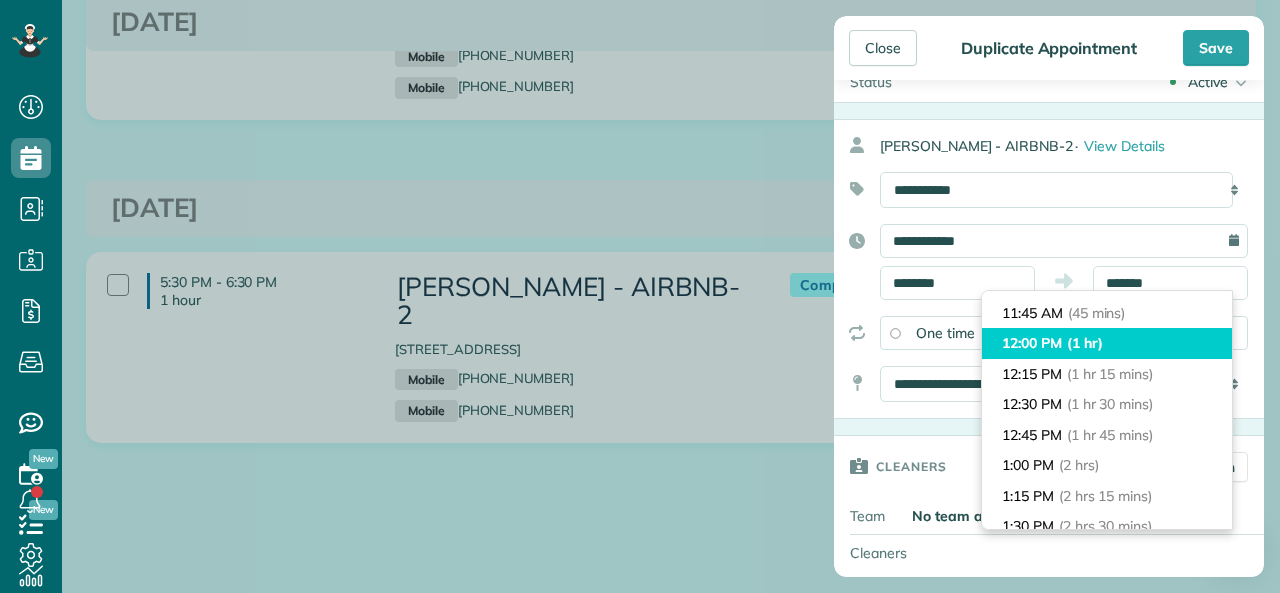type on "********" 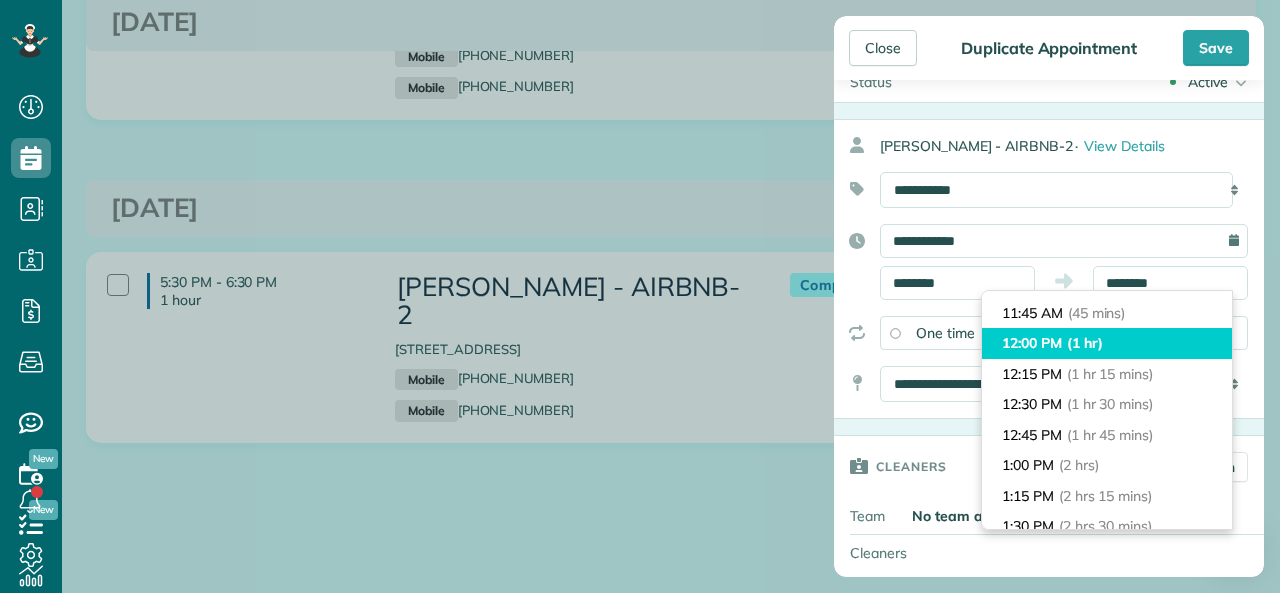 click on "12:00 PM  (1 hr)" at bounding box center [1107, 343] 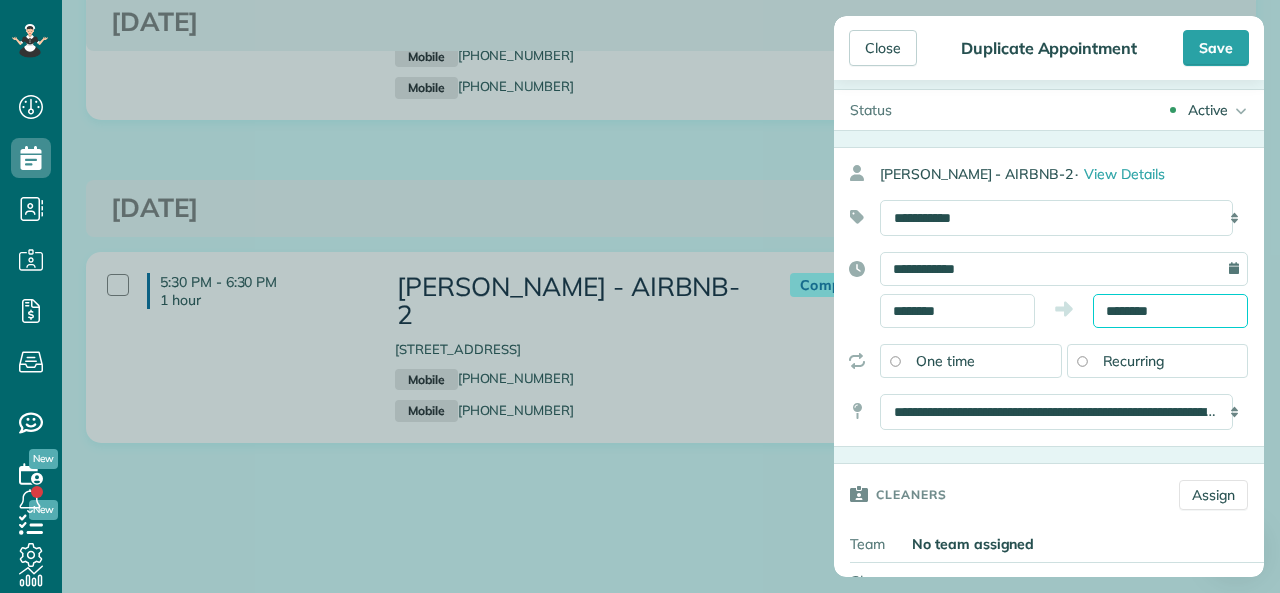 scroll, scrollTop: 0, scrollLeft: 0, axis: both 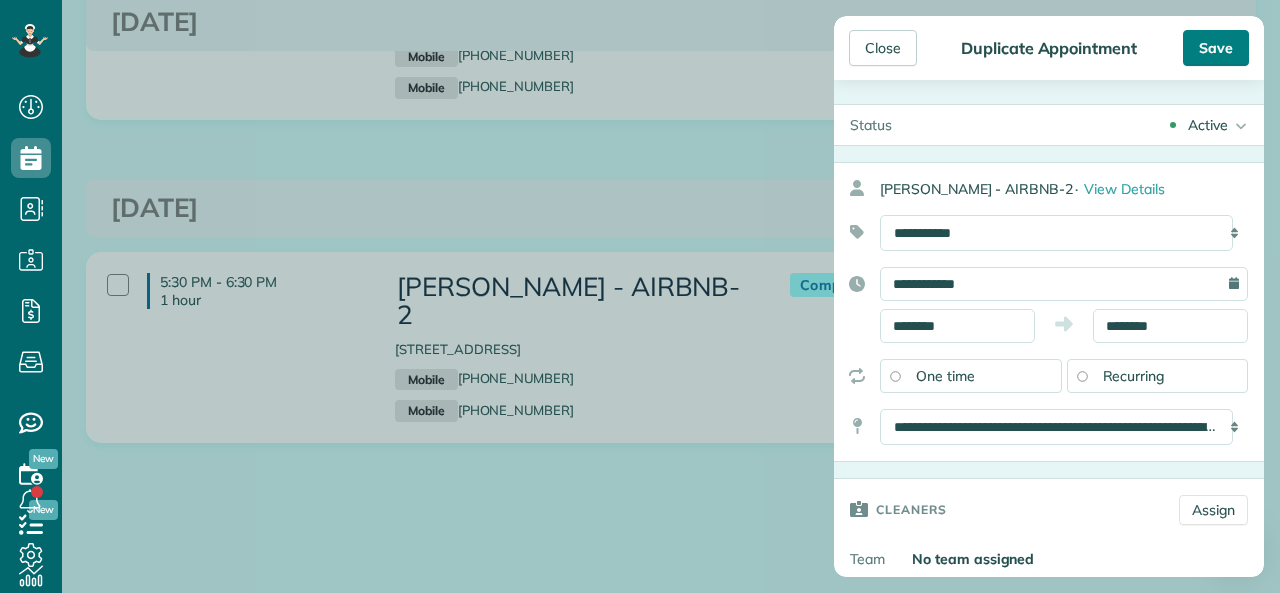 click on "Save" at bounding box center [1216, 48] 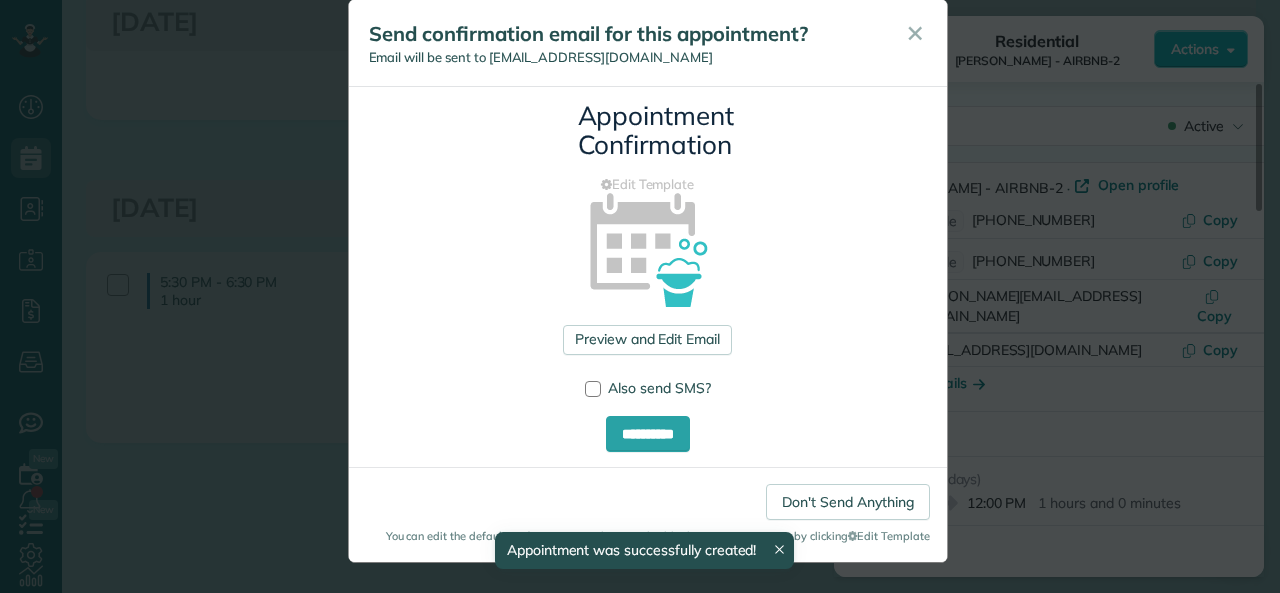 scroll, scrollTop: 0, scrollLeft: 0, axis: both 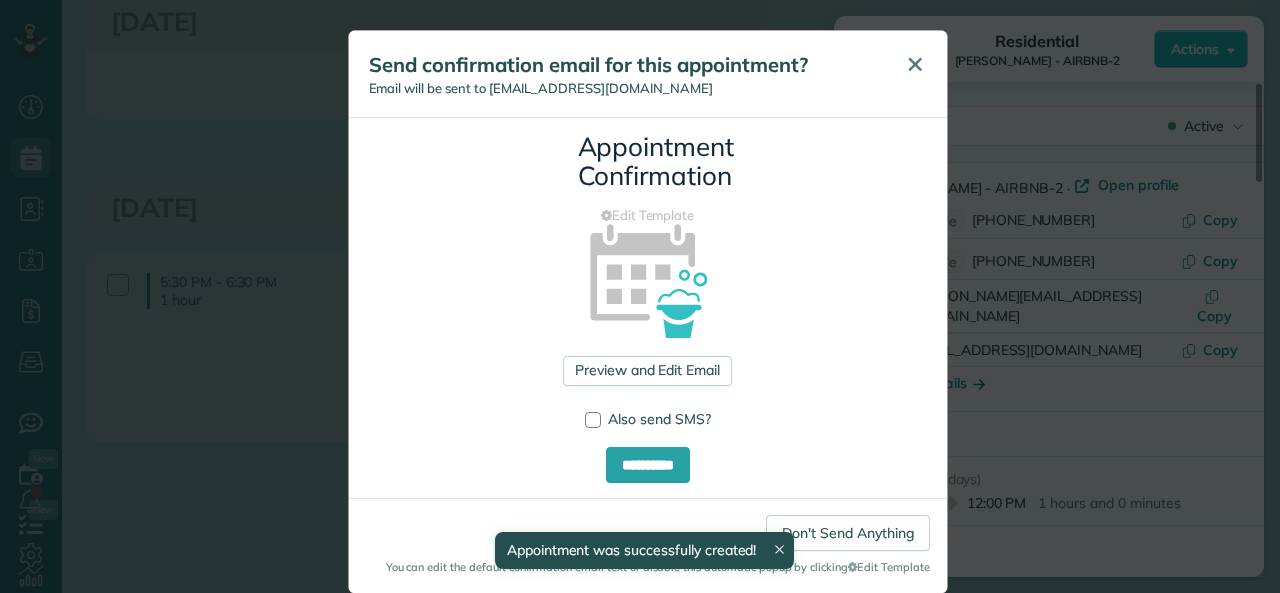 click on "✕" at bounding box center [915, 64] 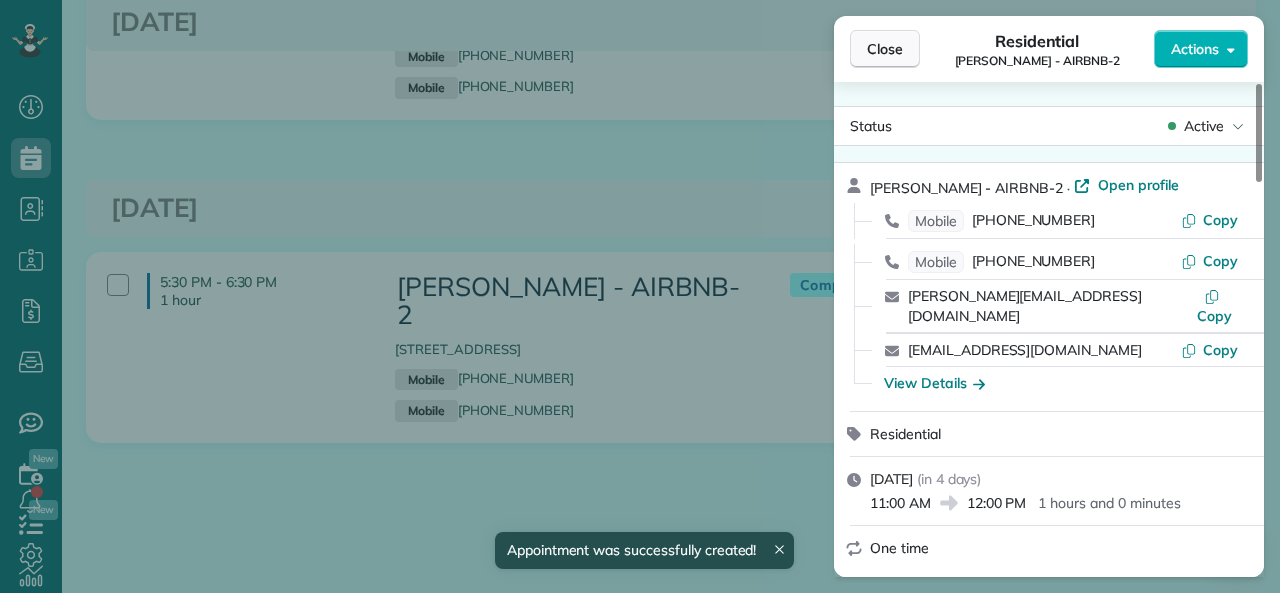 click on "Close" at bounding box center [885, 49] 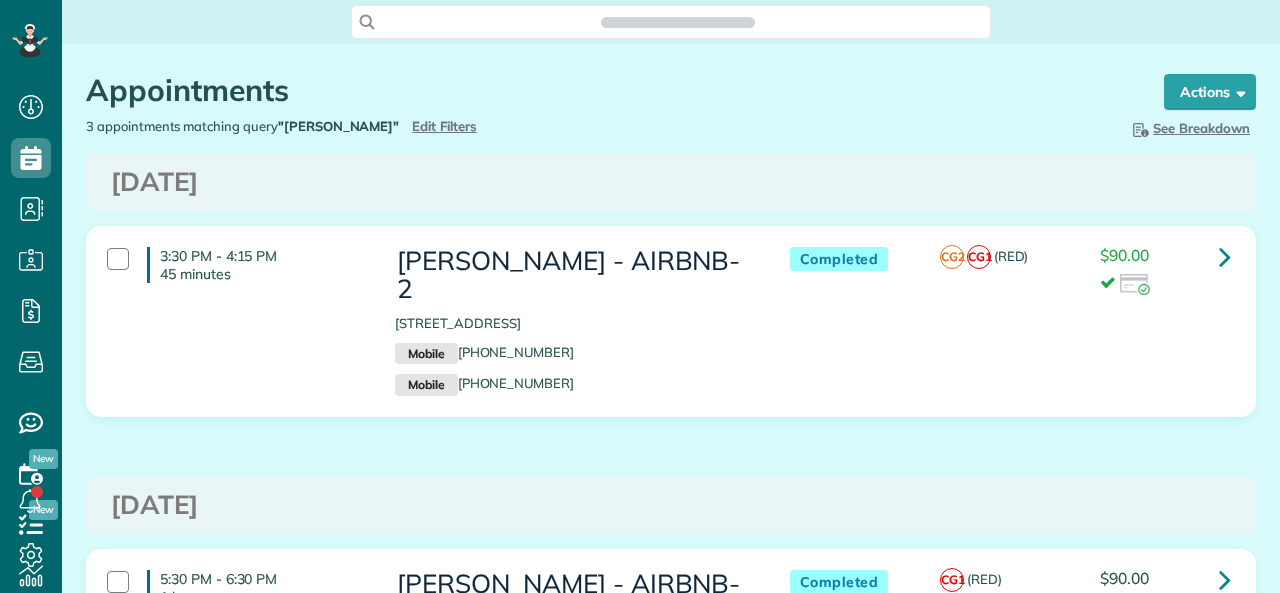 scroll, scrollTop: 0, scrollLeft: 0, axis: both 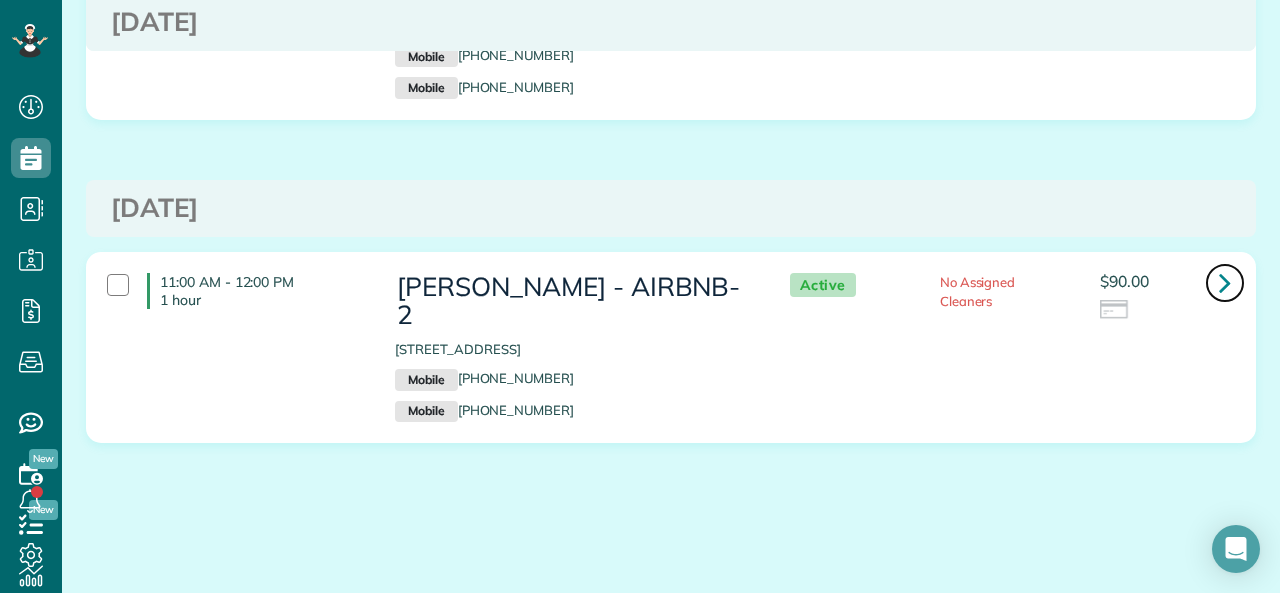 click at bounding box center (1225, 283) 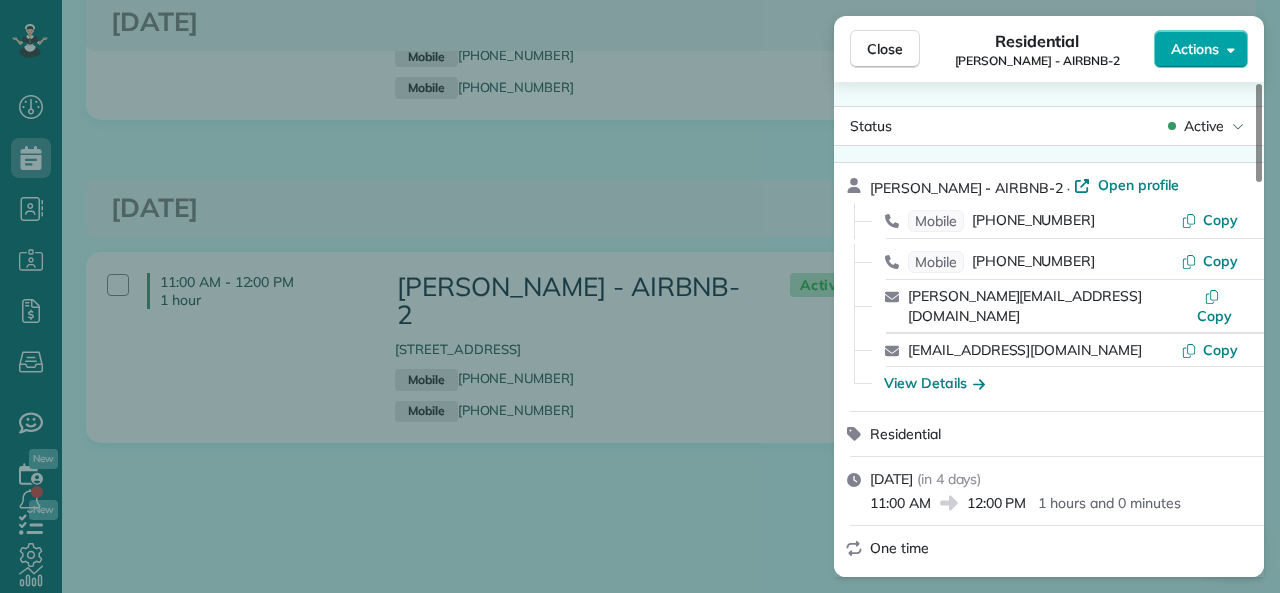 click on "Actions" at bounding box center (1195, 49) 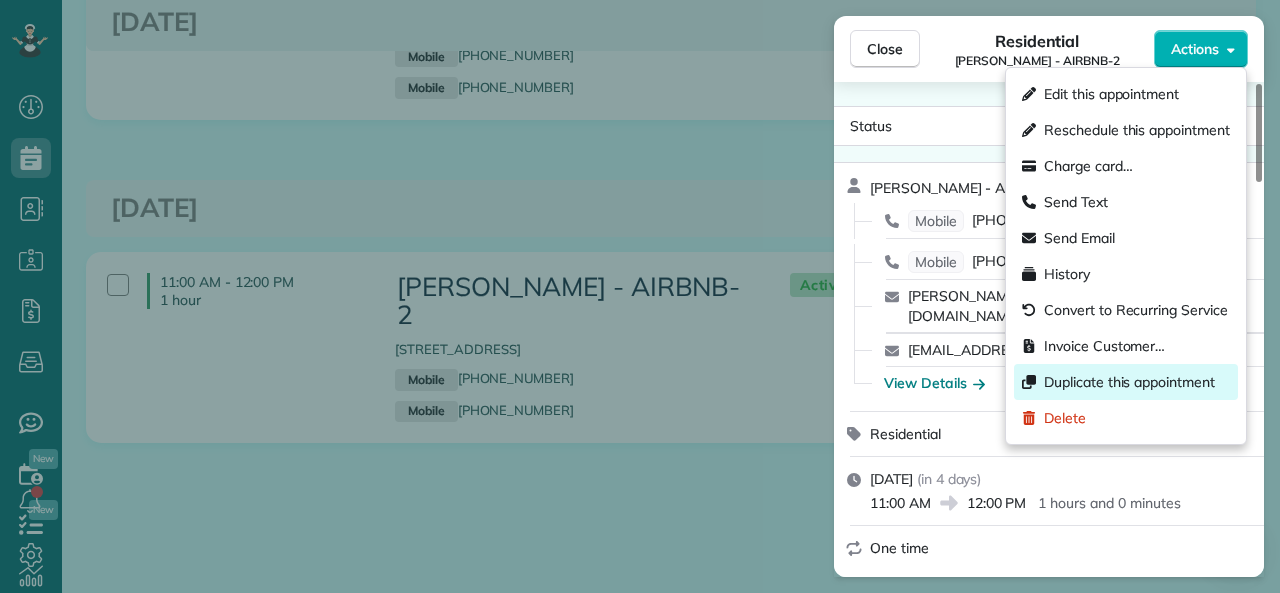 click on "Duplicate this appointment" at bounding box center (1129, 382) 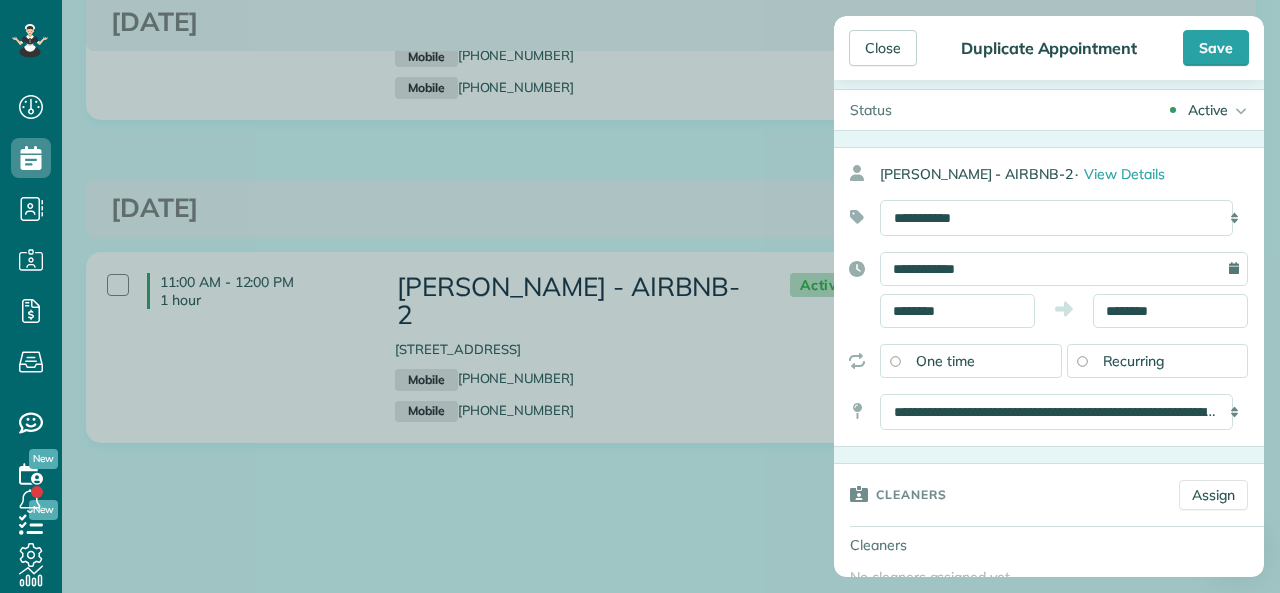 scroll, scrollTop: 0, scrollLeft: 0, axis: both 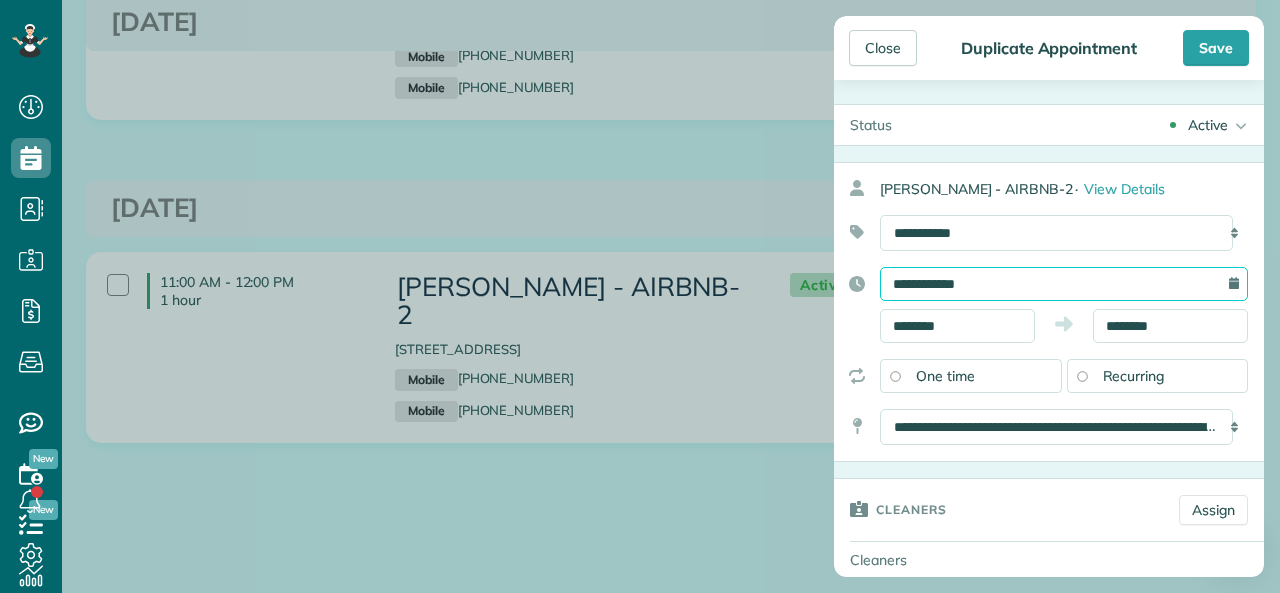 click on "**********" at bounding box center (1064, 284) 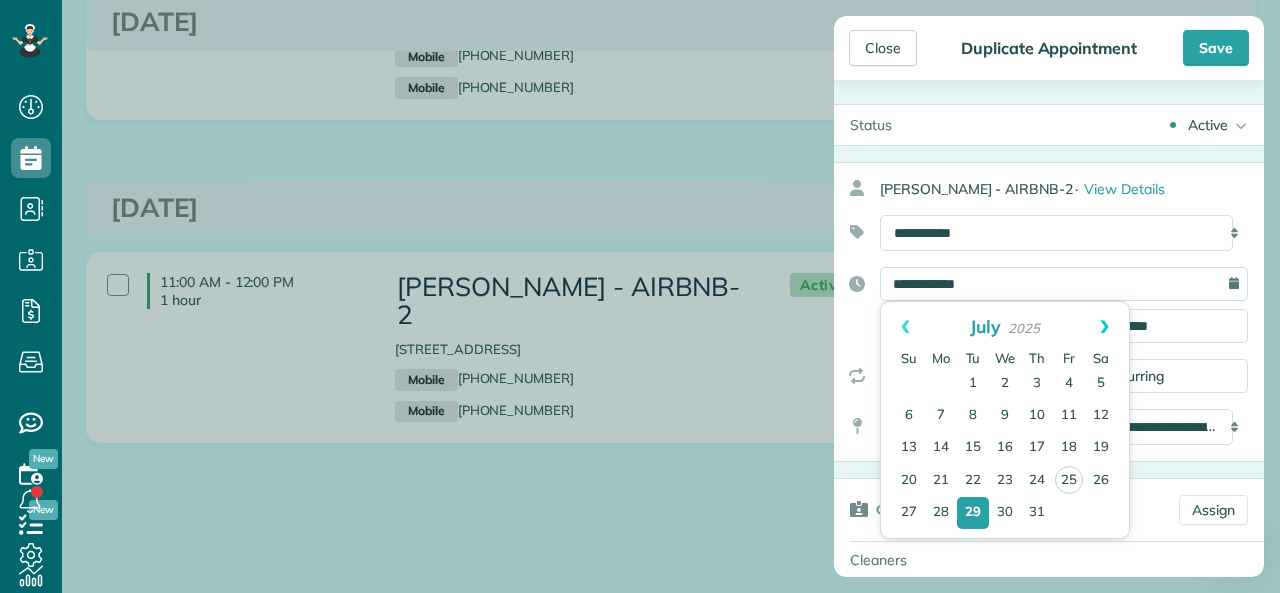 click on "Next" at bounding box center (1104, 327) 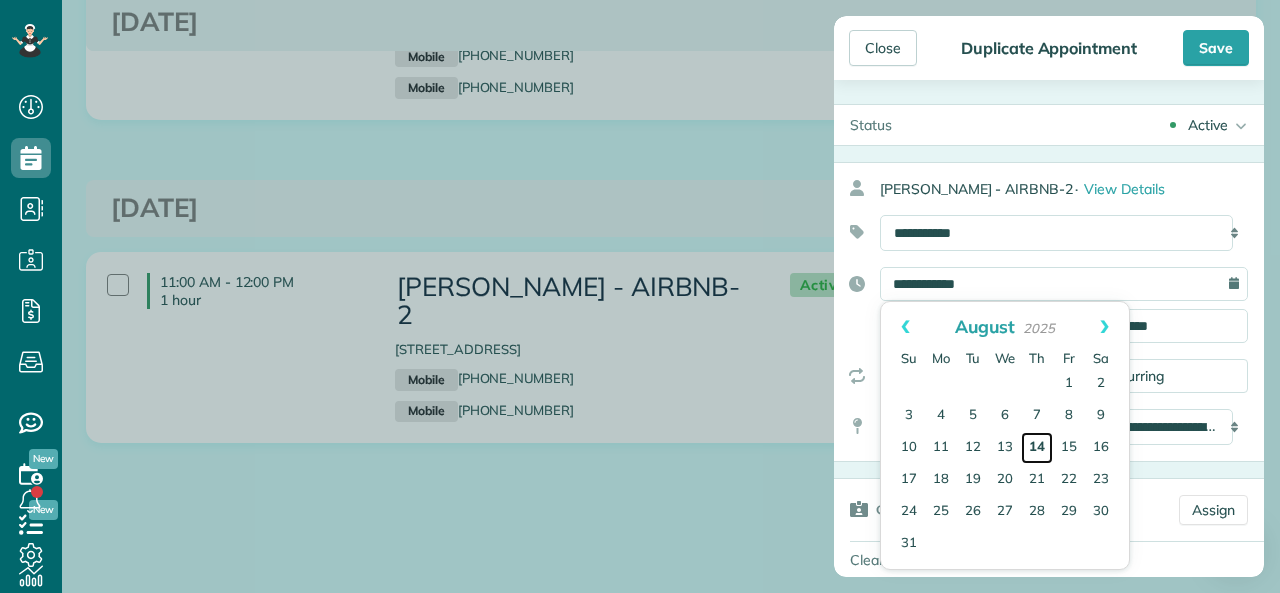 click on "14" at bounding box center [1037, 448] 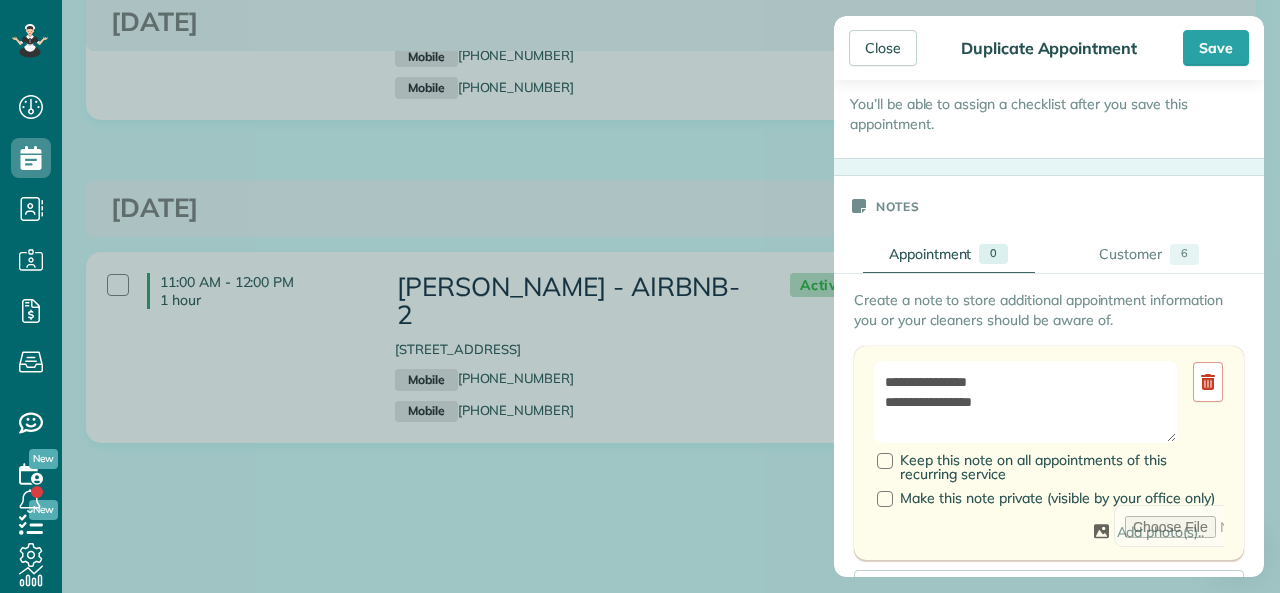 scroll, scrollTop: 600, scrollLeft: 0, axis: vertical 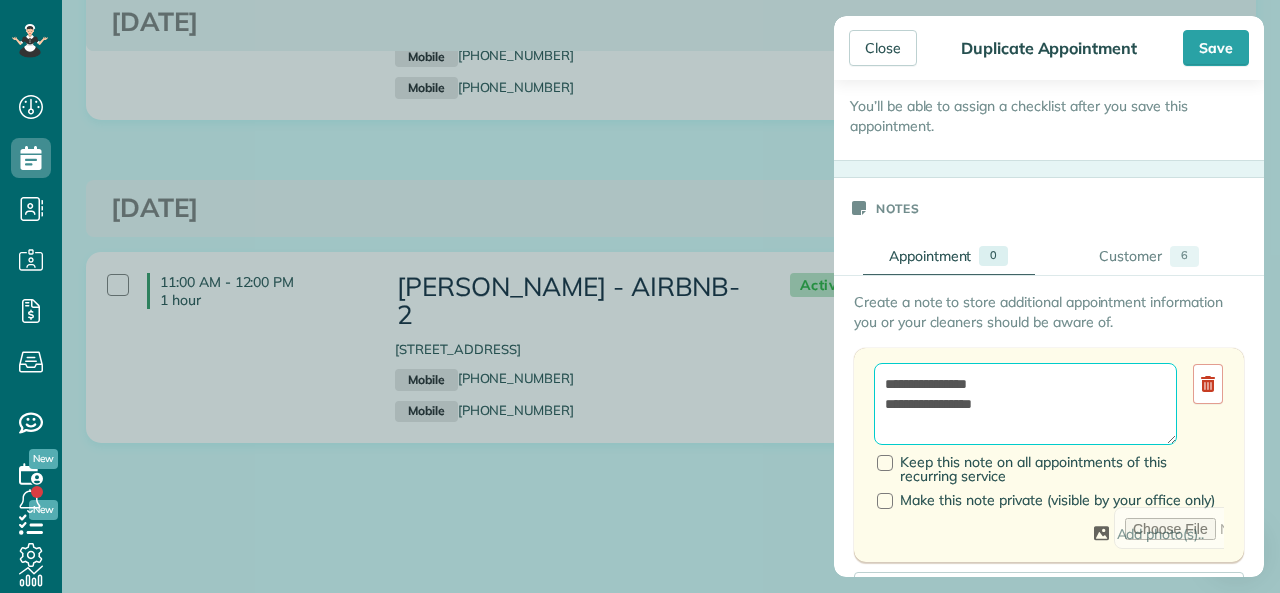 click on "**********" at bounding box center (1025, 404) 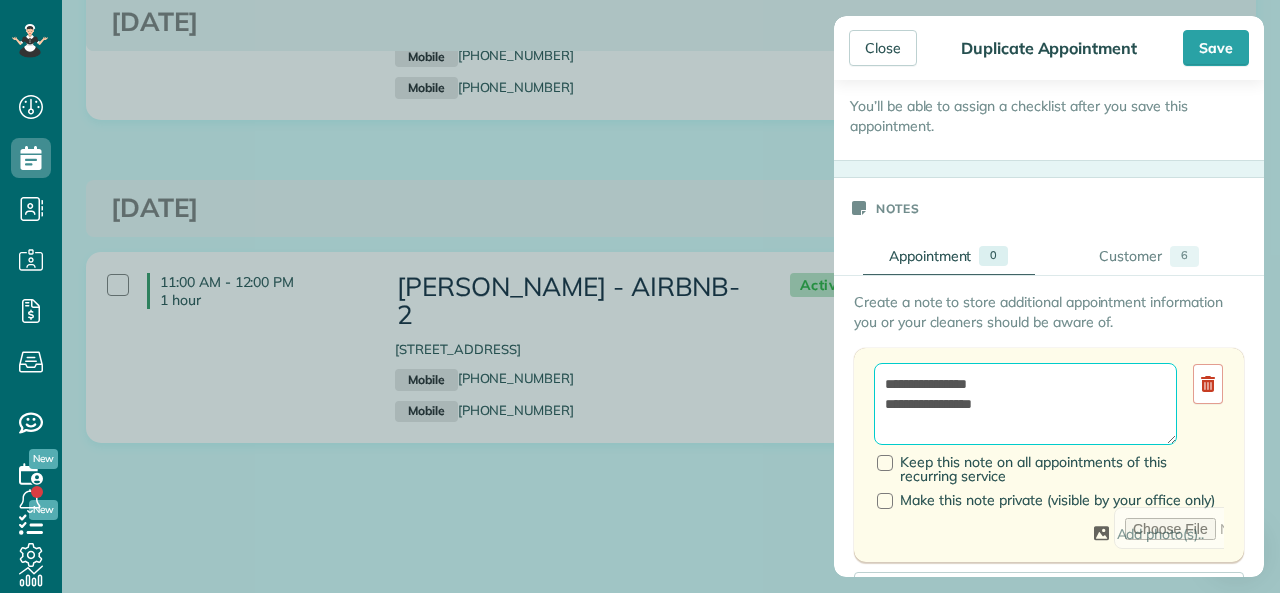 drag, startPoint x: 981, startPoint y: 385, endPoint x: 997, endPoint y: 390, distance: 16.763054 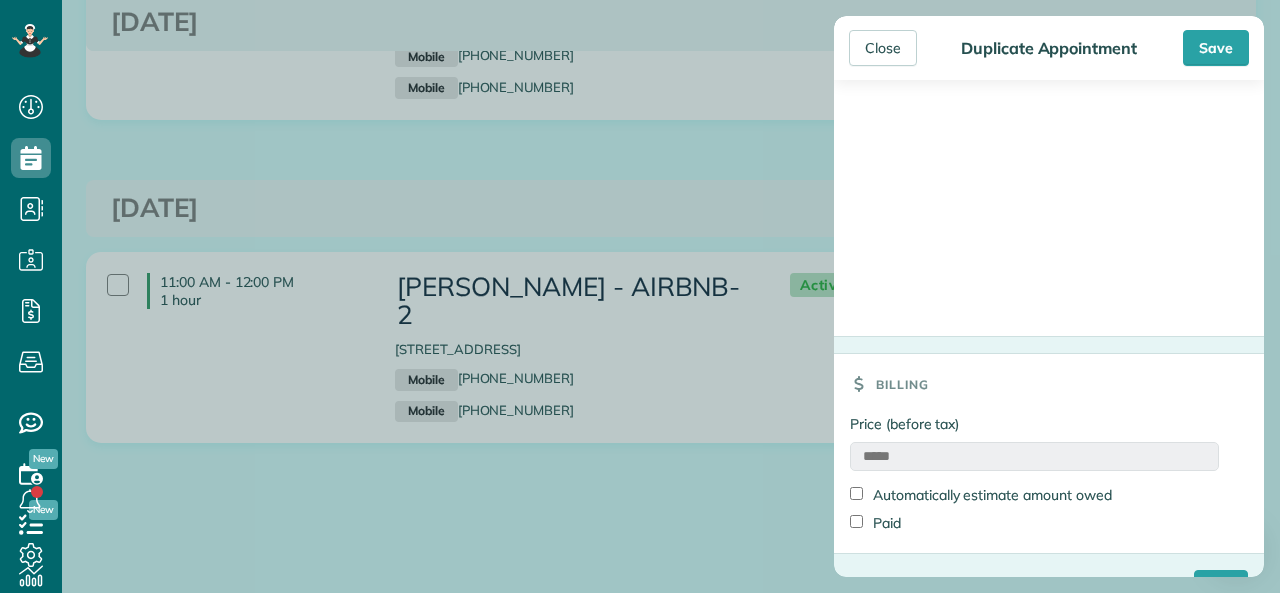 scroll, scrollTop: 1307, scrollLeft: 0, axis: vertical 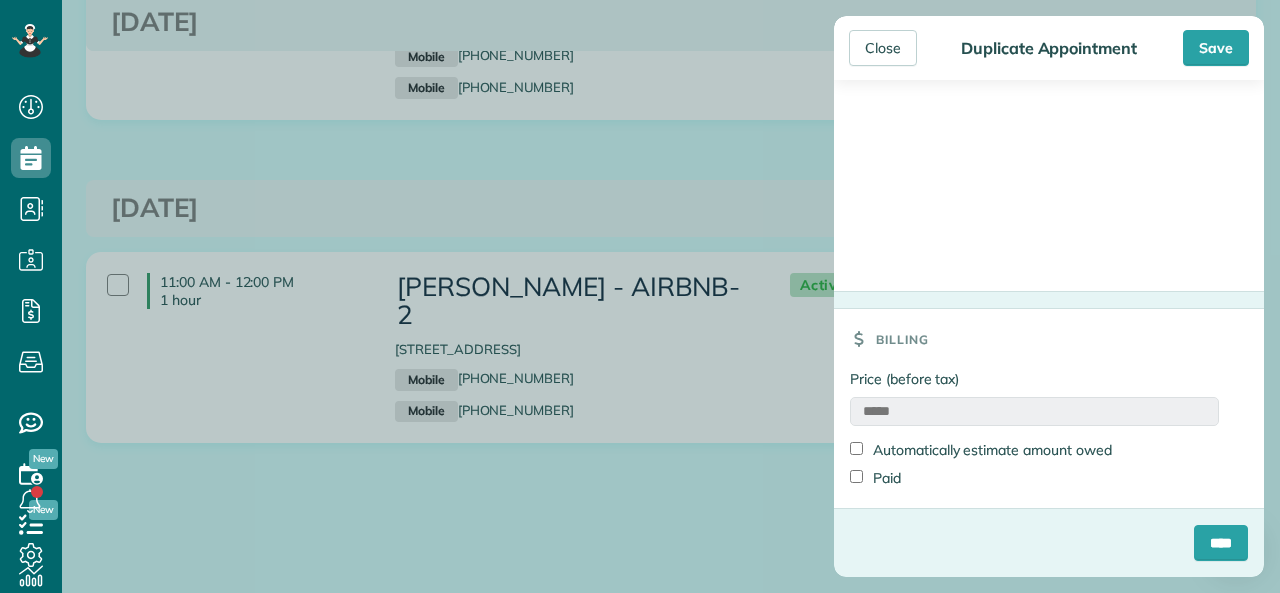 type on "**********" 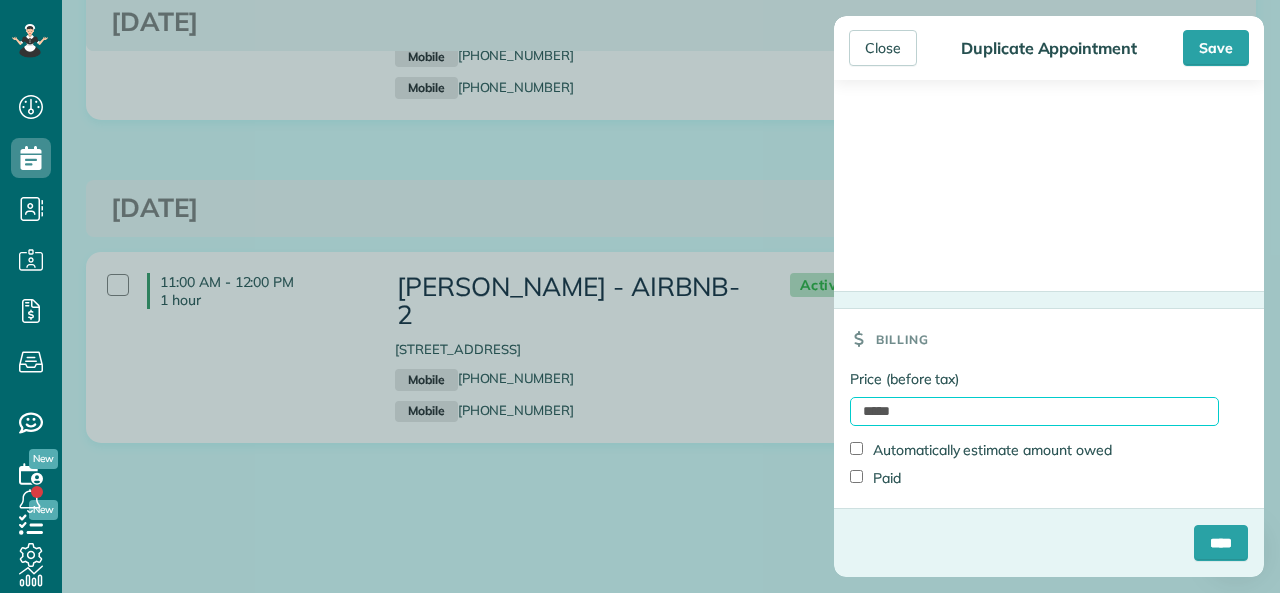 click on "*****" at bounding box center [1034, 411] 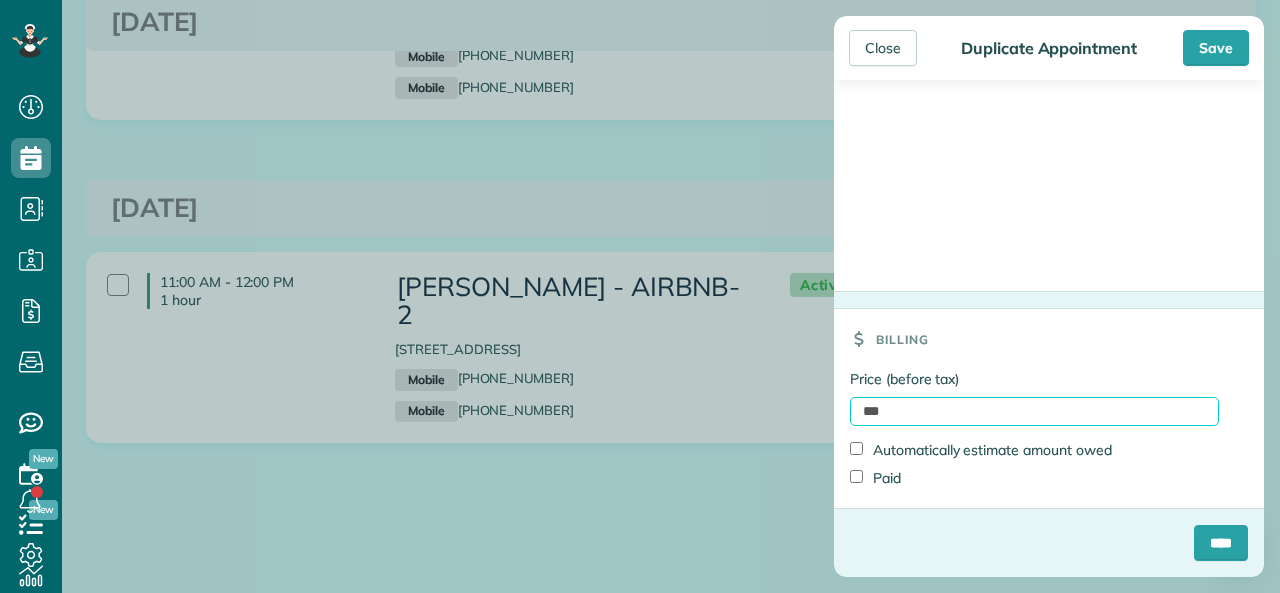 type on "******" 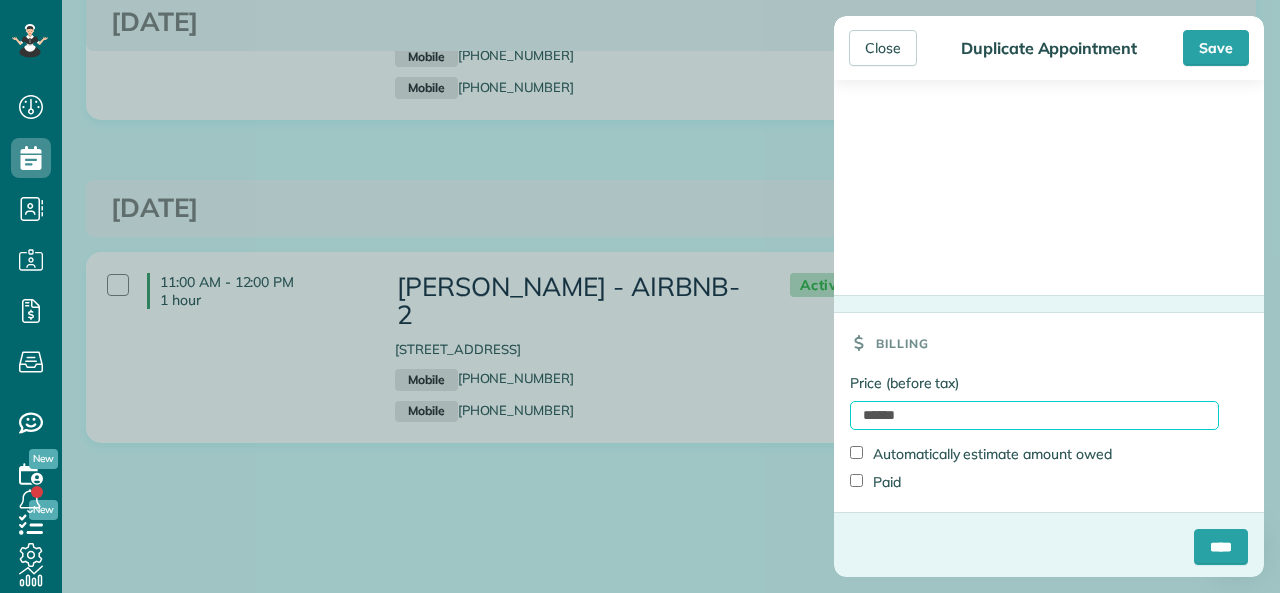 scroll, scrollTop: 1307, scrollLeft: 0, axis: vertical 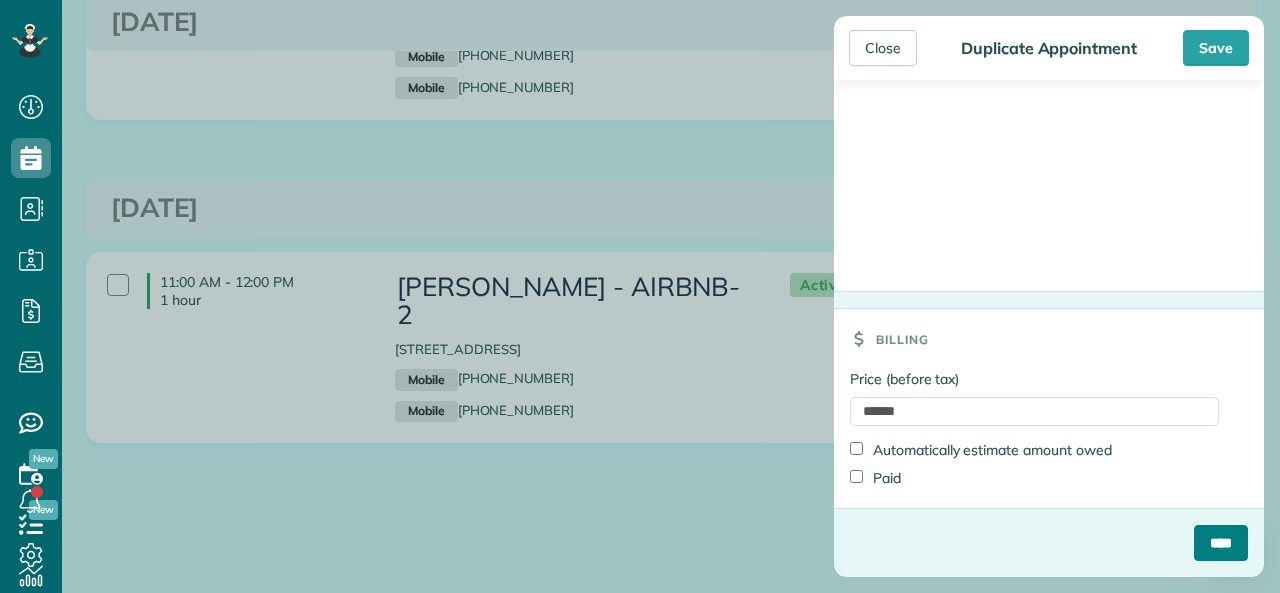 click on "****" at bounding box center [1221, 543] 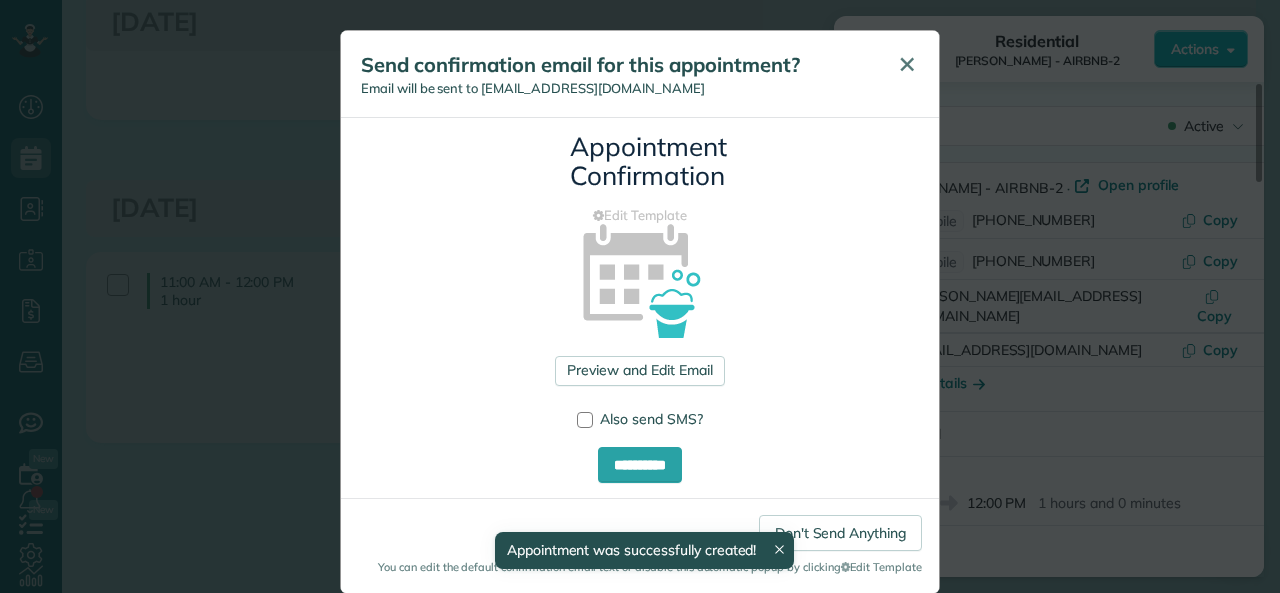 click on "✕" at bounding box center [907, 64] 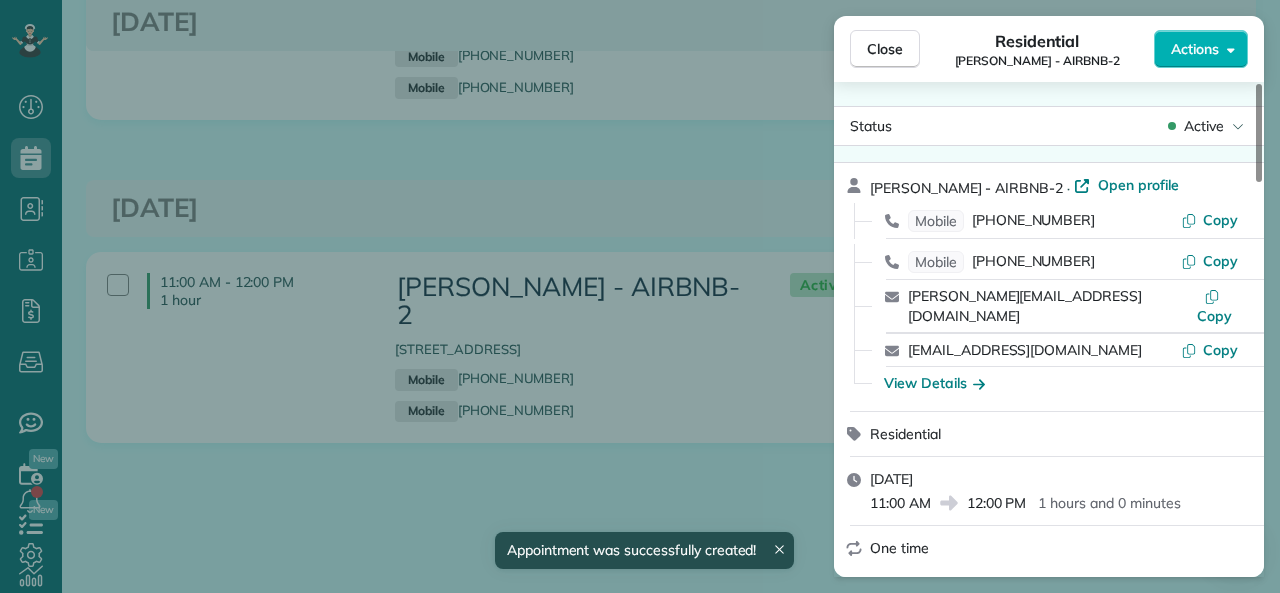 click on "Close" at bounding box center [885, 49] 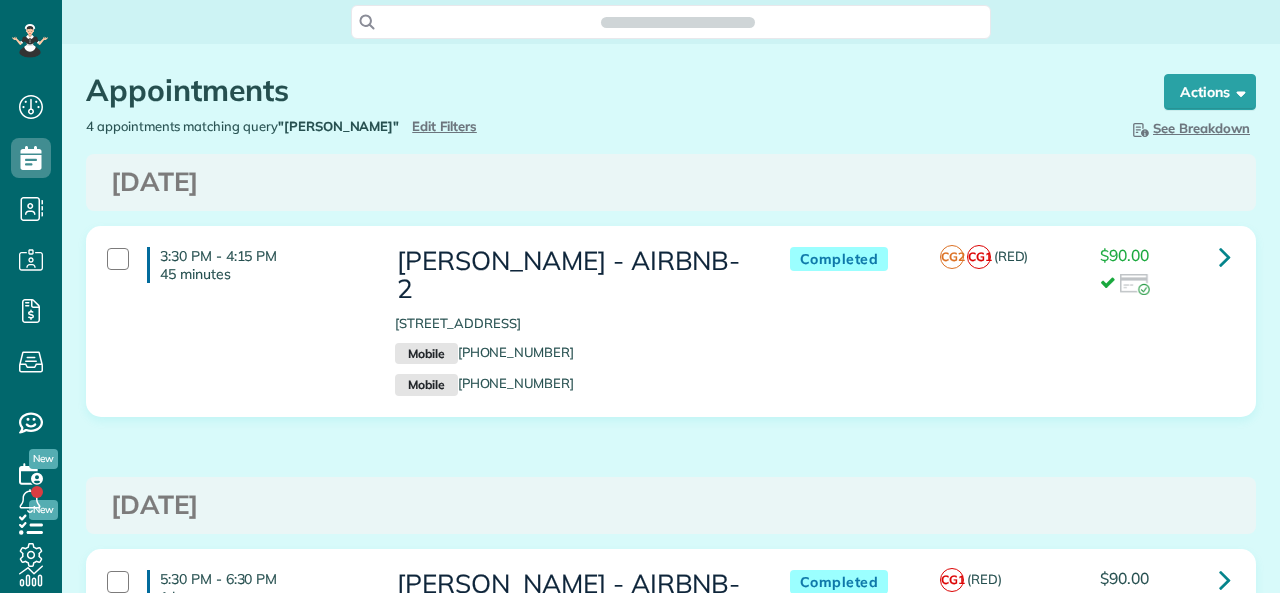 scroll, scrollTop: 0, scrollLeft: 0, axis: both 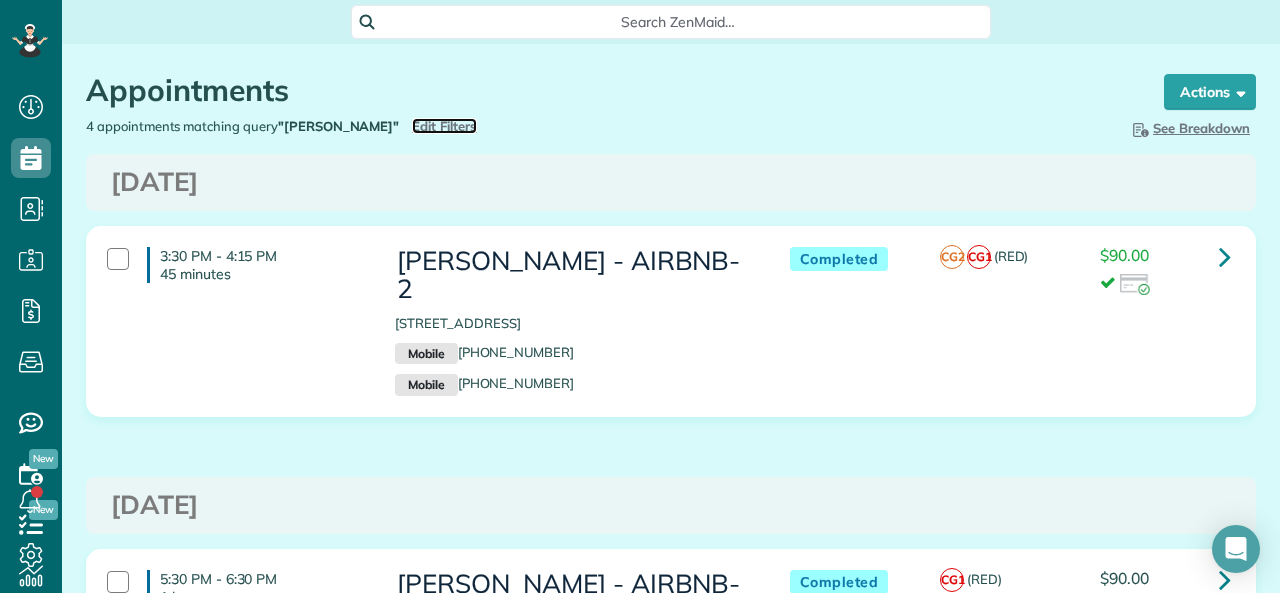 click on "Edit Filters" at bounding box center (444, 126) 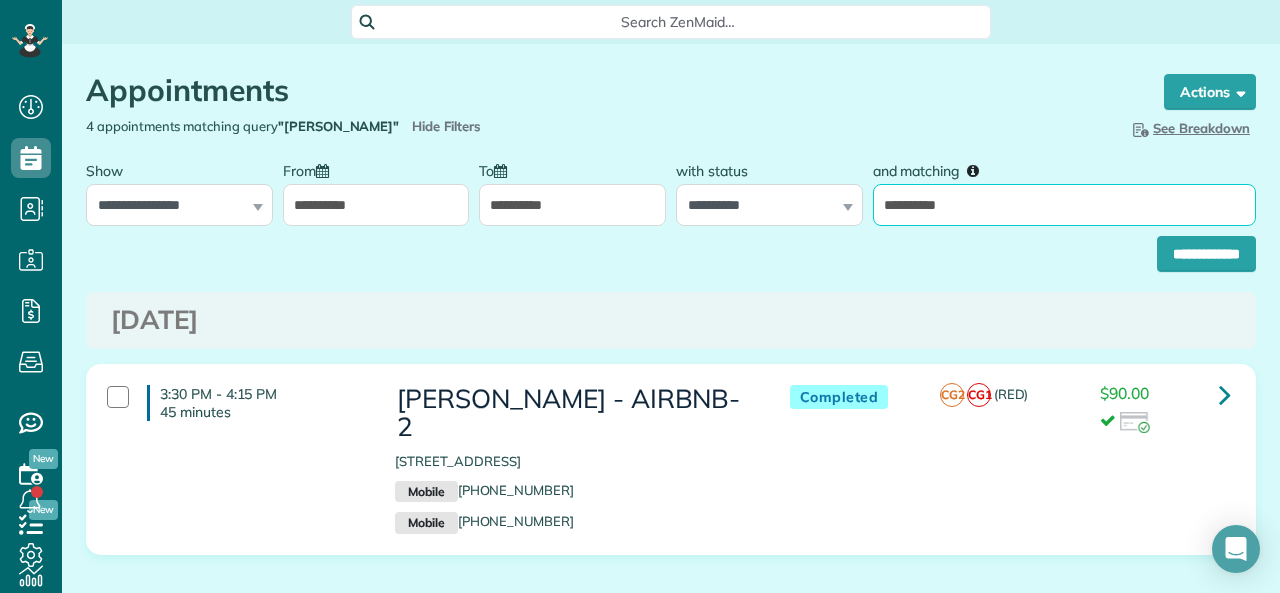 click on "**********" at bounding box center [1064, 205] 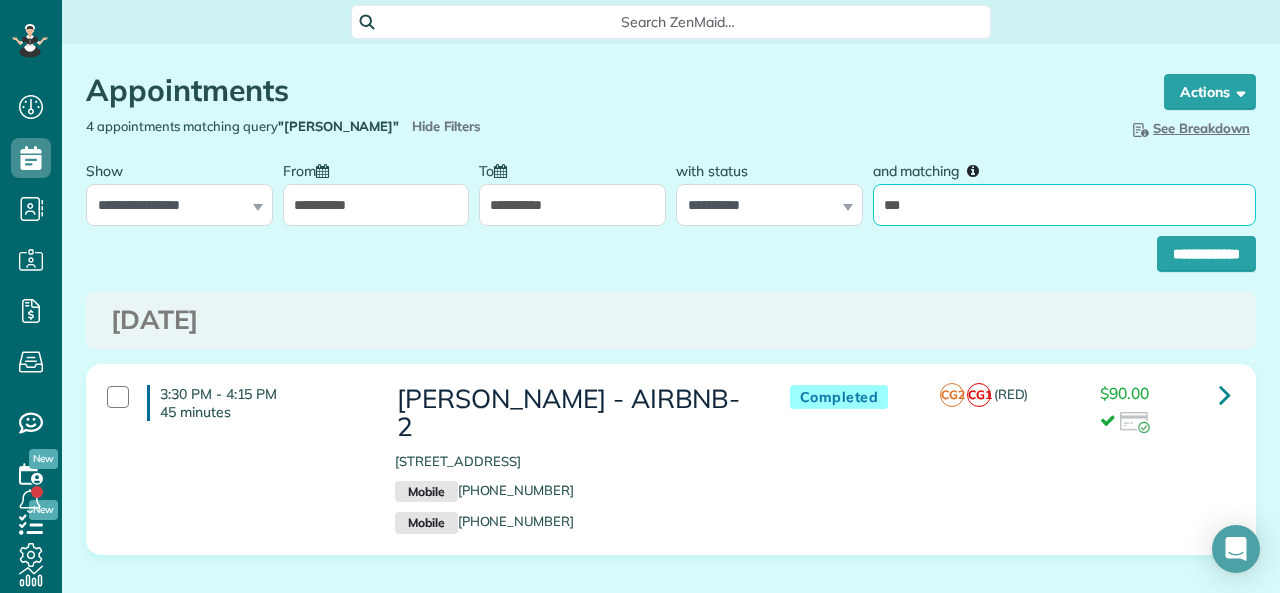 click on "***" at bounding box center (1064, 205) 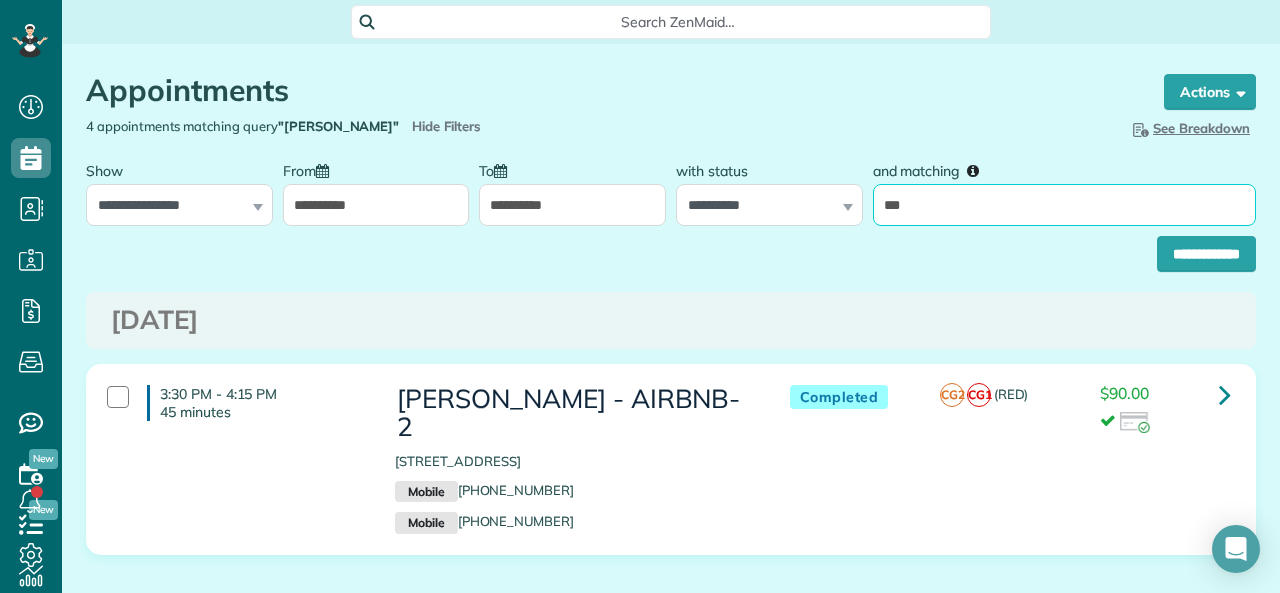 type on "*****" 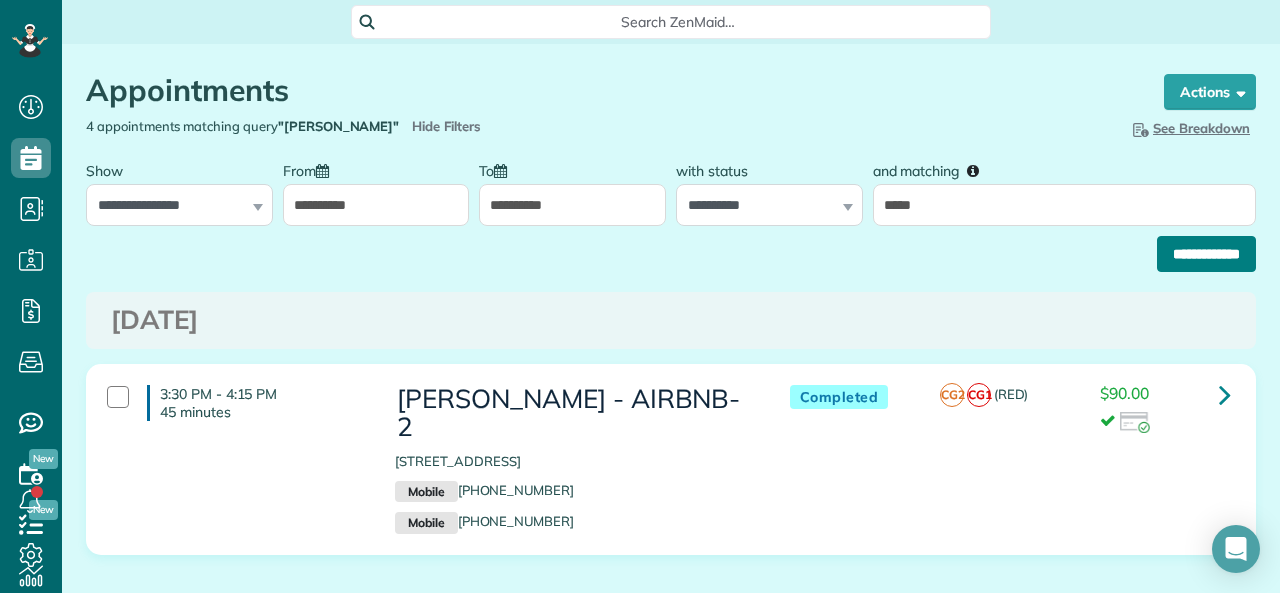 click on "**********" at bounding box center (1206, 254) 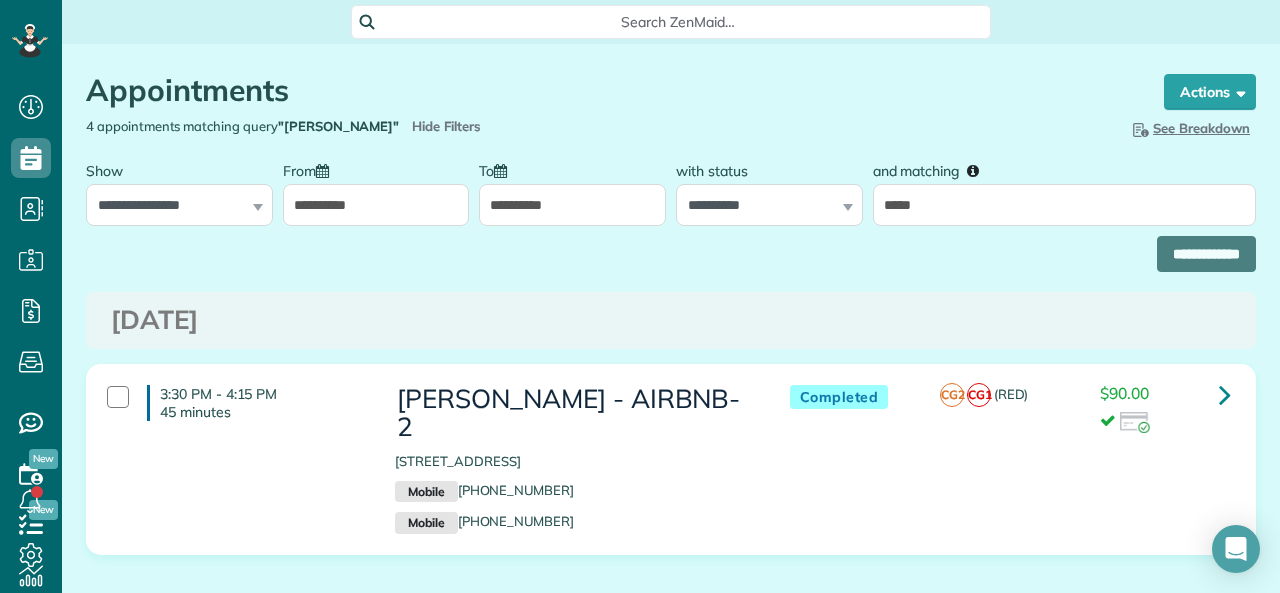 click on "**********" at bounding box center [572, 205] 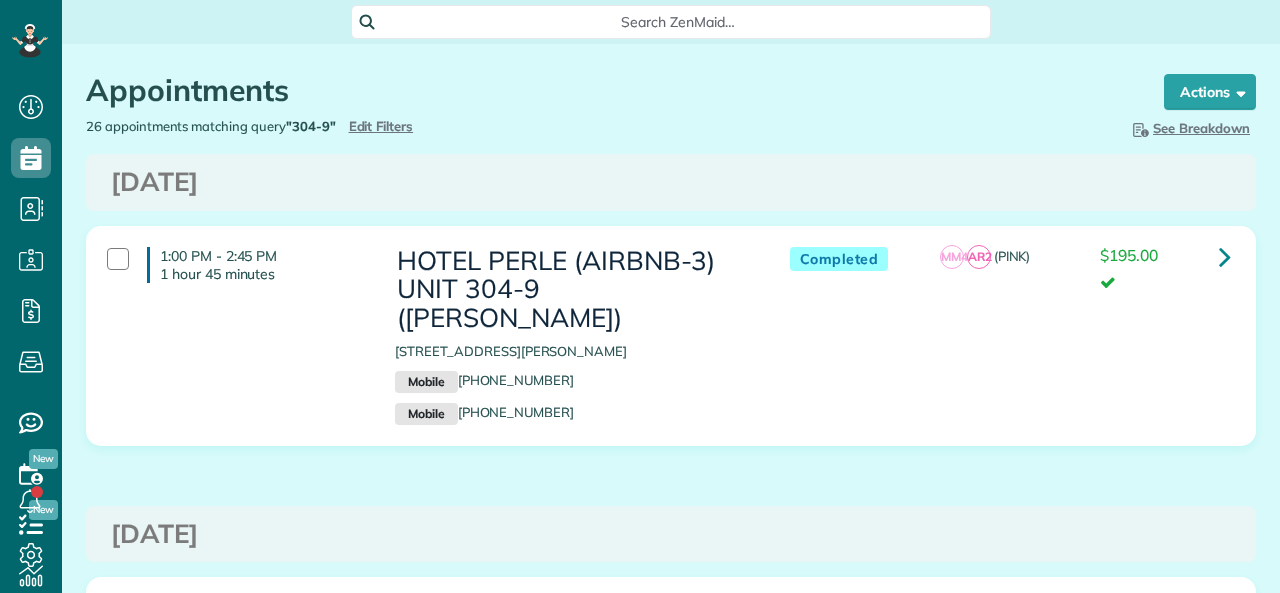 scroll, scrollTop: 0, scrollLeft: 0, axis: both 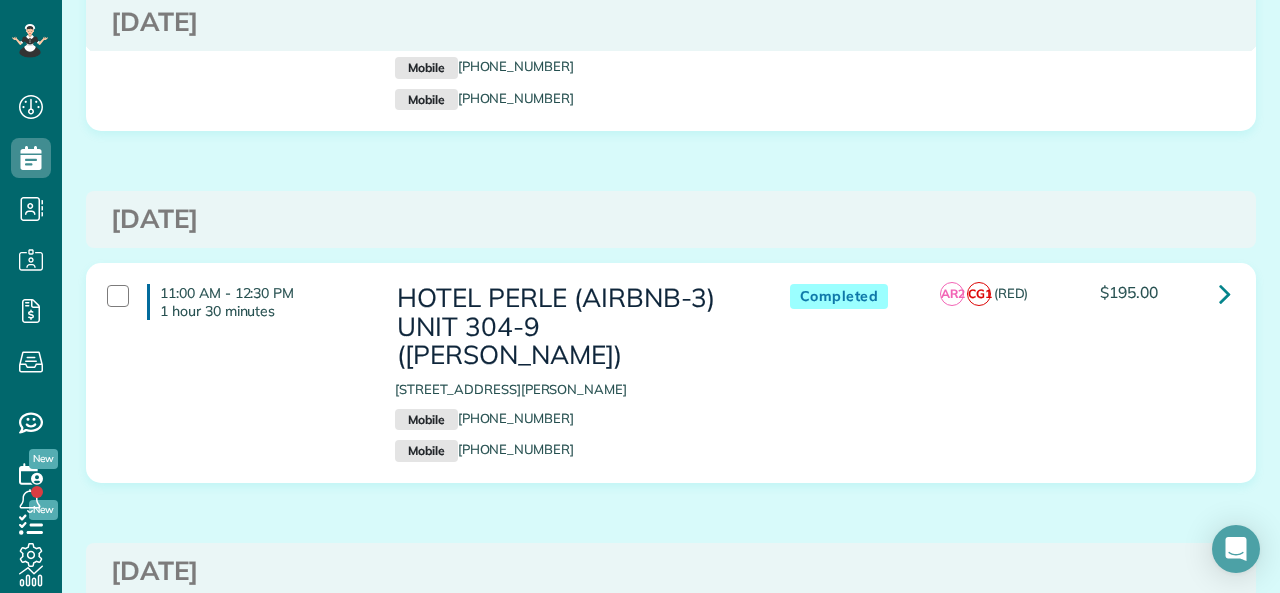 click at bounding box center (1225, 997) 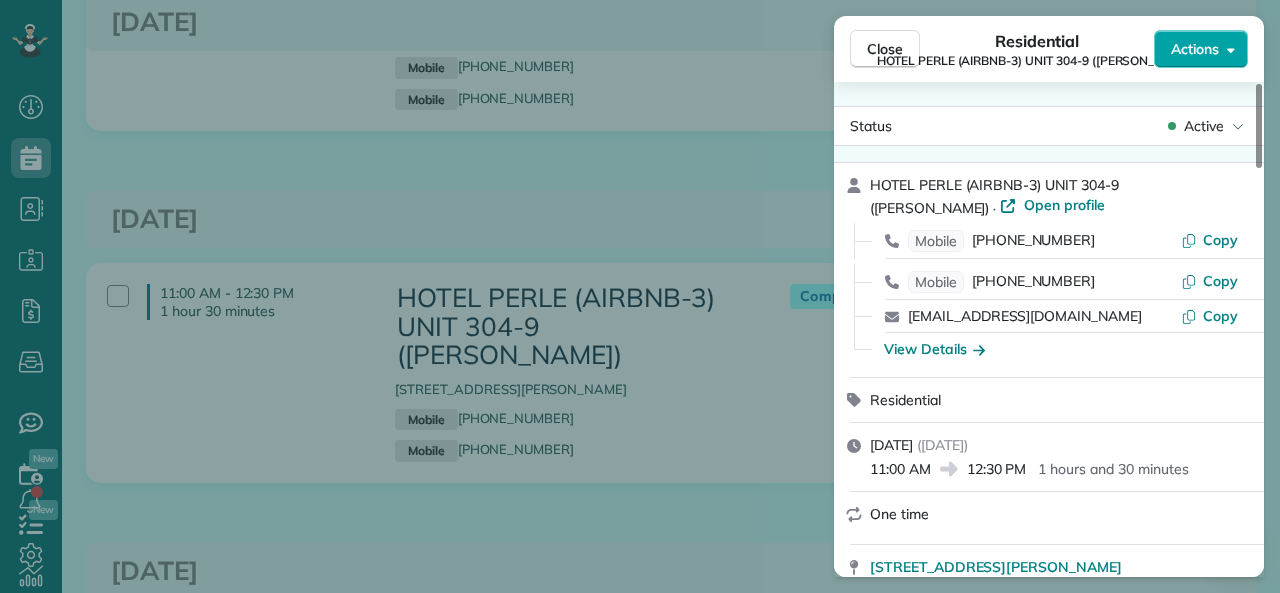 click on "Actions" at bounding box center [1195, 49] 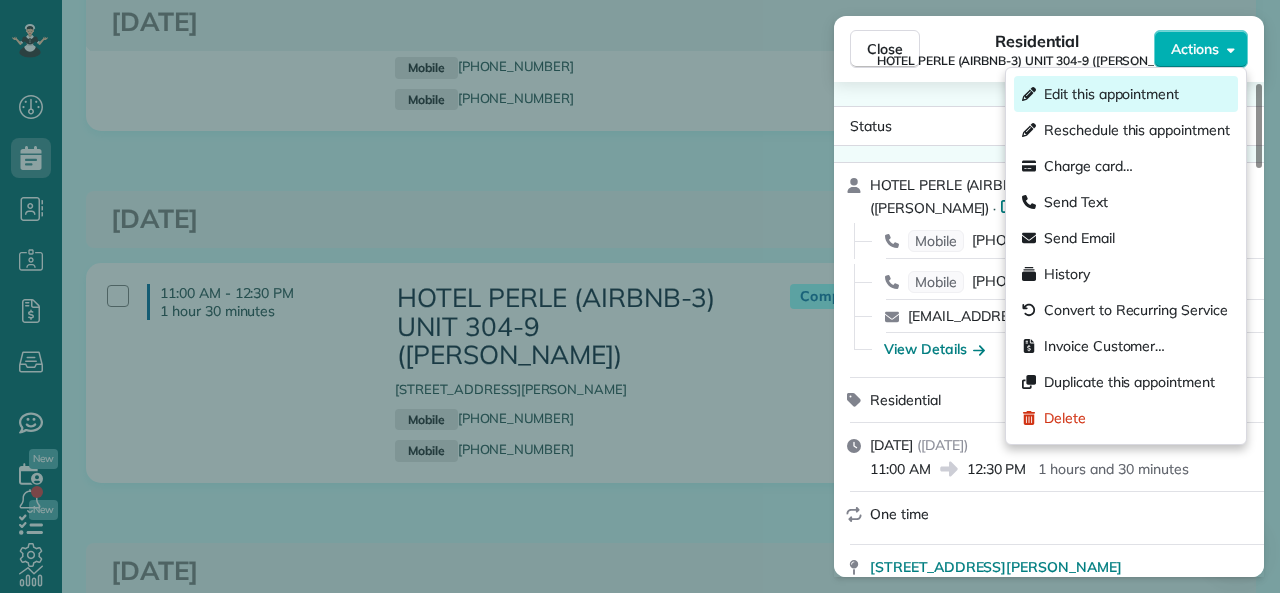 click on "Edit this appointment" at bounding box center (1111, 94) 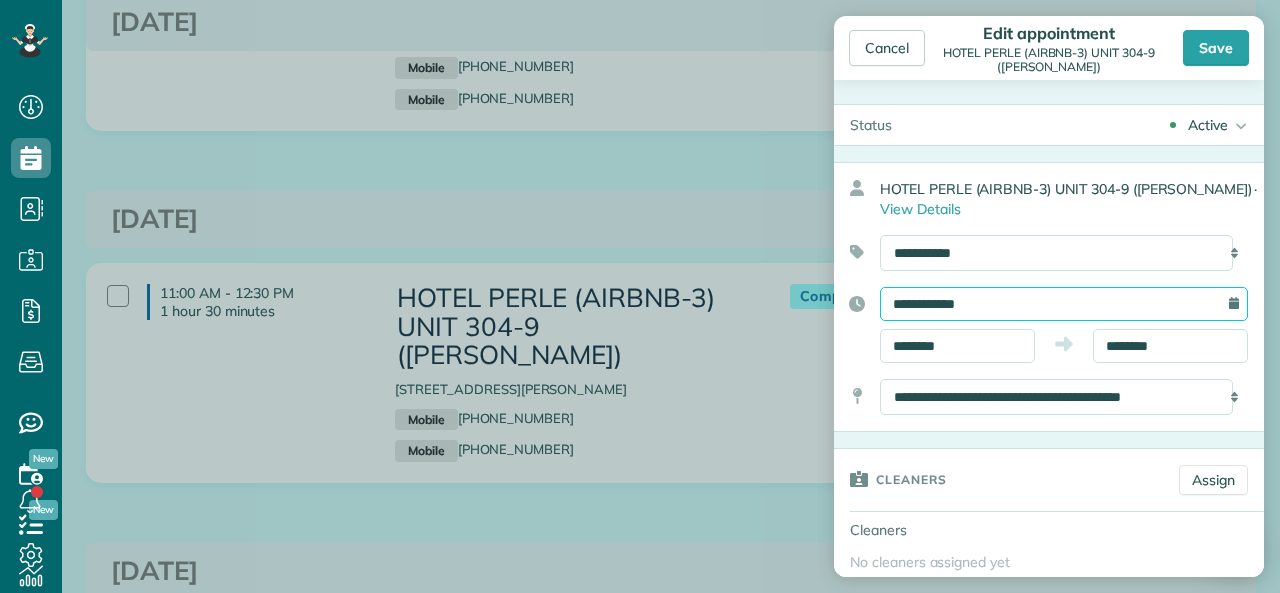 click on "**********" at bounding box center (1064, 304) 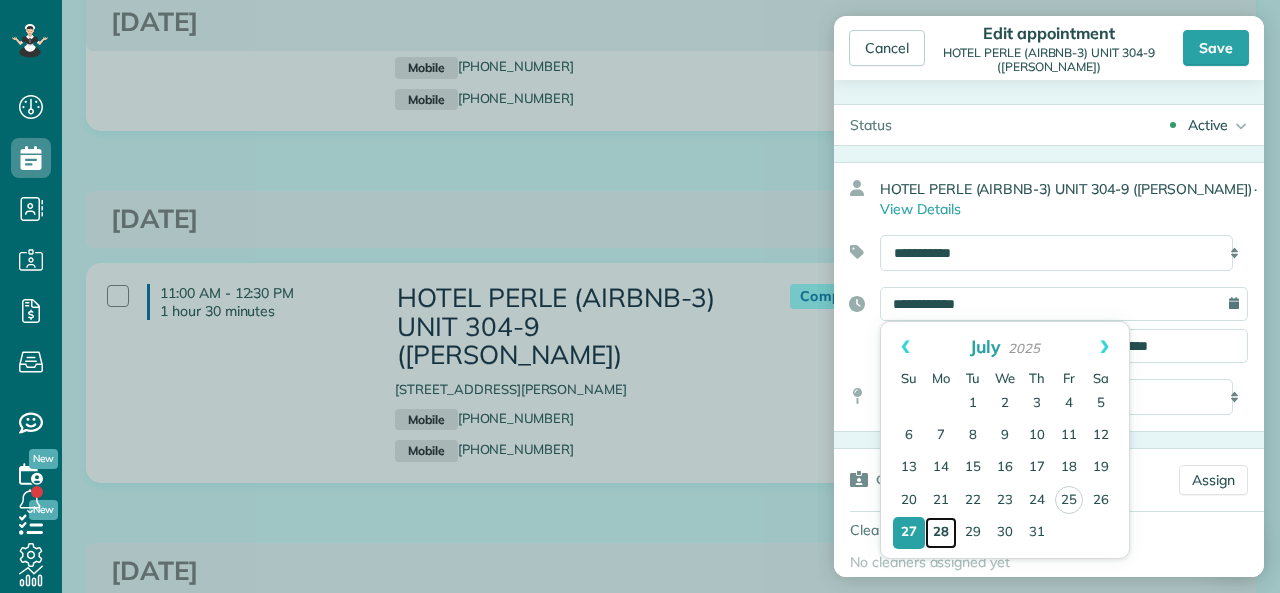 click on "28" at bounding box center [941, 533] 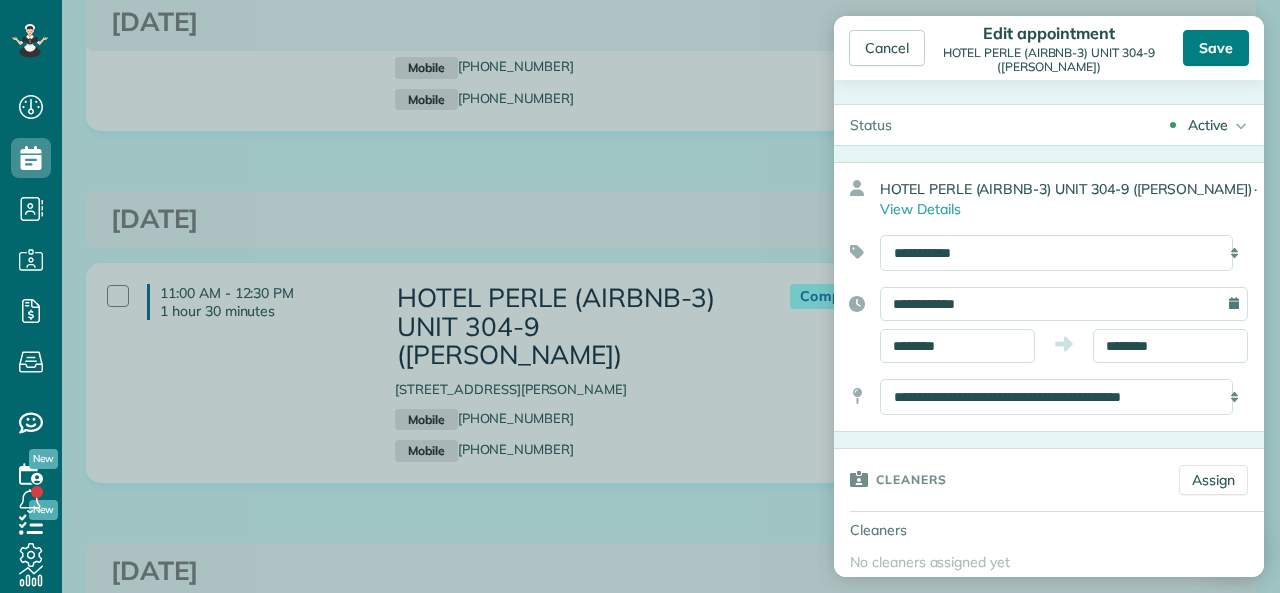 click on "Save" at bounding box center (1216, 48) 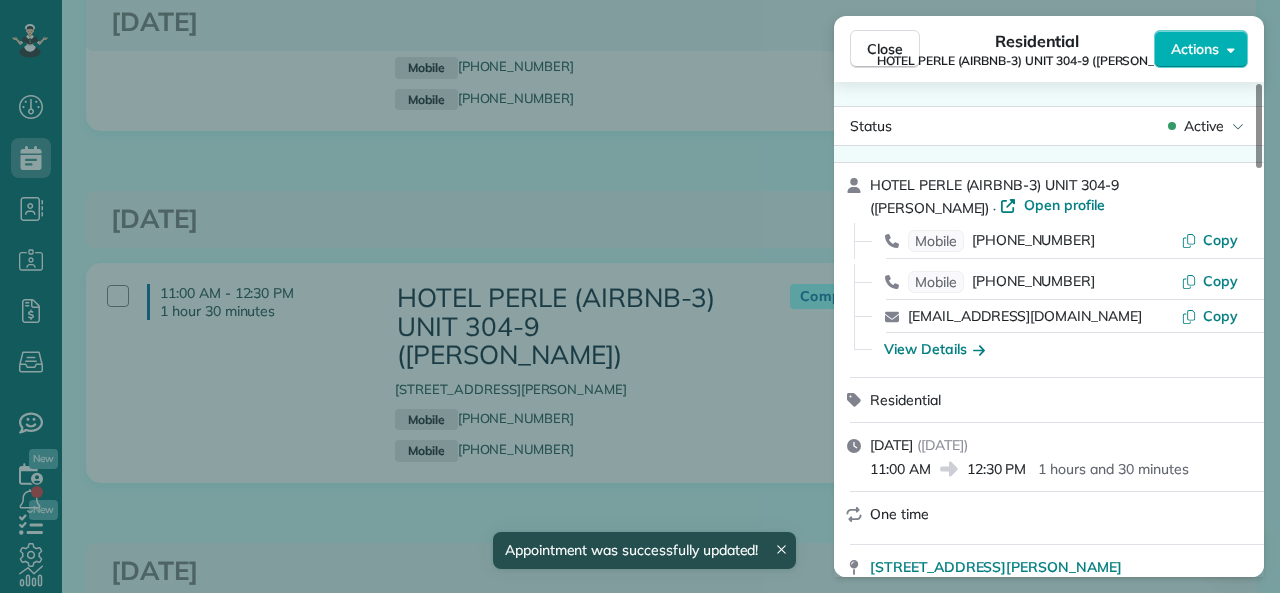 click on "HOTEL PERLE (AIRBNB-3) UNIT 304-9 (NICK BRUNO)" at bounding box center [1037, 61] 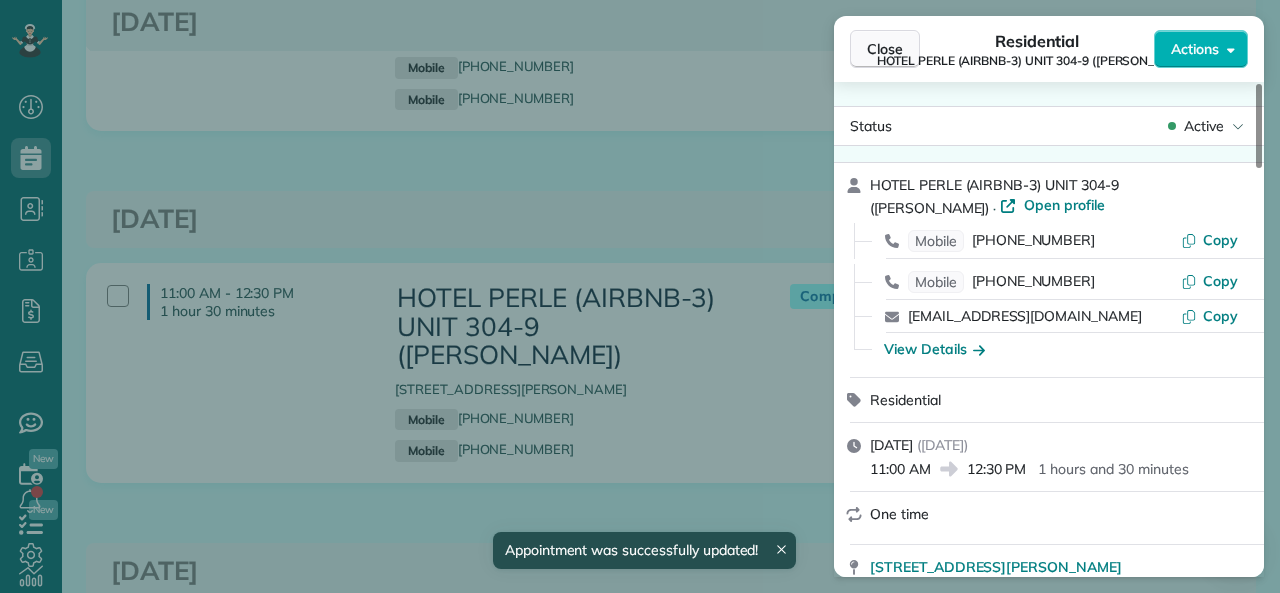 click on "Close" at bounding box center [885, 49] 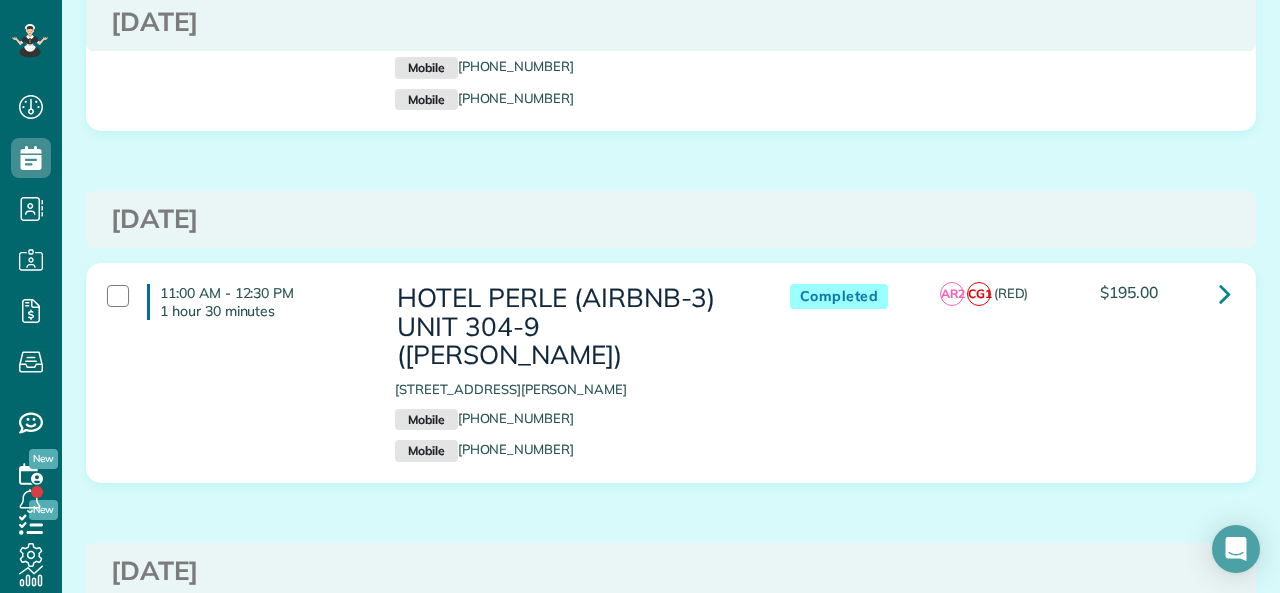 click at bounding box center [1225, 997] 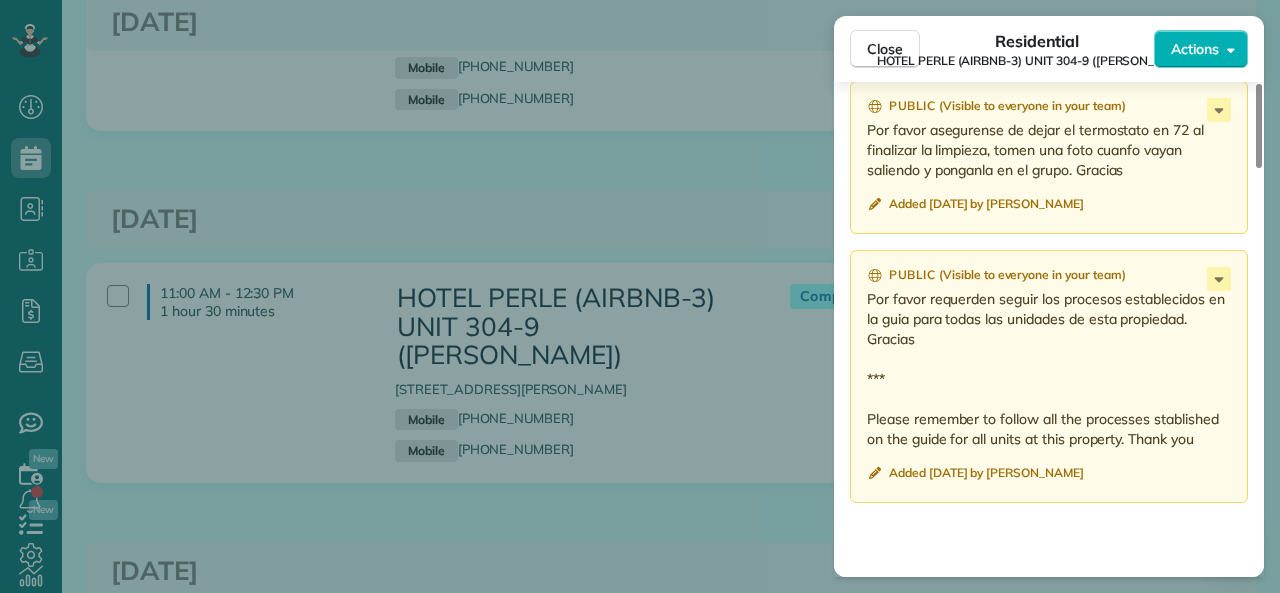 scroll, scrollTop: 1896, scrollLeft: 0, axis: vertical 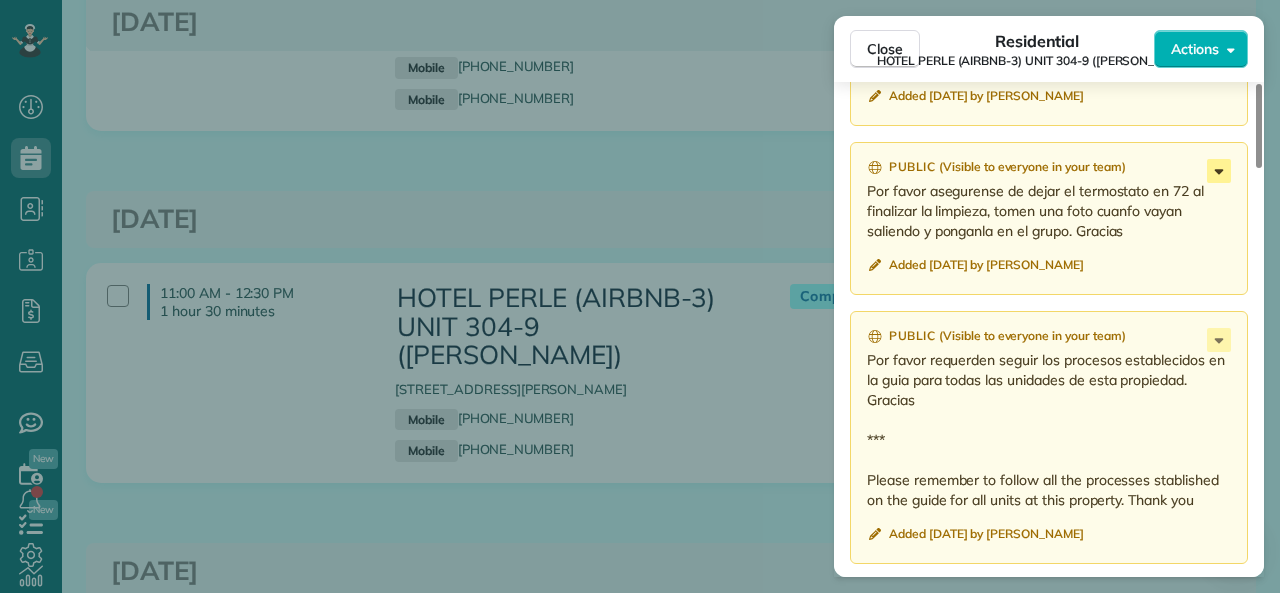click 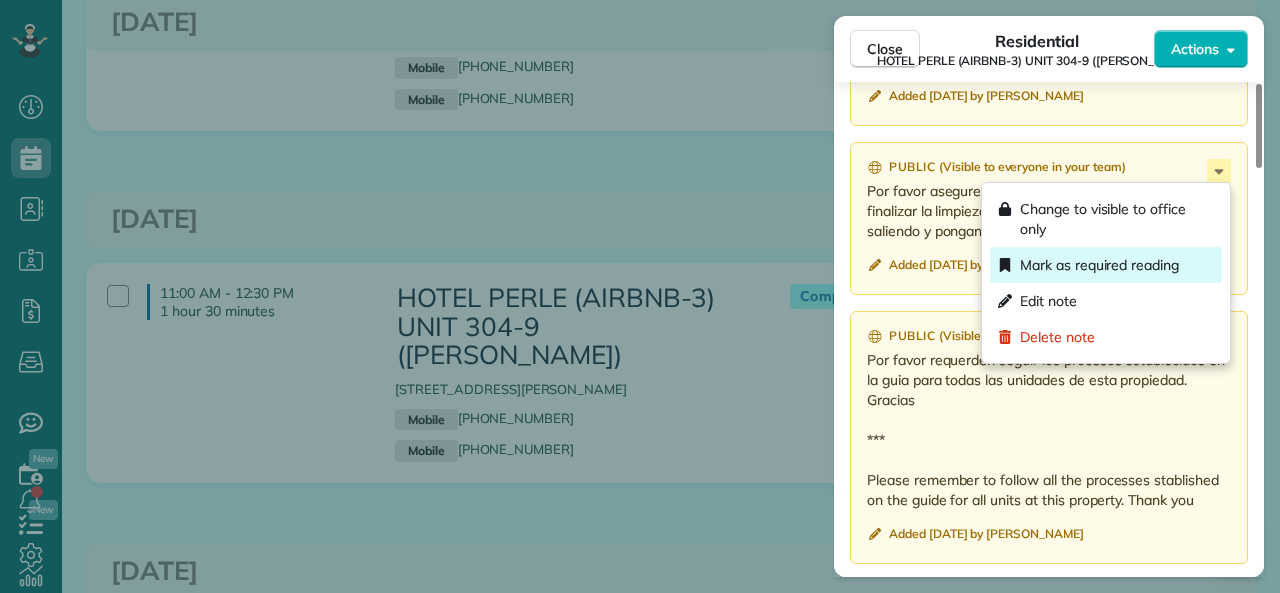 click on "Mark as required reading" at bounding box center [1099, 265] 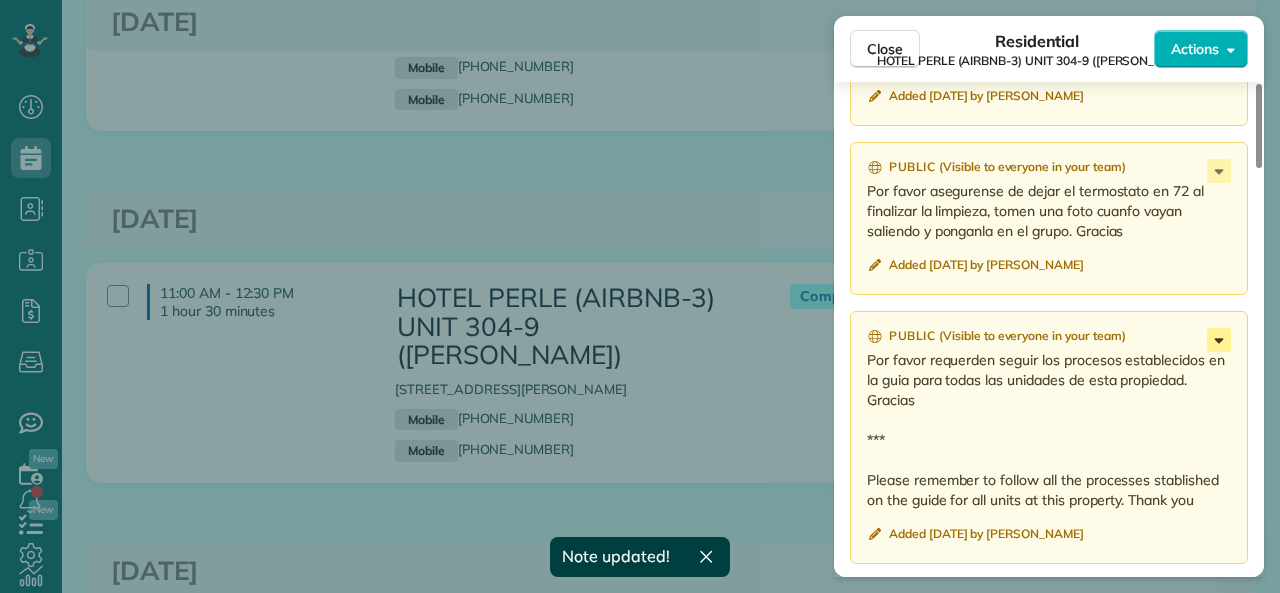 click 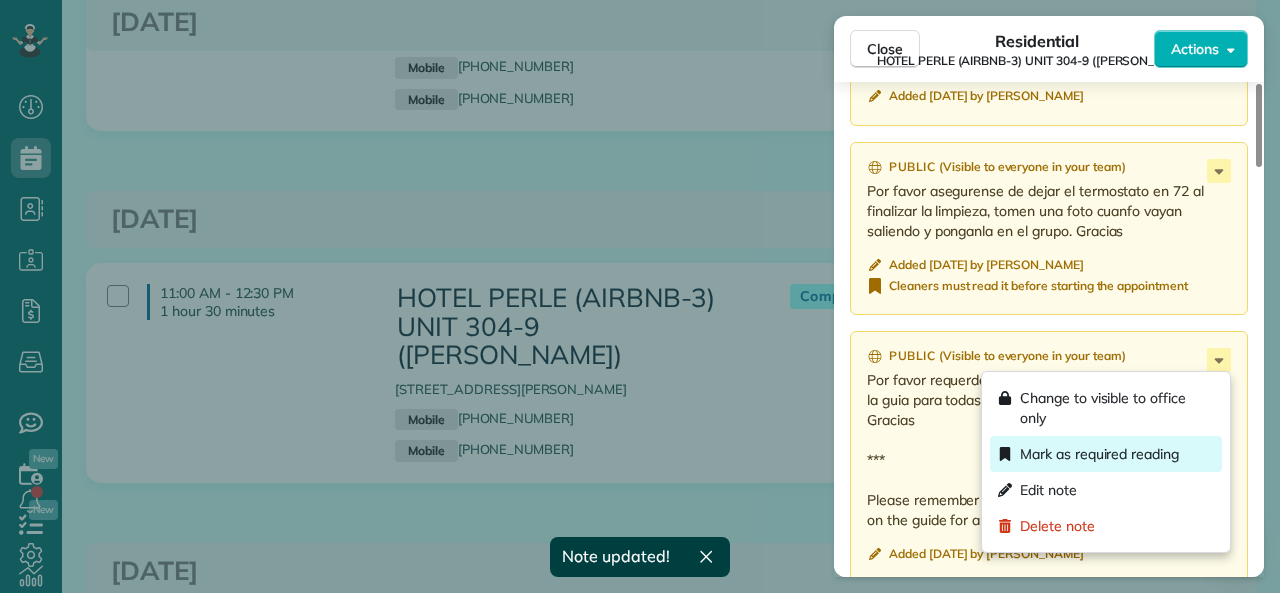 click on "Mark as required reading" at bounding box center [1099, 454] 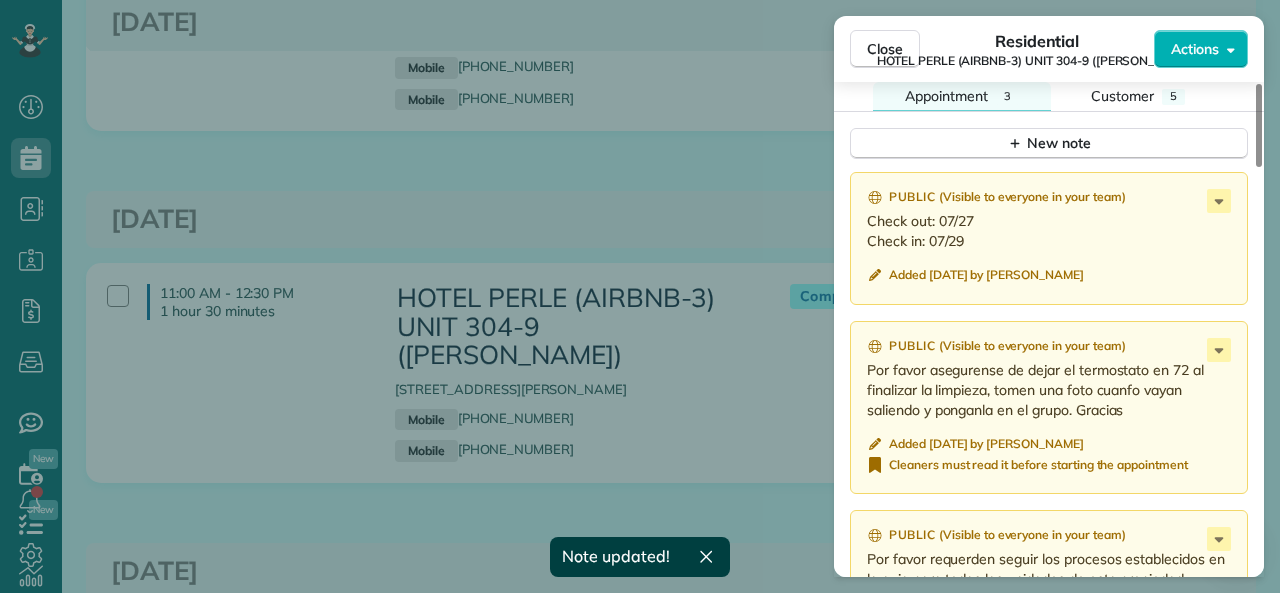 scroll, scrollTop: 1696, scrollLeft: 0, axis: vertical 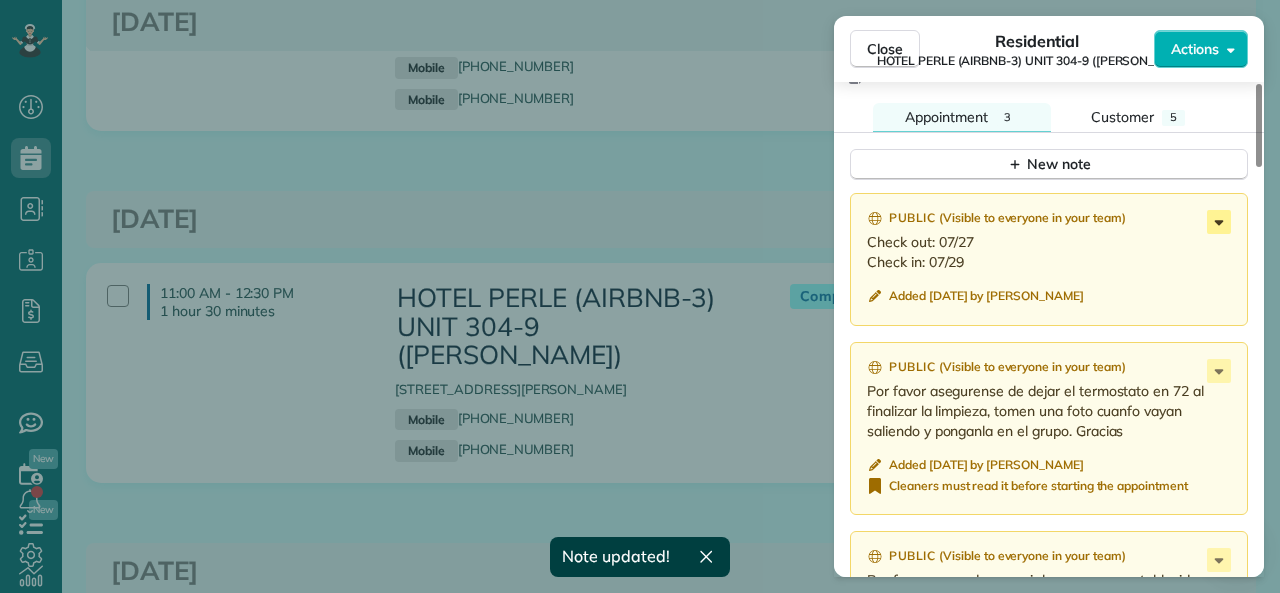 click 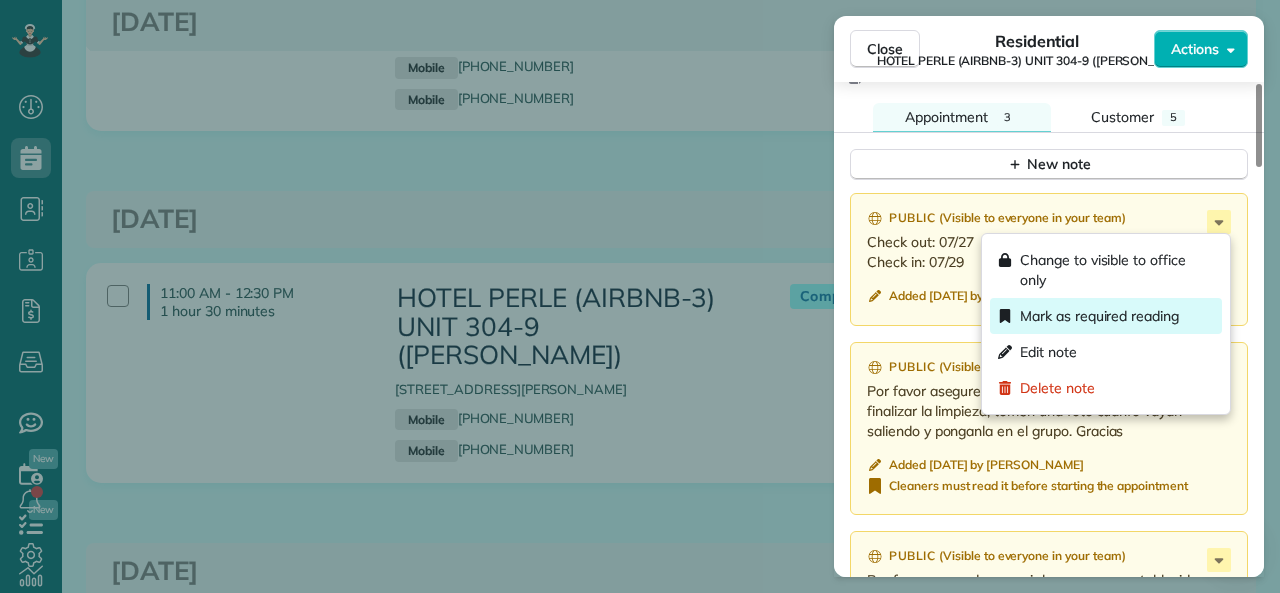 click on "Mark as required reading" at bounding box center [1099, 316] 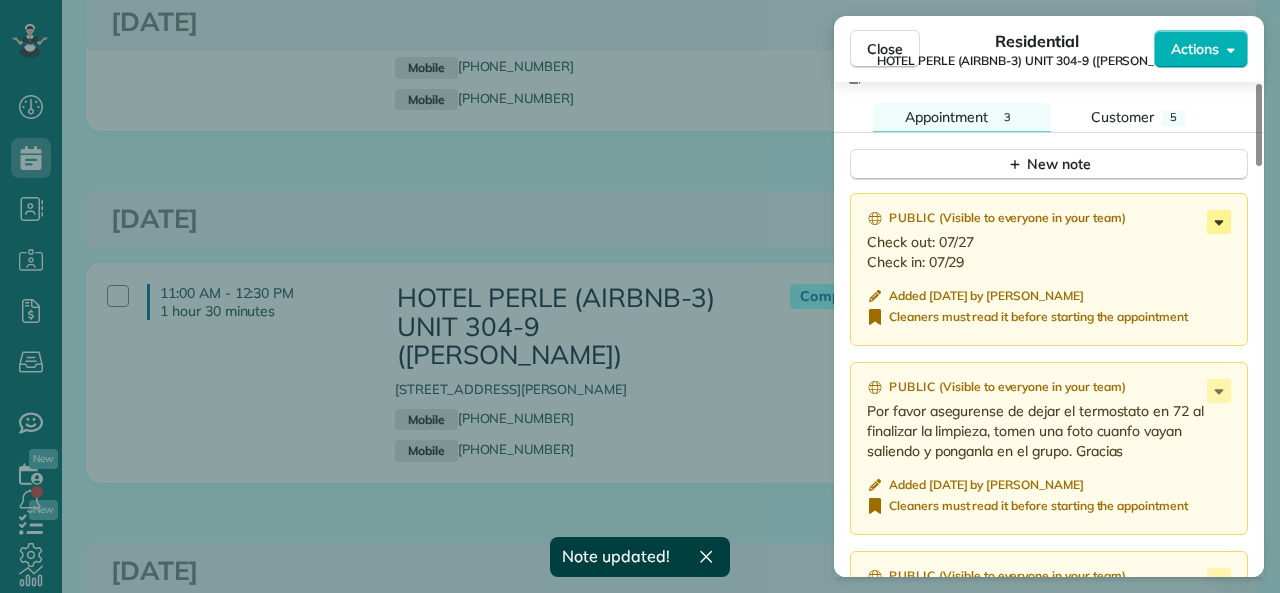 click 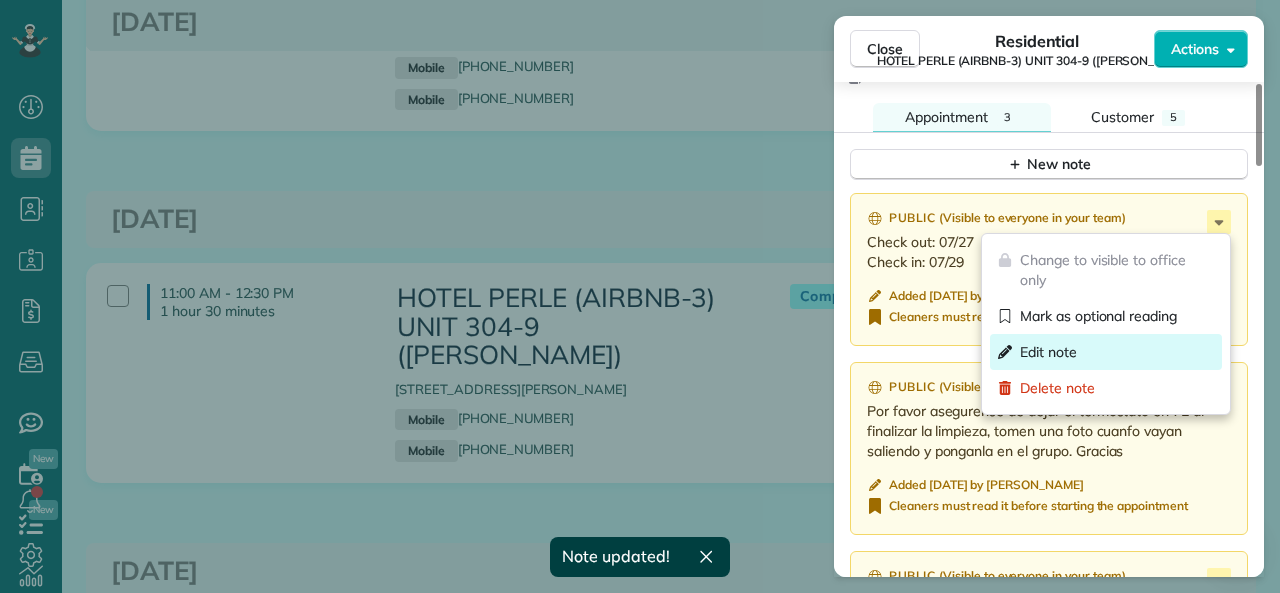 click on "Edit note" at bounding box center [1048, 352] 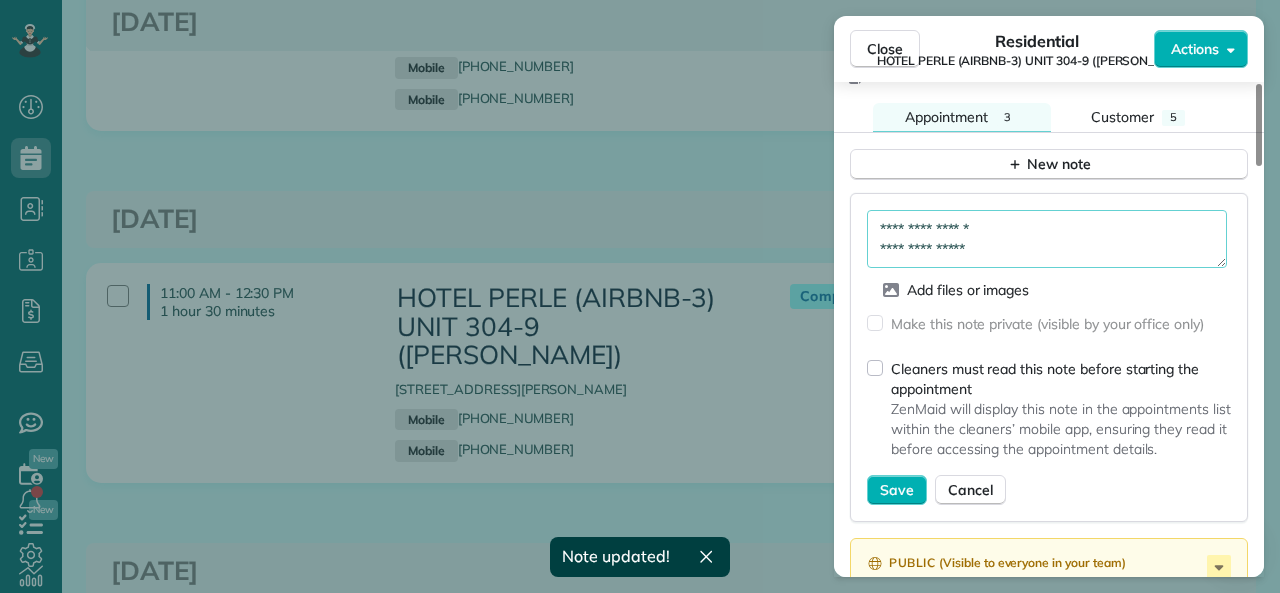 click on "**********" at bounding box center [1047, 239] 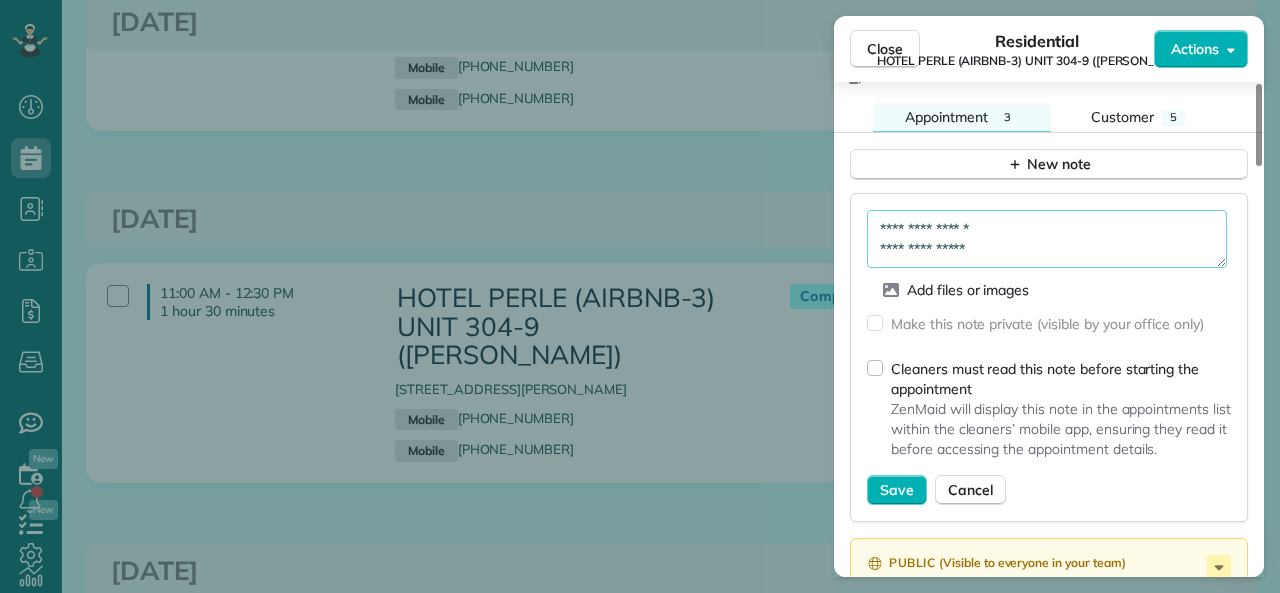 click on "**********" at bounding box center (1047, 239) 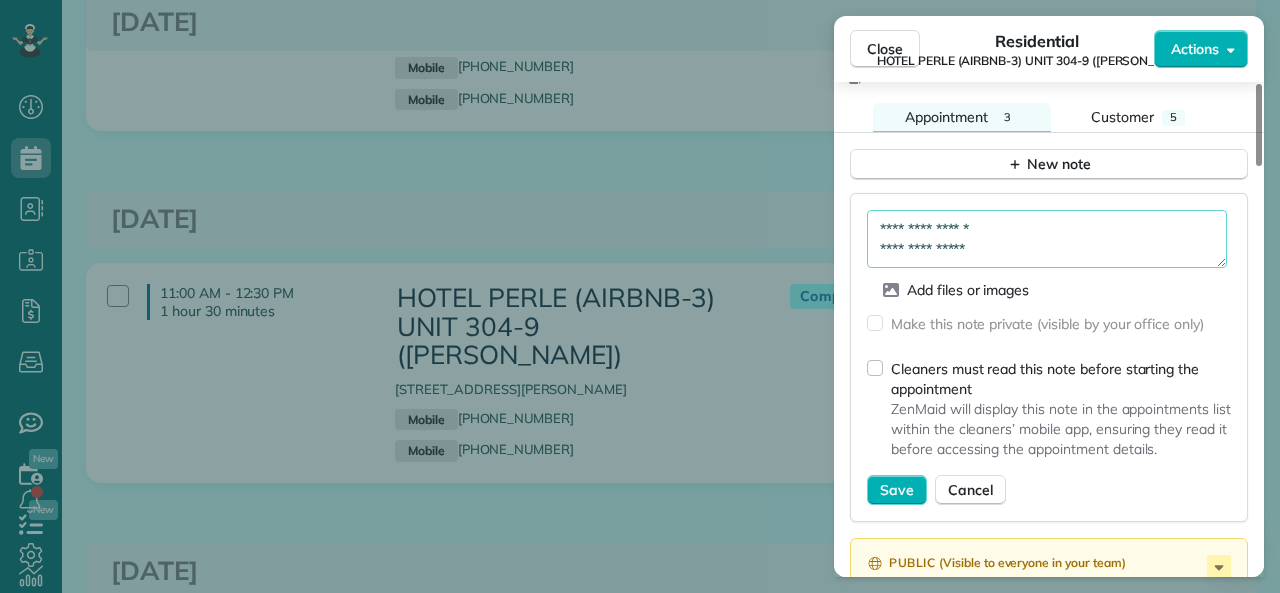 click on "**********" at bounding box center (1047, 239) 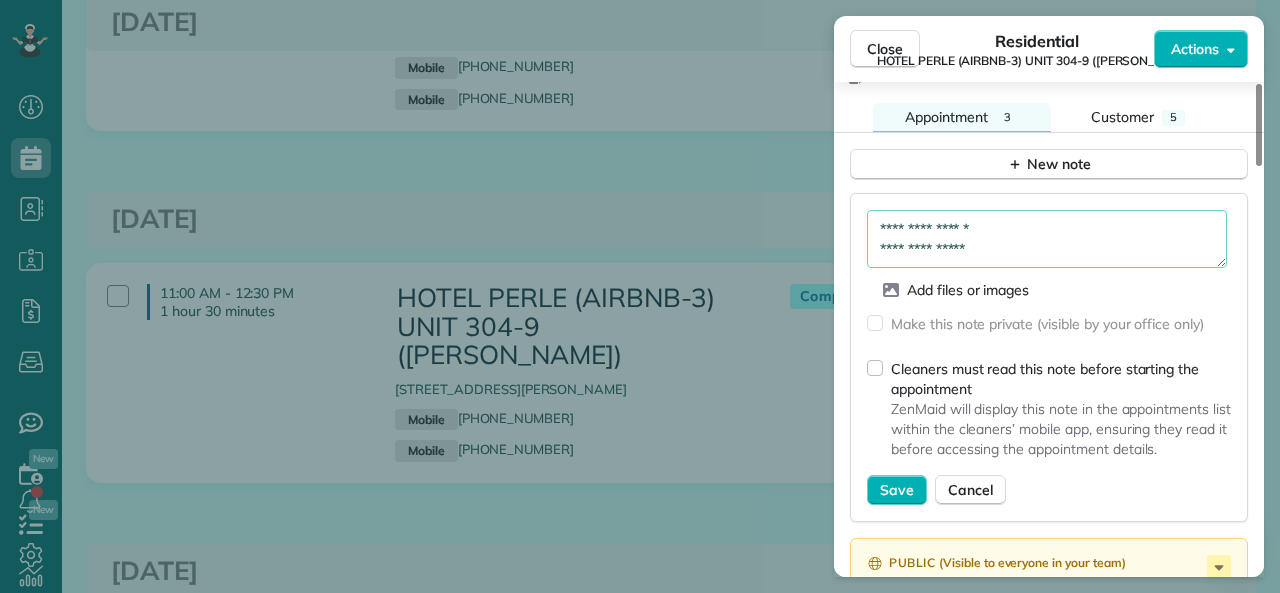 type on "**********" 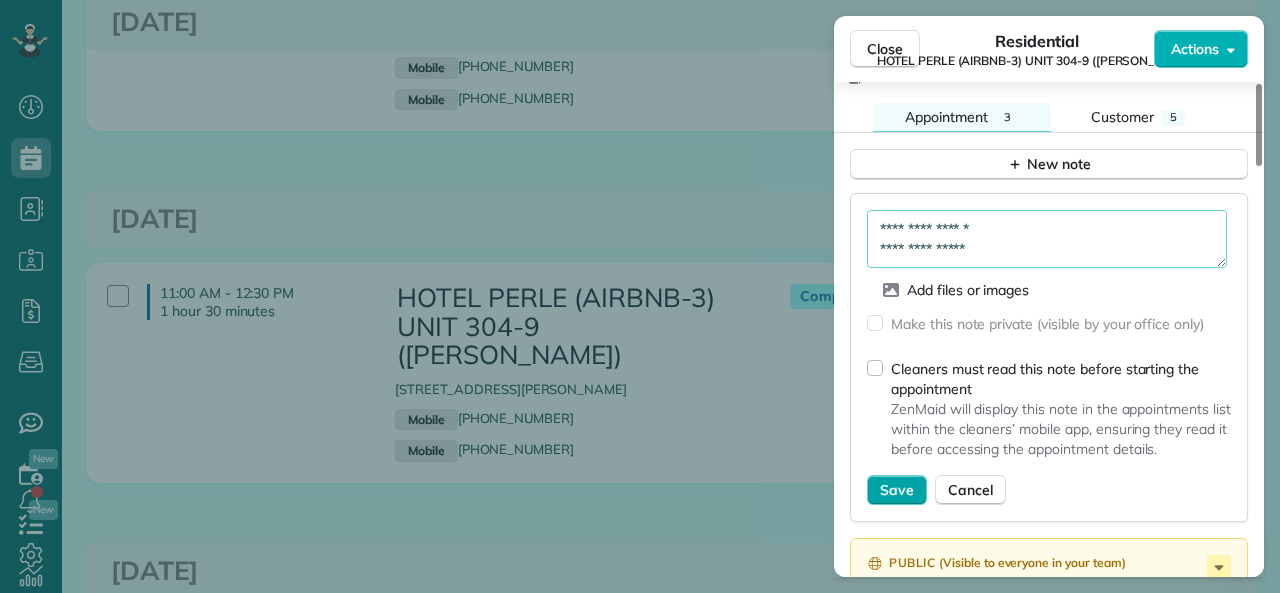 click on "Save" at bounding box center (897, 490) 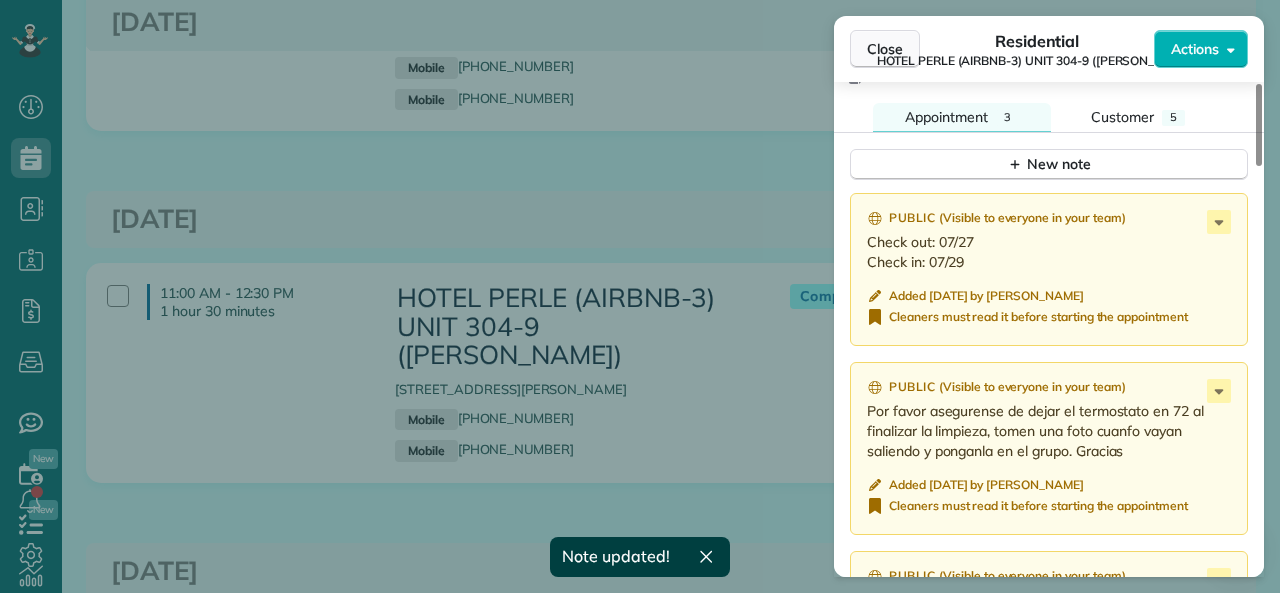 click on "Close" at bounding box center [885, 49] 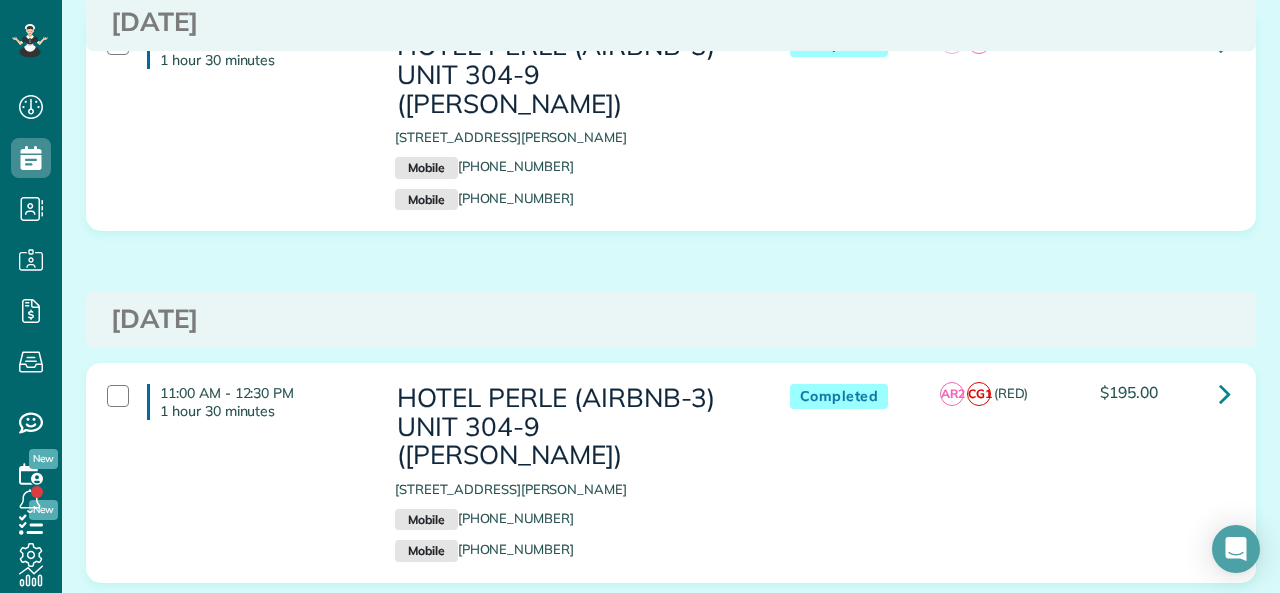 scroll, scrollTop: 8050, scrollLeft: 0, axis: vertical 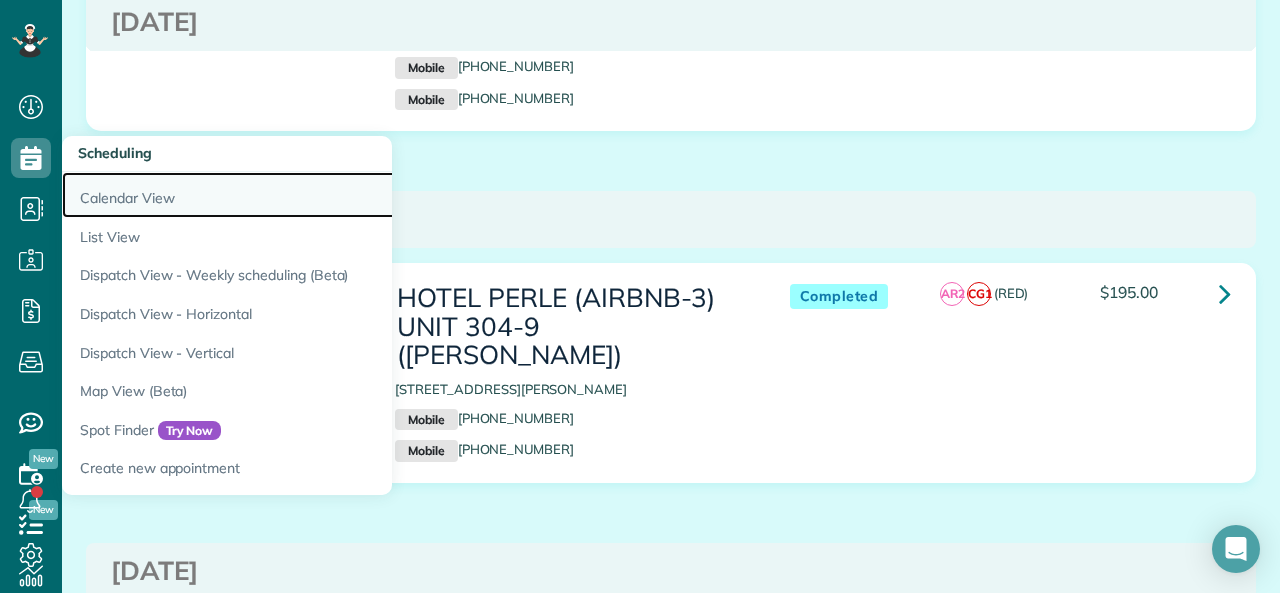 click on "Calendar View" at bounding box center [312, 195] 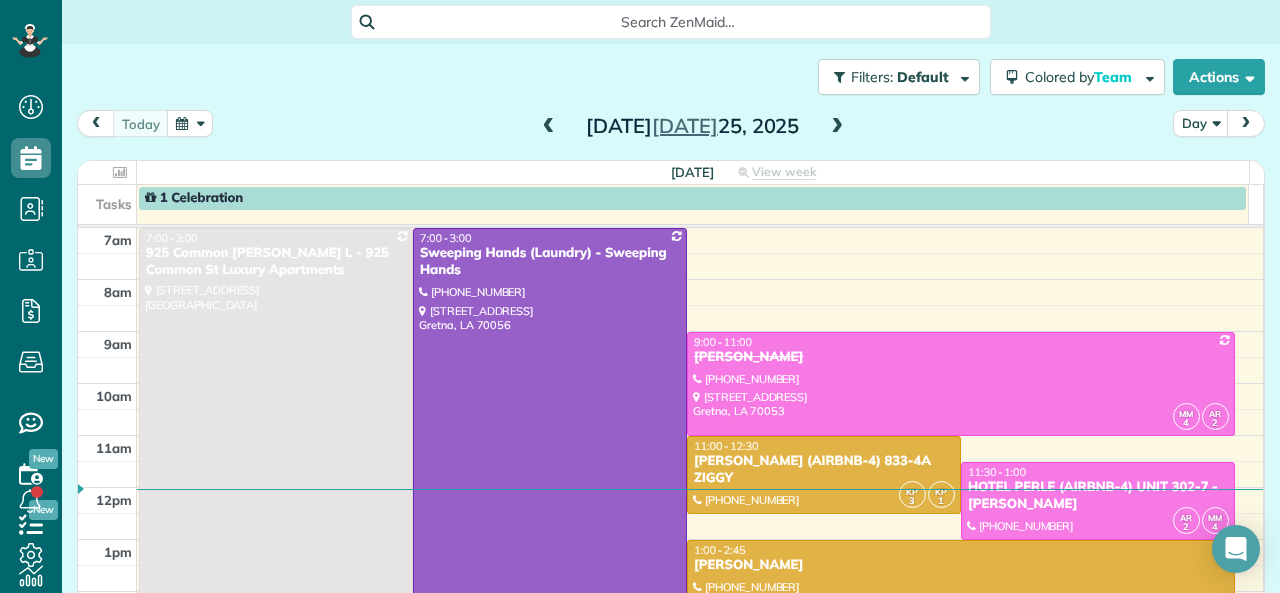 scroll, scrollTop: 0, scrollLeft: 0, axis: both 